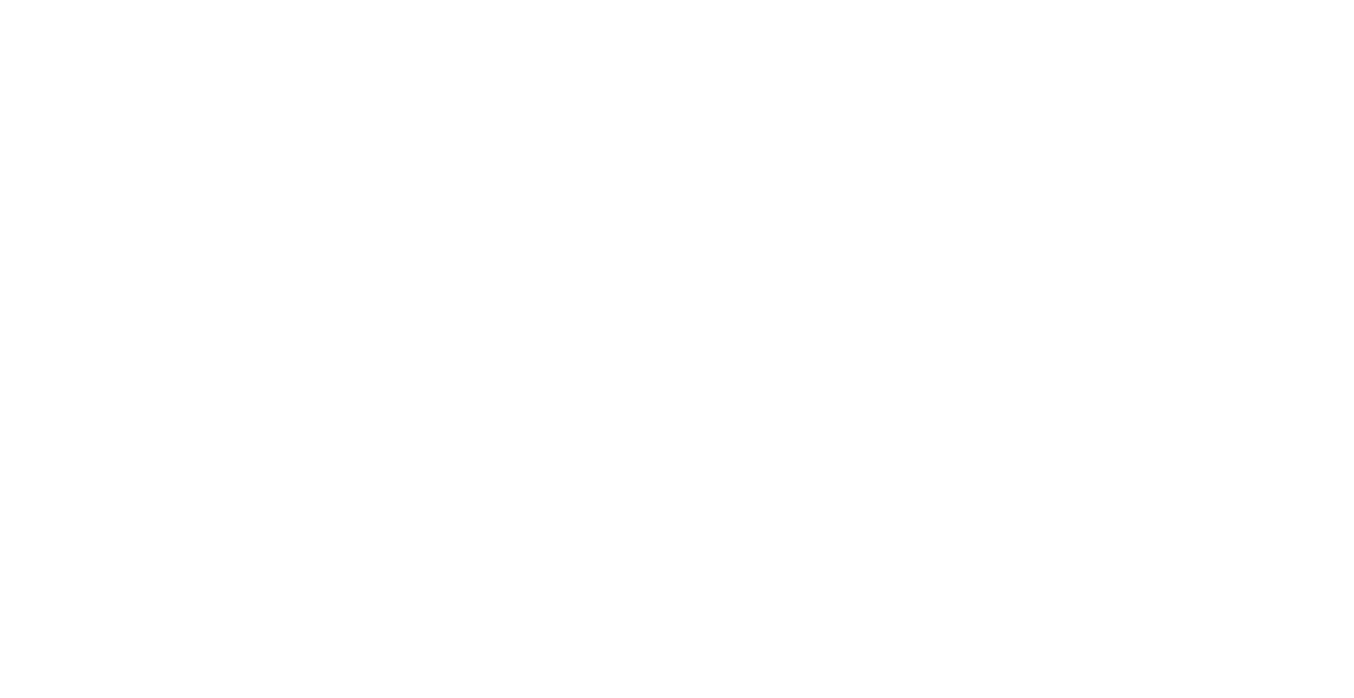 scroll, scrollTop: 0, scrollLeft: 0, axis: both 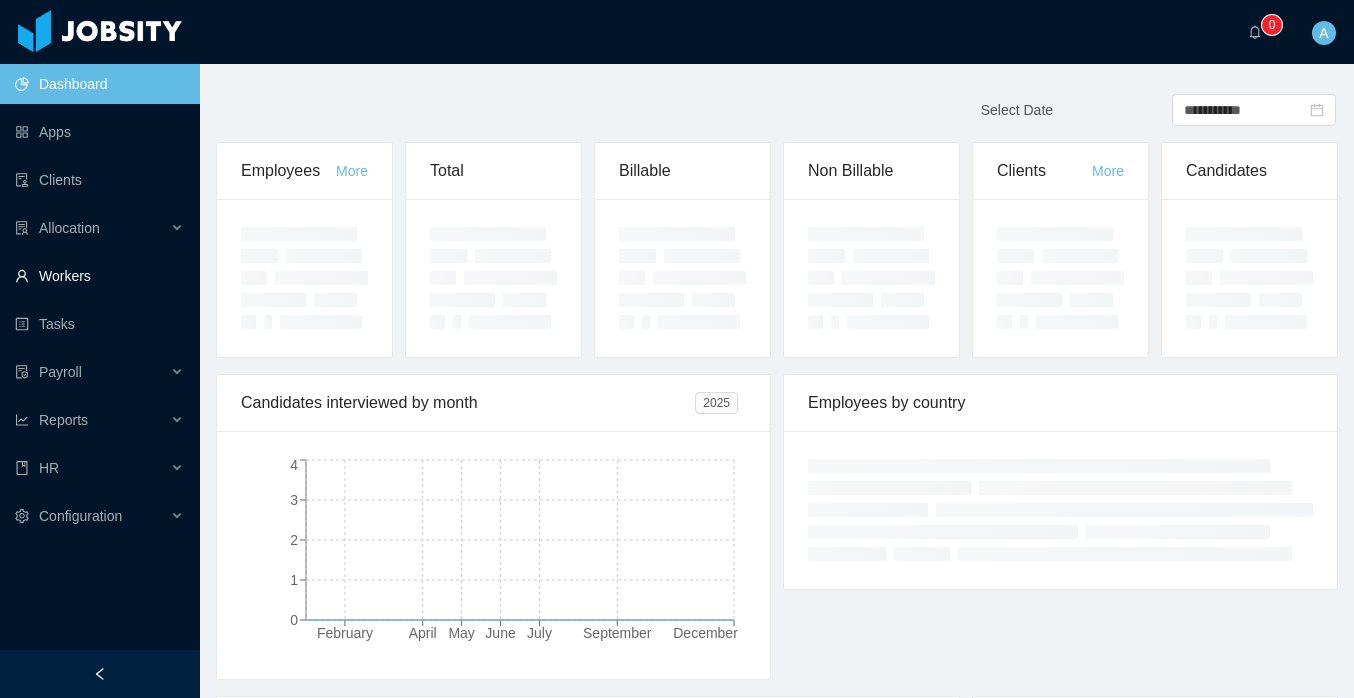 click on "Workers" at bounding box center (99, 276) 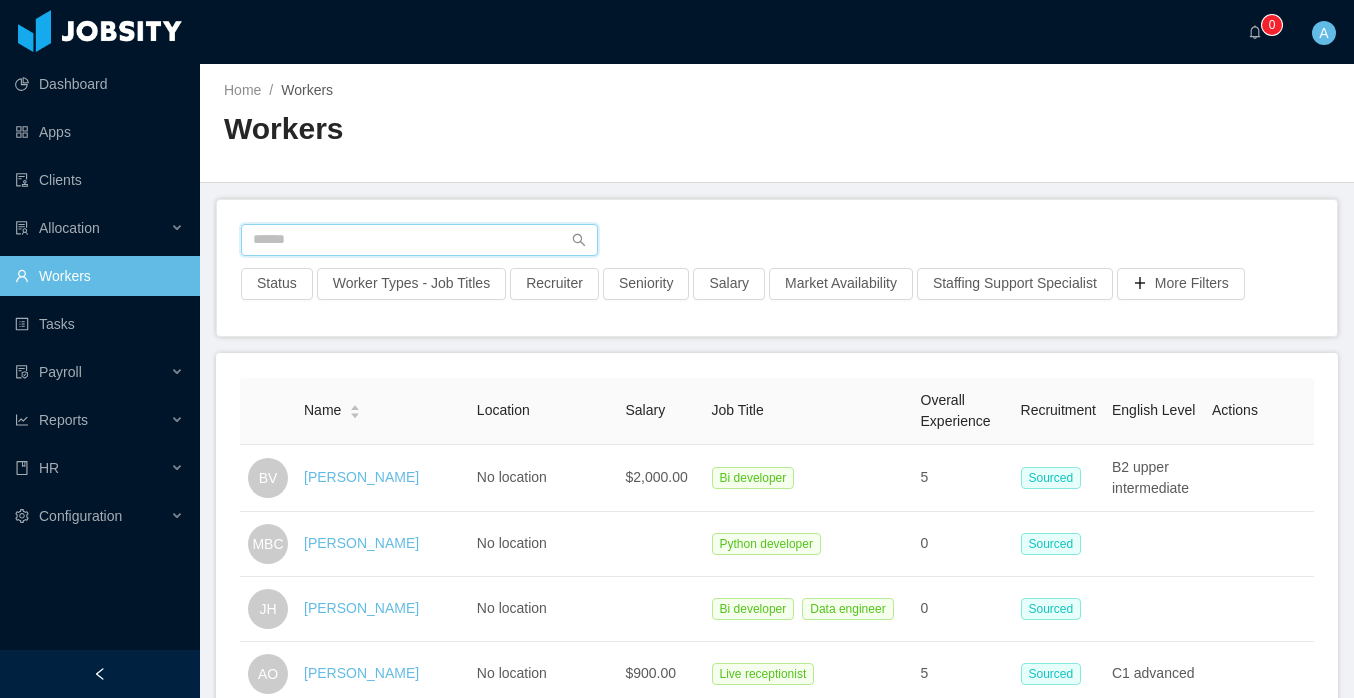 click at bounding box center [419, 240] 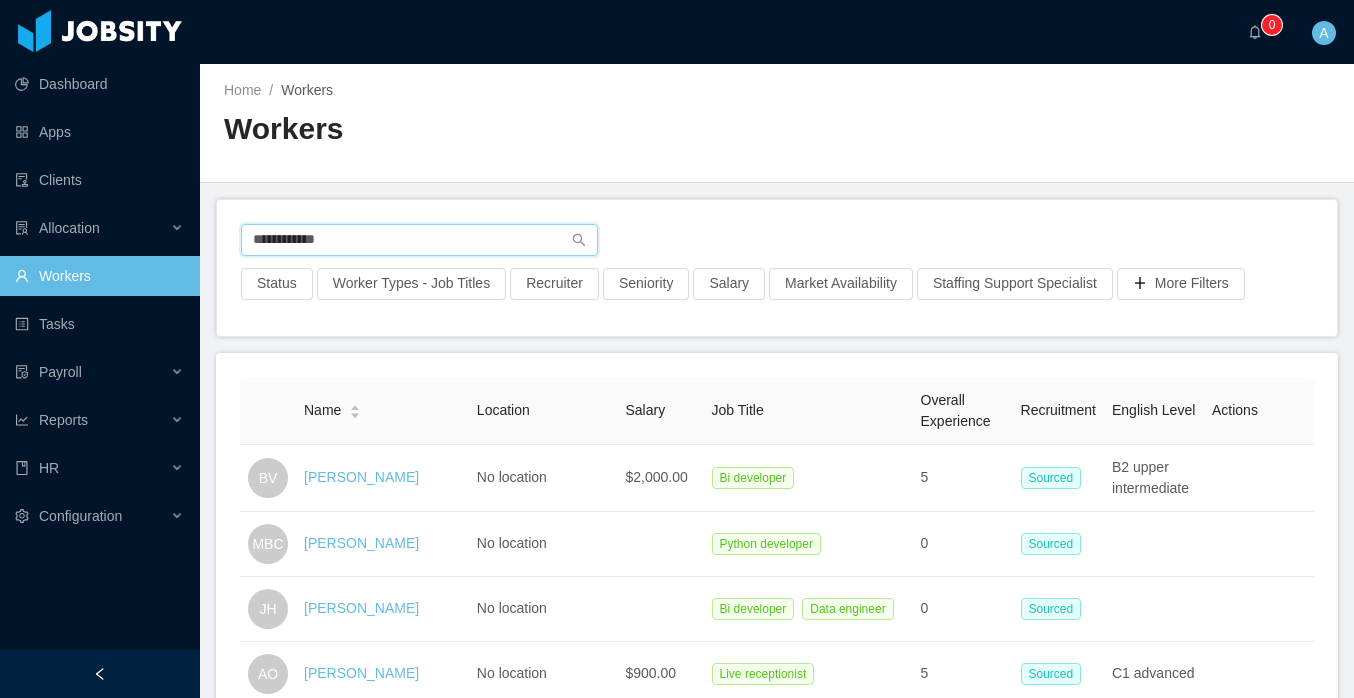 type on "**********" 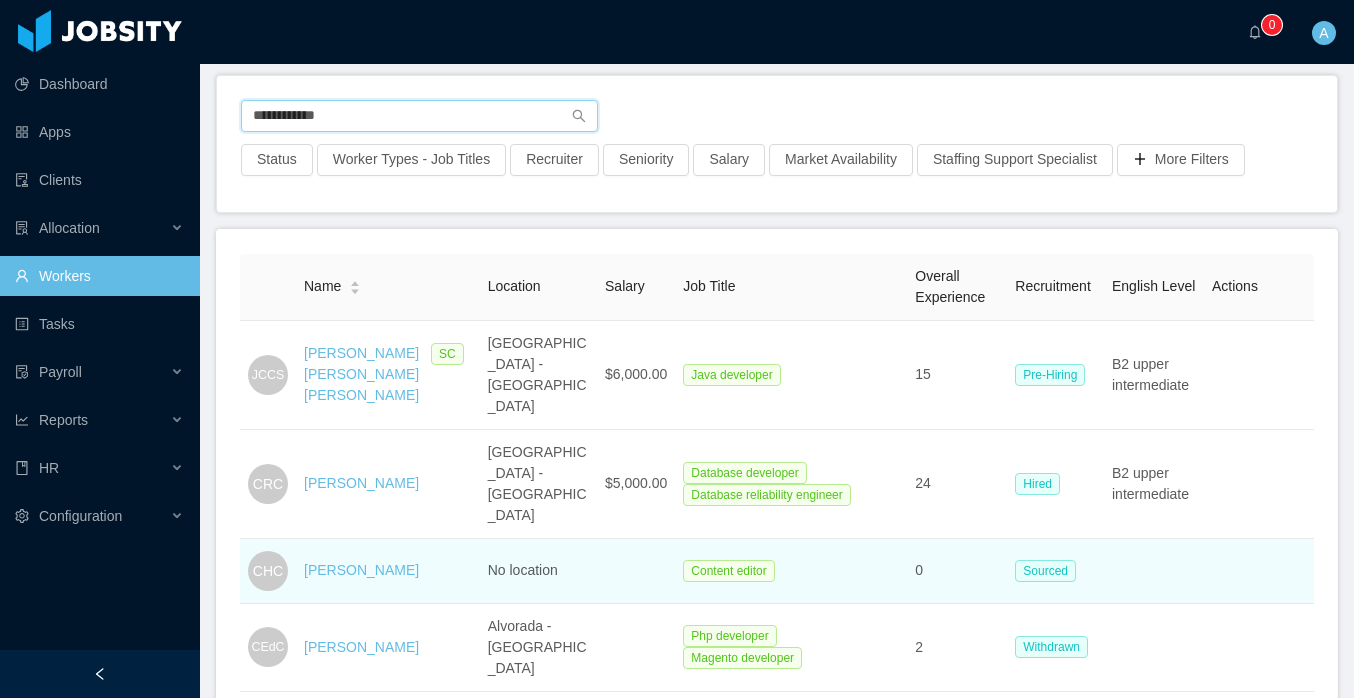 scroll, scrollTop: 126, scrollLeft: 0, axis: vertical 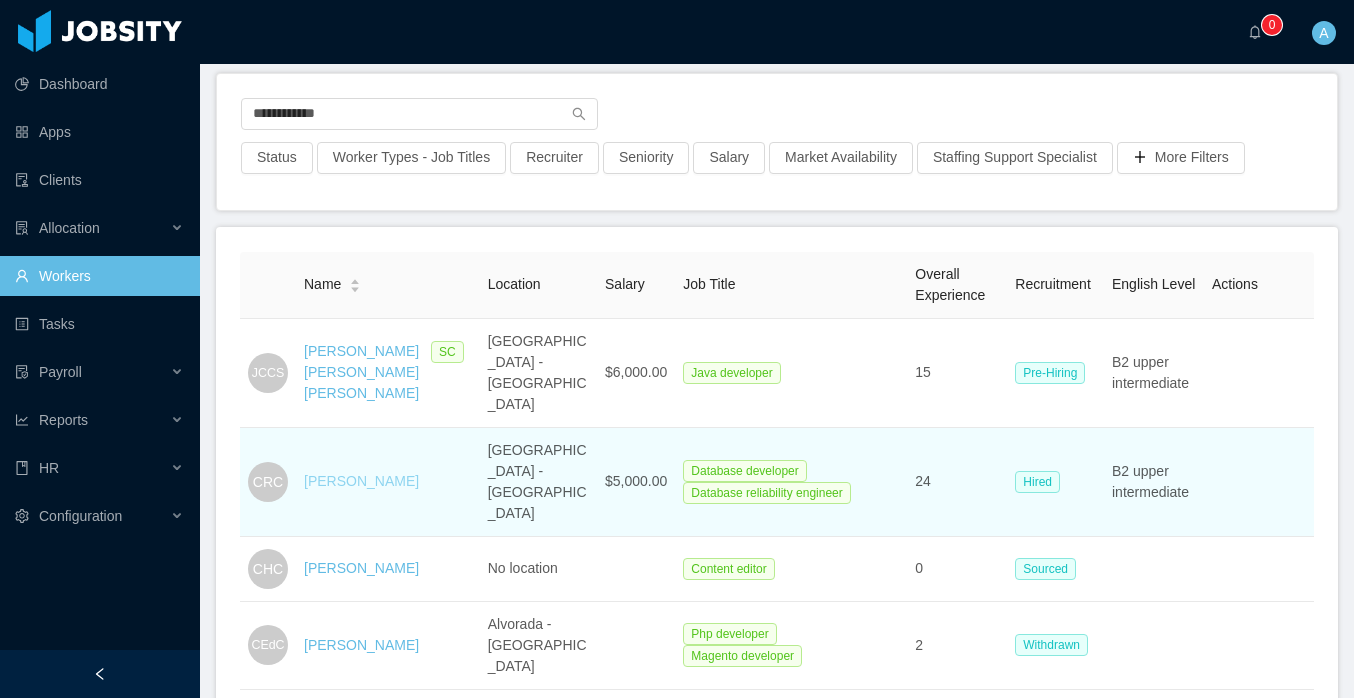 click on "[PERSON_NAME]" at bounding box center [361, 481] 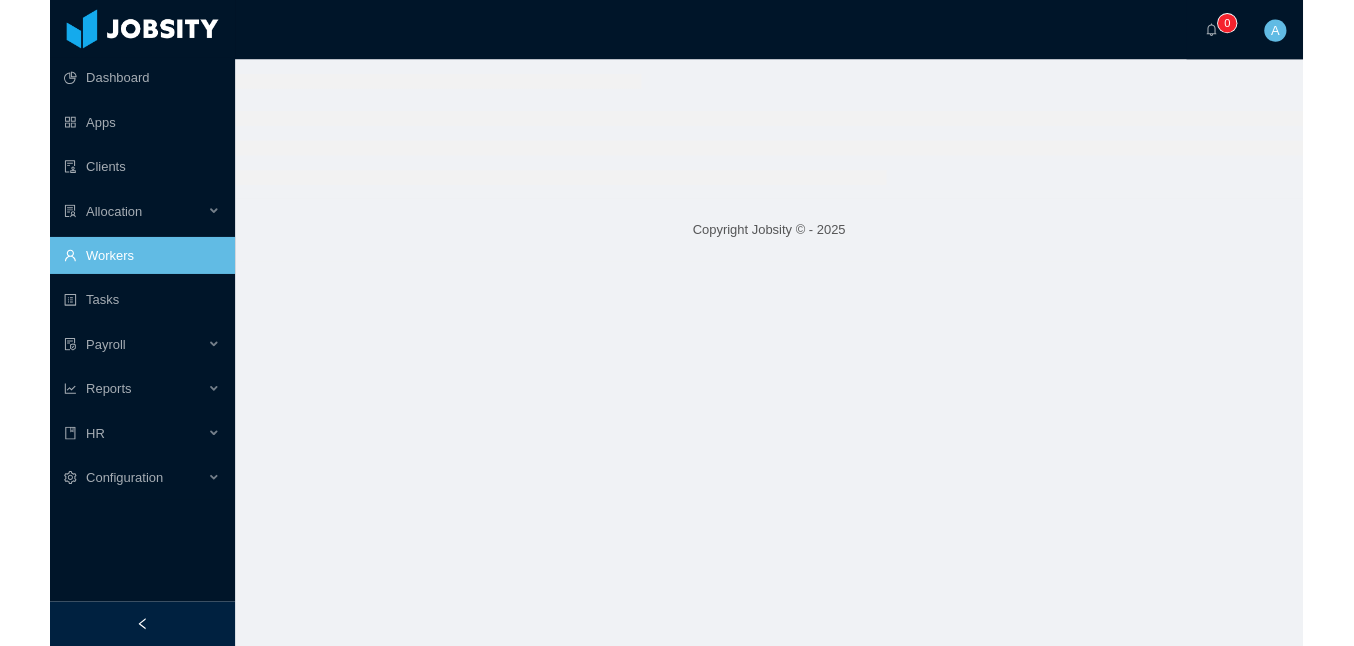 scroll, scrollTop: 0, scrollLeft: 0, axis: both 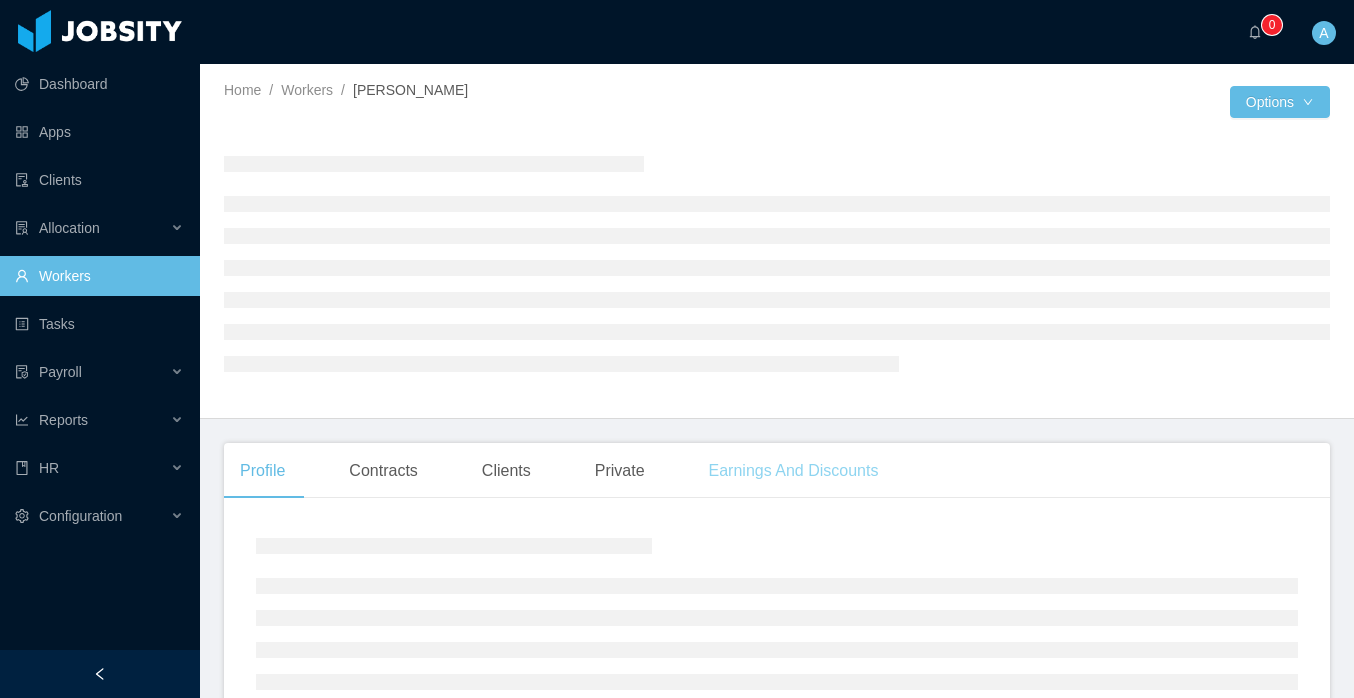 click on "Home / Workers / Carlos Renato Costa /   Options Profile Contracts Clients Private Earnings And Discounts Copyright Jobsity © - 2025" at bounding box center (777, 381) 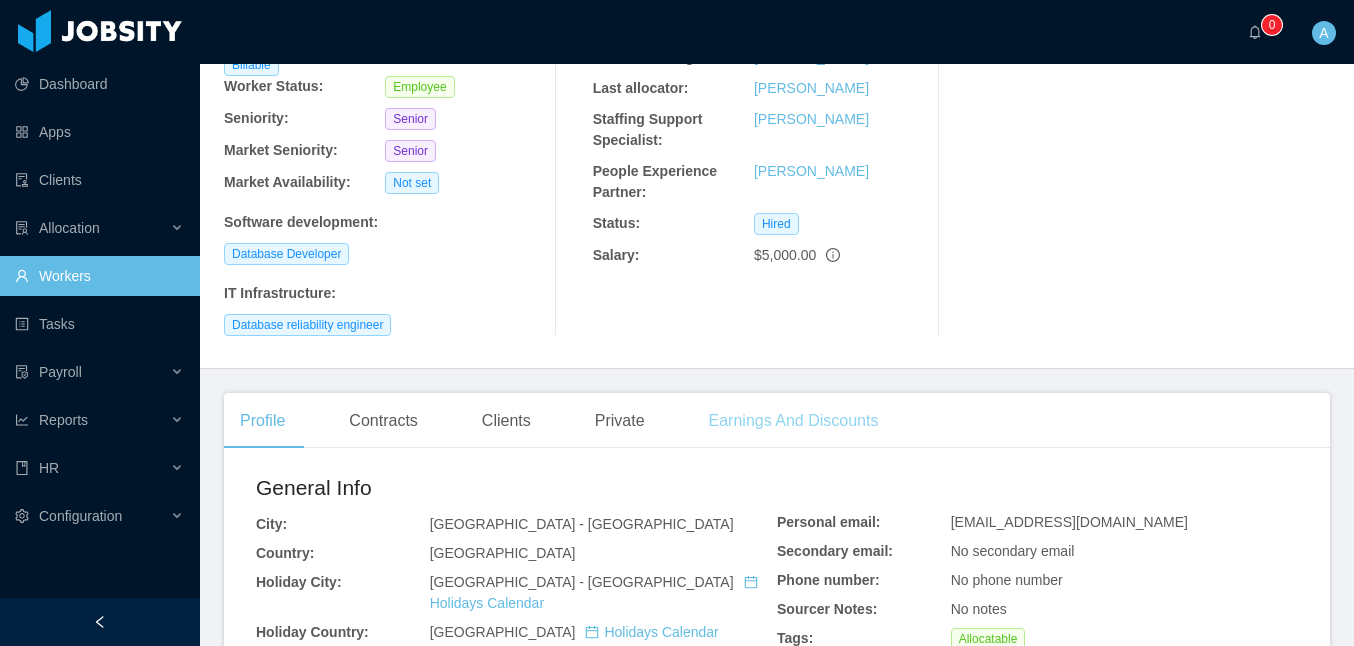 scroll, scrollTop: 256, scrollLeft: 0, axis: vertical 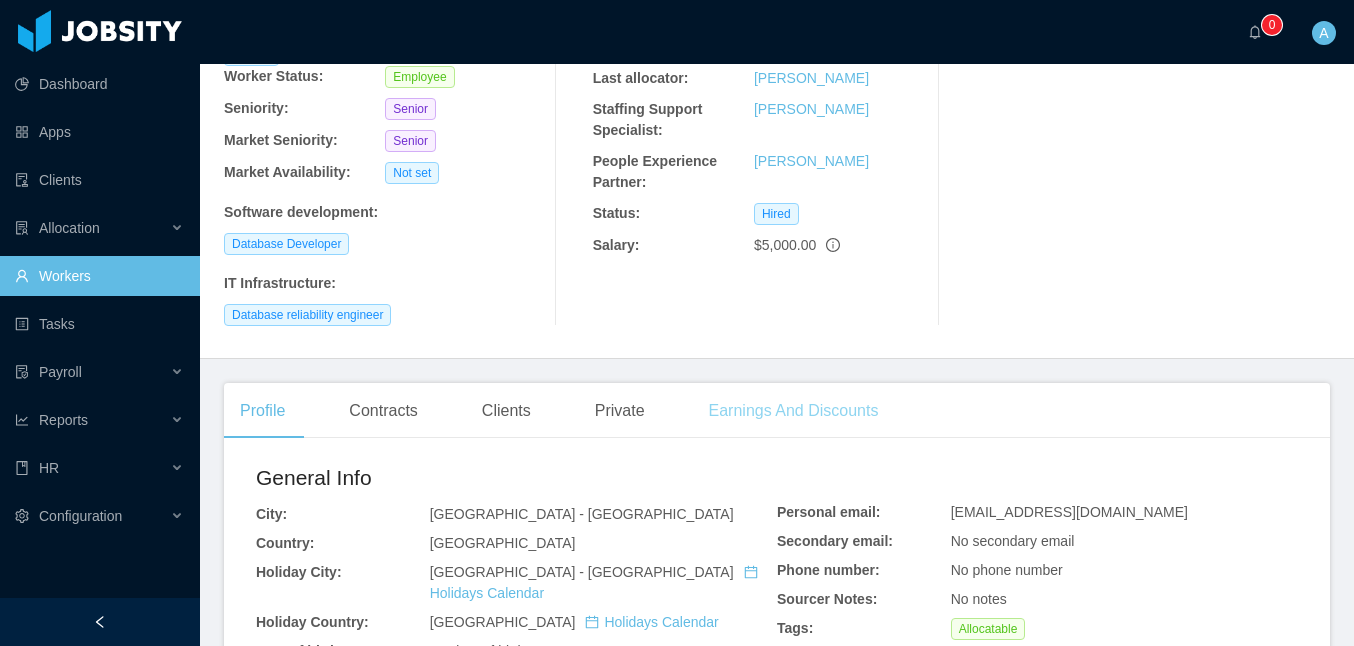 click on "Earnings And Discounts" at bounding box center (794, 411) 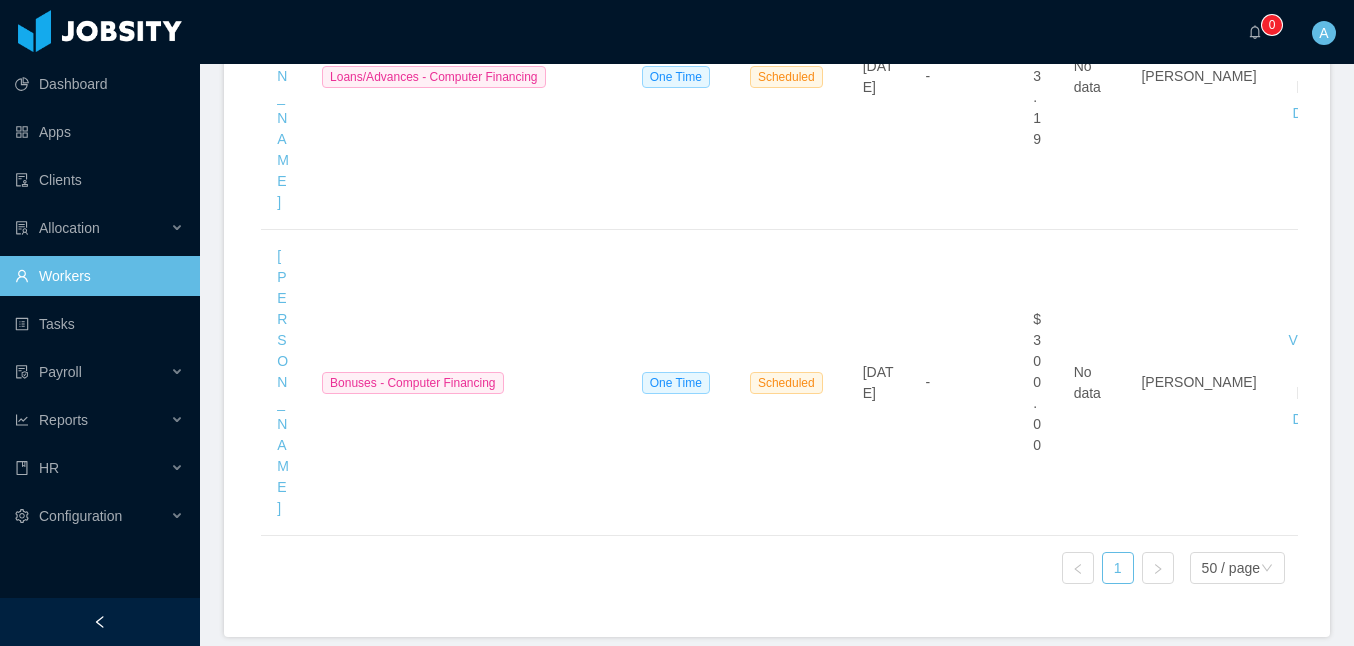 scroll, scrollTop: 1331, scrollLeft: 0, axis: vertical 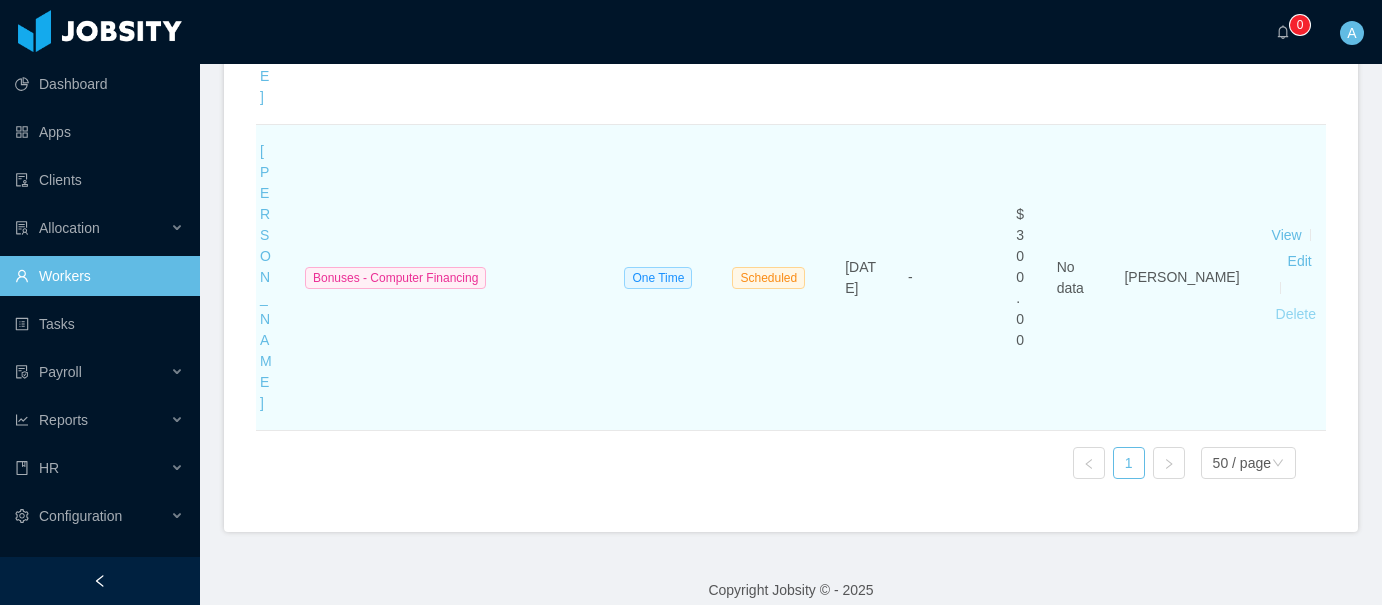 click on "Delete" at bounding box center [1296, 315] 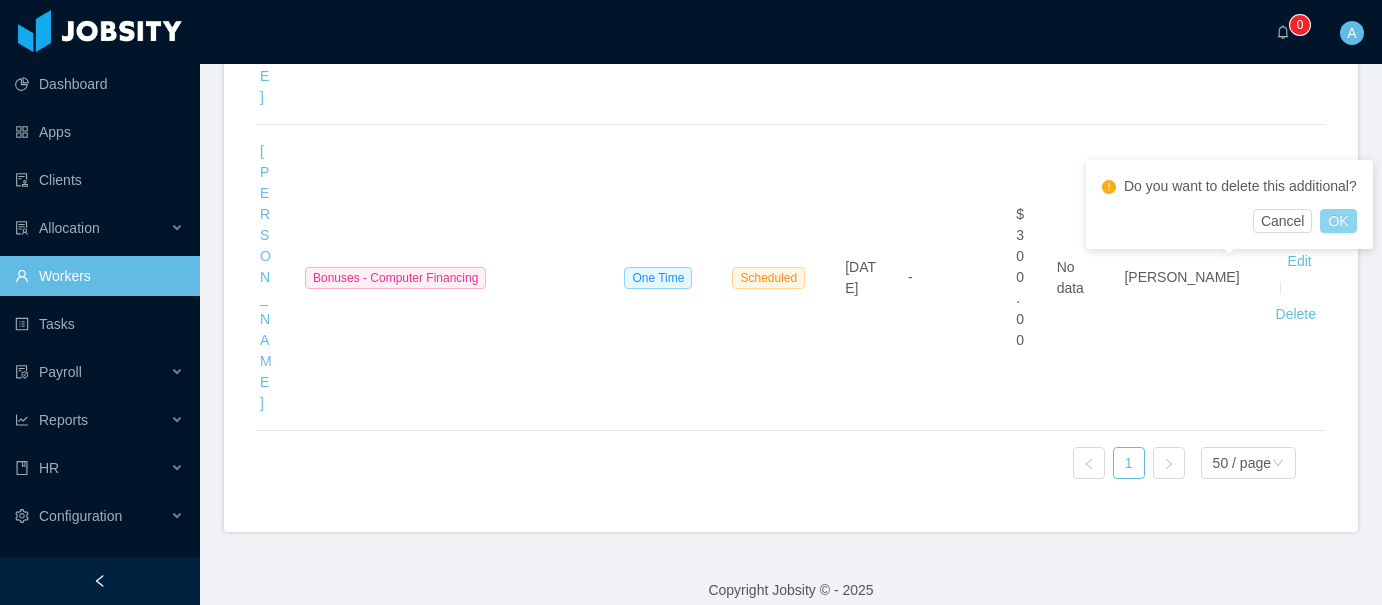 click on "OK" at bounding box center (1338, 221) 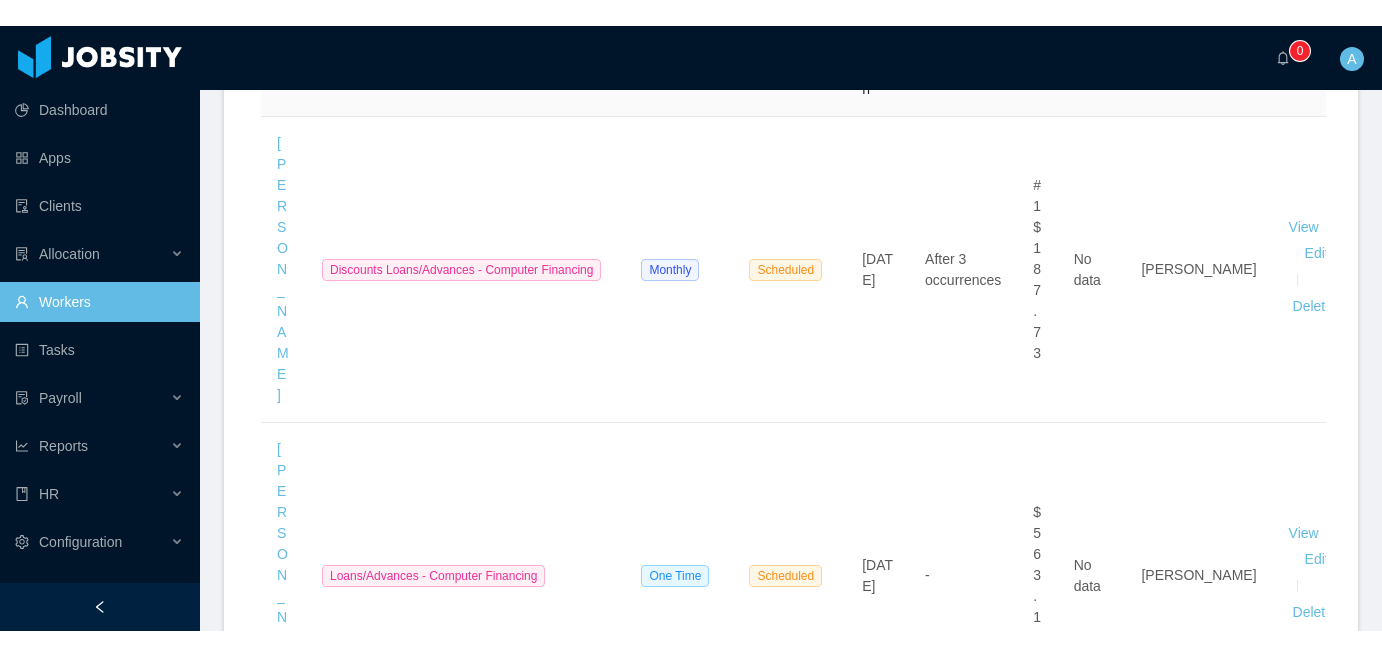 scroll, scrollTop: 860, scrollLeft: 0, axis: vertical 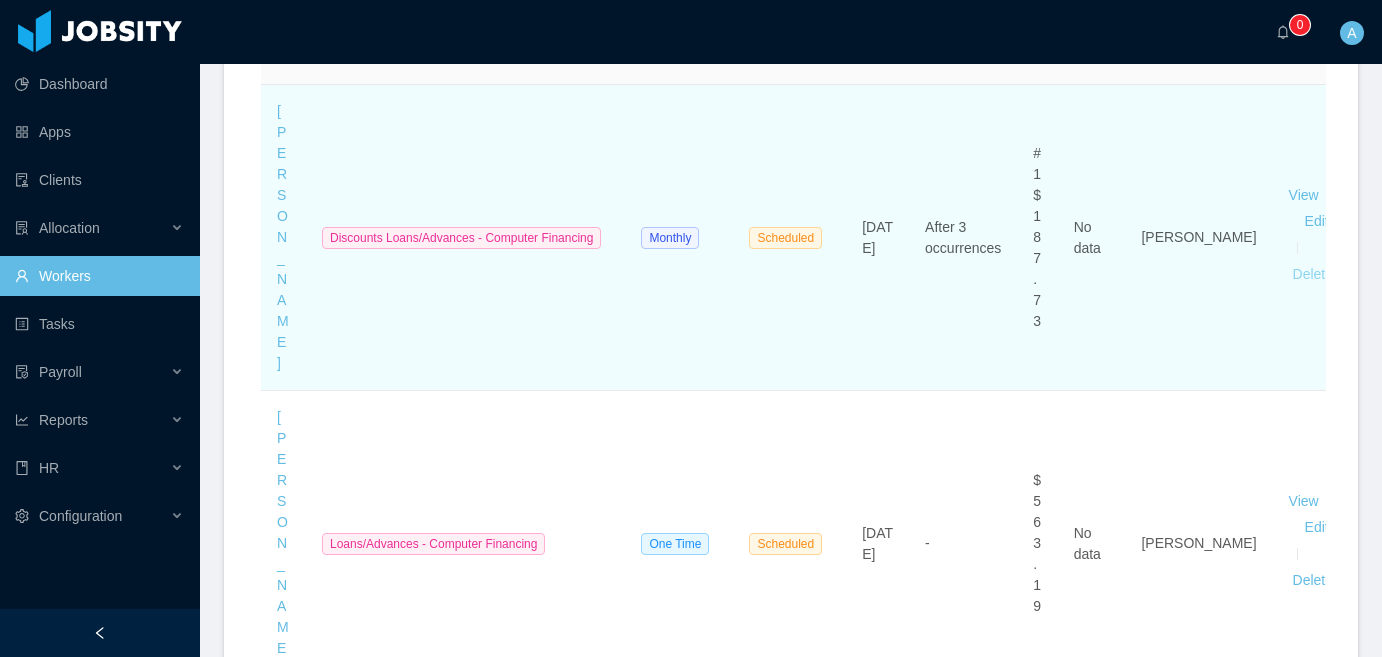 click on "Delete" at bounding box center [1313, 275] 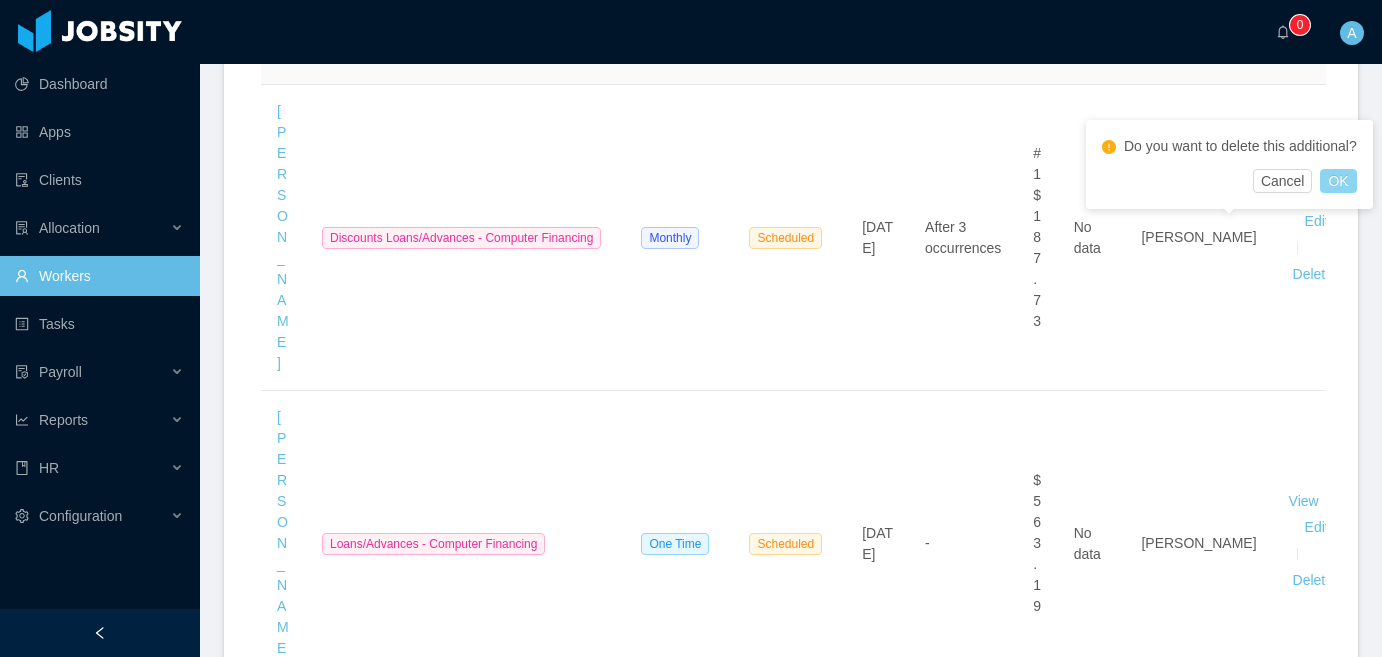 click on "OK" at bounding box center (1338, 181) 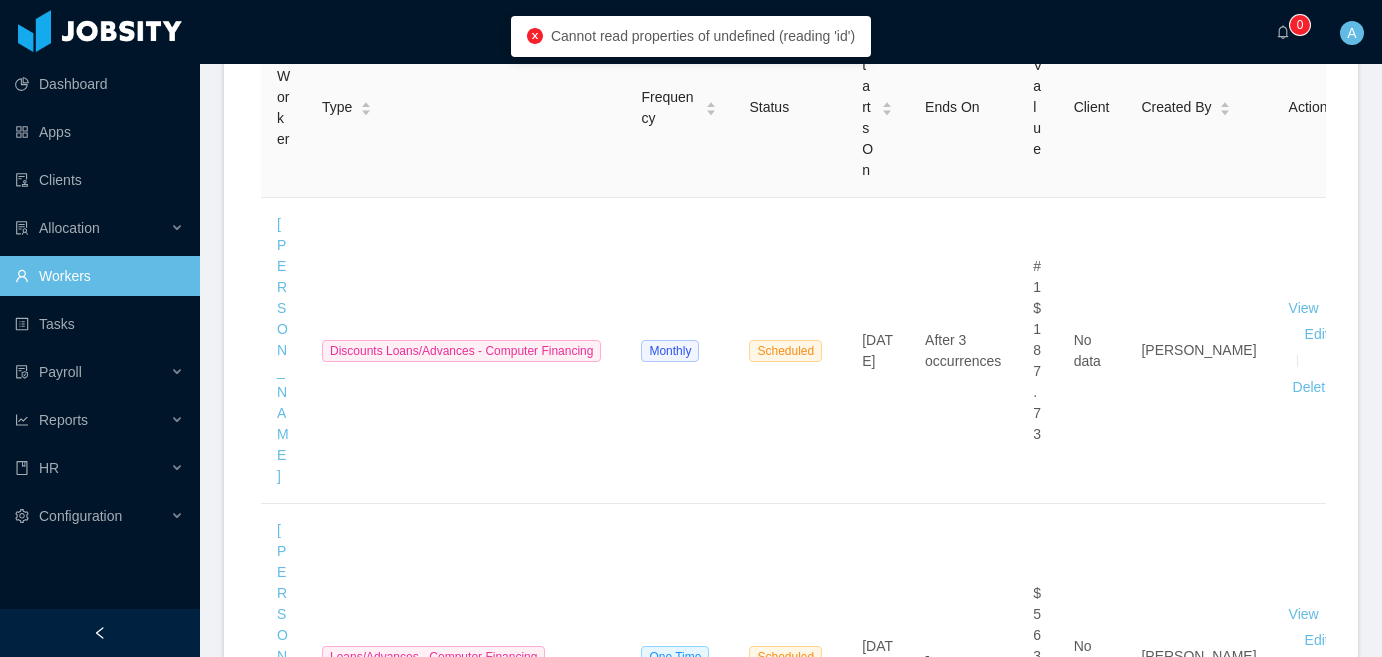 scroll, scrollTop: 1074, scrollLeft: 0, axis: vertical 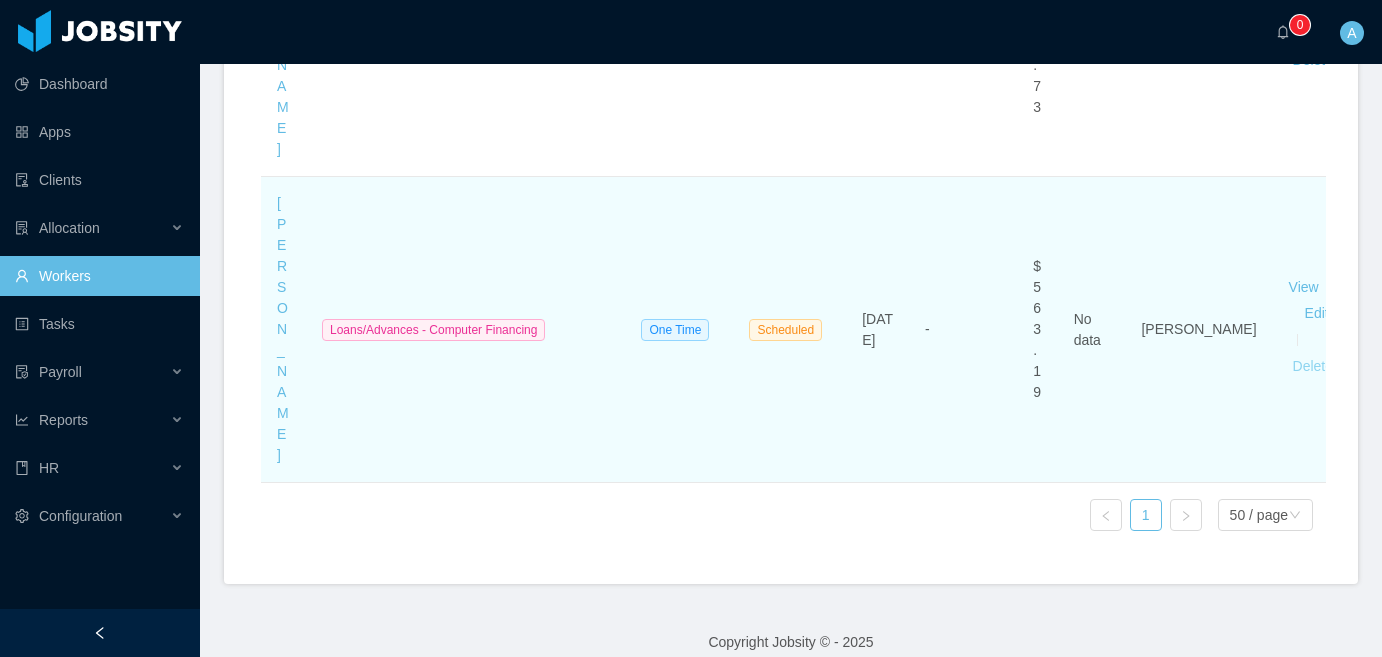 click on "Delete" at bounding box center [1313, 367] 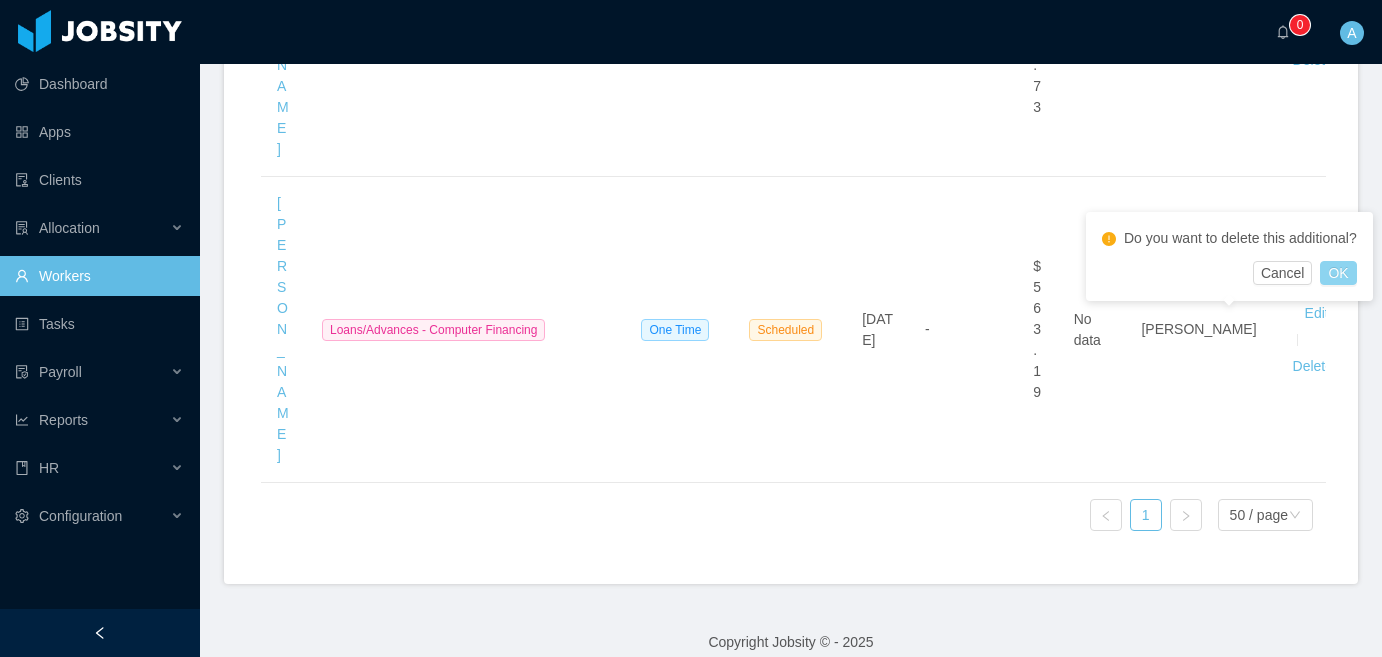 click on "OK" at bounding box center [1338, 273] 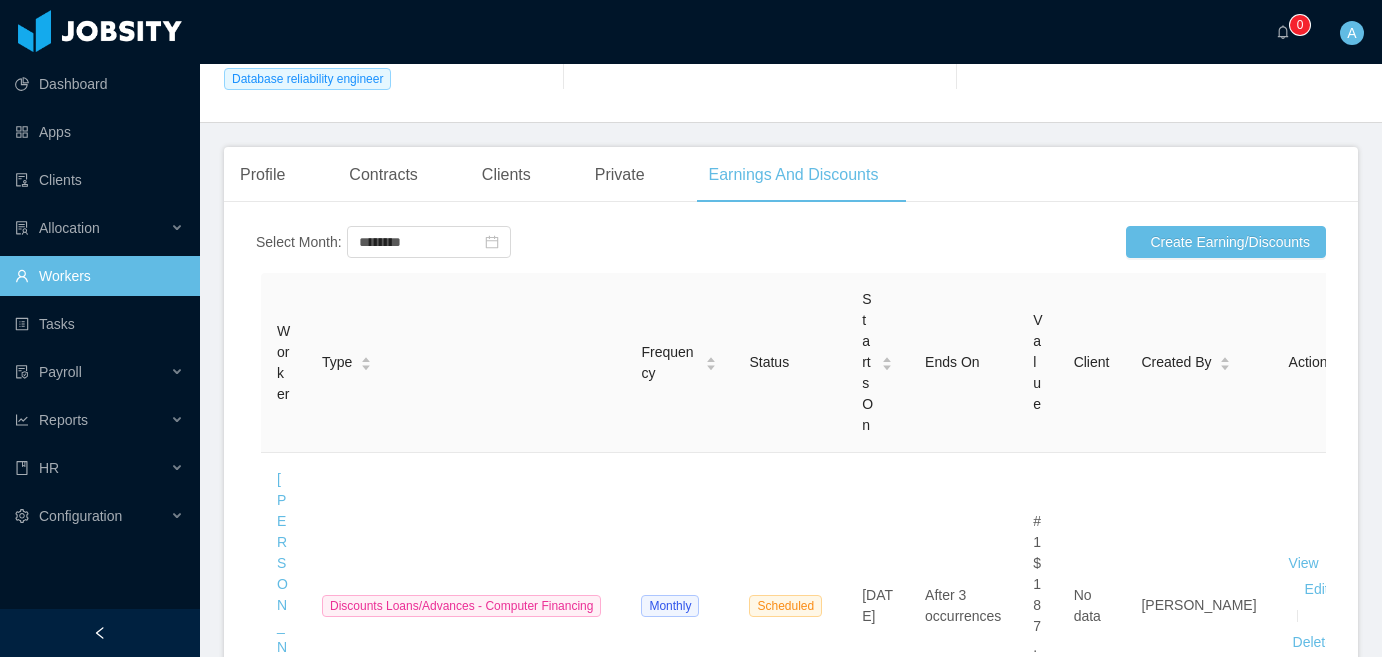 scroll, scrollTop: 396, scrollLeft: 0, axis: vertical 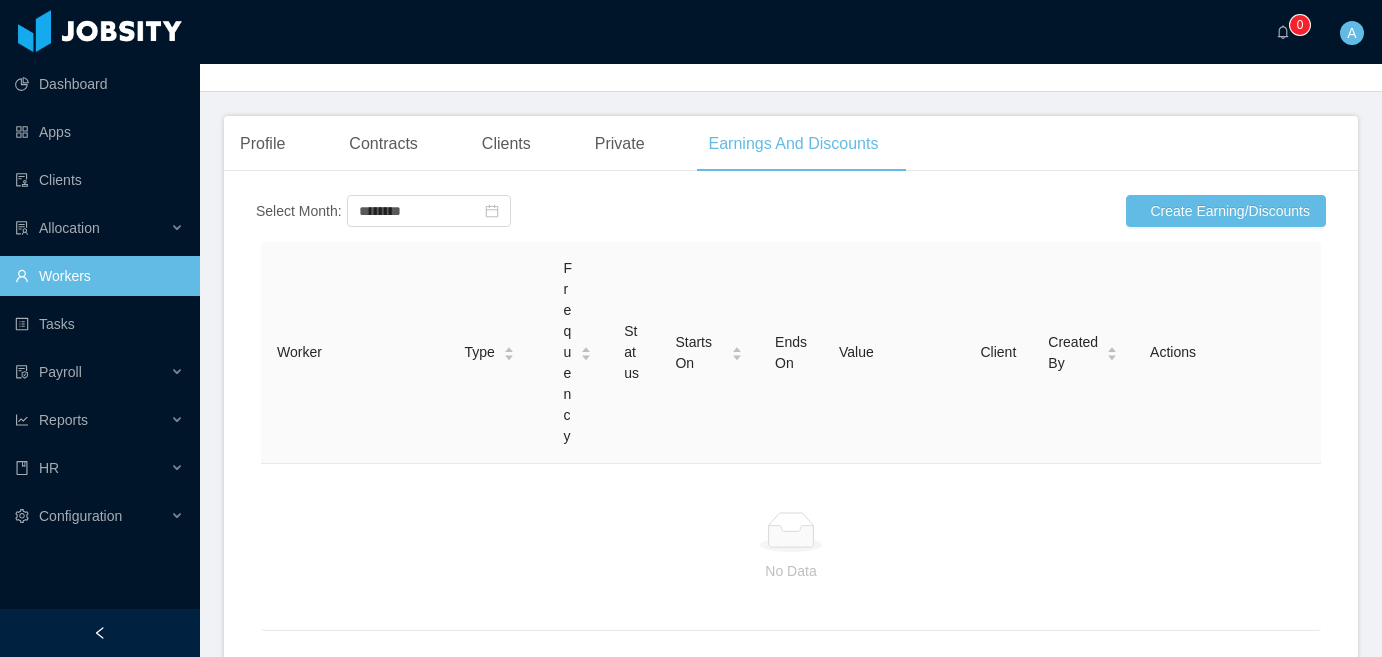 click on "Workers" at bounding box center (99, 276) 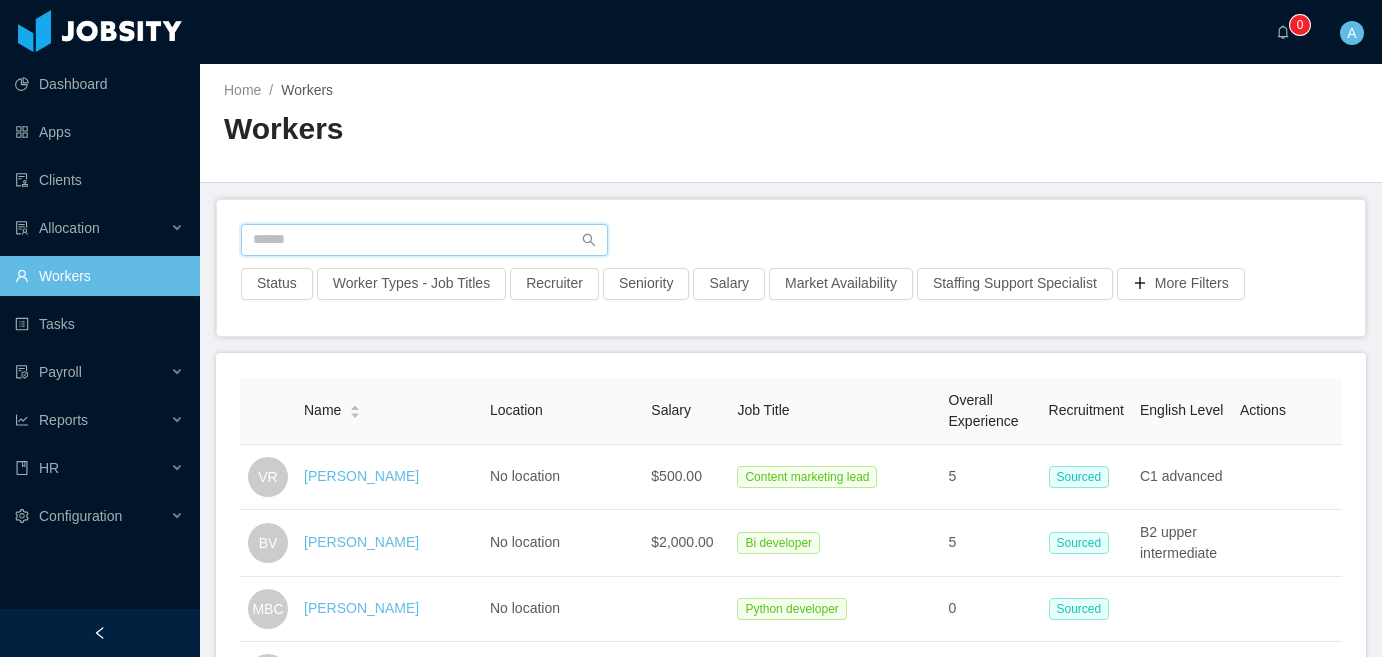 click at bounding box center [424, 240] 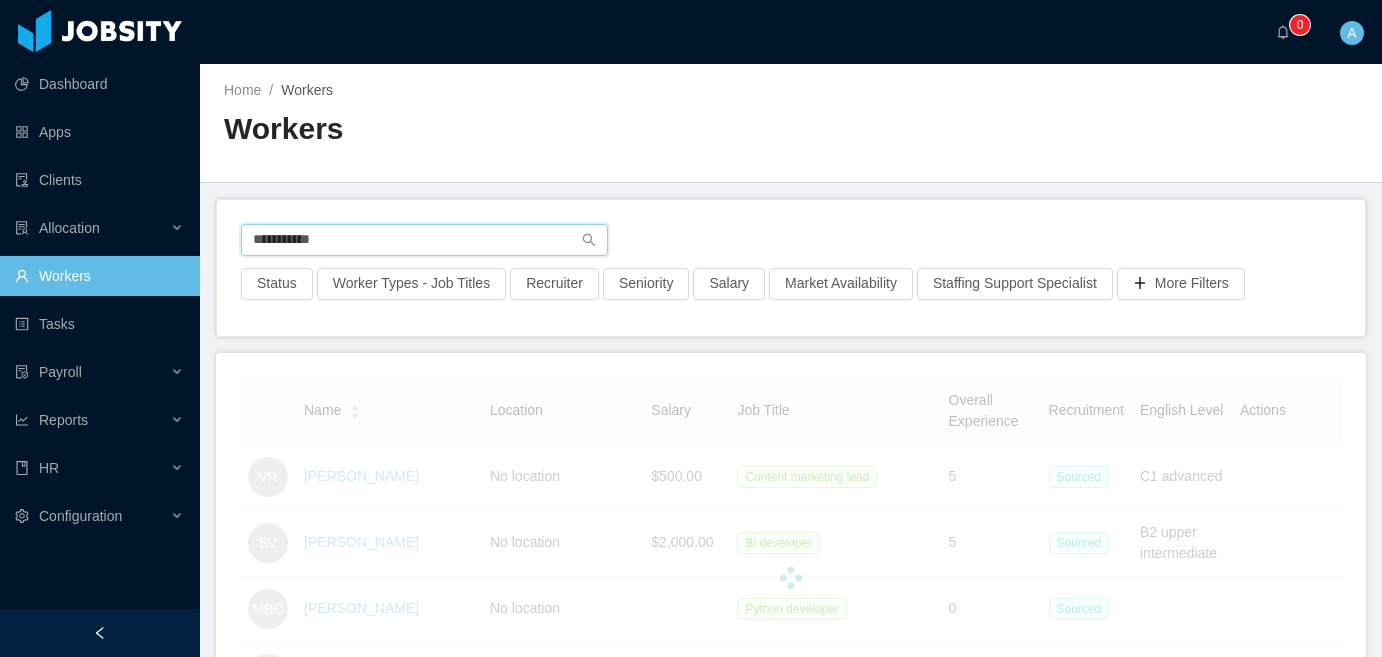 type on "**********" 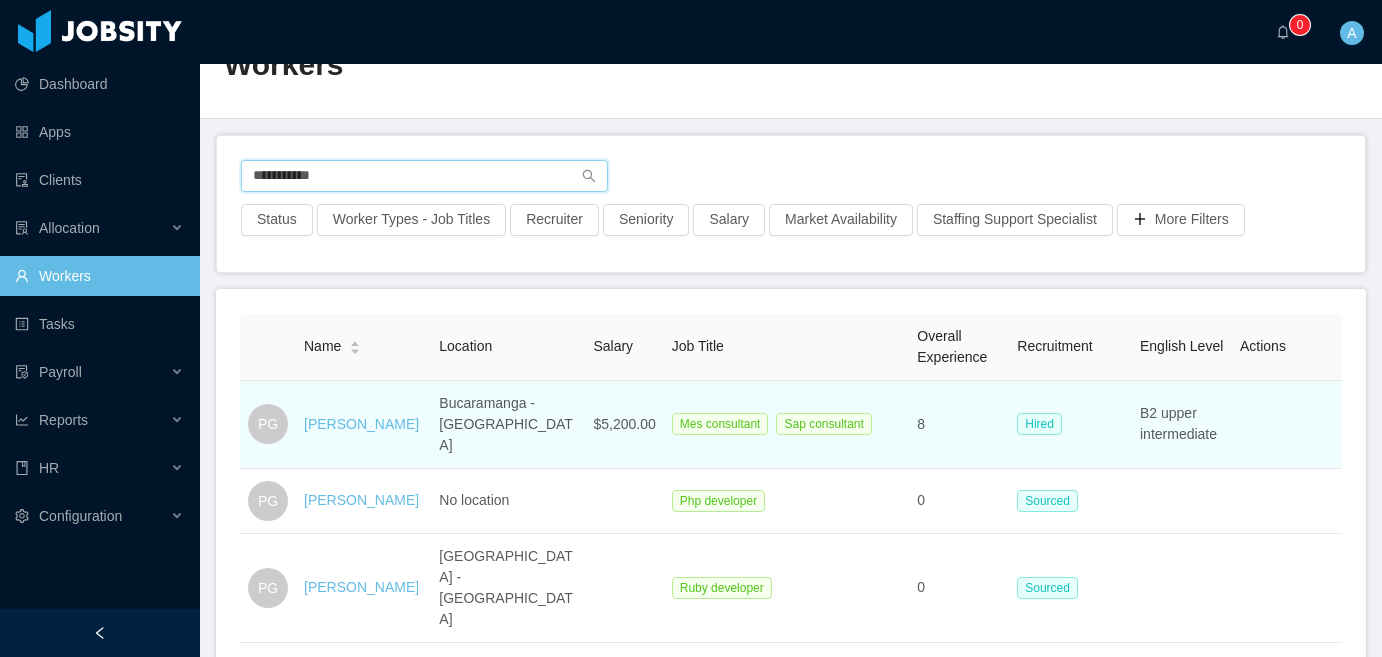 scroll, scrollTop: 79, scrollLeft: 0, axis: vertical 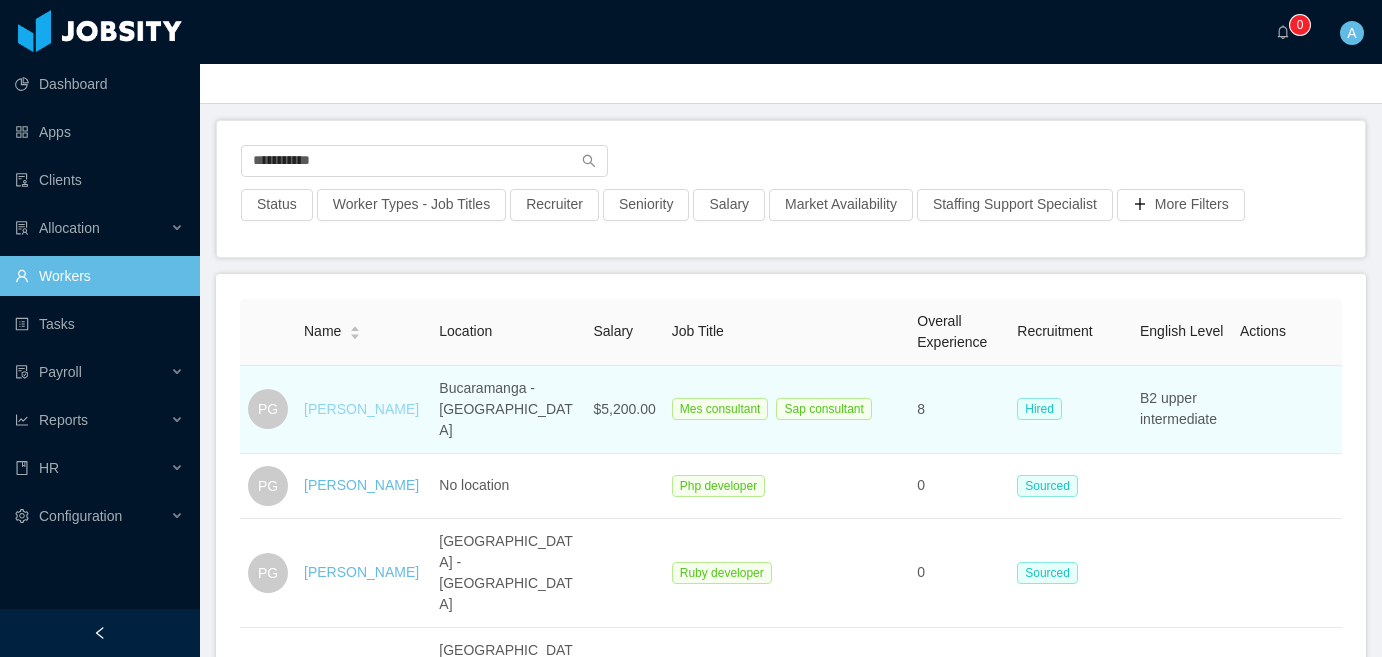 click on "[PERSON_NAME]" at bounding box center (361, 409) 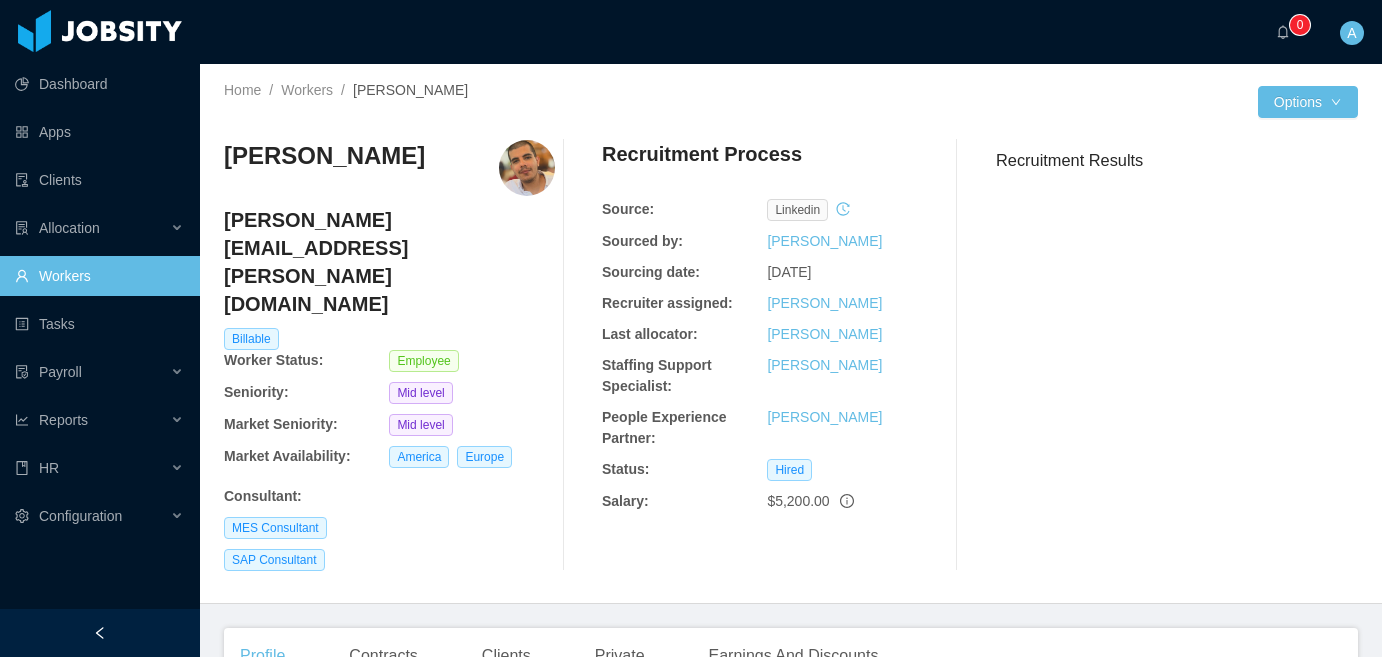 scroll, scrollTop: 180, scrollLeft: 0, axis: vertical 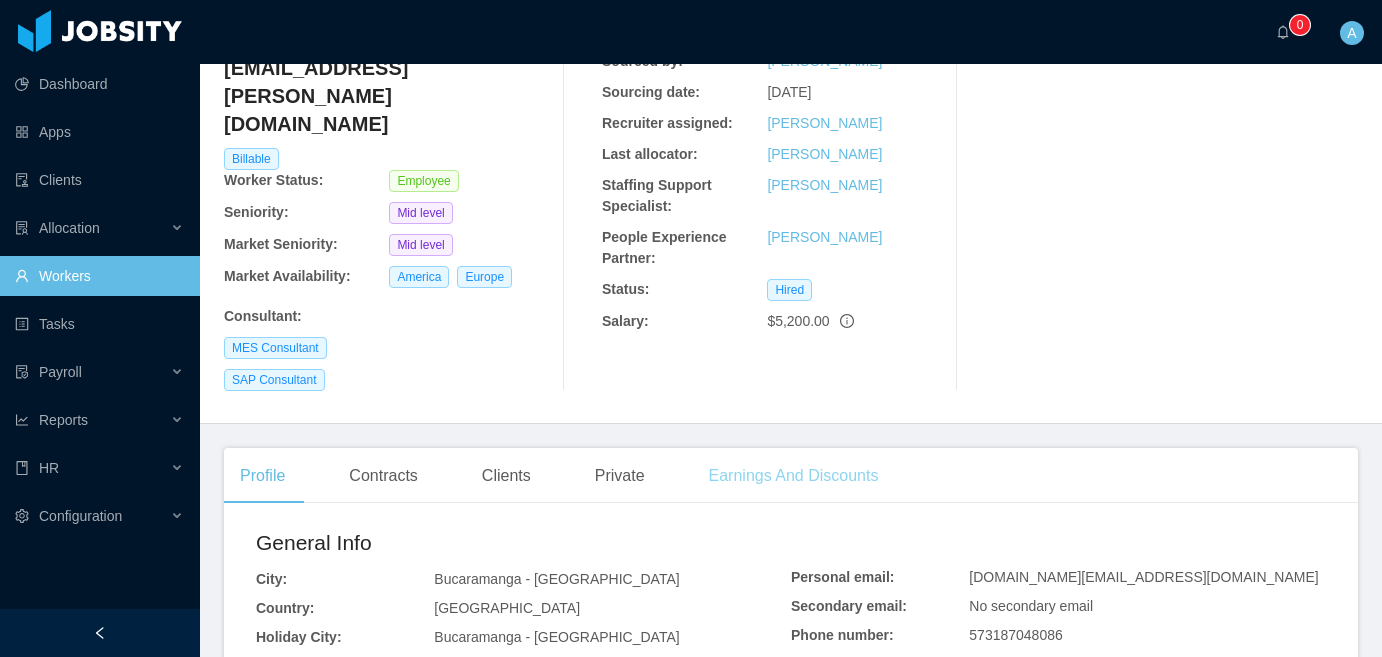 click on "Earnings And Discounts" at bounding box center (794, 476) 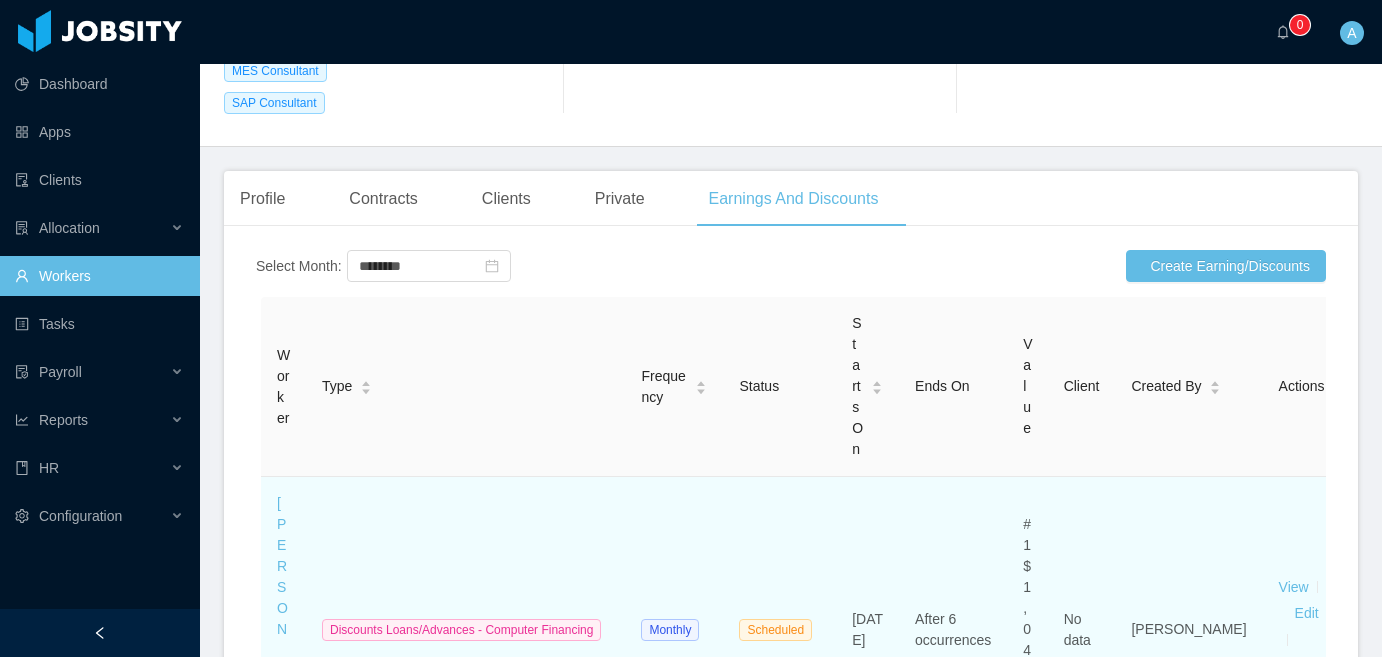 scroll, scrollTop: 712, scrollLeft: 0, axis: vertical 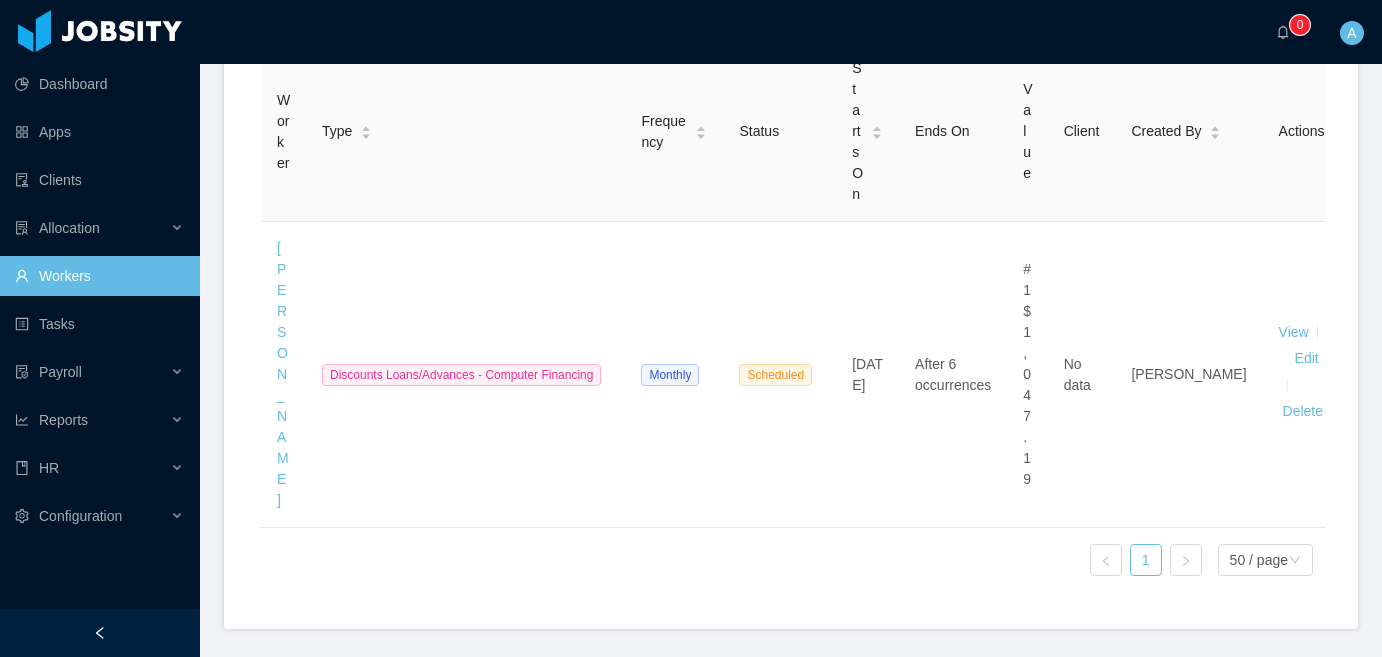 click 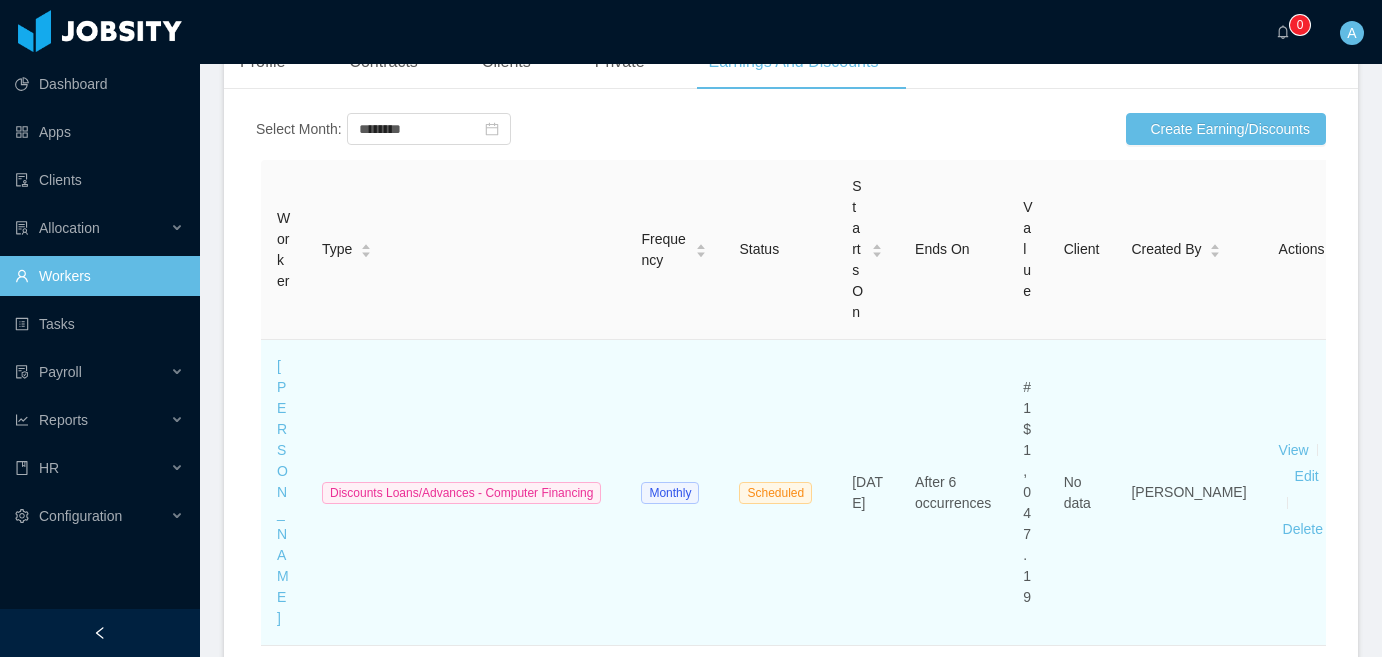scroll, scrollTop: 558, scrollLeft: 0, axis: vertical 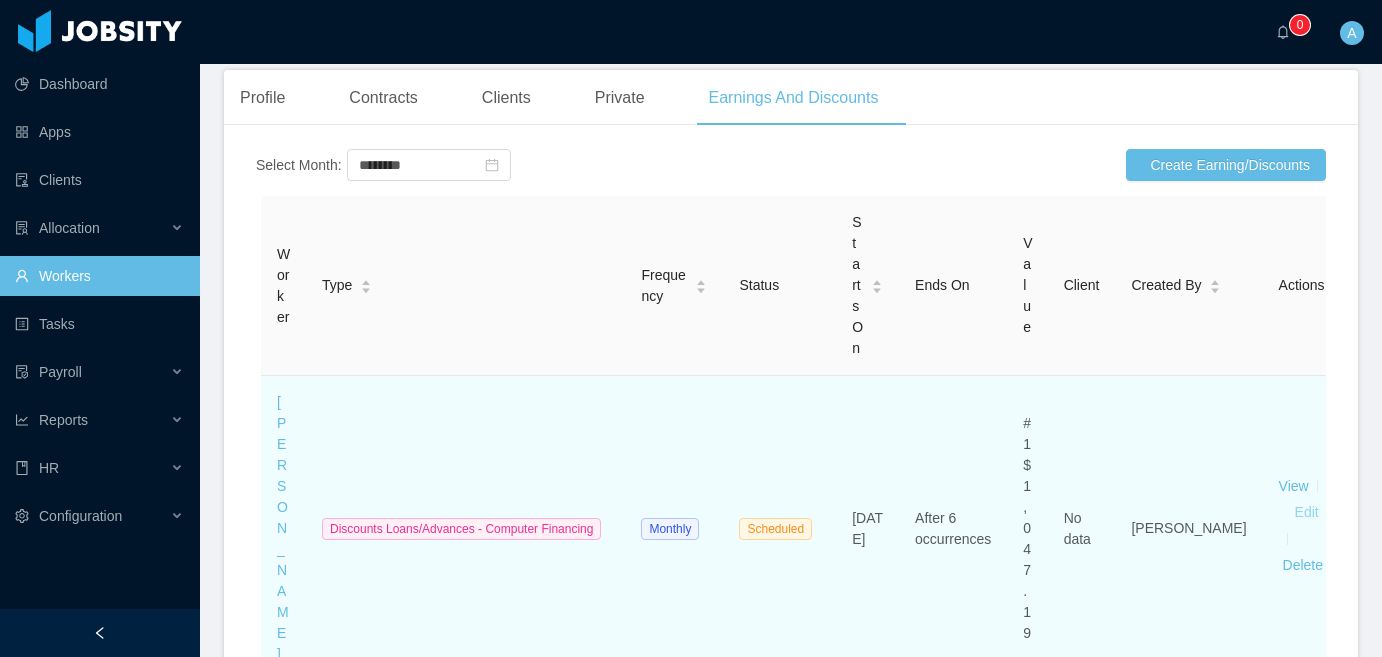 click on "Edit" at bounding box center (1307, 513) 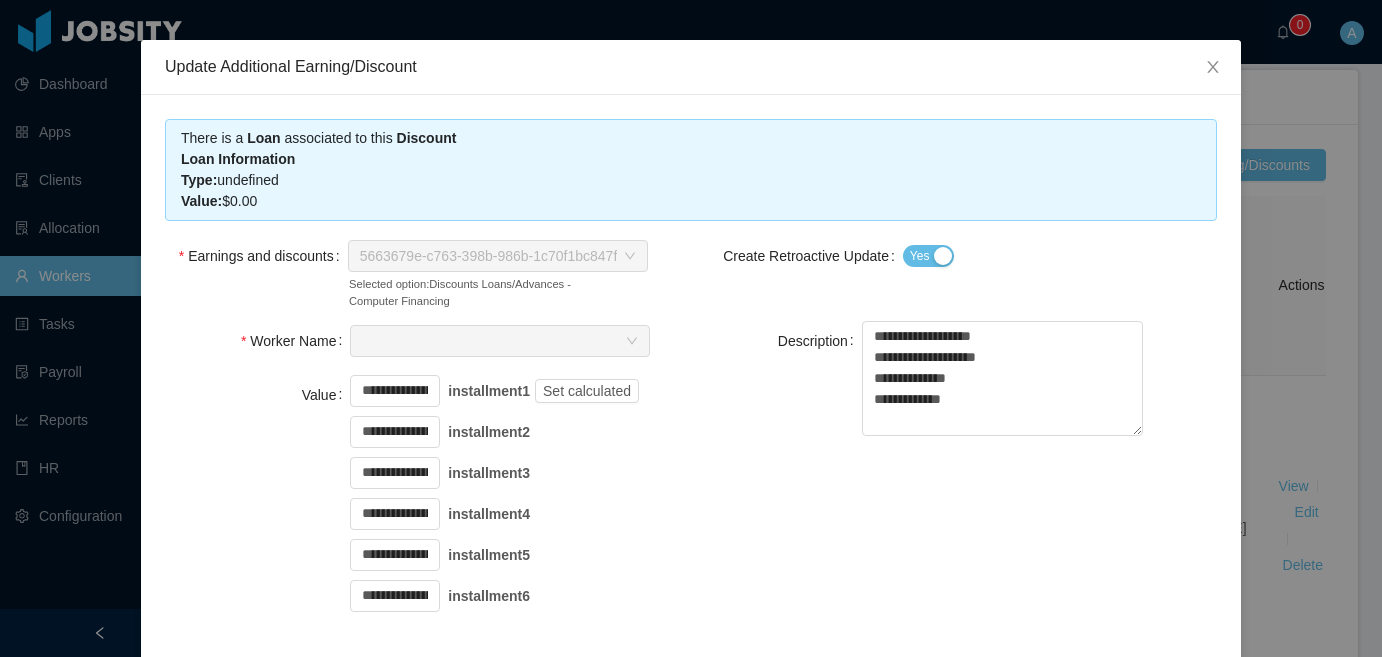 scroll, scrollTop: 61, scrollLeft: 0, axis: vertical 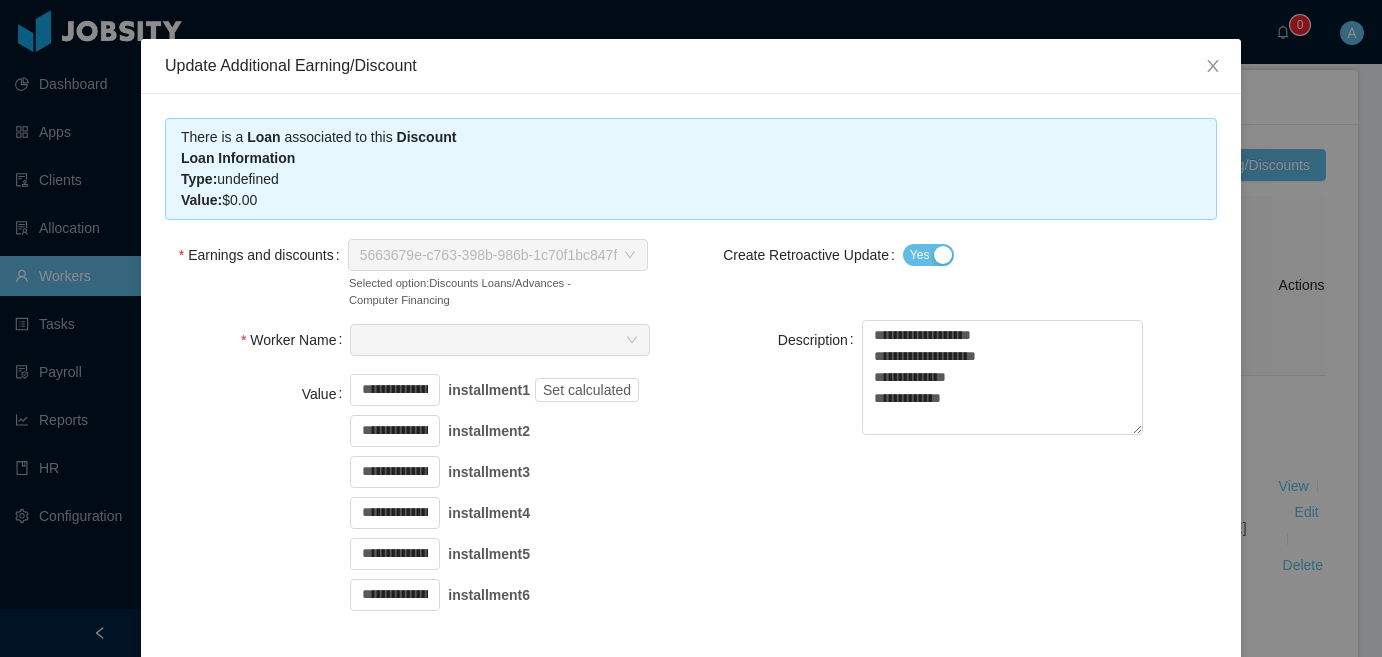 click on "Yes" at bounding box center [939, 255] 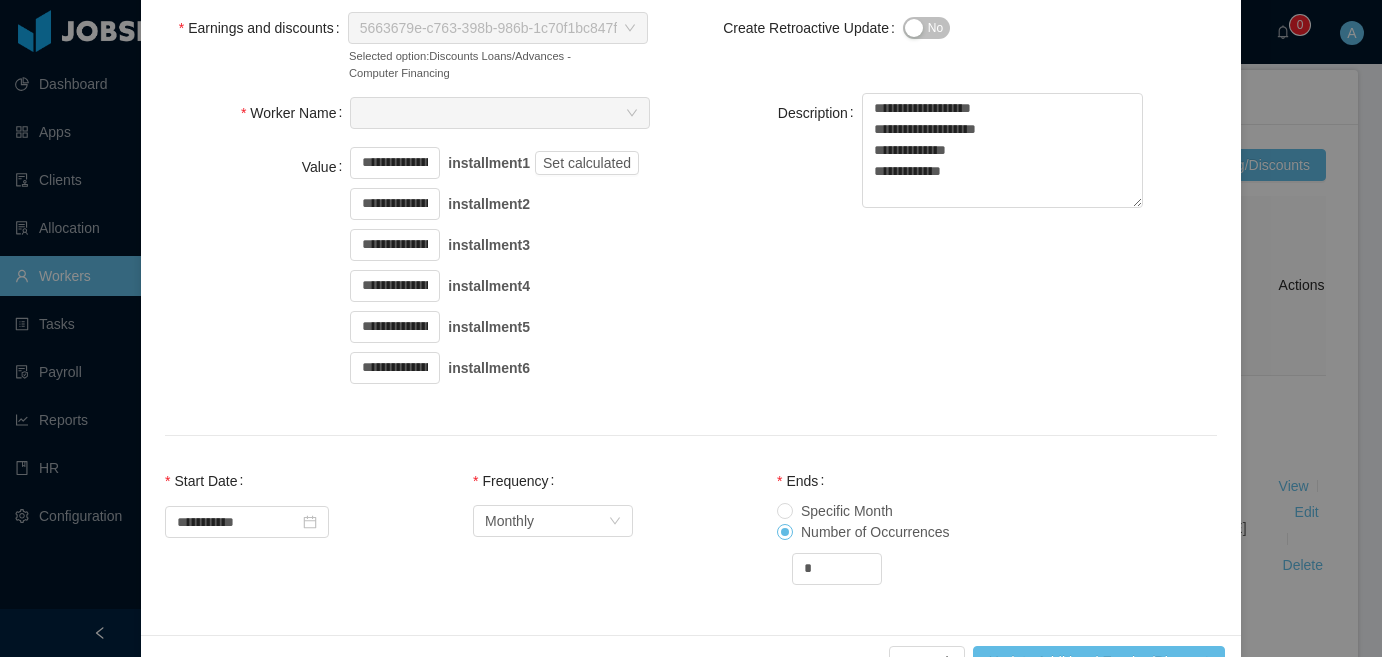 scroll, scrollTop: 287, scrollLeft: 0, axis: vertical 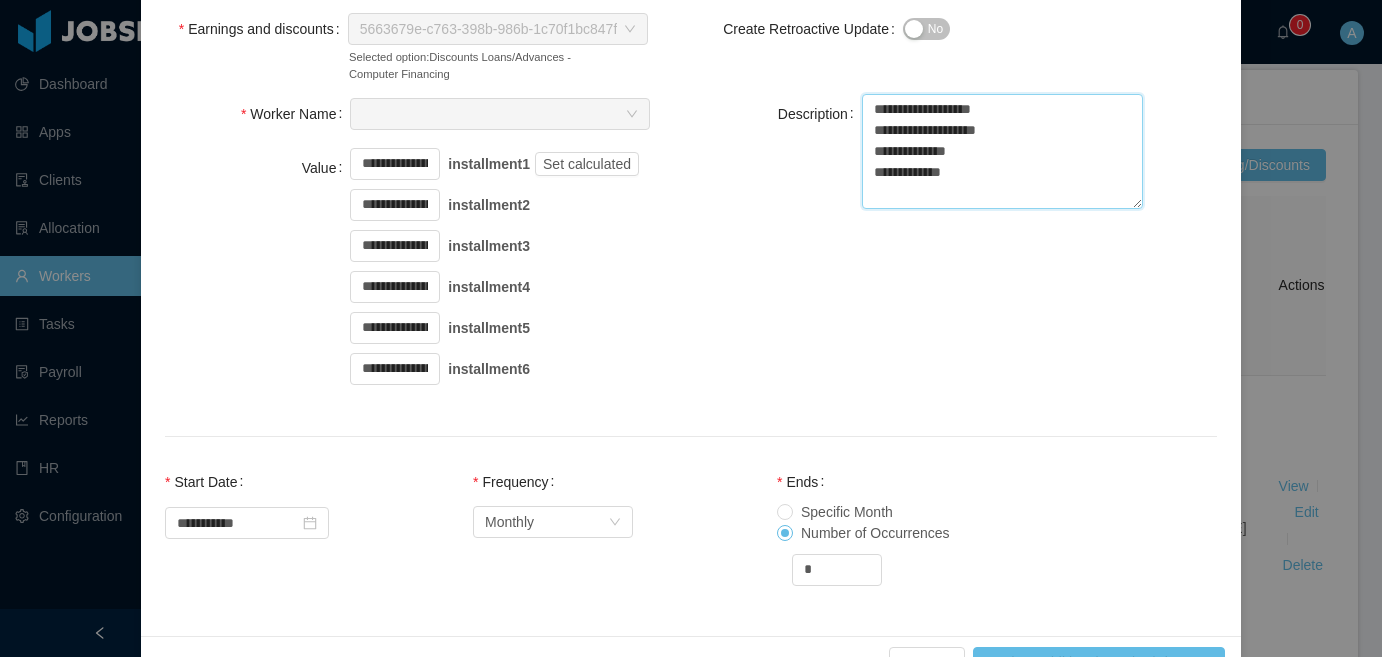 click on "**********" at bounding box center (1002, 151) 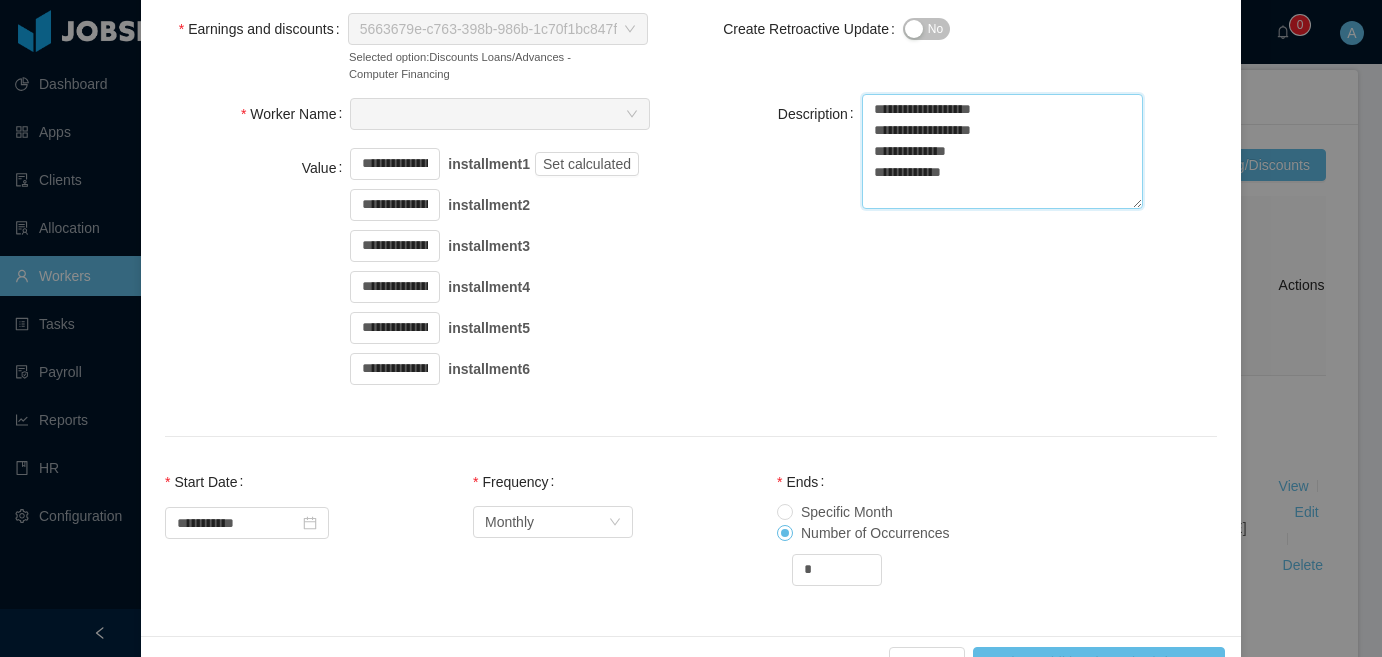 click on "**********" at bounding box center (1002, 151) 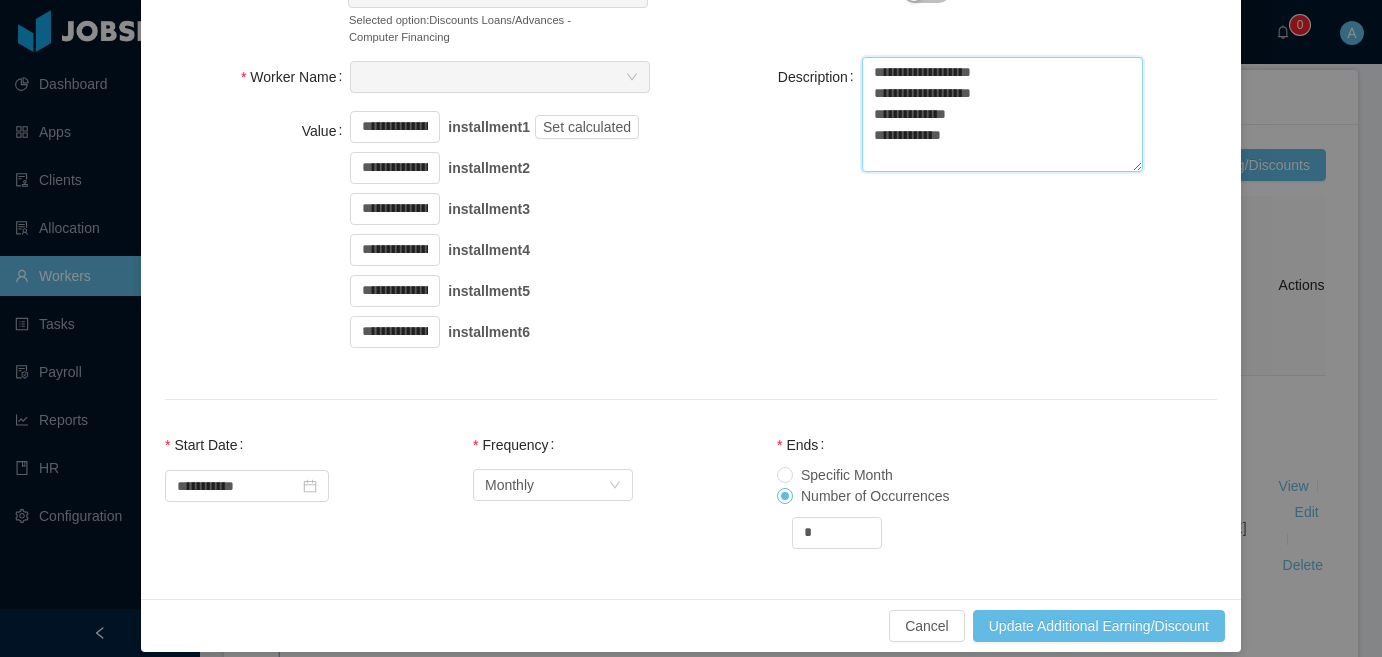 scroll, scrollTop: 345, scrollLeft: 0, axis: vertical 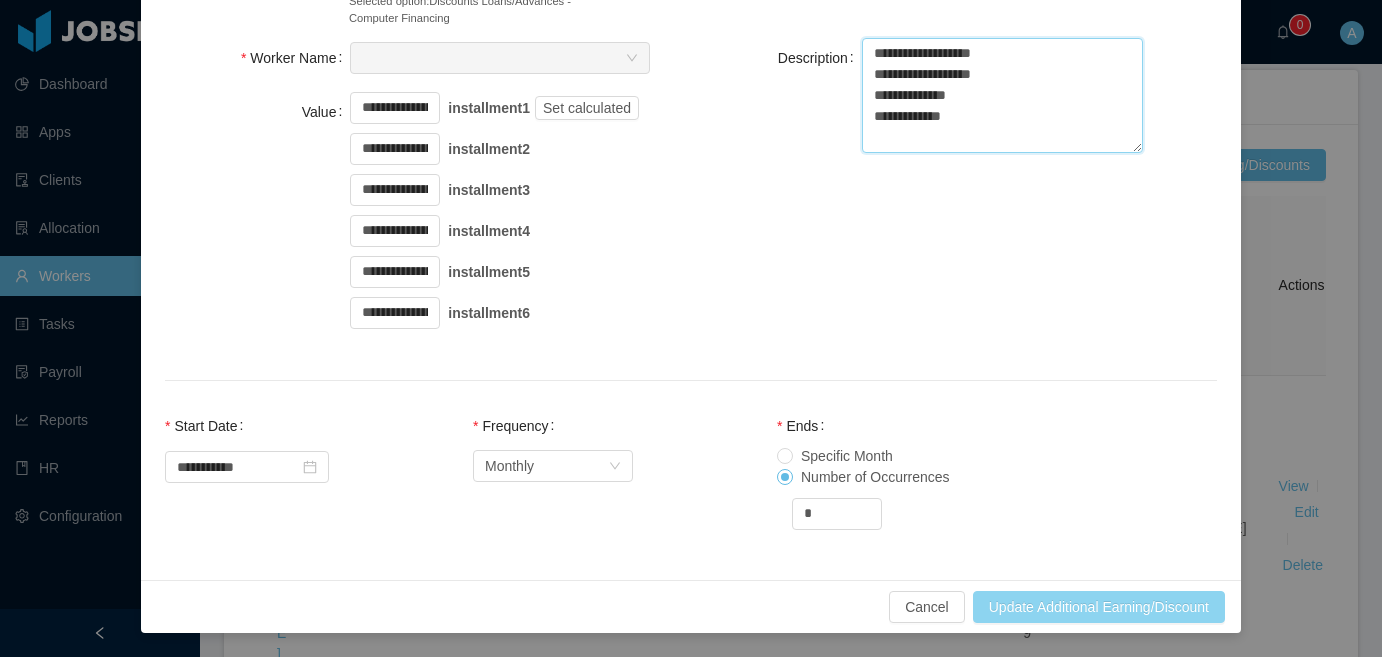 type on "**********" 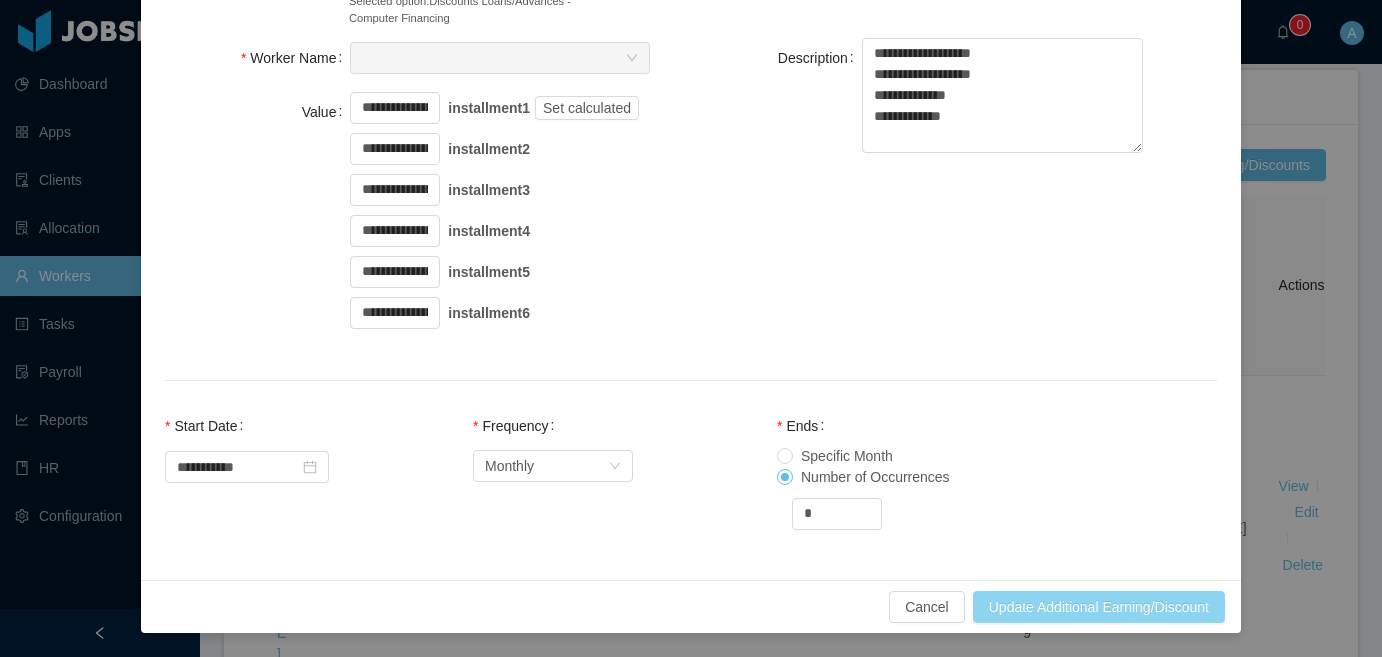 click on "Update Additional Earning/Discount" at bounding box center (1099, 607) 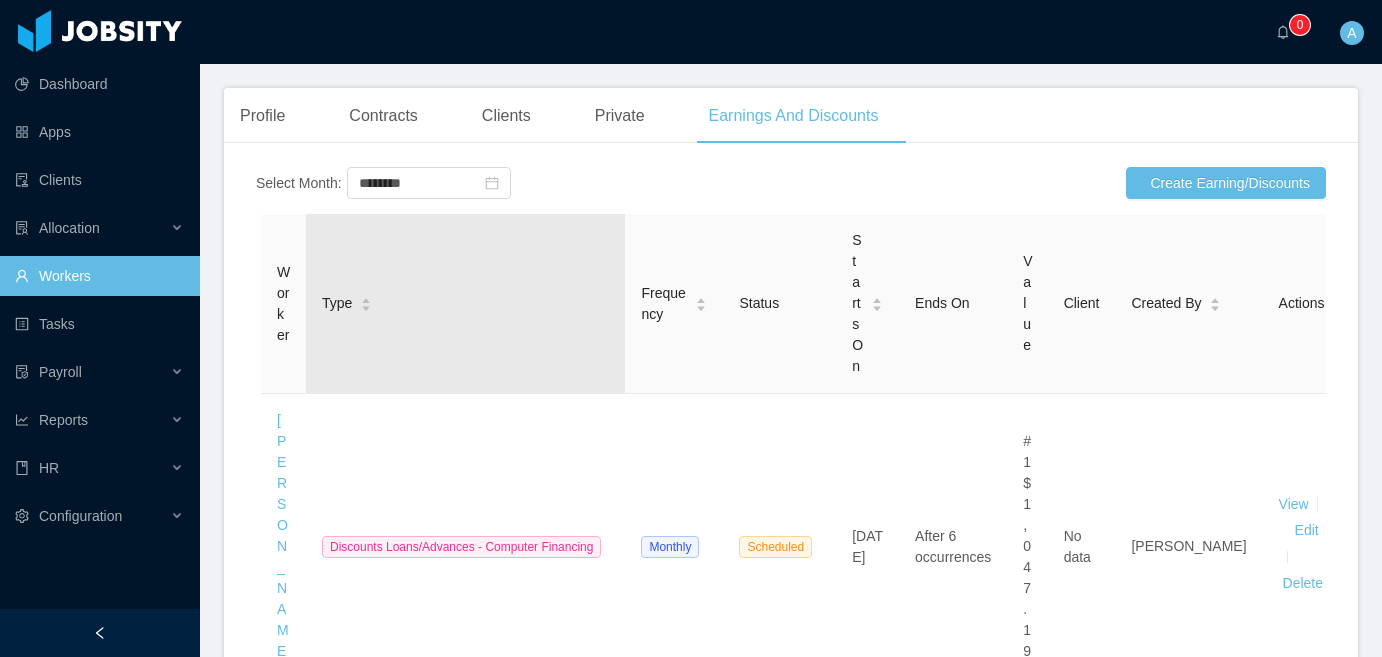 scroll, scrollTop: 514, scrollLeft: 0, axis: vertical 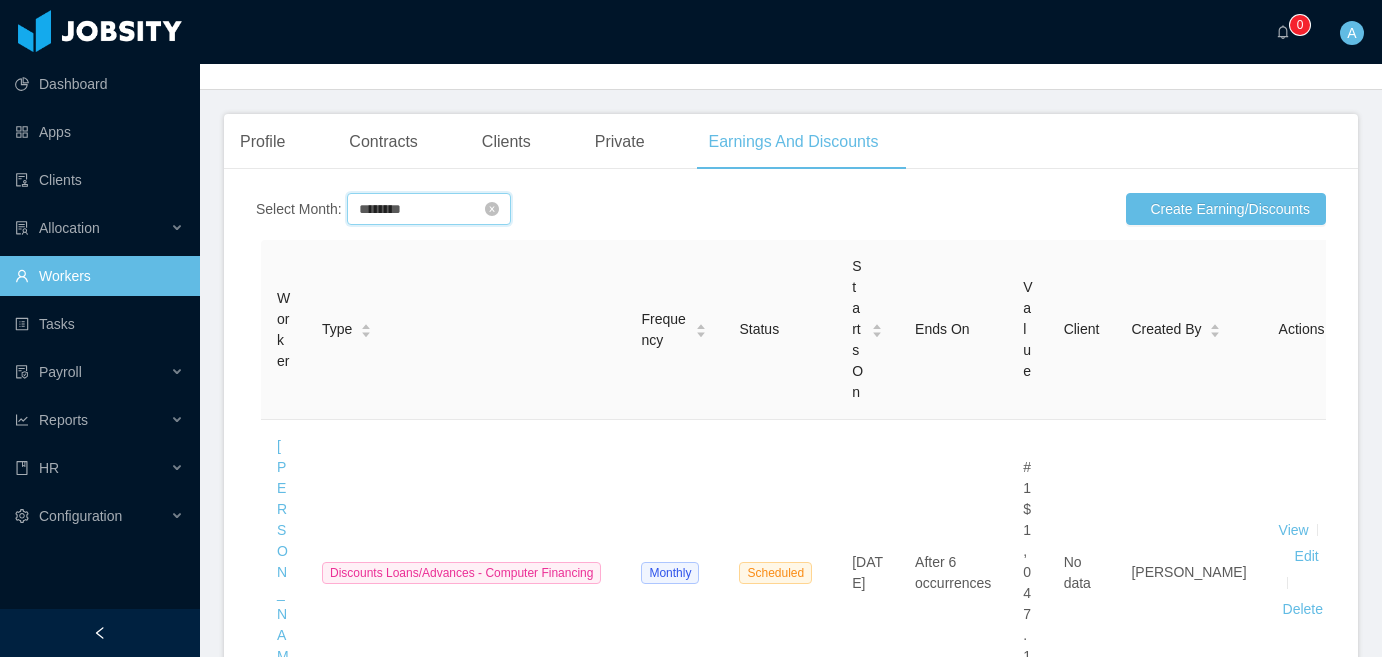 click on "********" at bounding box center (429, 209) 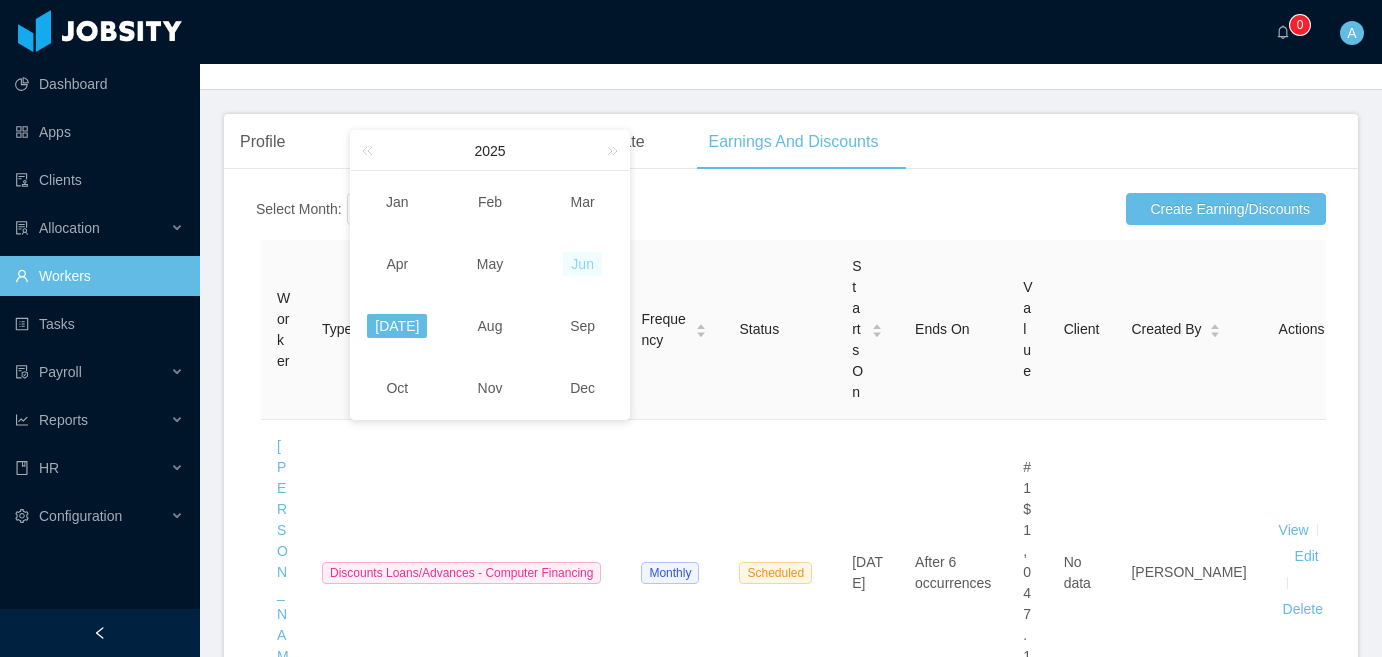 click on "Jun" at bounding box center [582, 264] 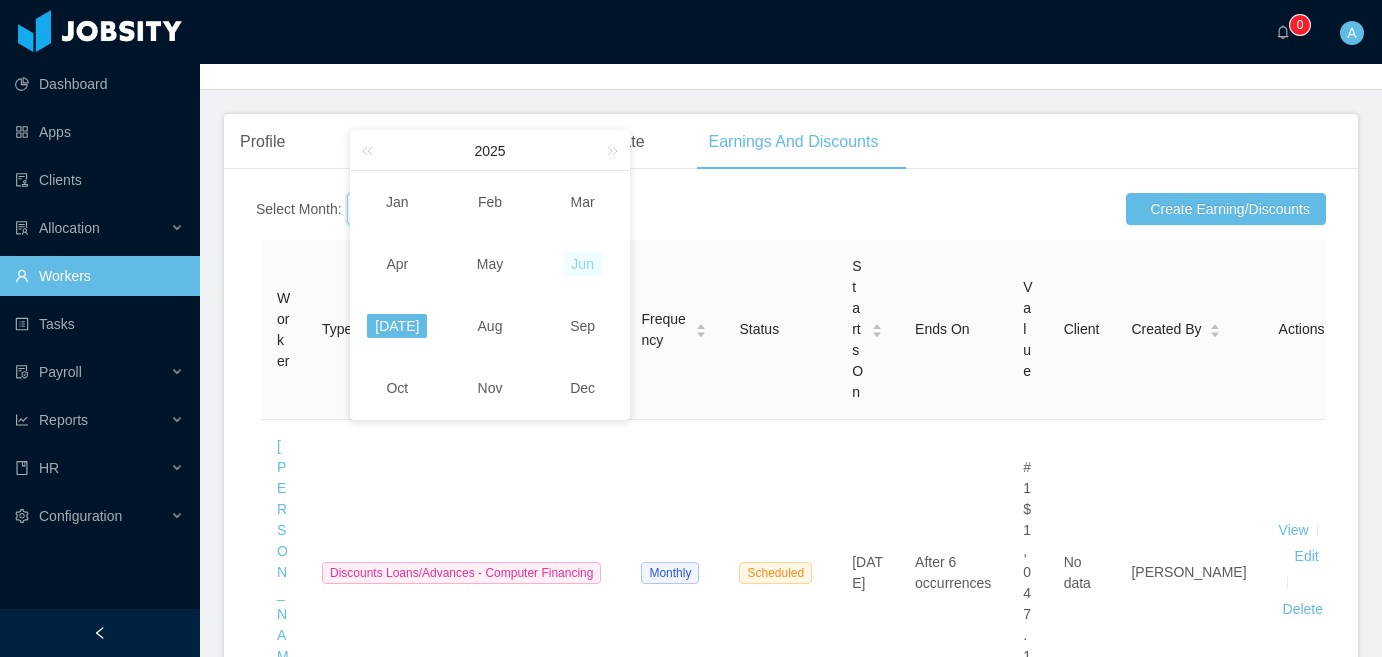 type on "********" 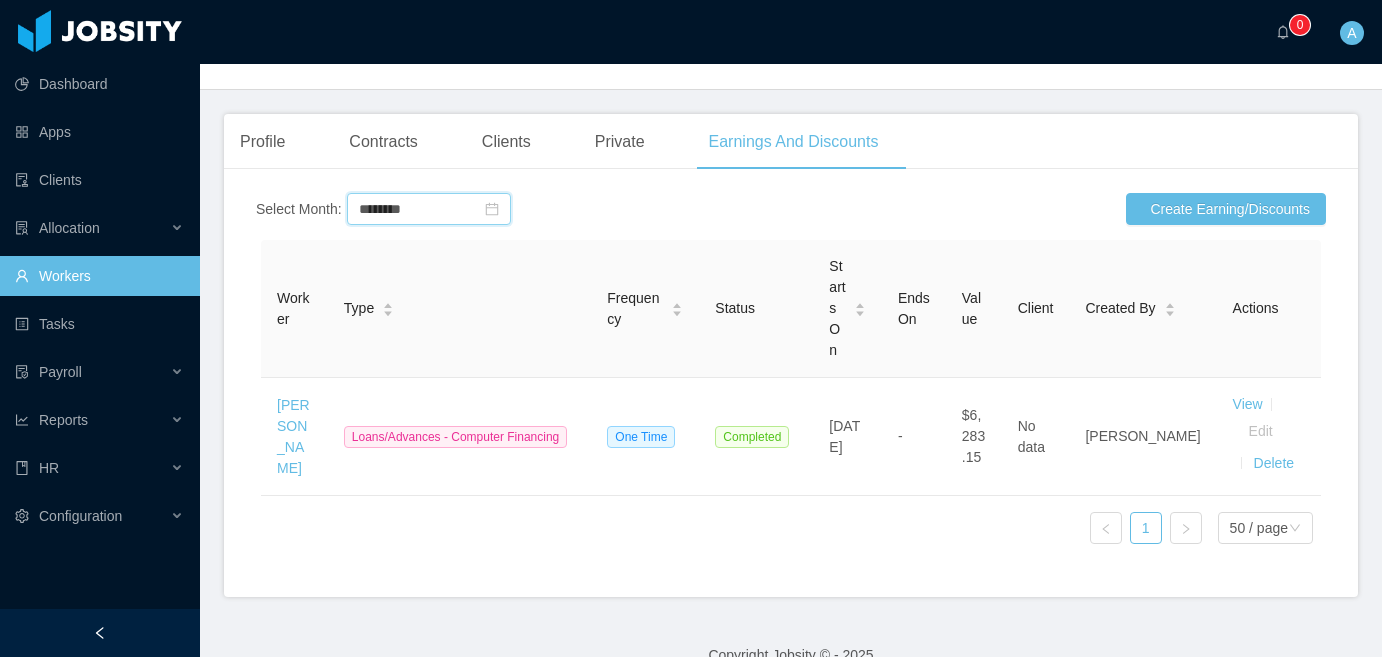 scroll, scrollTop: 503, scrollLeft: 0, axis: vertical 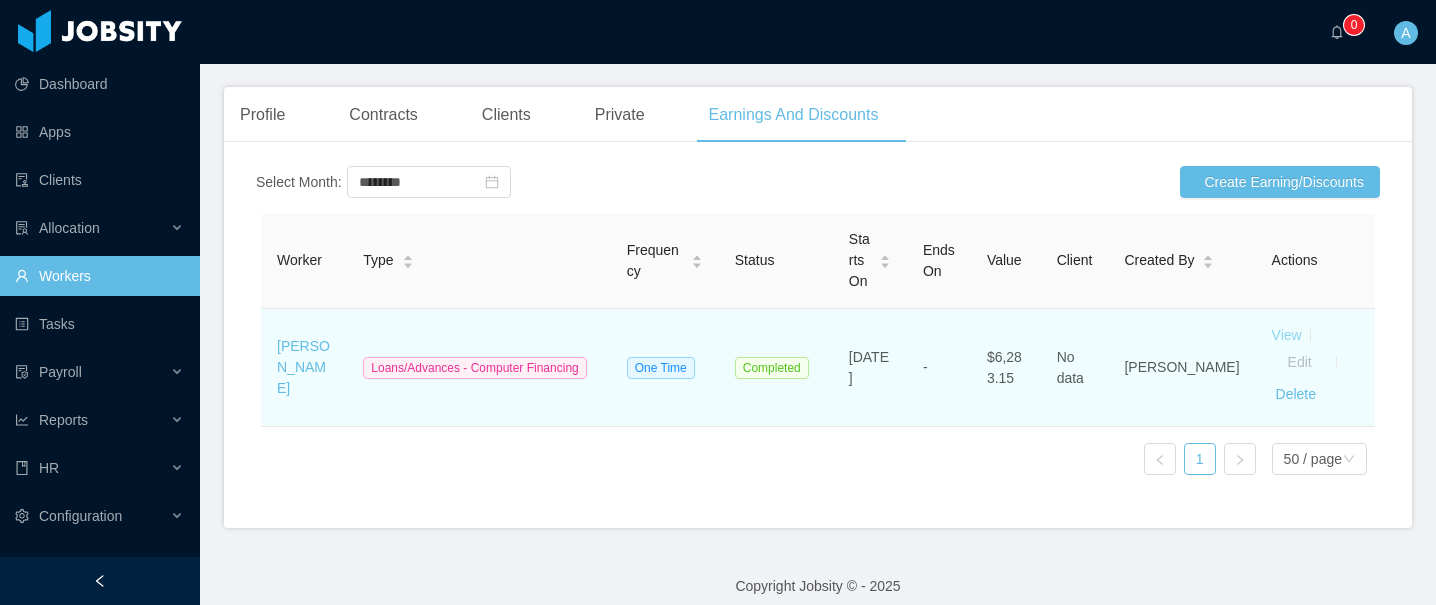 click on "View" at bounding box center (1287, 335) 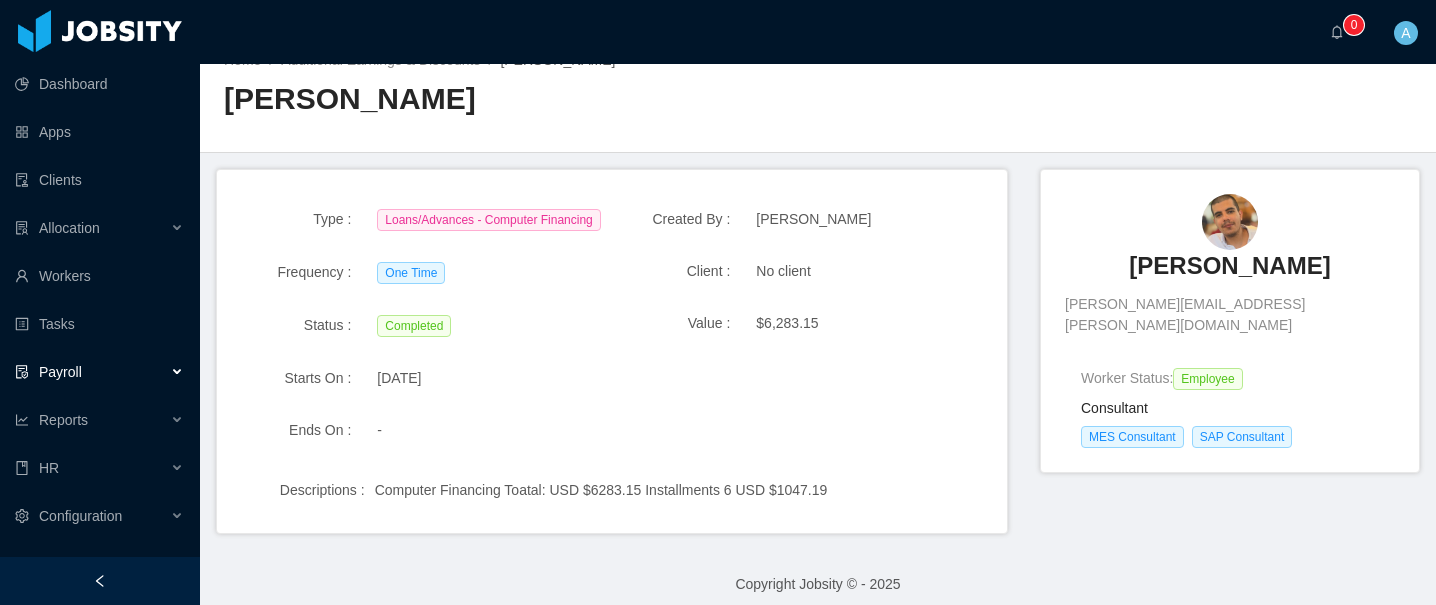 scroll, scrollTop: 43, scrollLeft: 0, axis: vertical 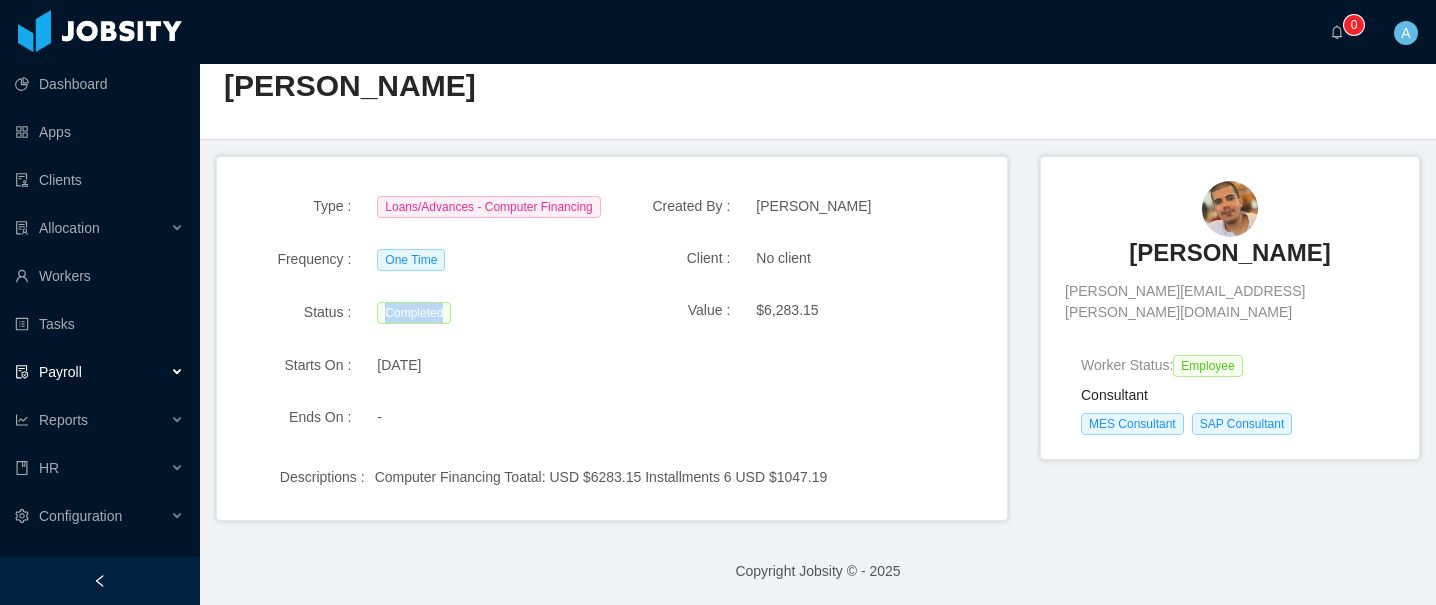 drag, startPoint x: 358, startPoint y: 316, endPoint x: 490, endPoint y: 315, distance: 132.00378 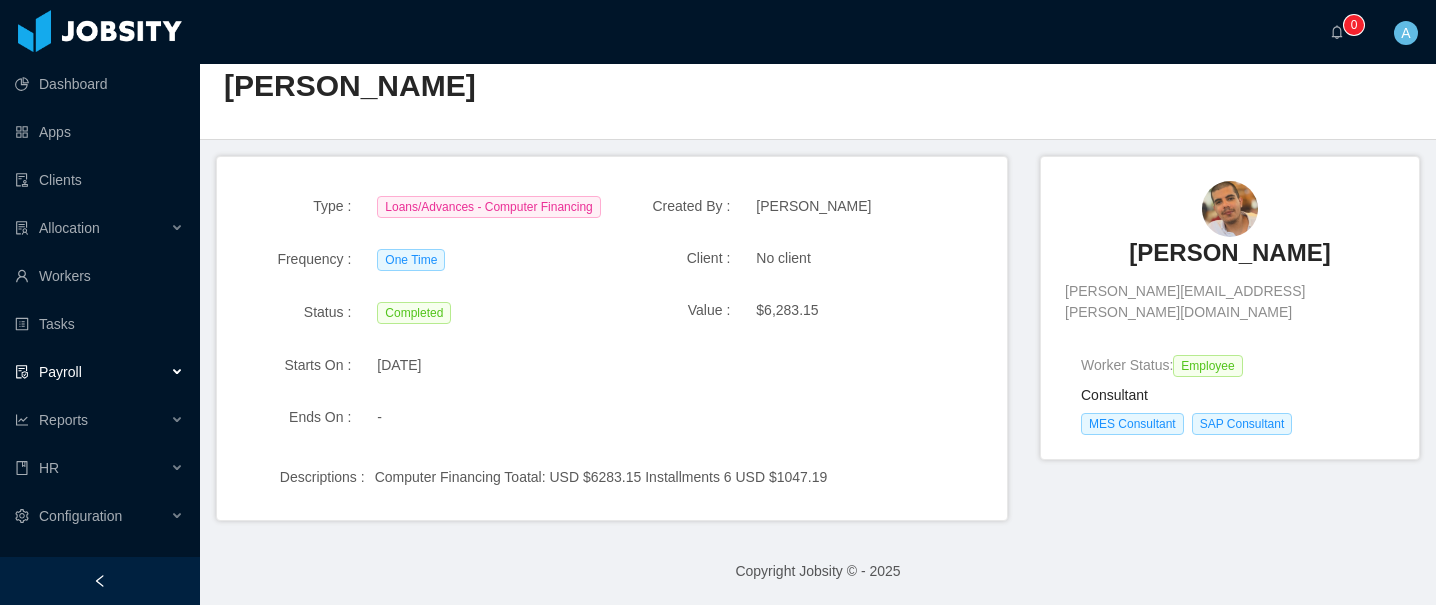 click on "$6,283.15" at bounding box center [866, 310] 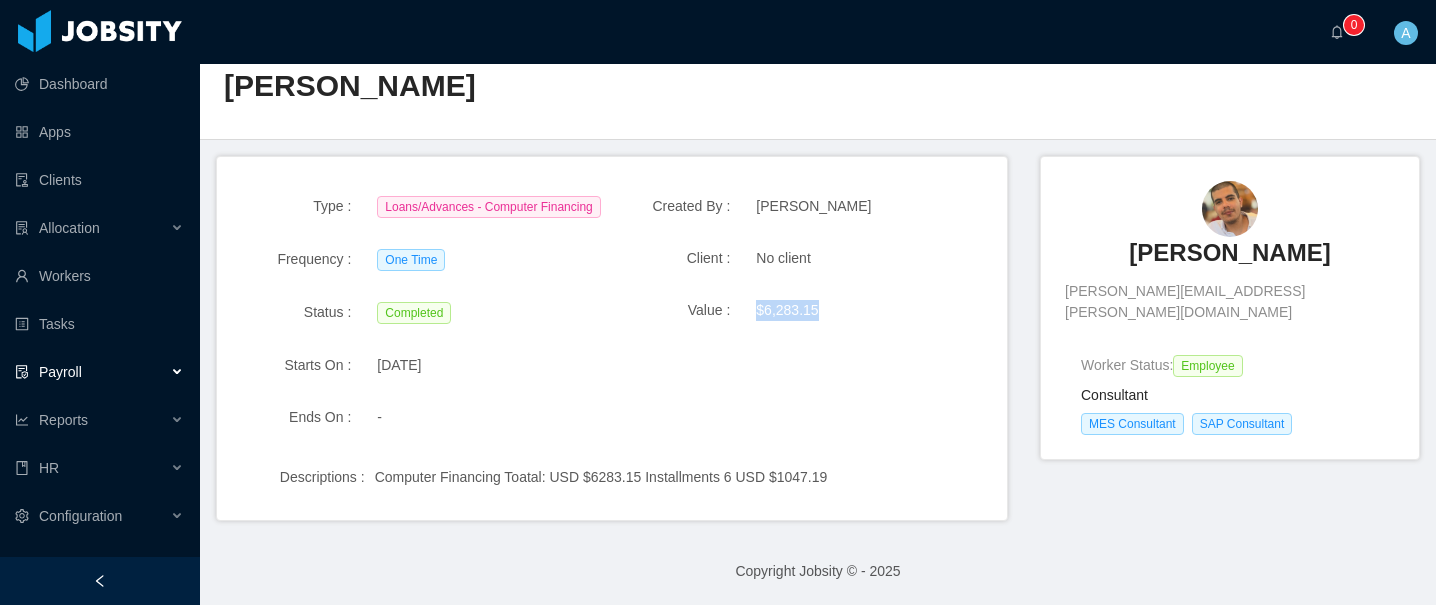 drag, startPoint x: 750, startPoint y: 307, endPoint x: 870, endPoint y: 305, distance: 120.01666 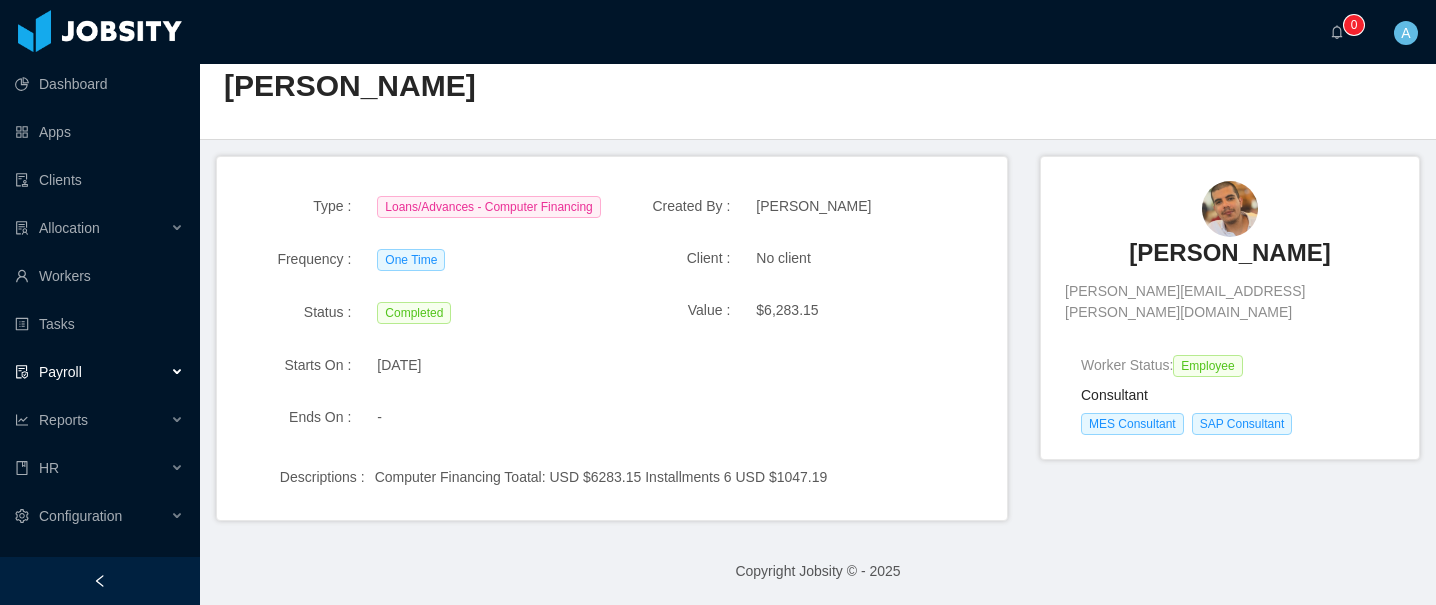 click on "$6,283.15" at bounding box center [866, 310] 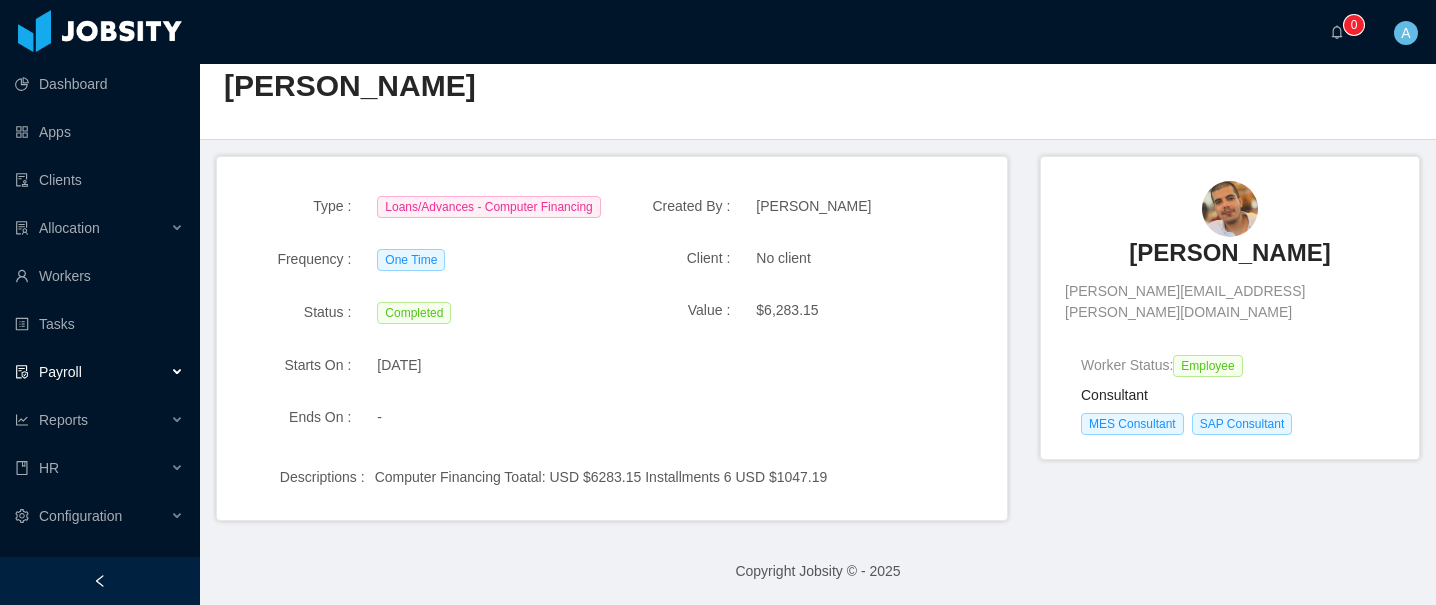 scroll, scrollTop: 0, scrollLeft: 0, axis: both 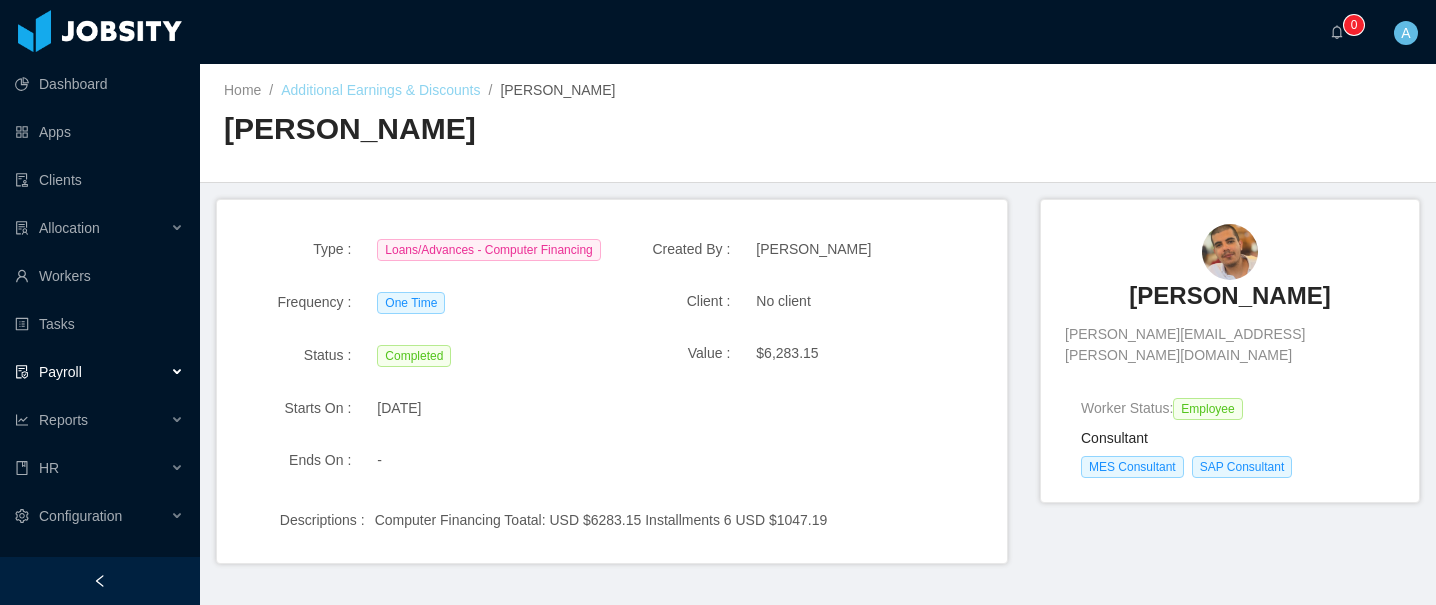 click on "Additional Earnings & Discounts" at bounding box center [380, 90] 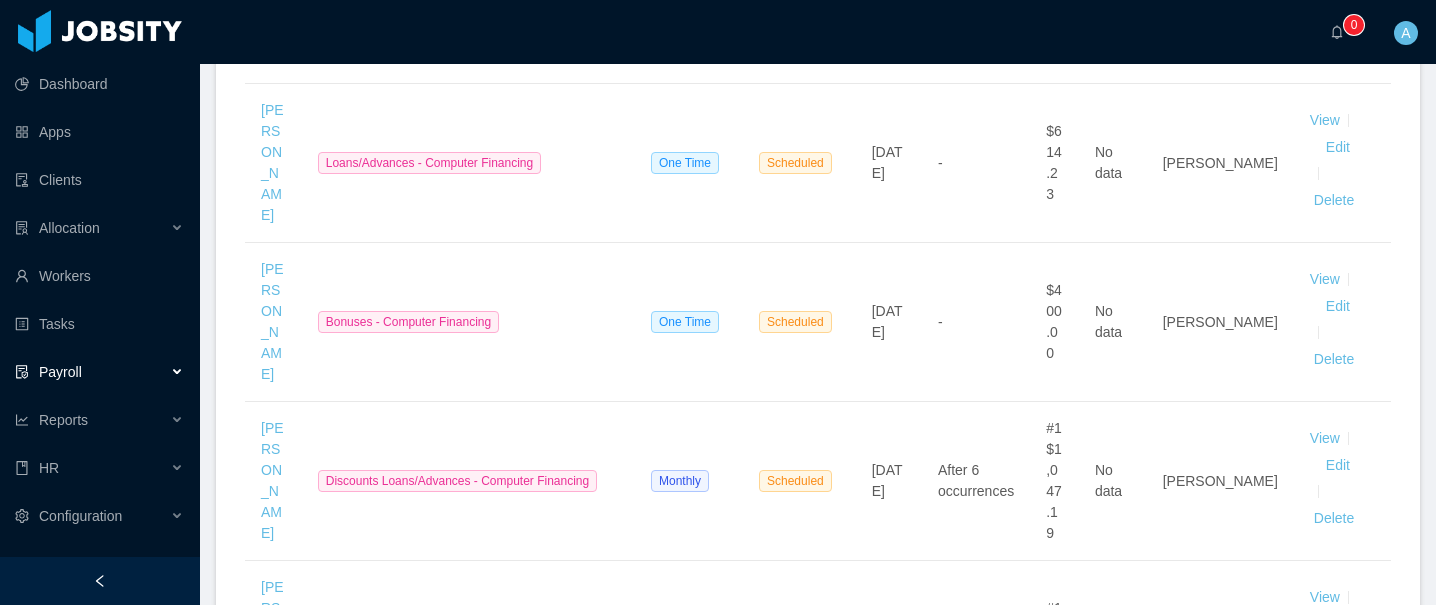 scroll, scrollTop: 0, scrollLeft: 0, axis: both 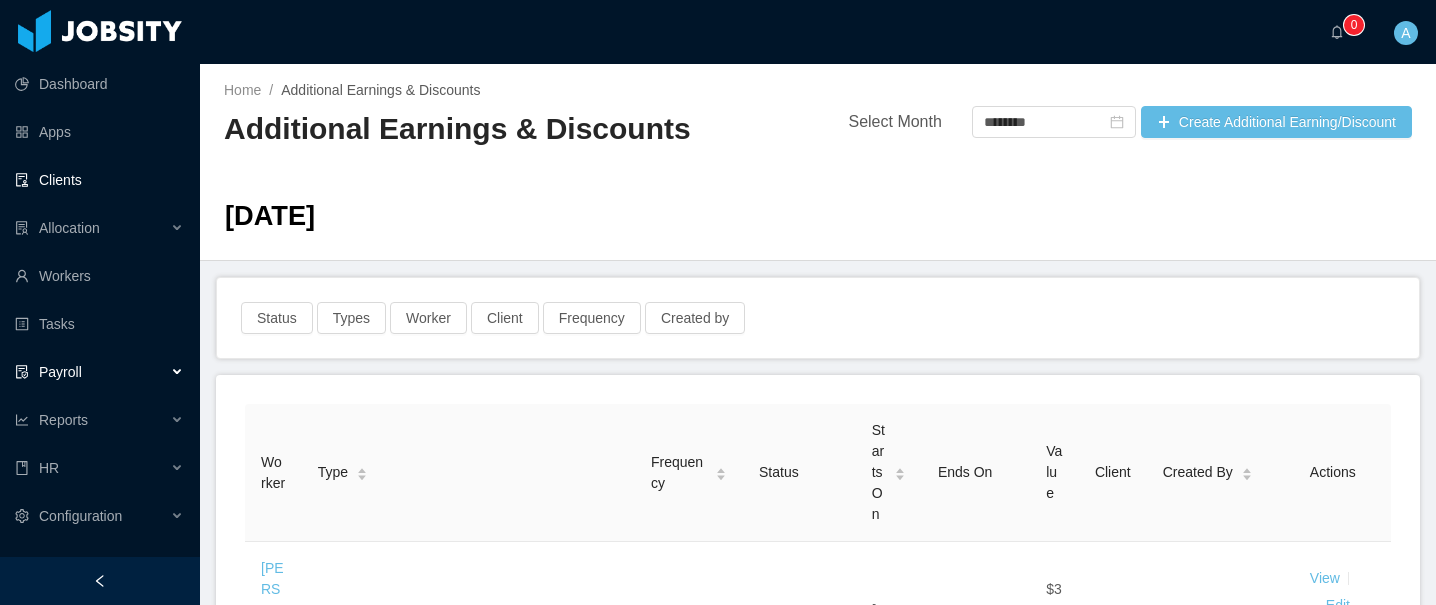 click on "Clients" at bounding box center (99, 180) 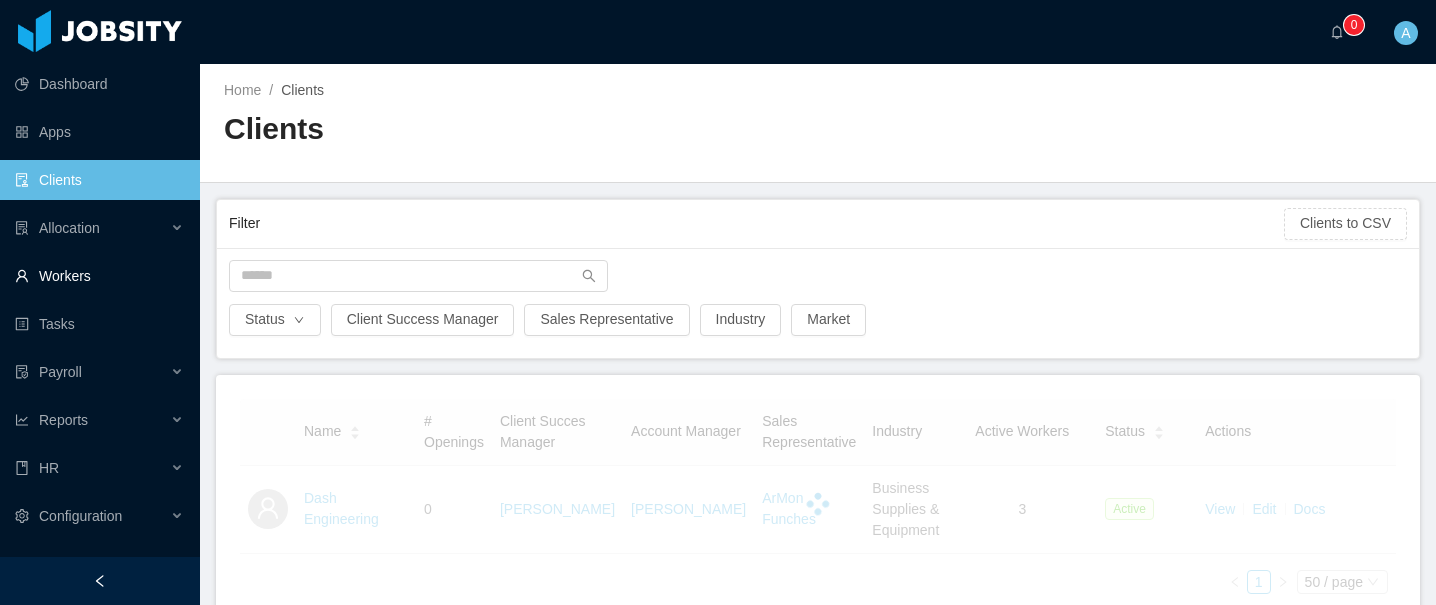 click on "Workers" at bounding box center (99, 276) 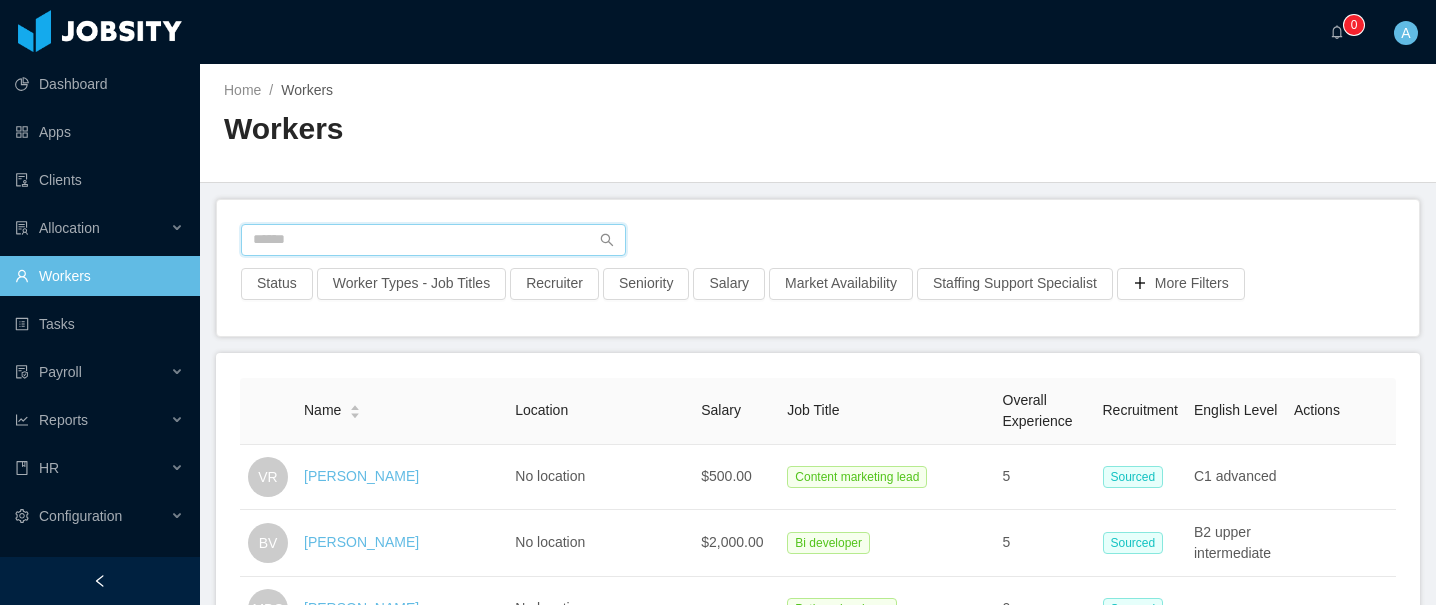 click at bounding box center [433, 240] 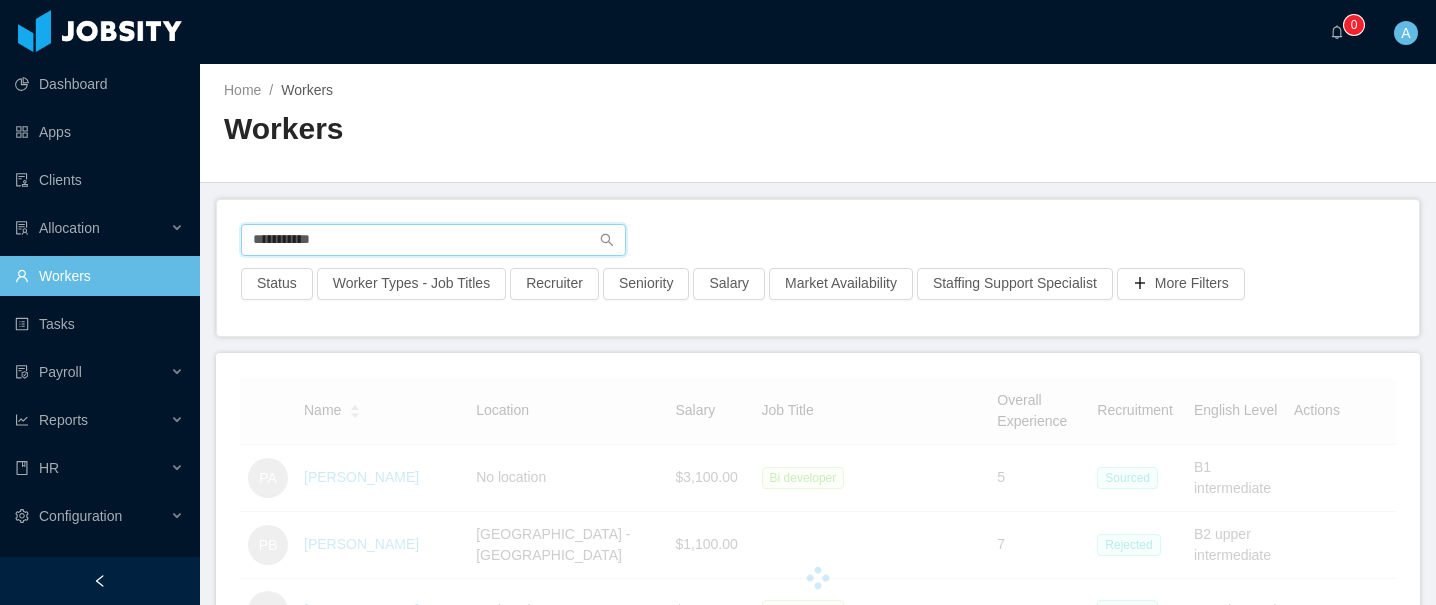 scroll, scrollTop: 155, scrollLeft: 0, axis: vertical 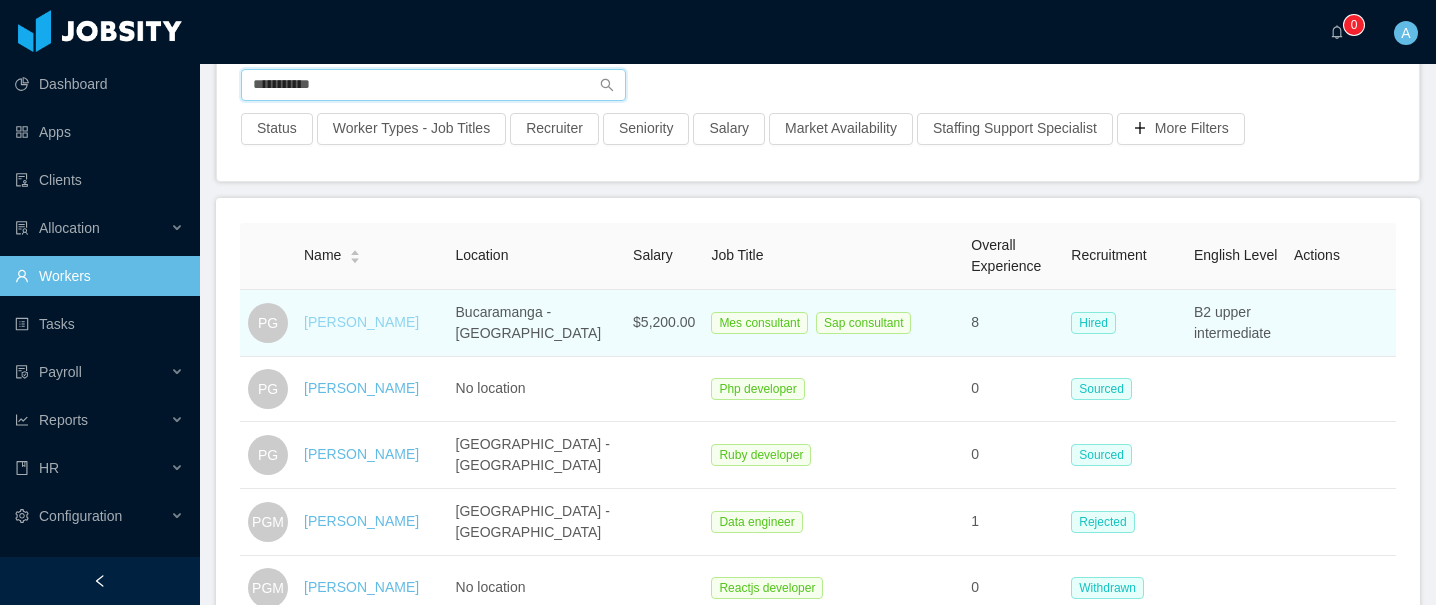 type on "**********" 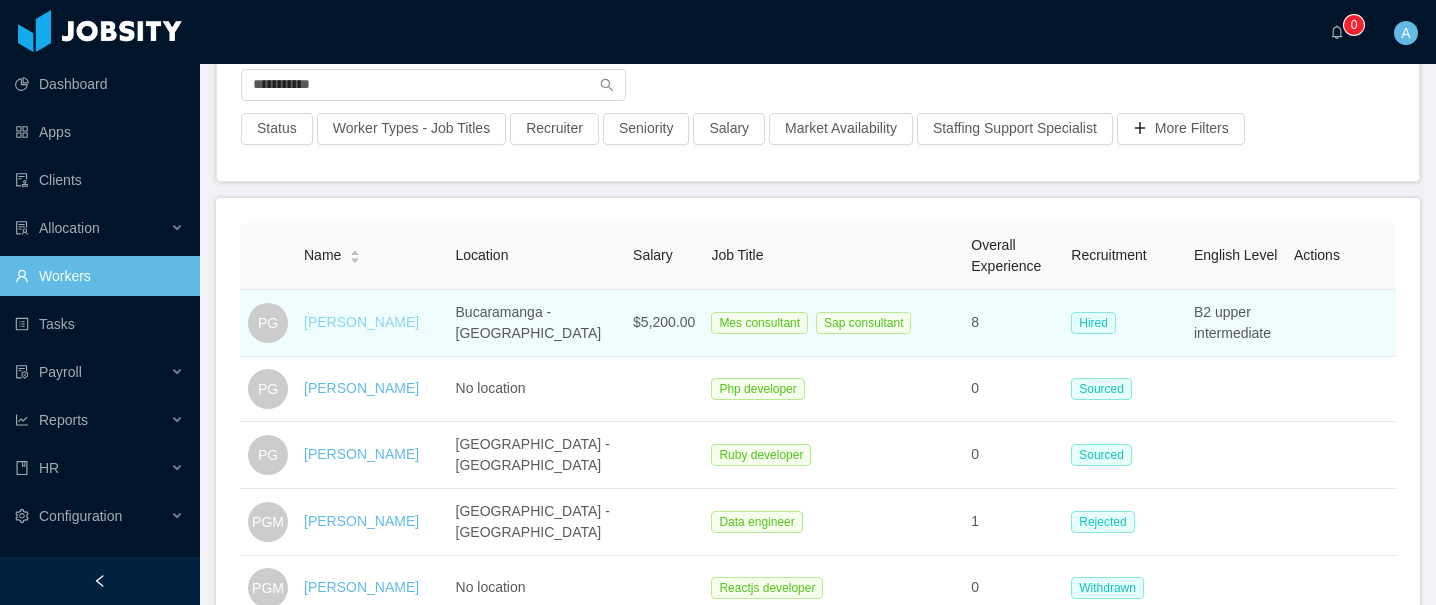 click on "[PERSON_NAME]" at bounding box center (361, 322) 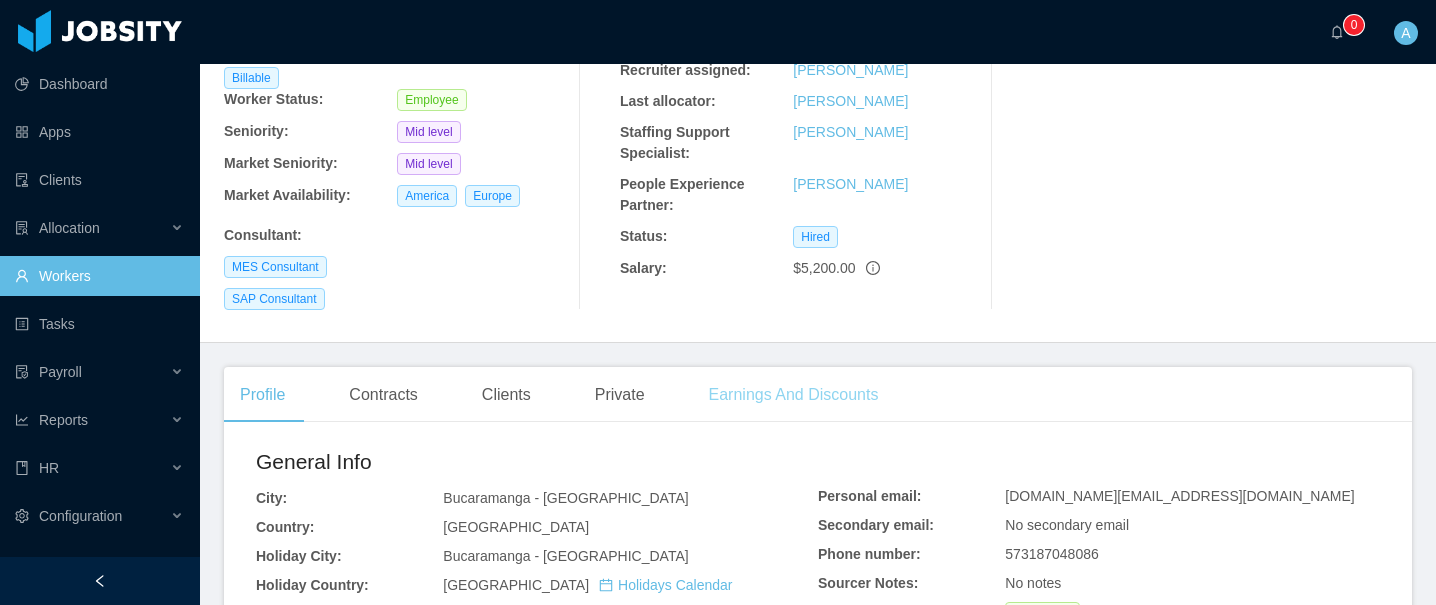 scroll, scrollTop: 239, scrollLeft: 0, axis: vertical 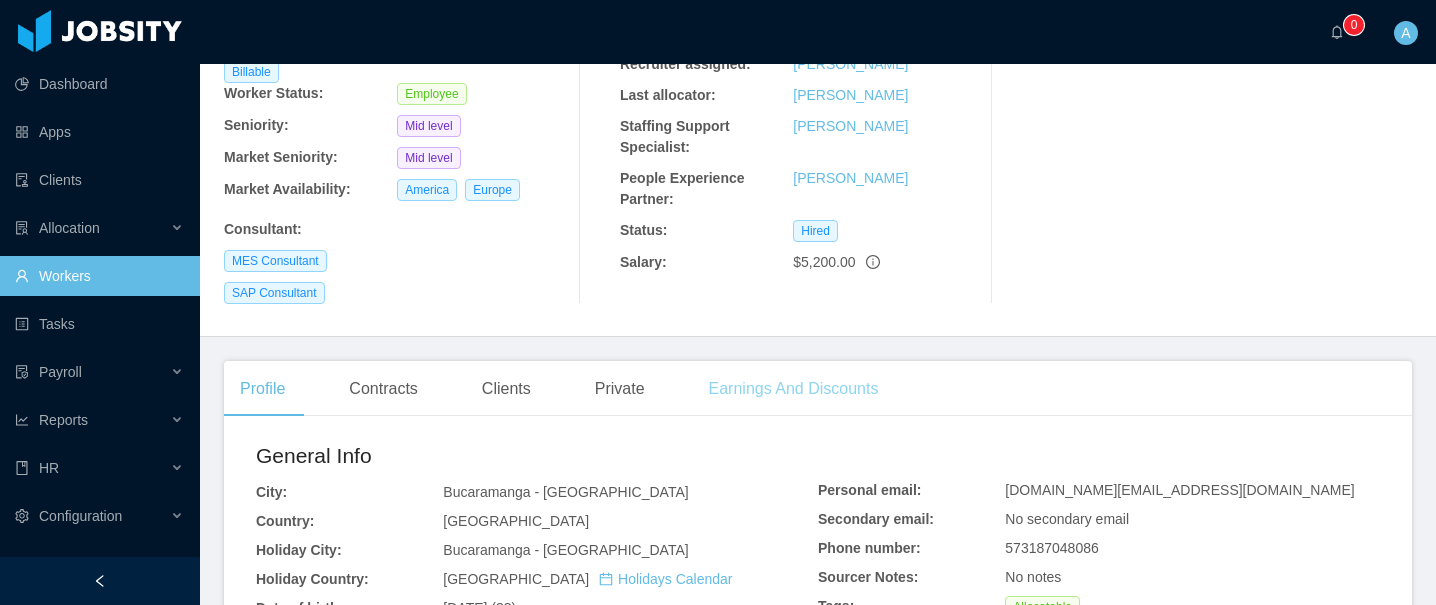 click on "Earnings And Discounts" at bounding box center [794, 389] 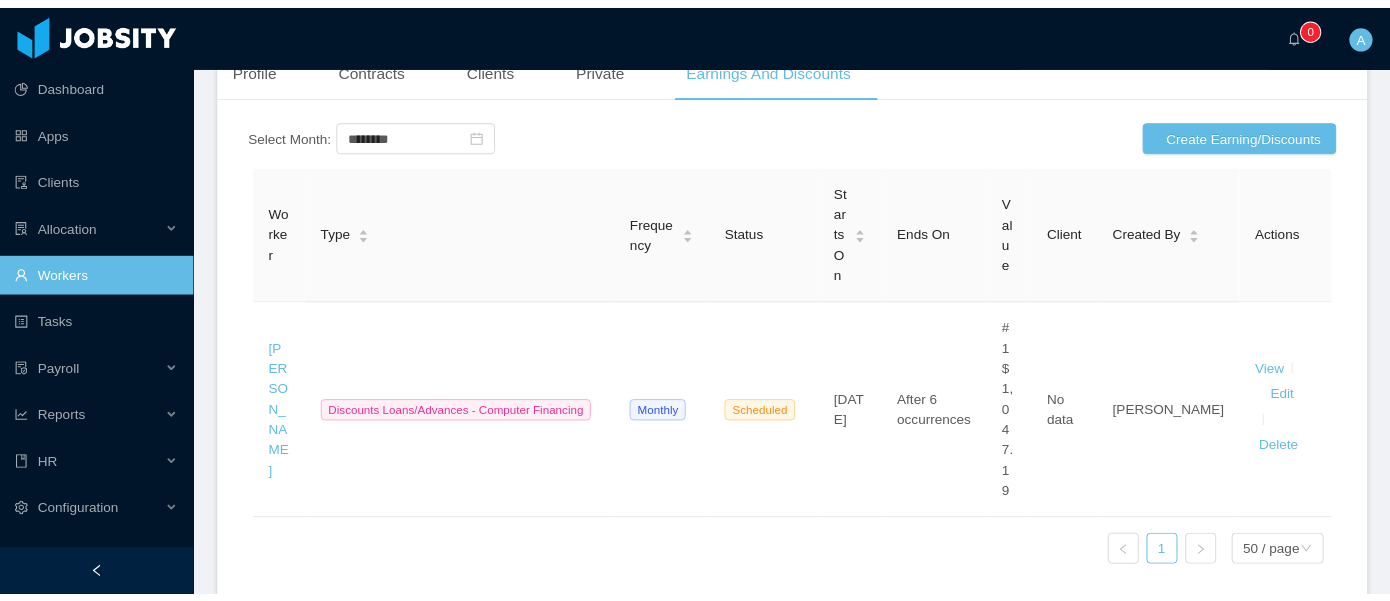 scroll, scrollTop: 593, scrollLeft: 0, axis: vertical 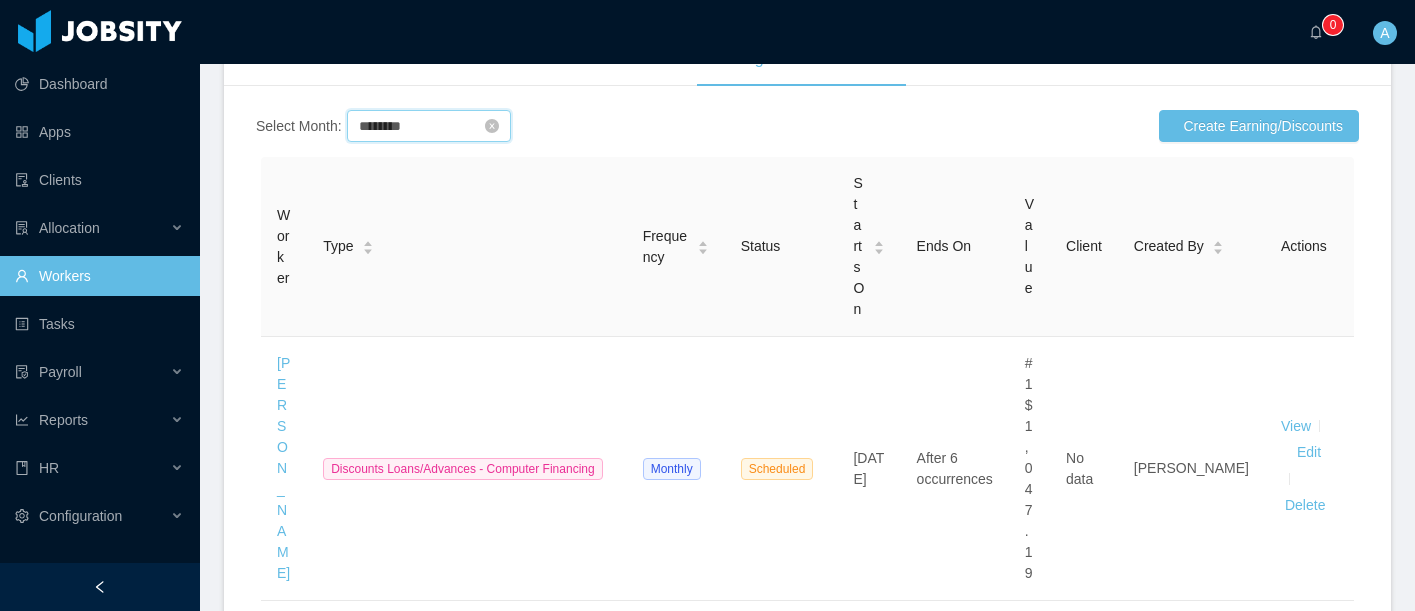 click on "********" at bounding box center [429, 126] 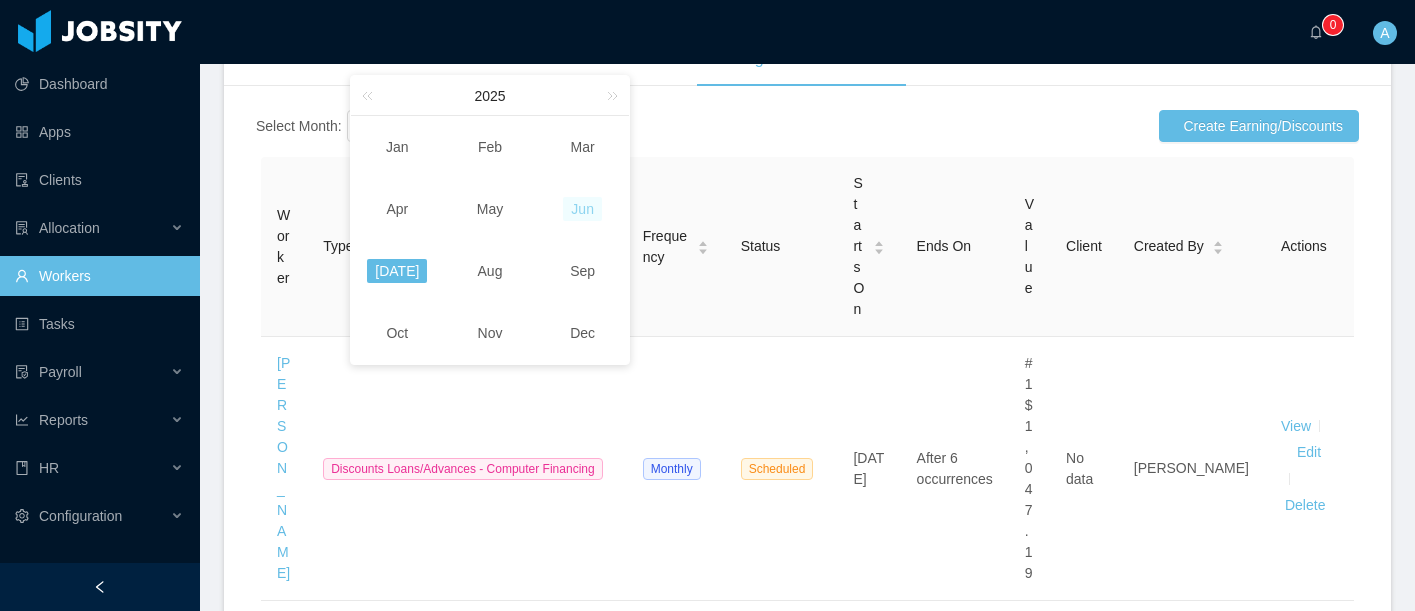 click on "Jun" at bounding box center [582, 209] 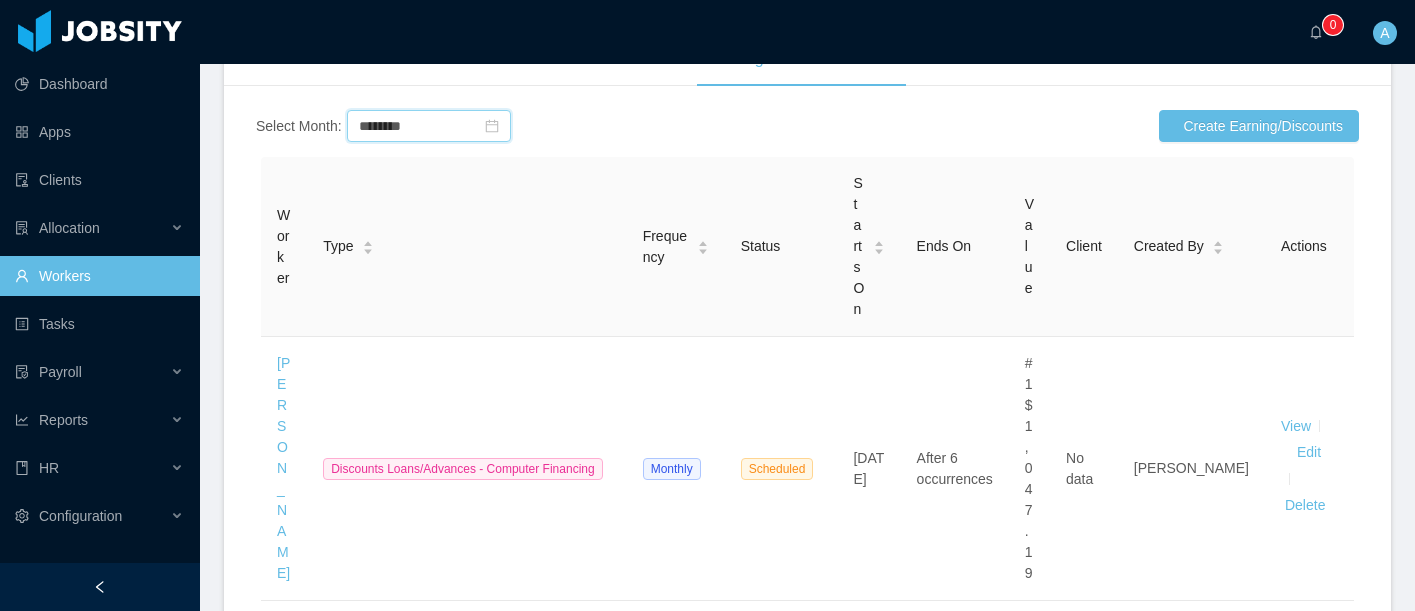scroll, scrollTop: 528, scrollLeft: 0, axis: vertical 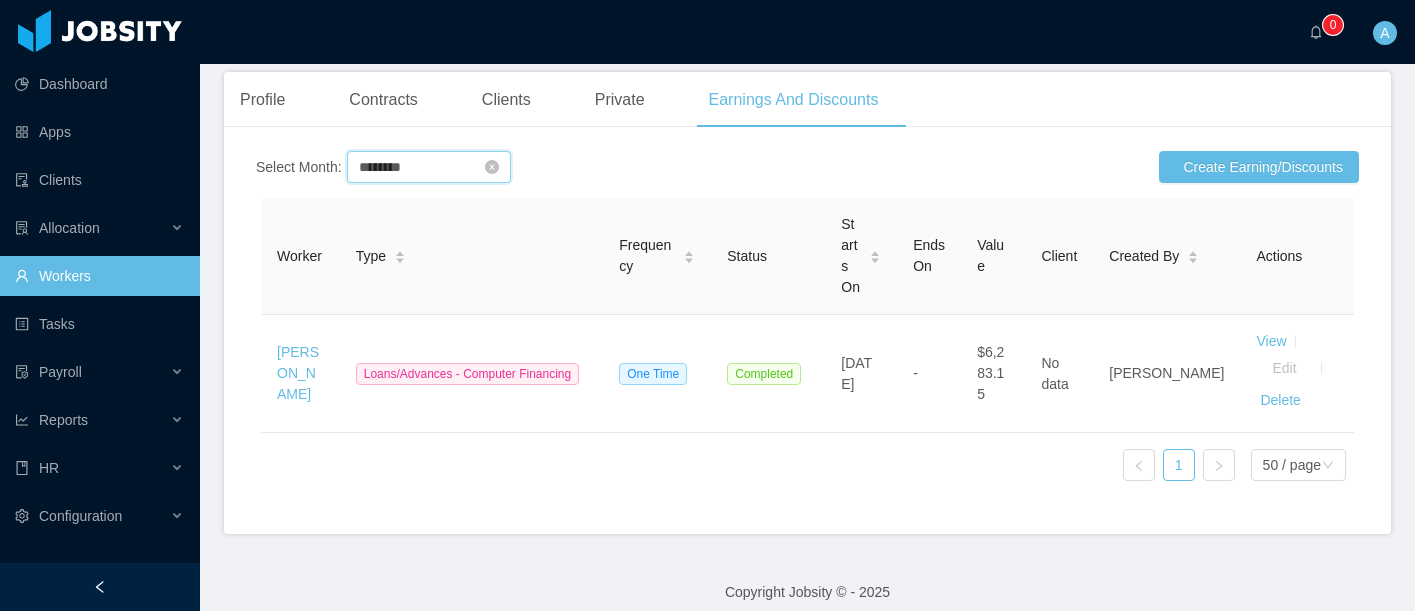 click on "********" at bounding box center (429, 167) 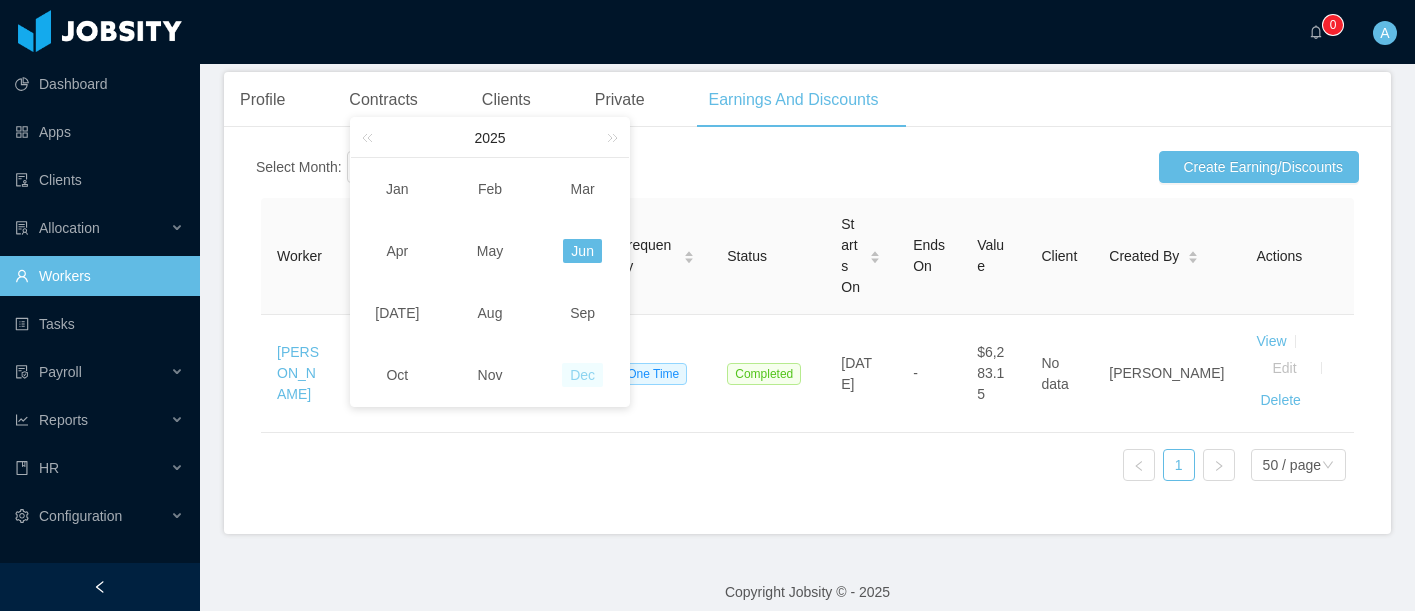 click on "Dec" at bounding box center (582, 375) 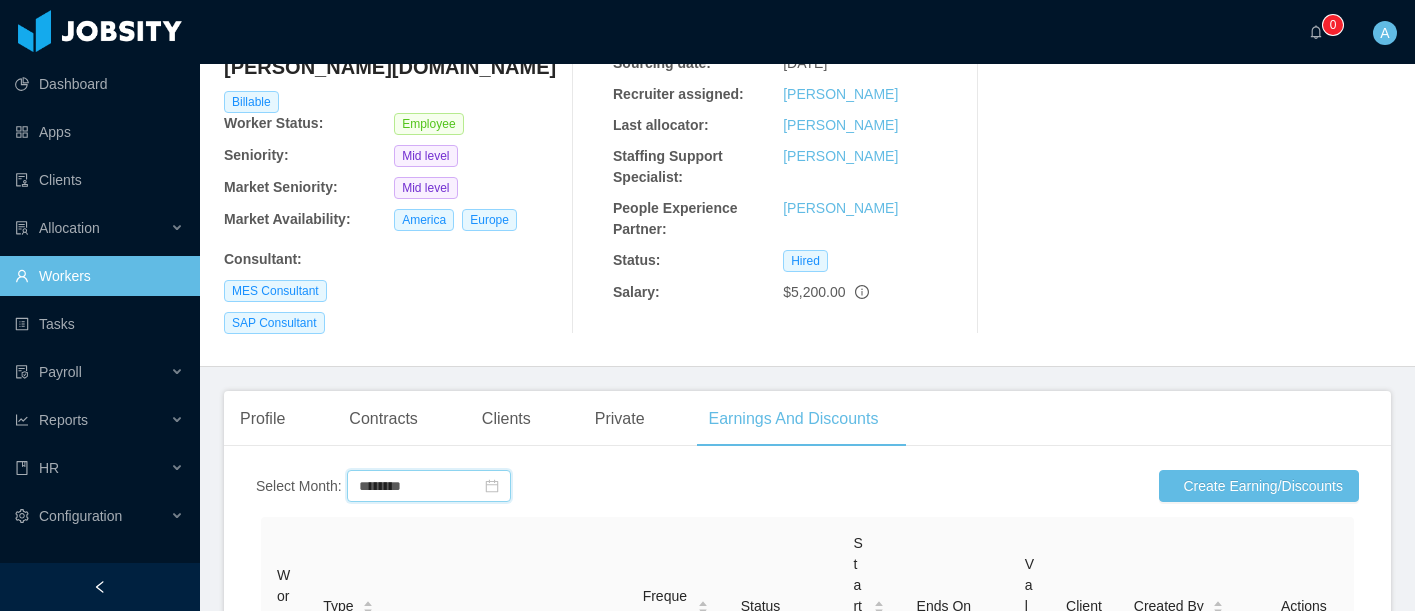 scroll, scrollTop: 357, scrollLeft: 0, axis: vertical 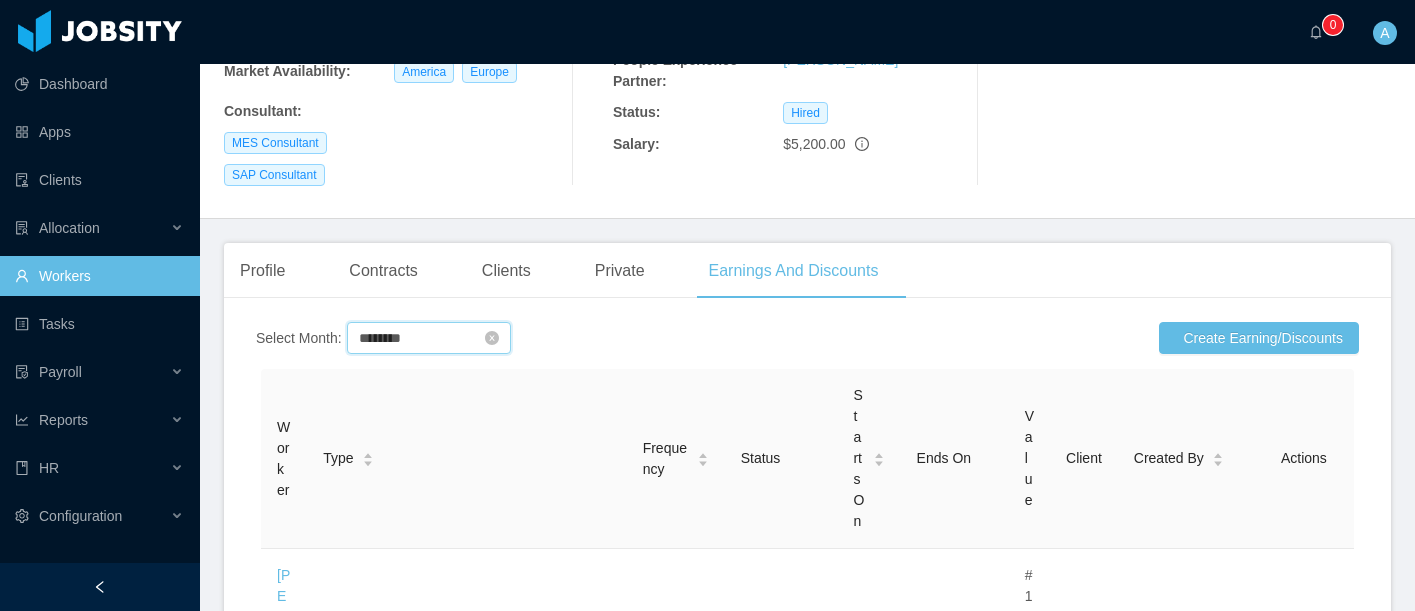 click on "********" at bounding box center (429, 338) 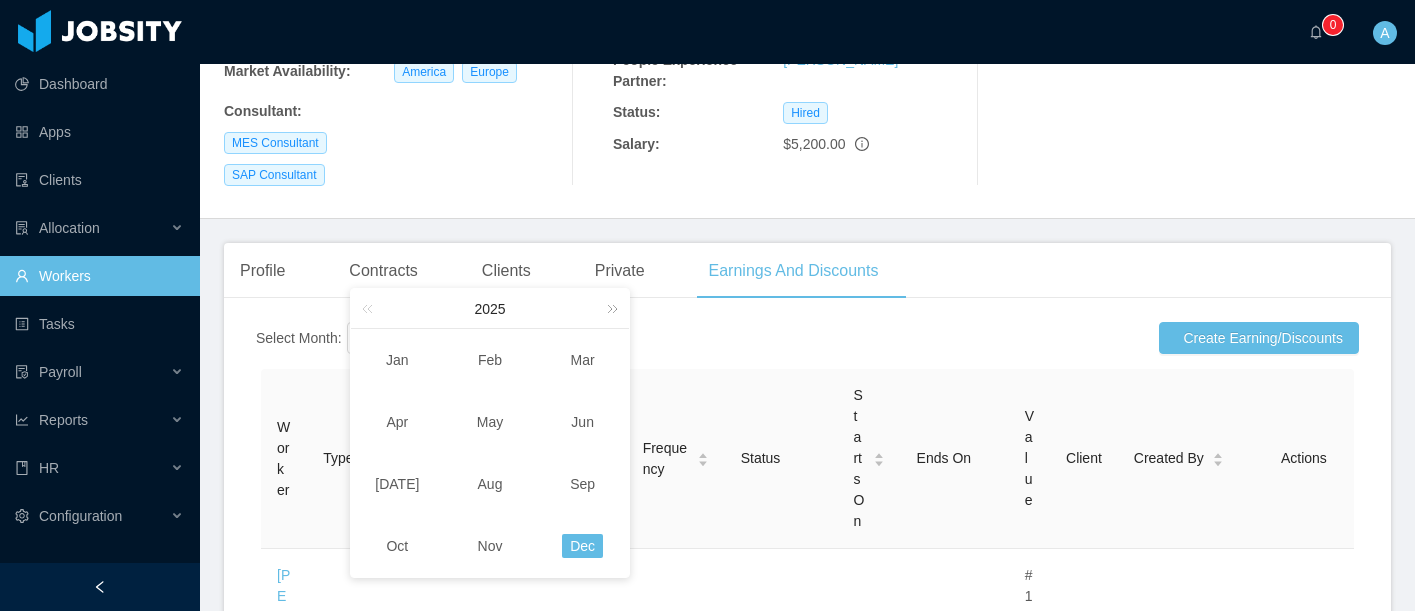 click at bounding box center [609, 308] 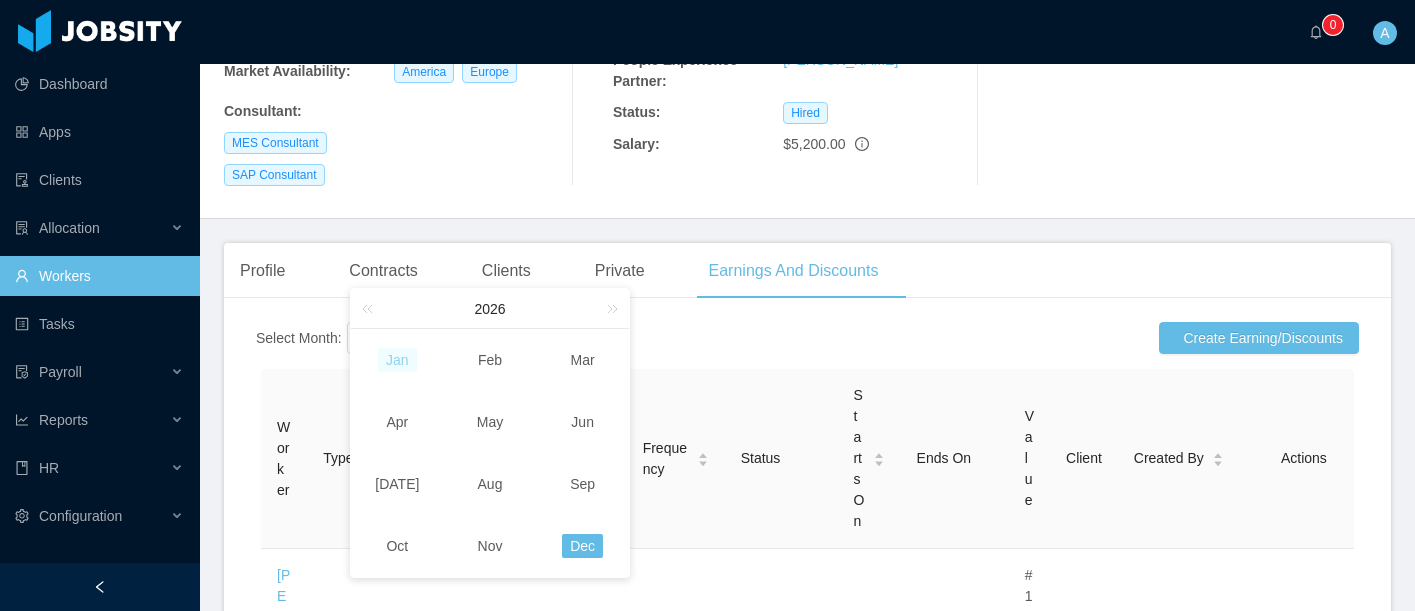click on "Jan" at bounding box center [397, 360] 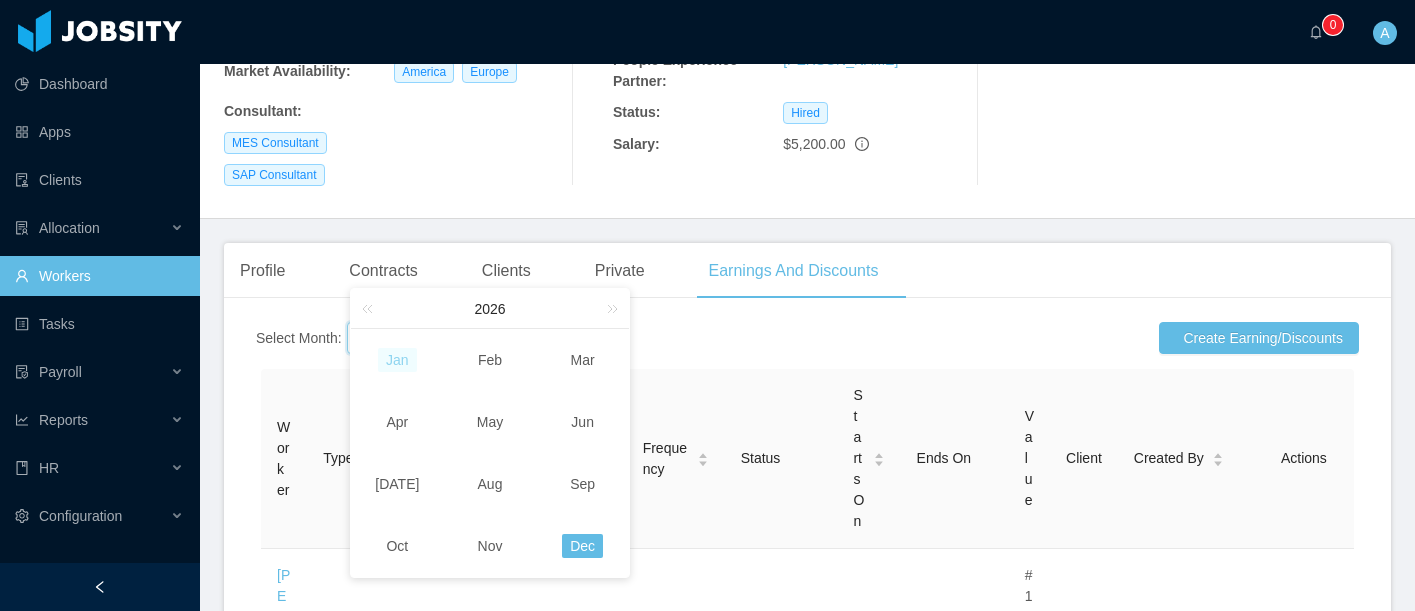 type on "********" 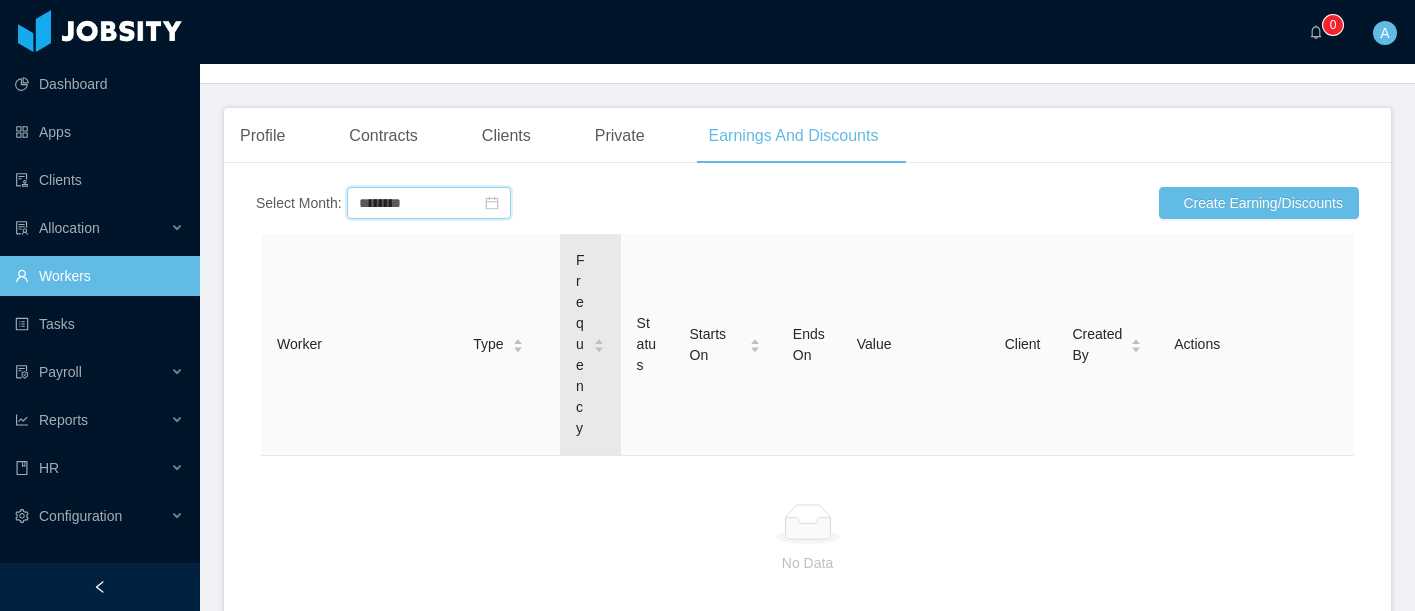 scroll, scrollTop: 493, scrollLeft: 0, axis: vertical 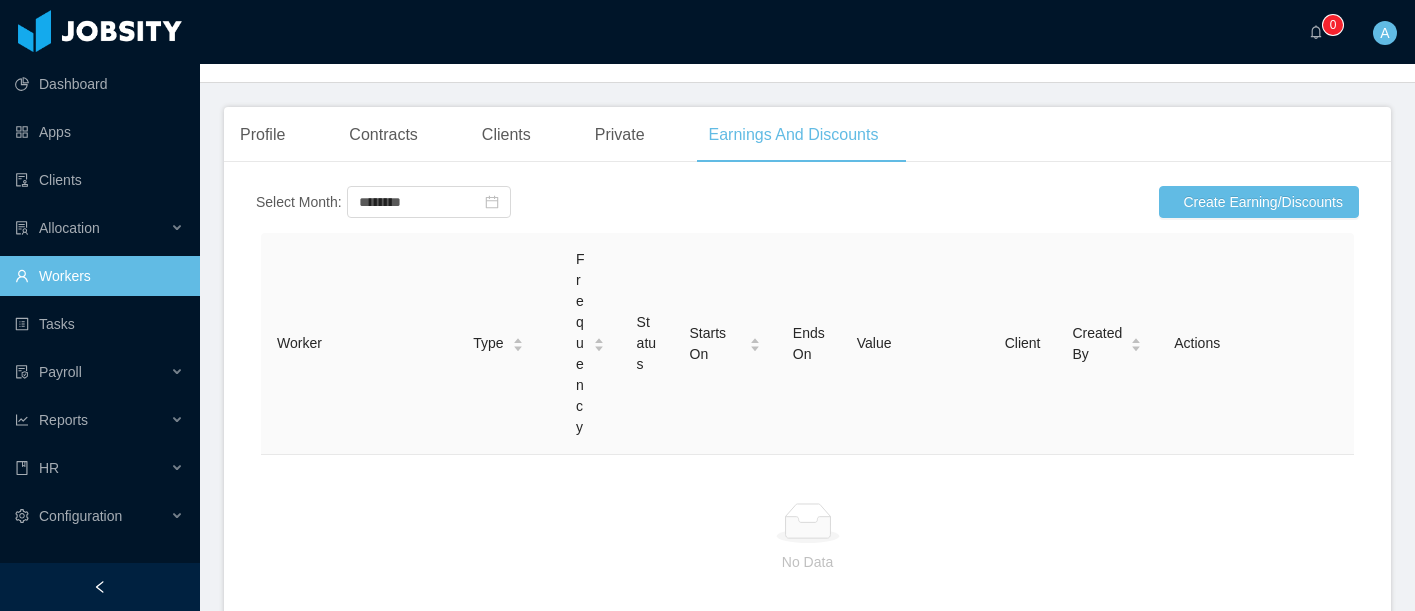click on "Workers" at bounding box center [99, 276] 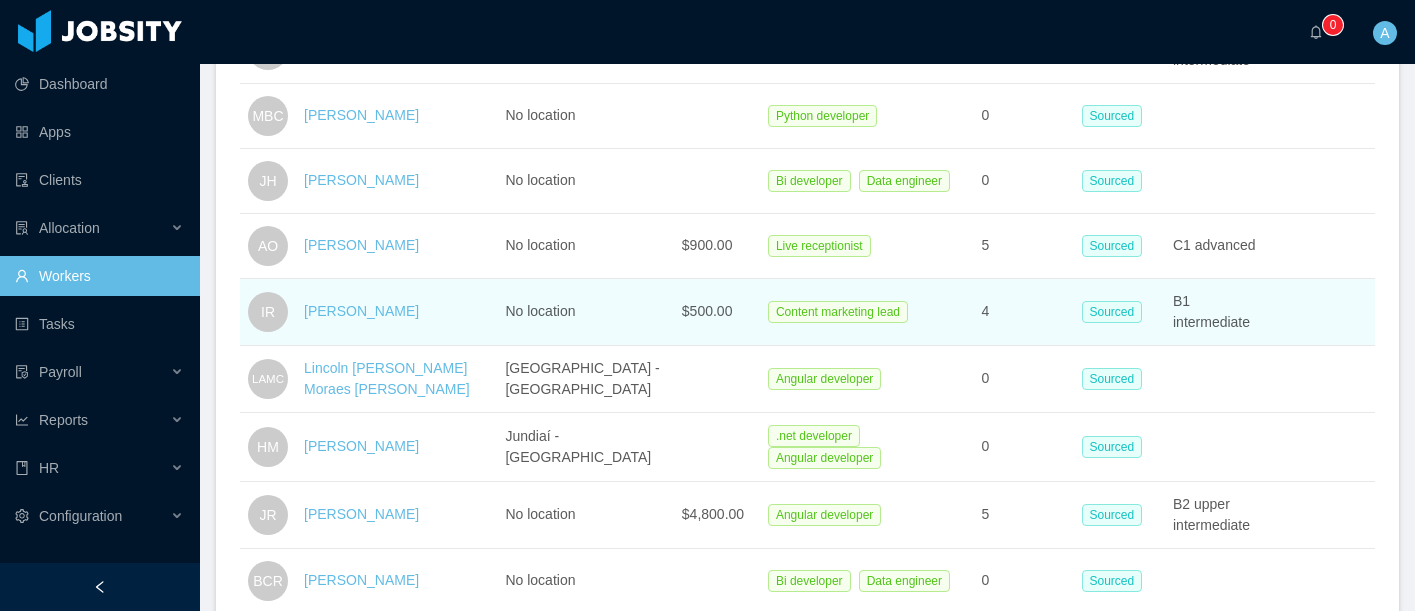 scroll, scrollTop: 0, scrollLeft: 0, axis: both 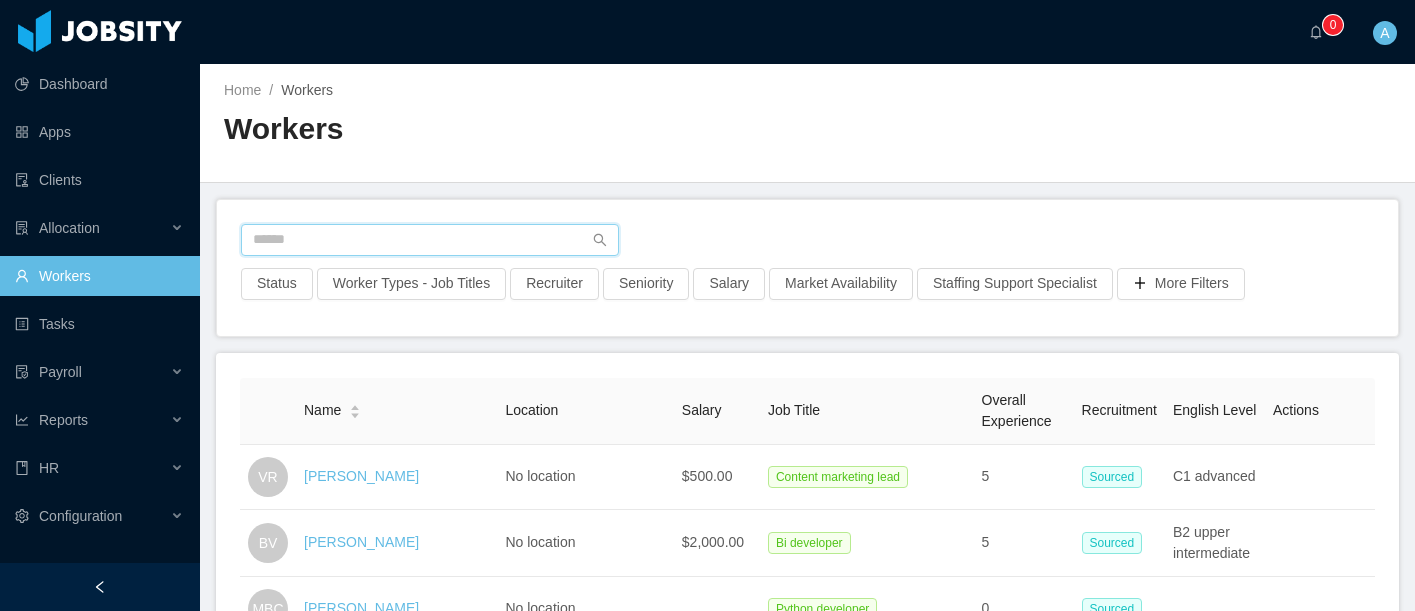 click at bounding box center (430, 240) 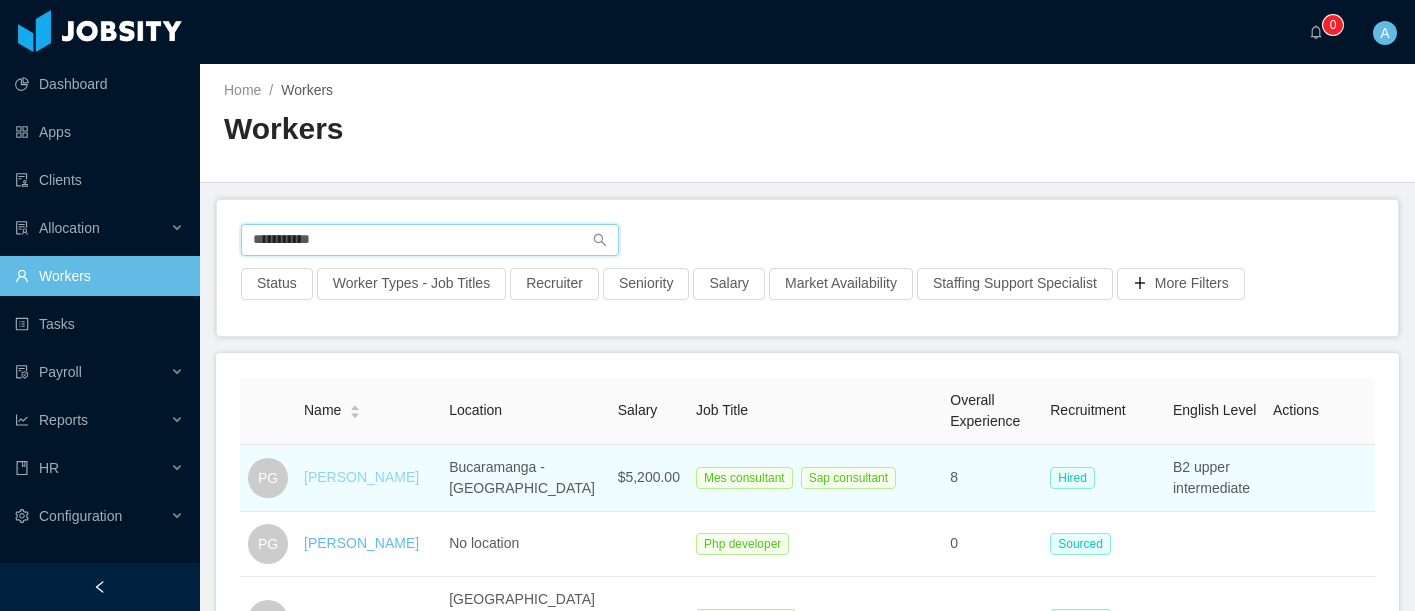type on "**********" 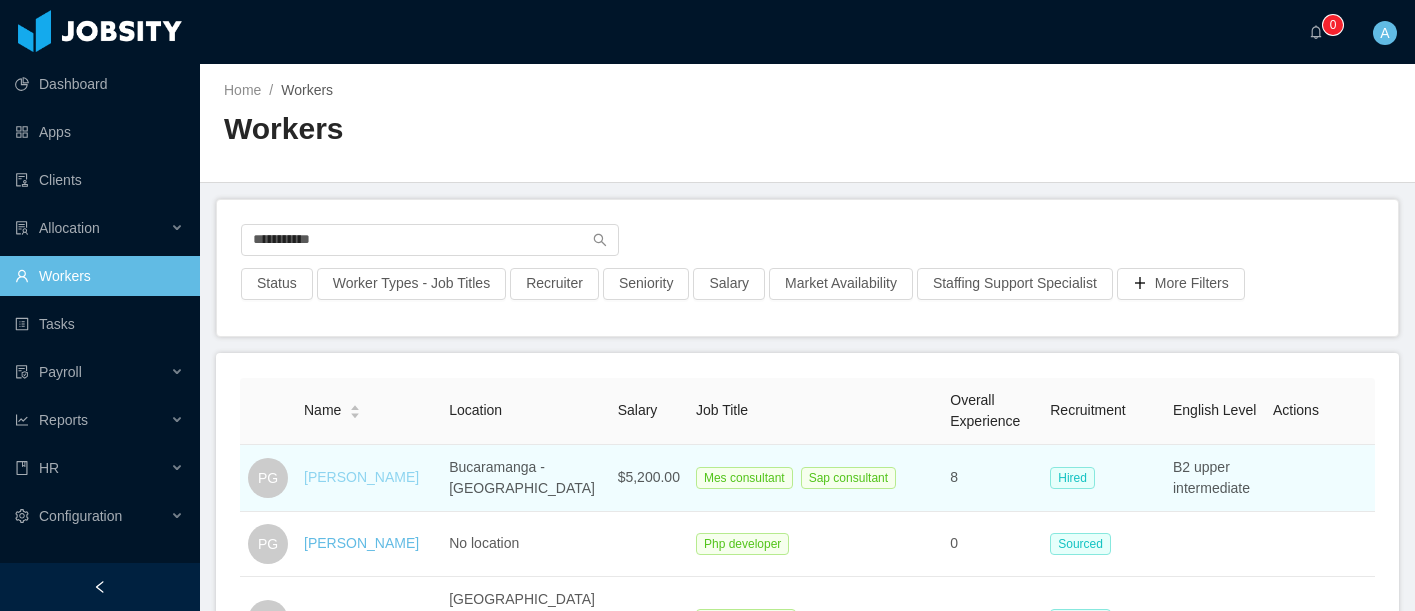 click on "[PERSON_NAME]" at bounding box center (361, 477) 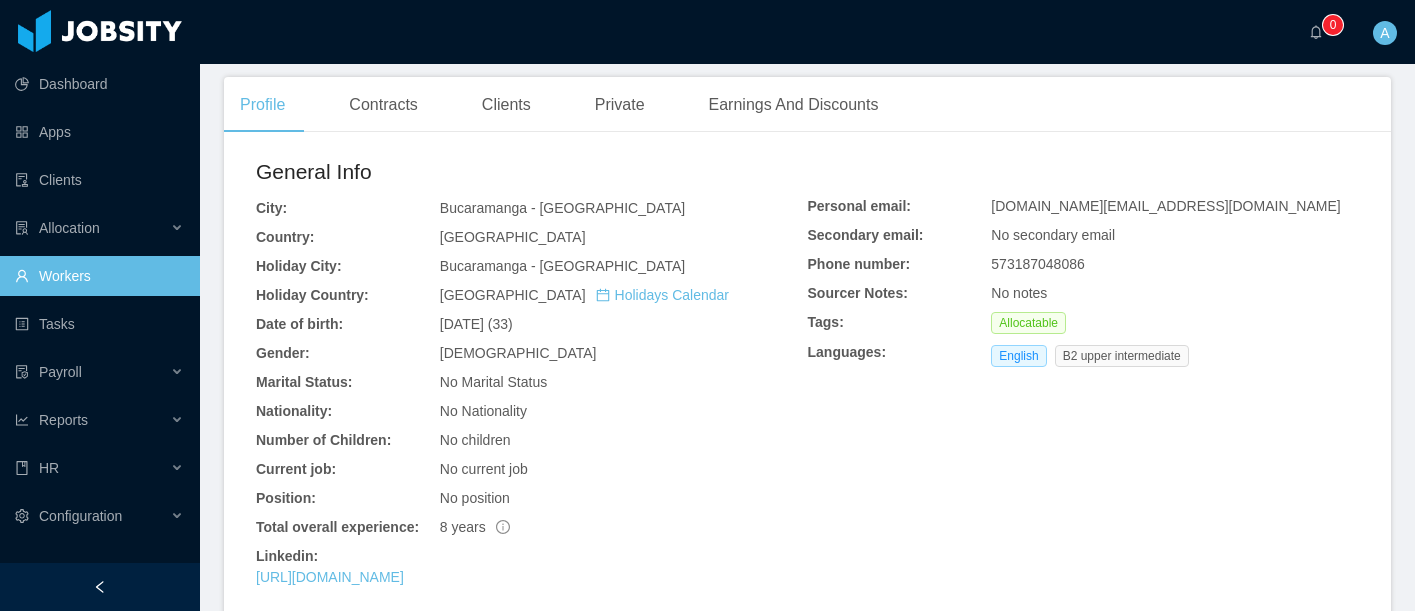 scroll, scrollTop: 482, scrollLeft: 0, axis: vertical 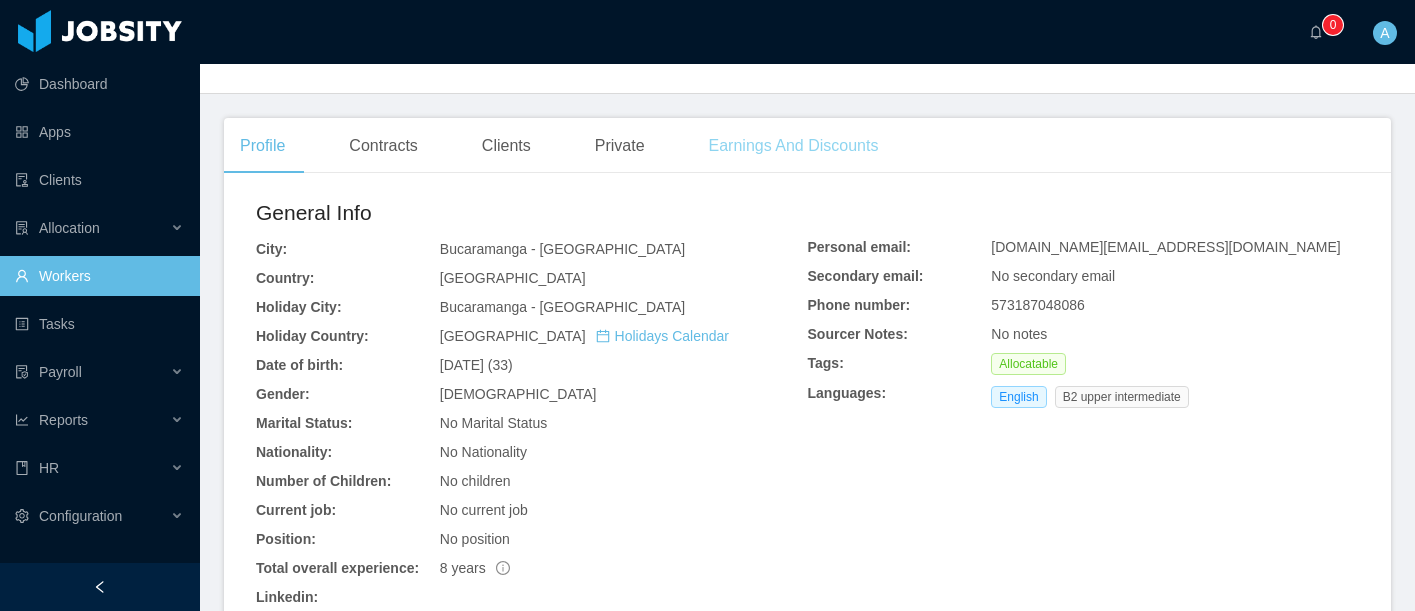 click on "Earnings And Discounts" at bounding box center (794, 146) 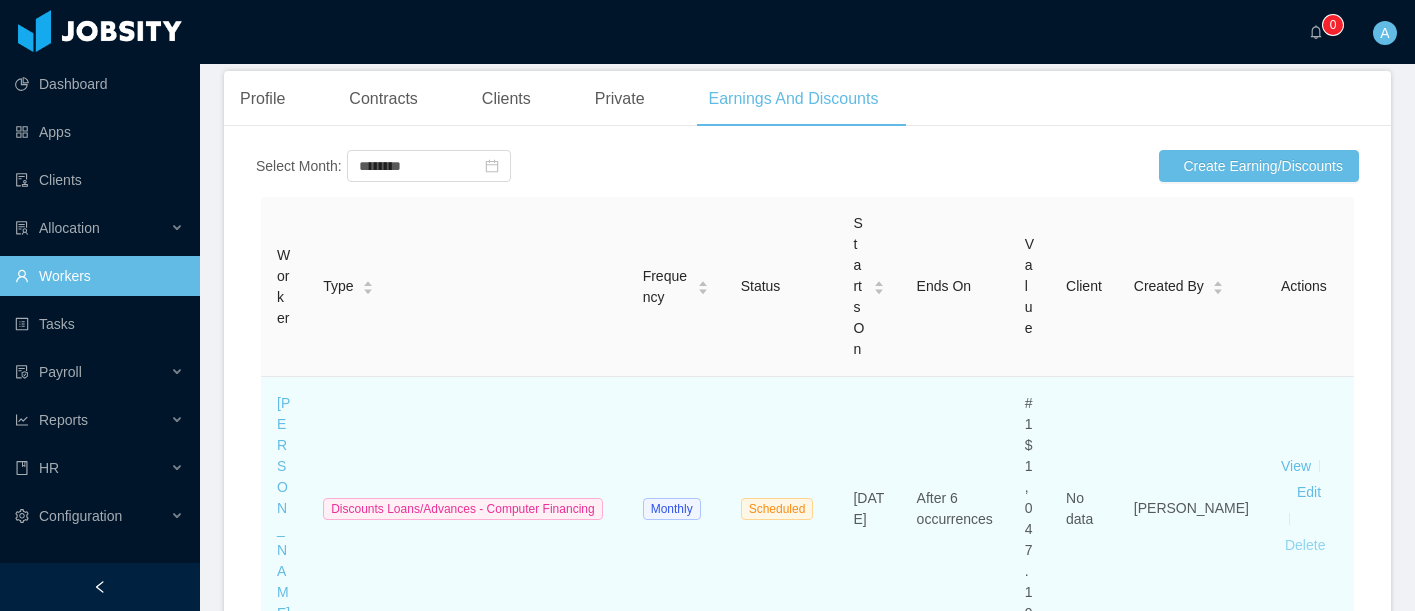 scroll, scrollTop: 579, scrollLeft: 0, axis: vertical 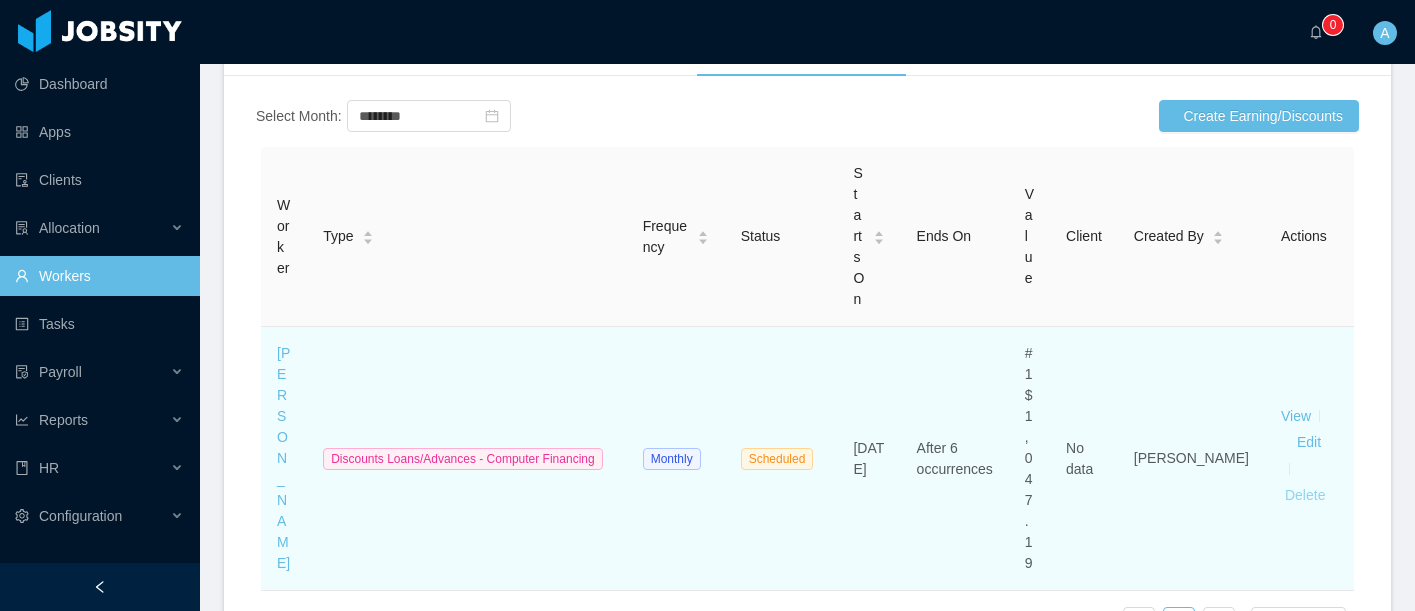 click on "Delete" at bounding box center (1305, 496) 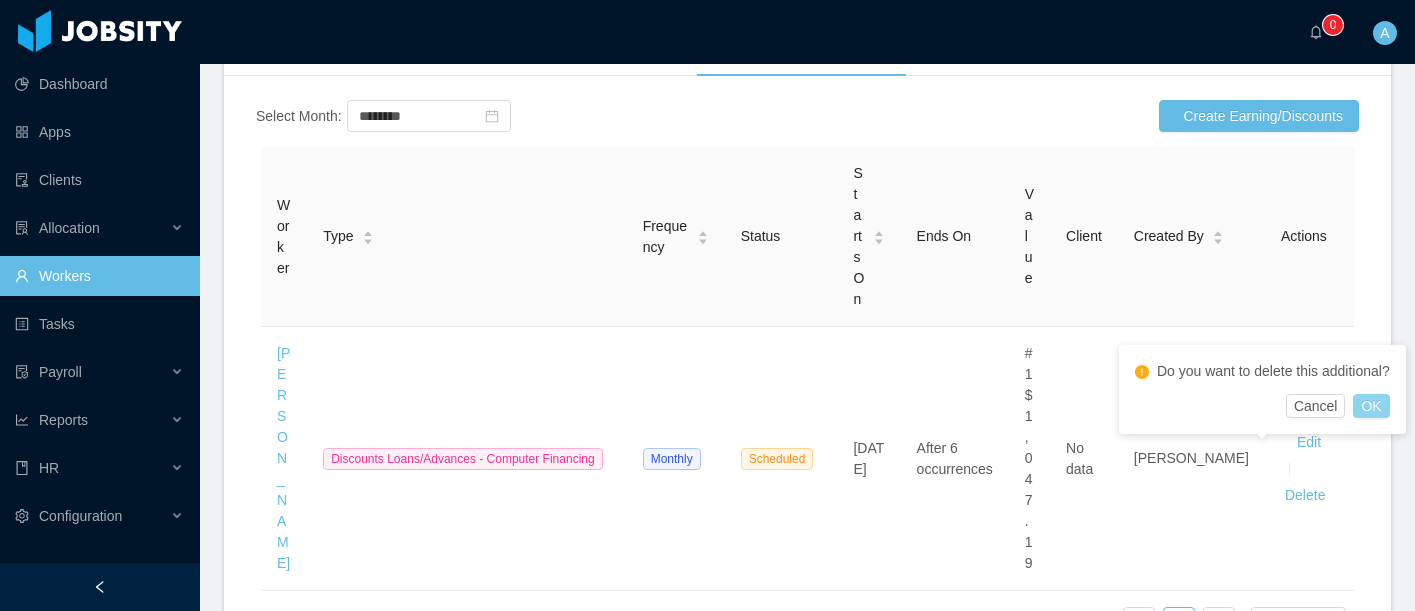 click on "OK" at bounding box center [1371, 406] 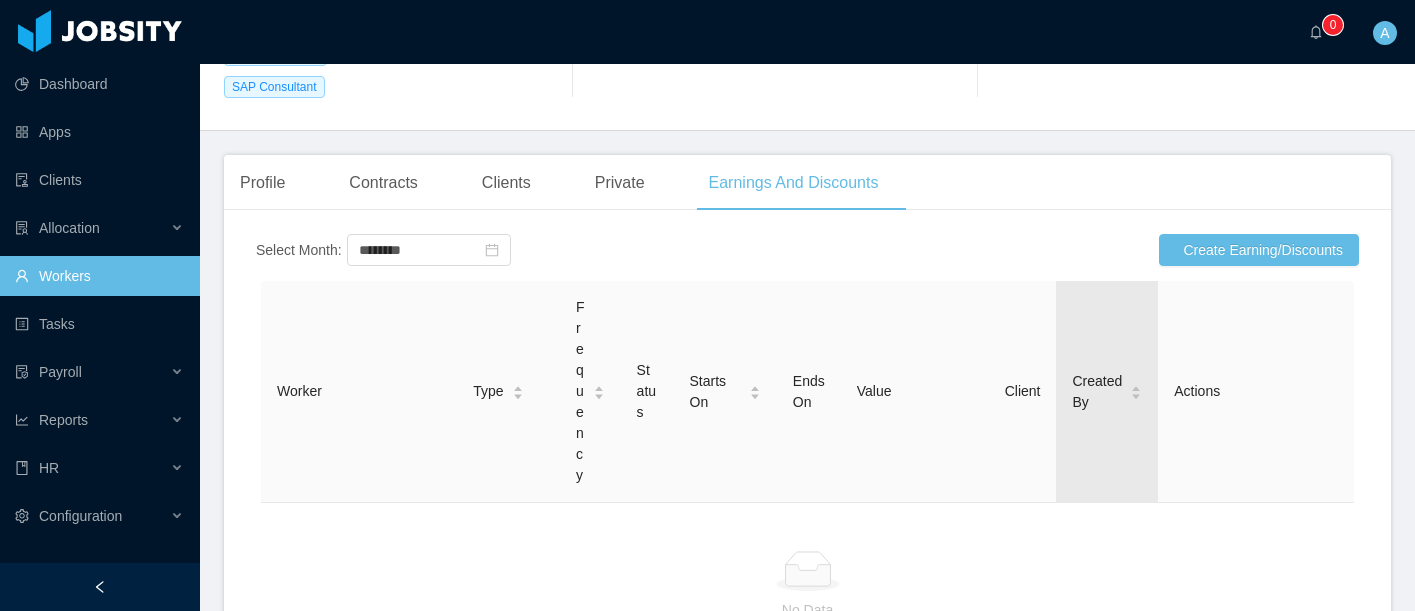 scroll, scrollTop: 465, scrollLeft: 0, axis: vertical 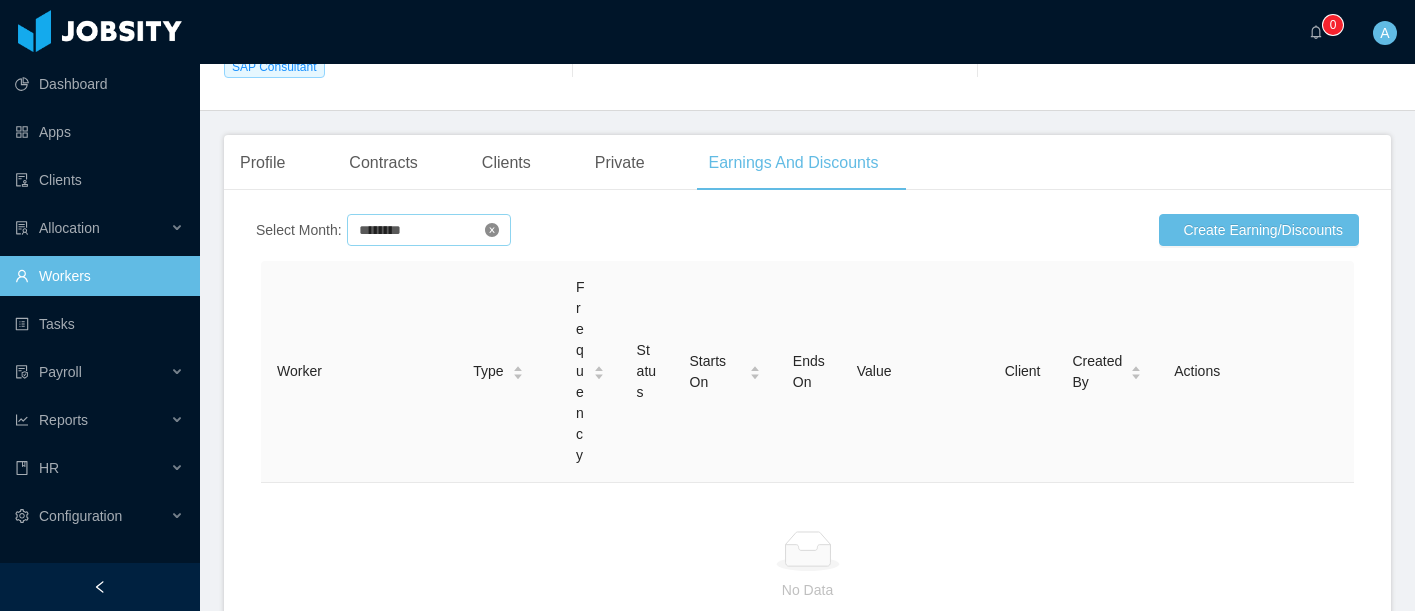 click 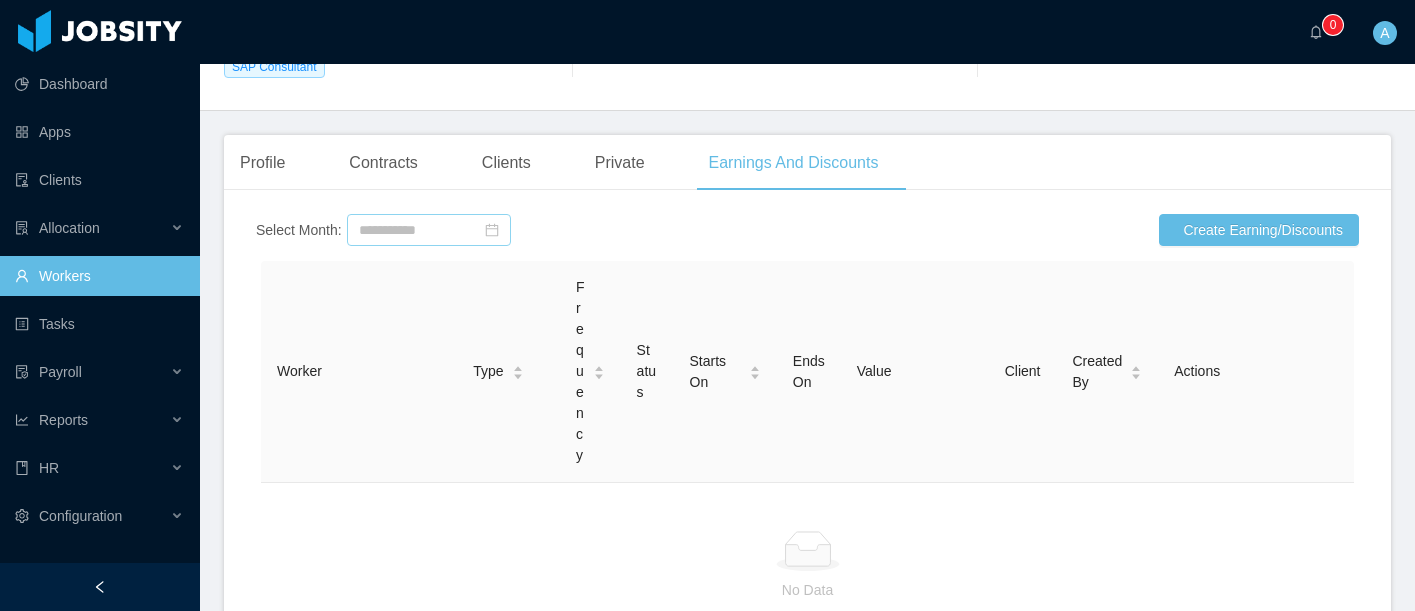 click on "Value" at bounding box center [915, 372] 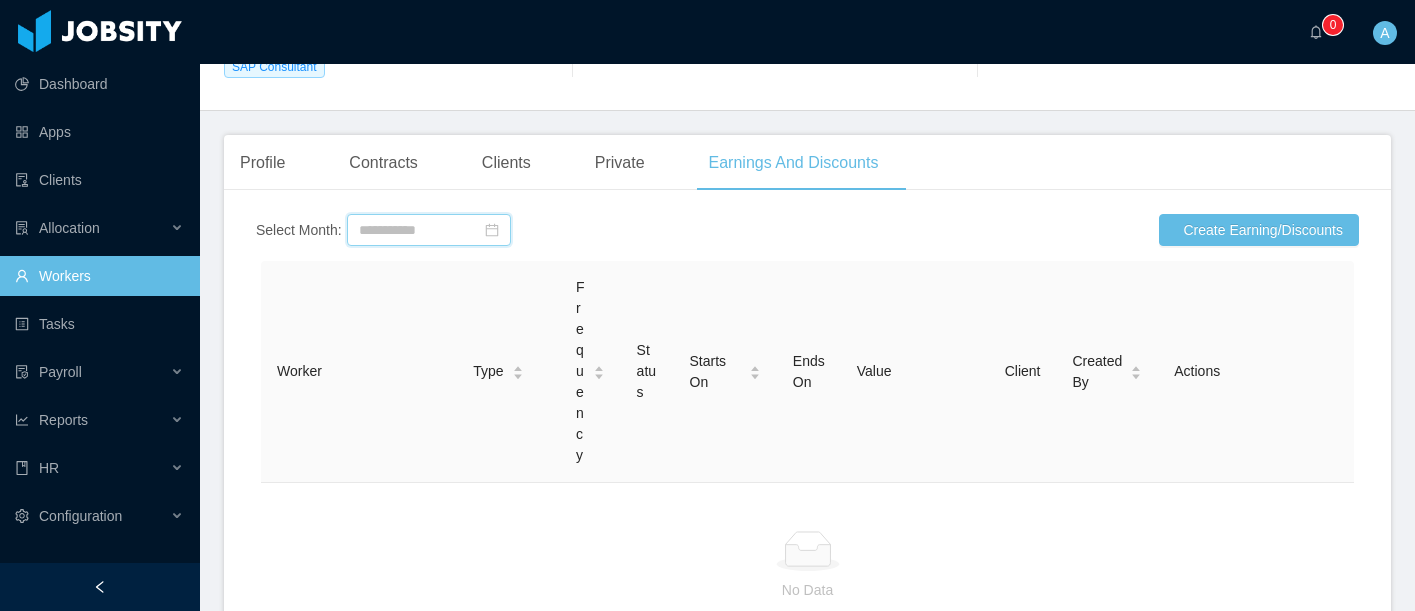 click at bounding box center (429, 230) 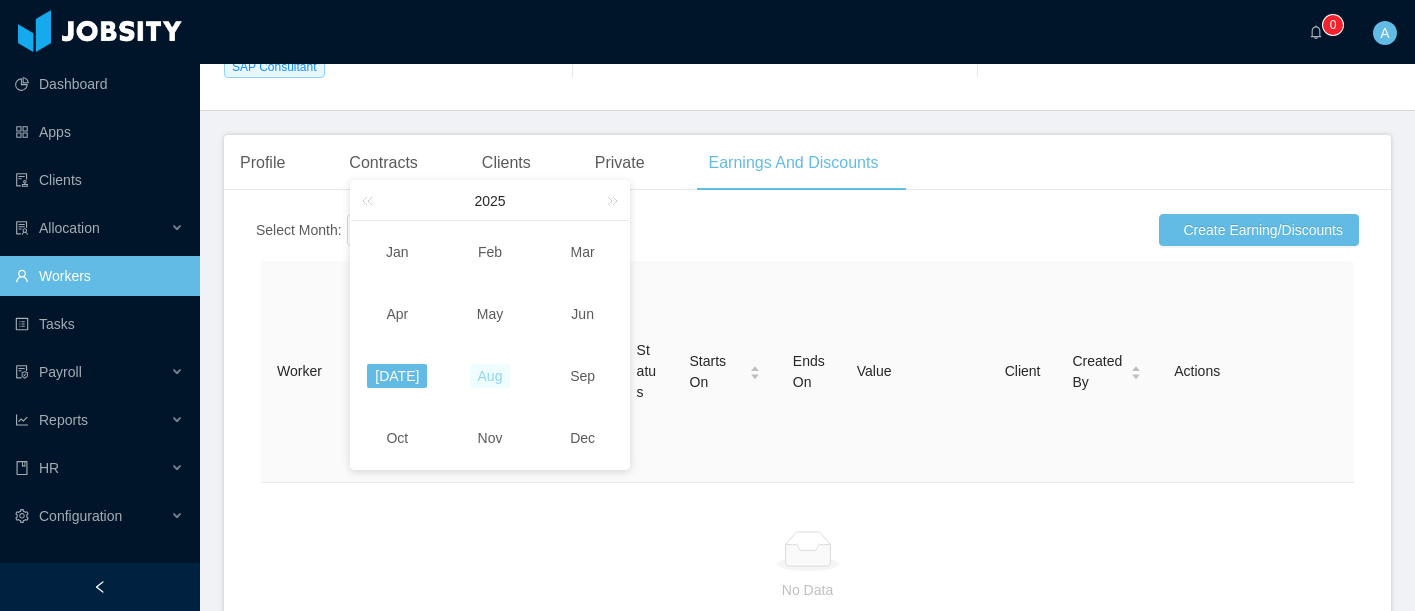 click on "Aug" at bounding box center (490, 376) 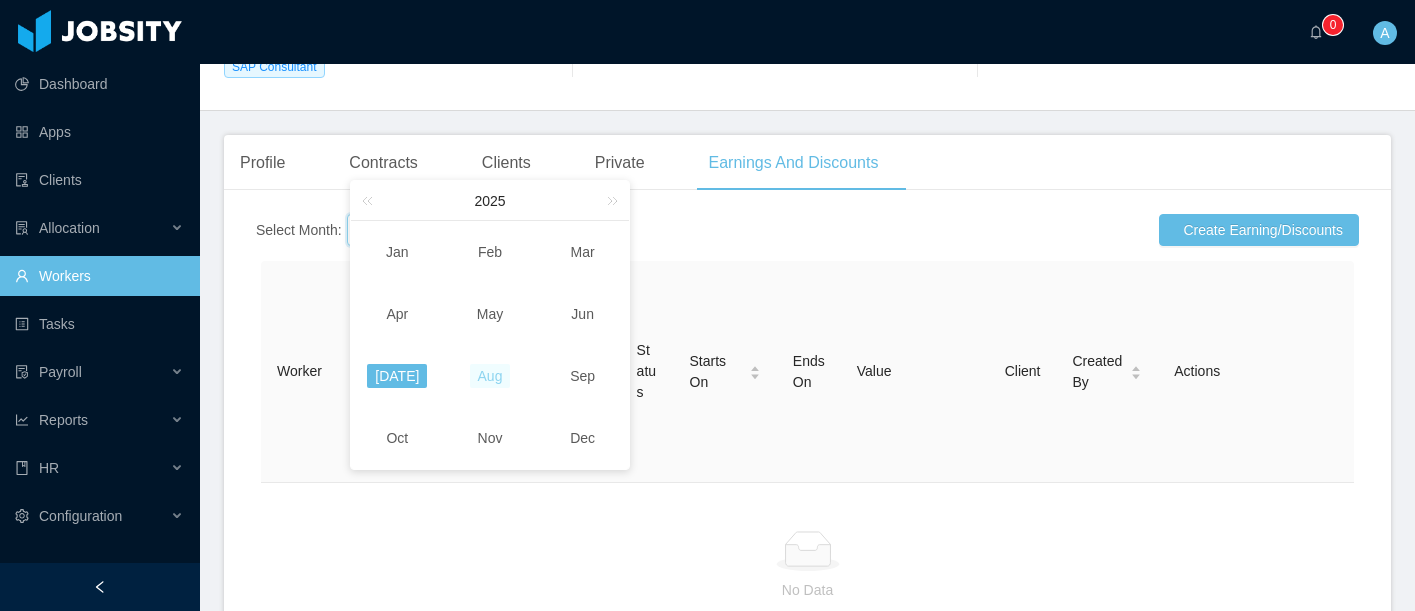 type on "********" 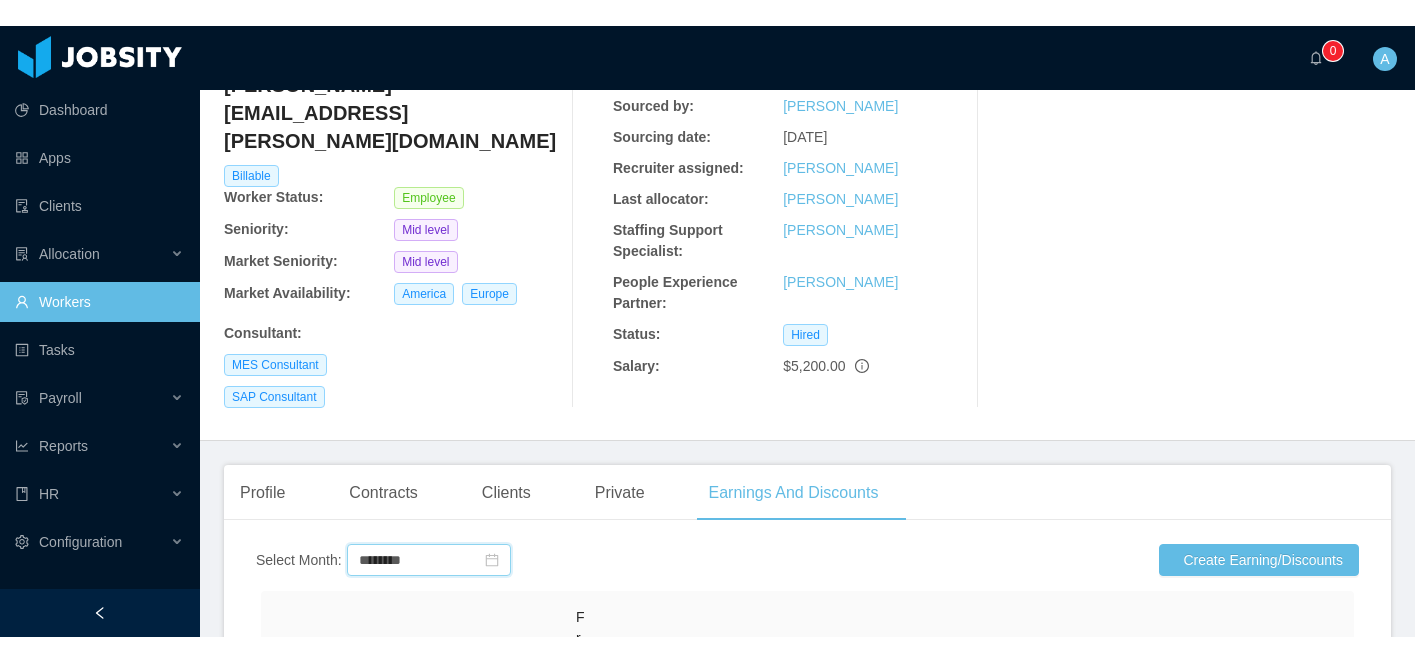 scroll, scrollTop: 0, scrollLeft: 0, axis: both 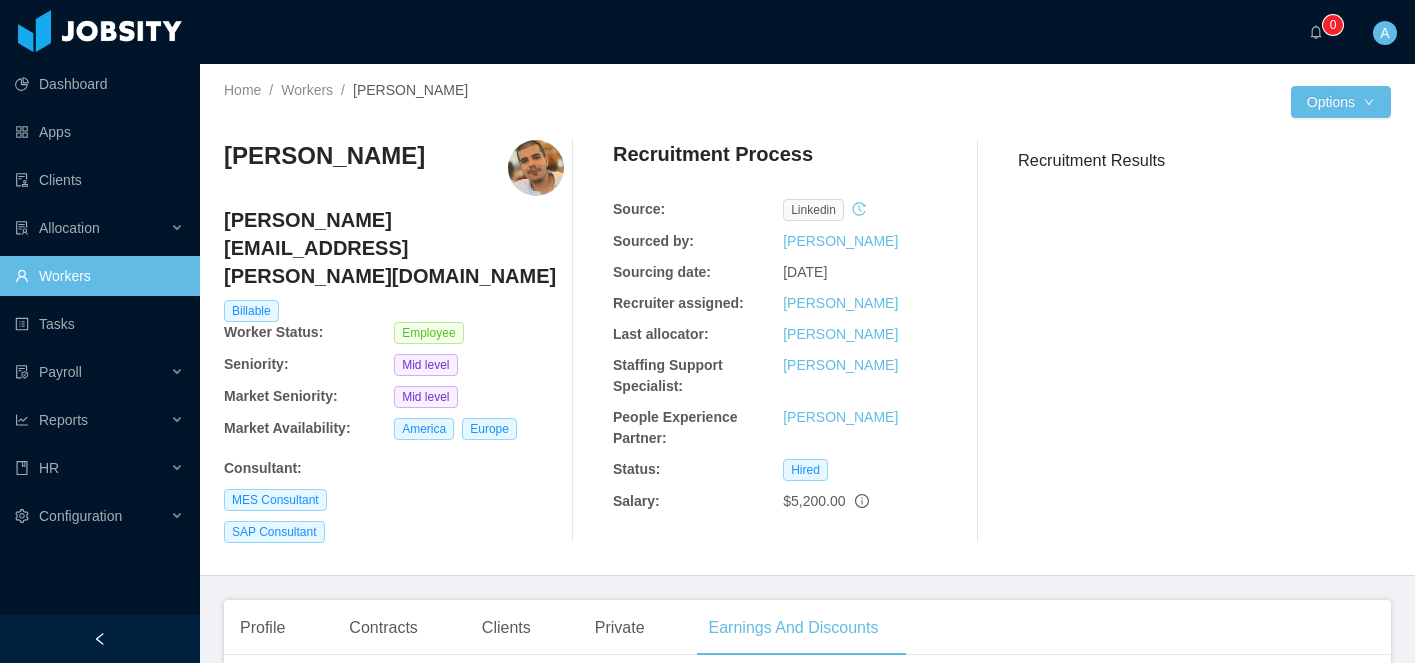 click on "Workers" at bounding box center (99, 276) 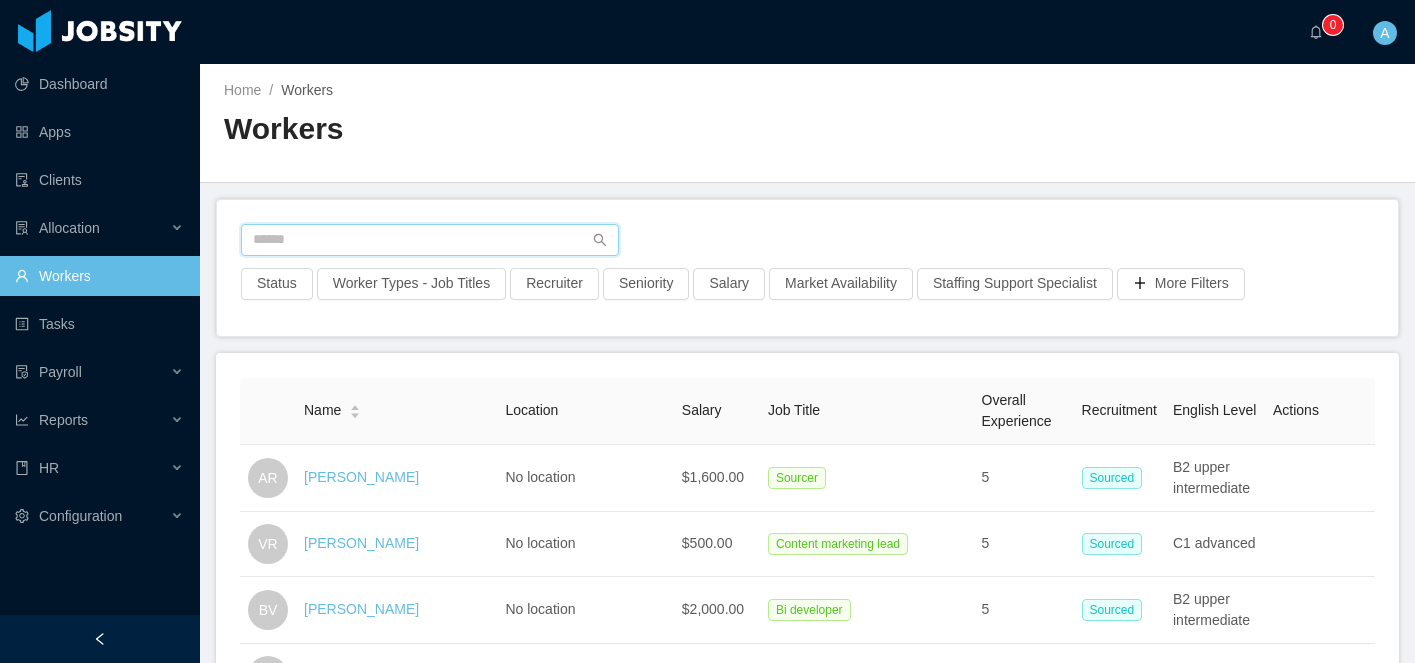 click at bounding box center (430, 240) 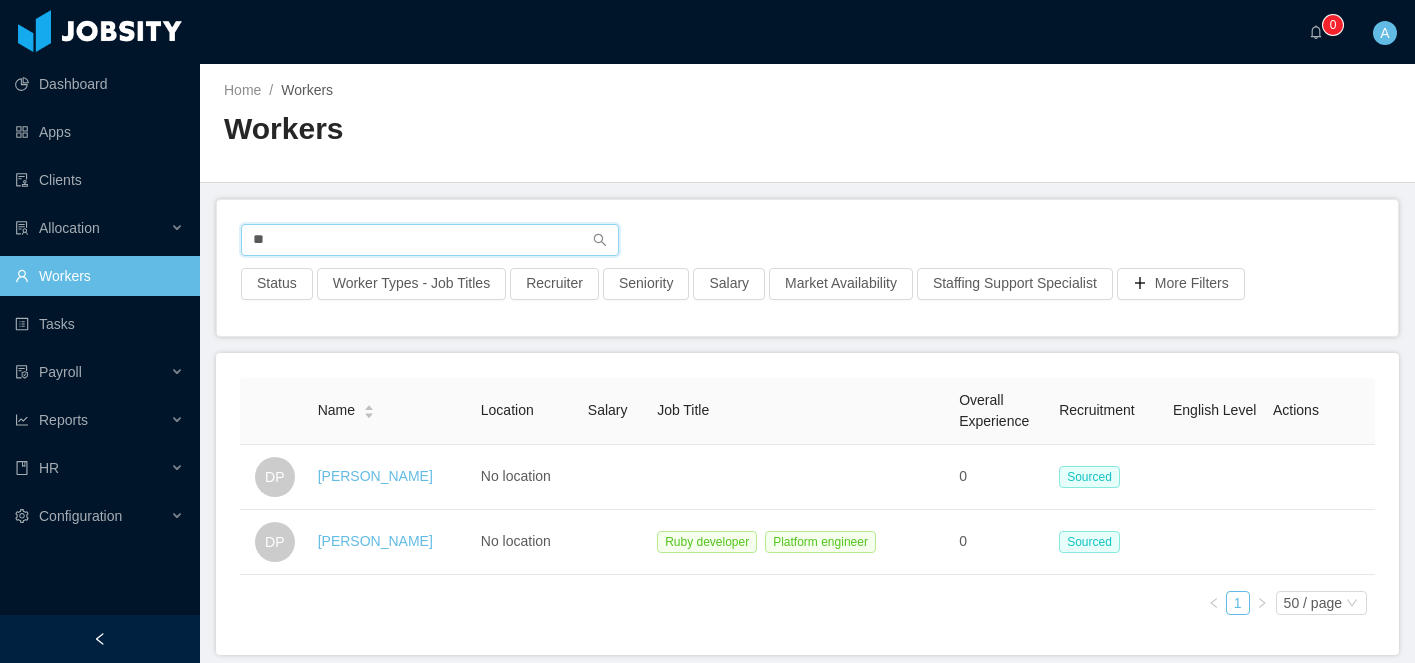 type on "*" 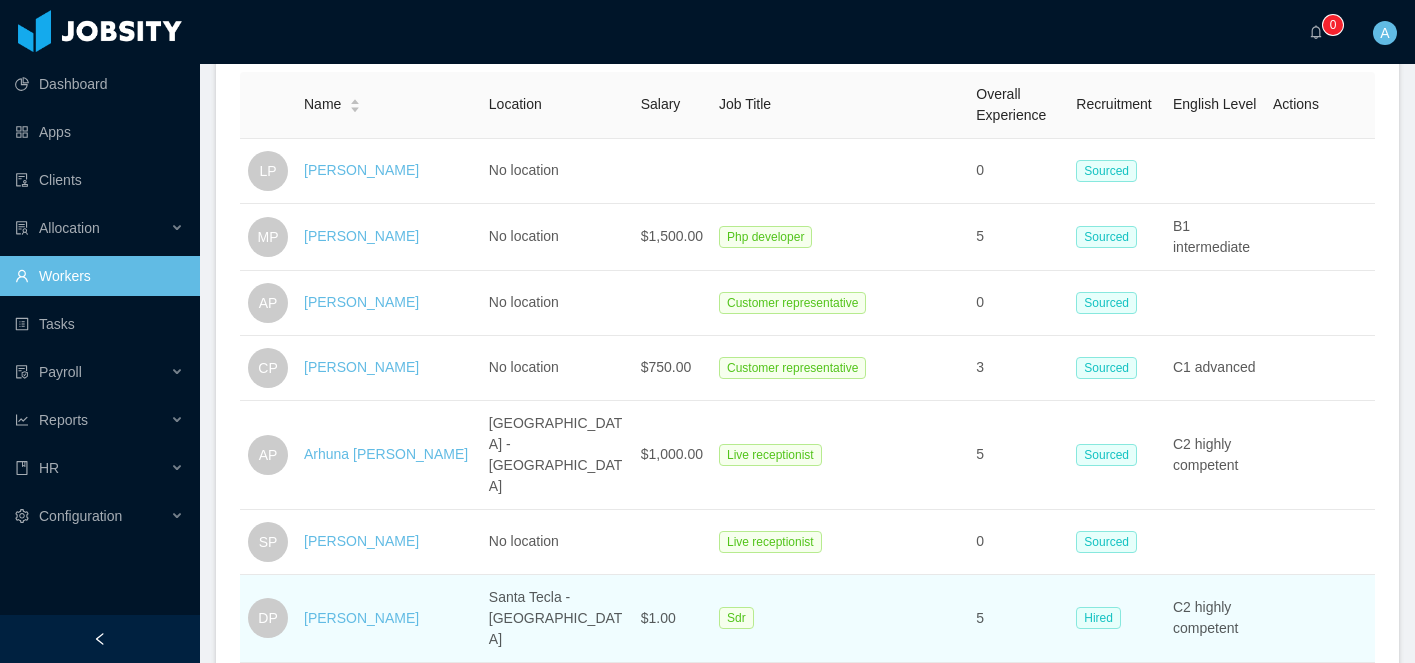 scroll, scrollTop: 339, scrollLeft: 0, axis: vertical 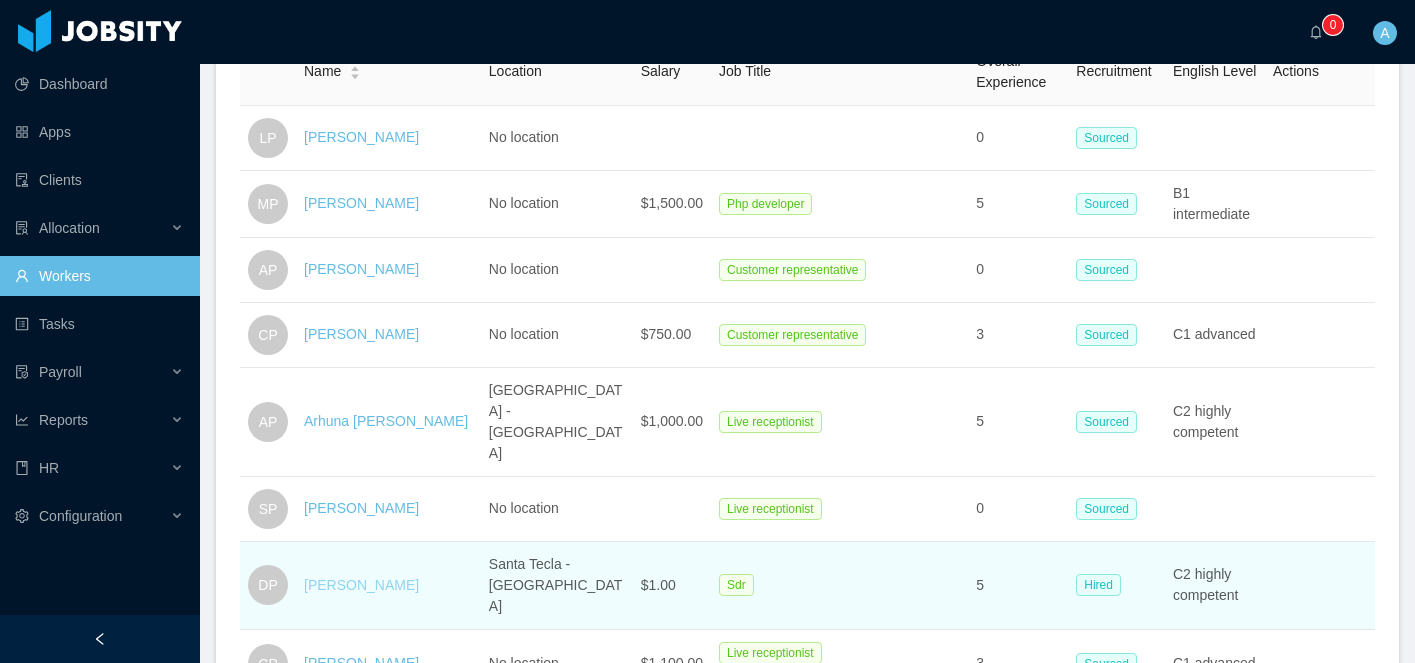 type on "********" 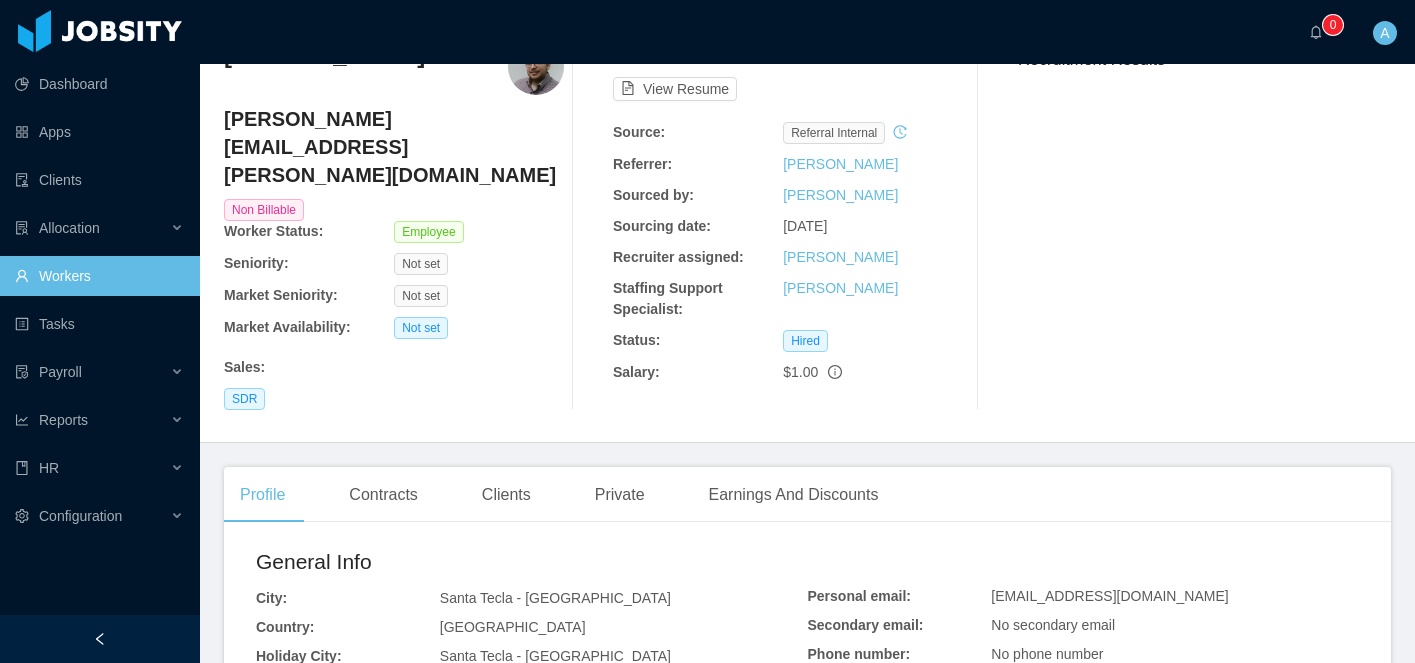 scroll, scrollTop: 131, scrollLeft: 0, axis: vertical 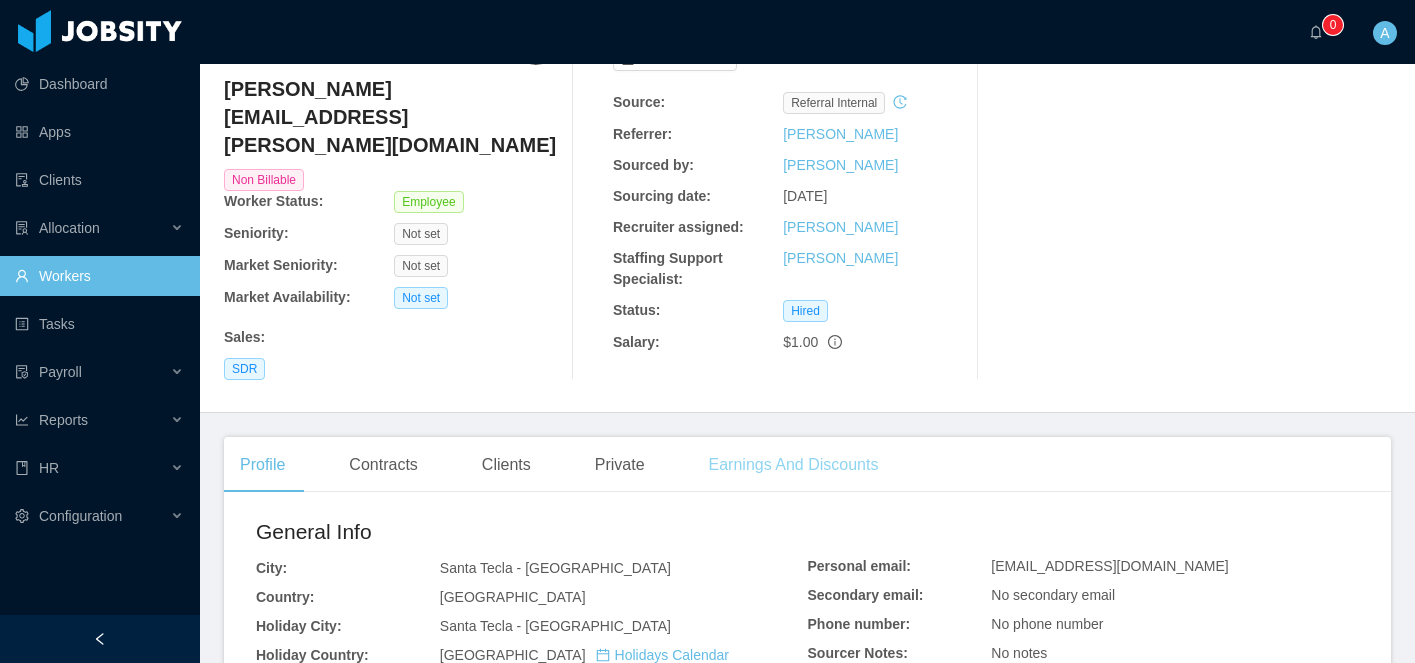click on "Earnings And Discounts" at bounding box center (794, 465) 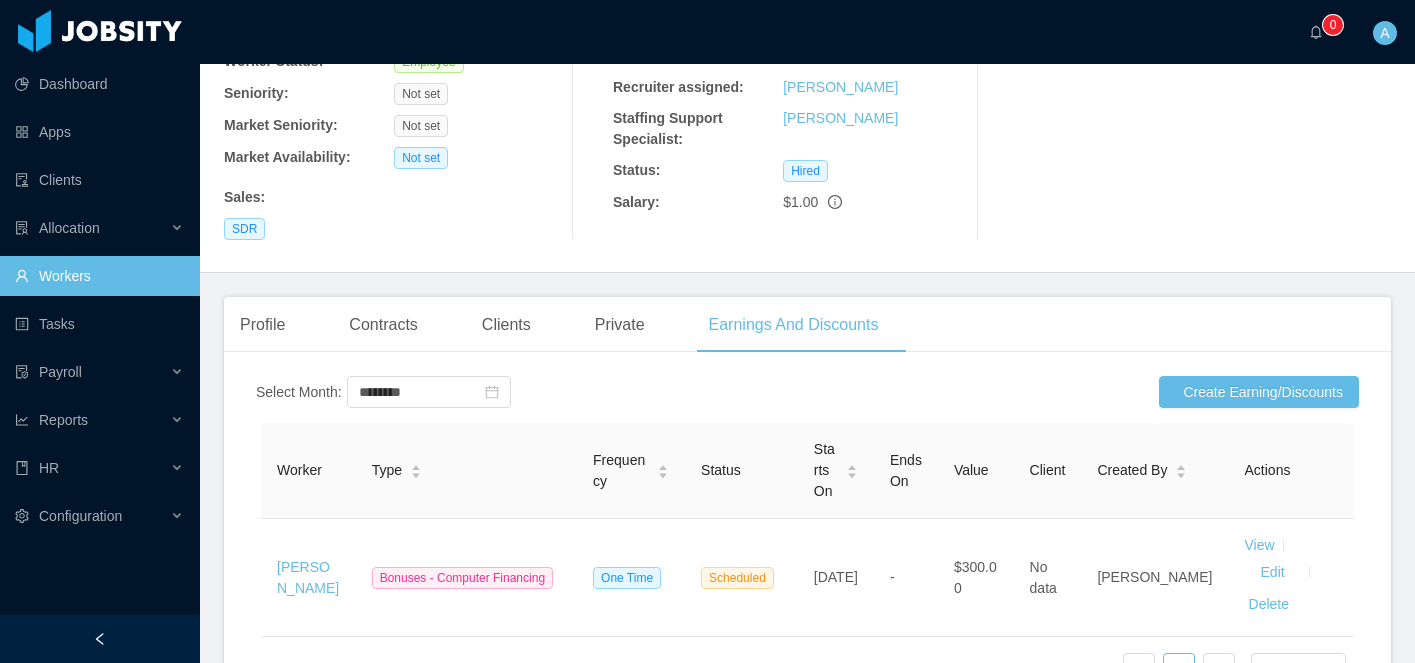 scroll, scrollTop: 427, scrollLeft: 0, axis: vertical 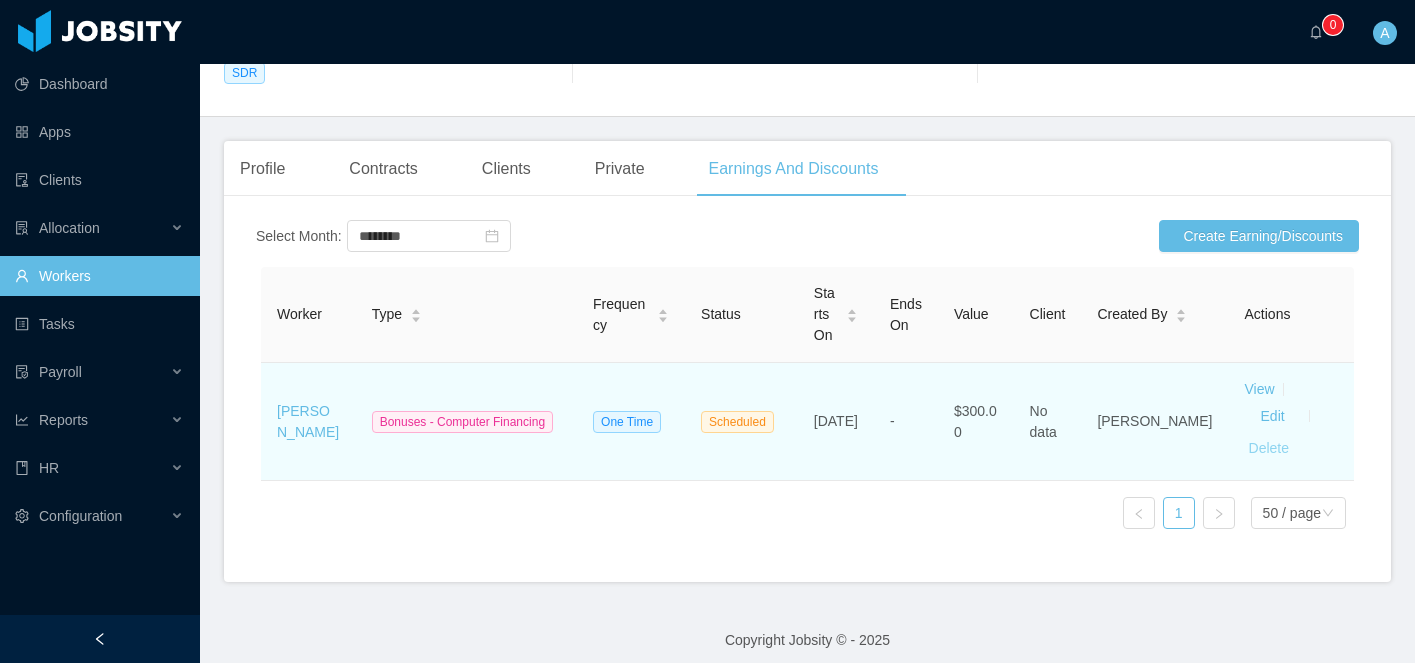click on "Delete" at bounding box center (1269, 448) 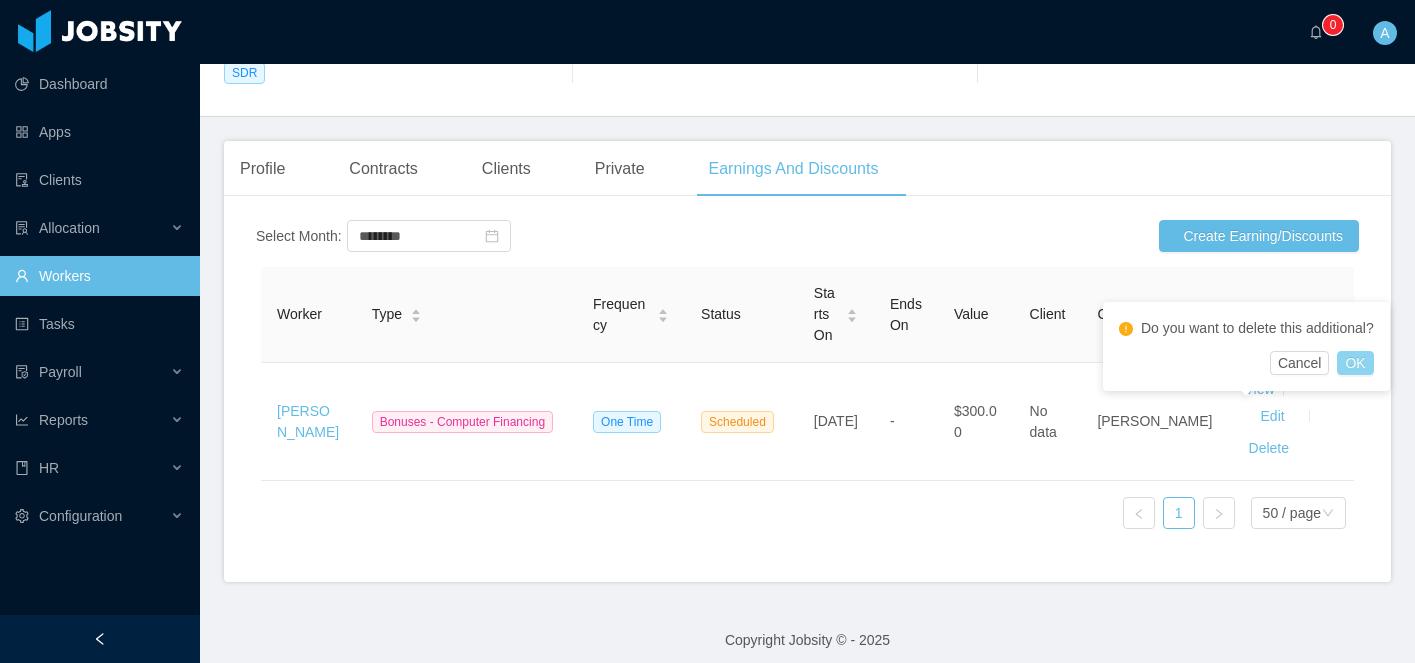 click on "OK" at bounding box center (1355, 363) 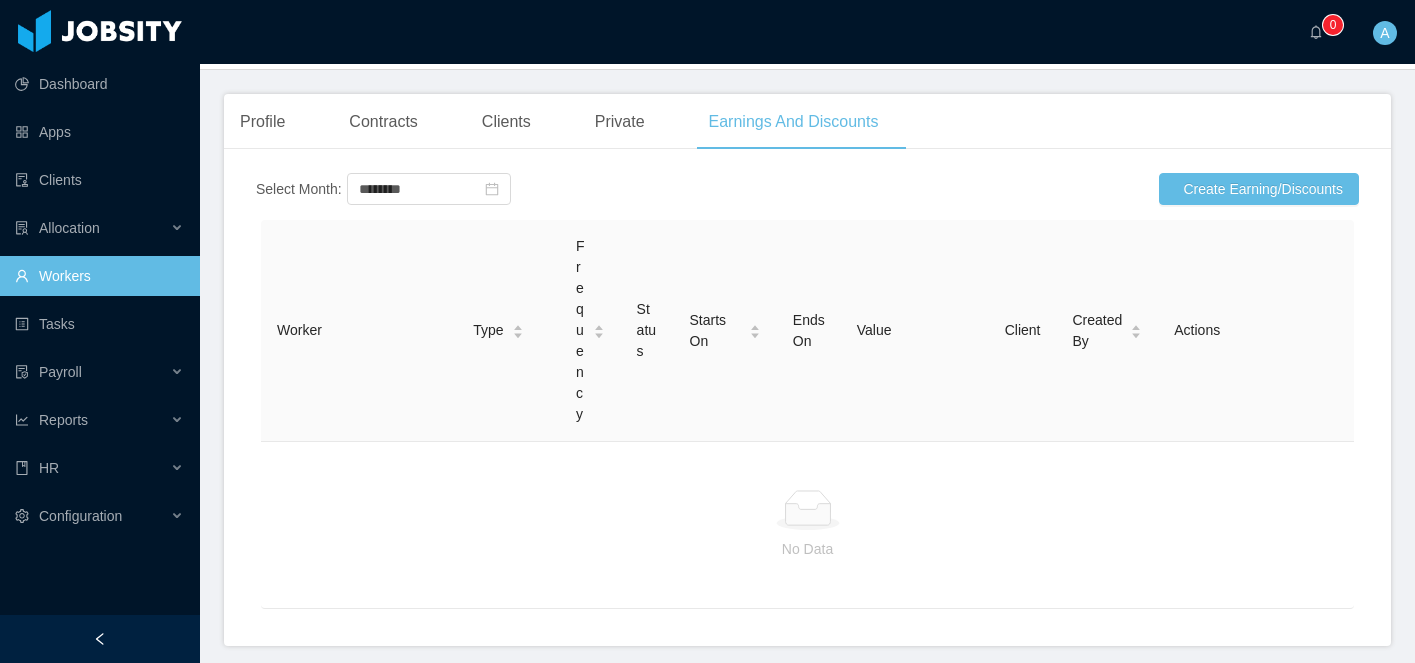scroll, scrollTop: 379, scrollLeft: 0, axis: vertical 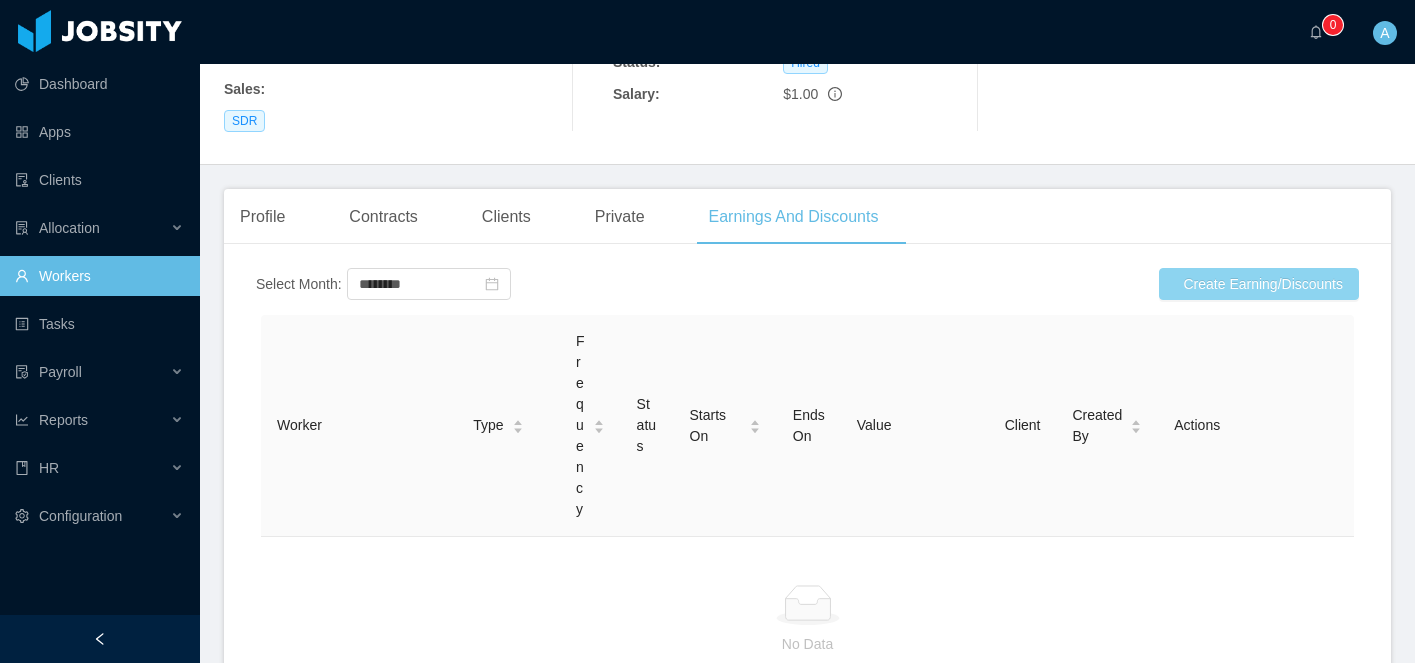 click on "Create Earning/Discounts" at bounding box center [1259, 284] 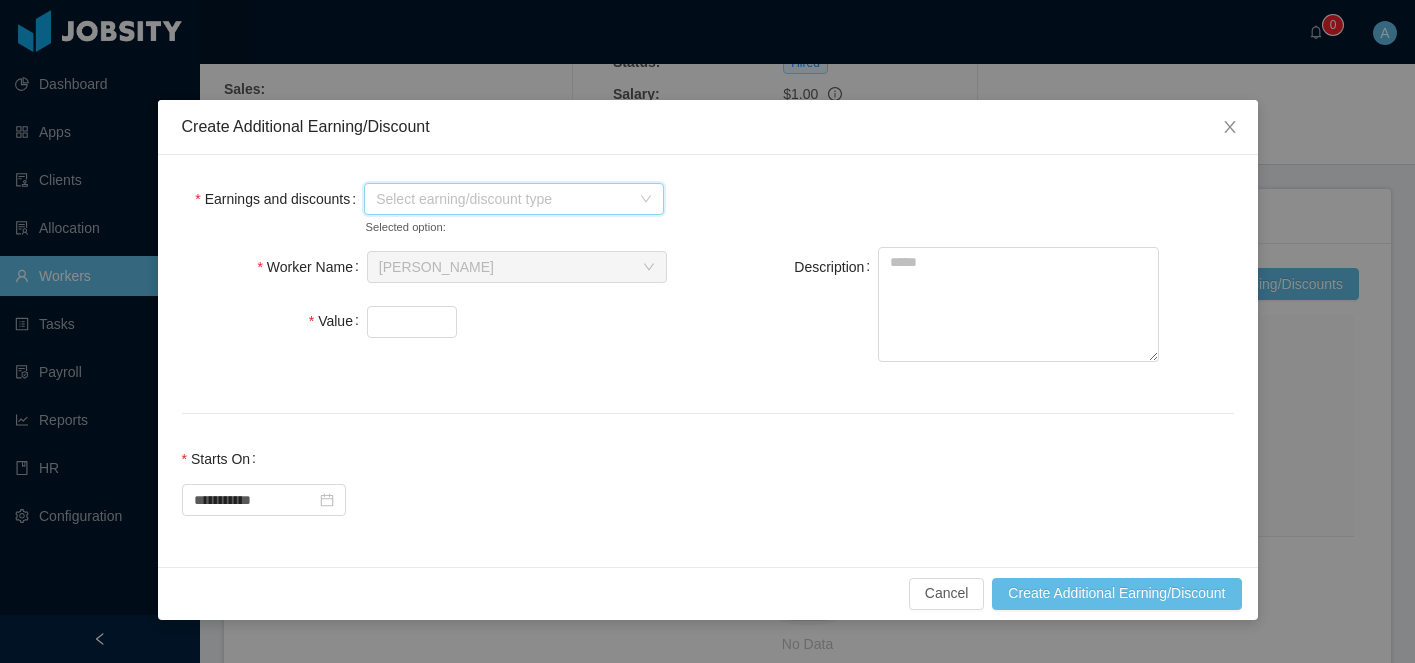 click on "Select earning/discount type" at bounding box center (507, 199) 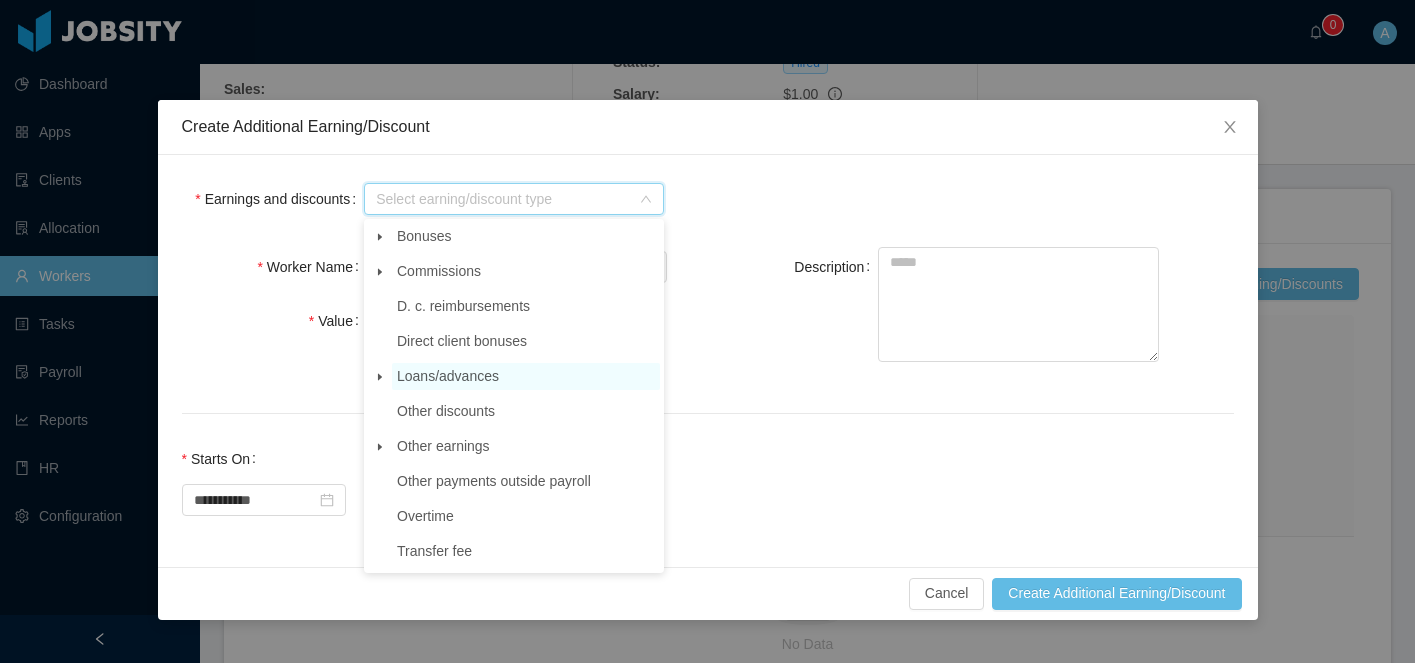 click on "Loans/advances" at bounding box center [448, 376] 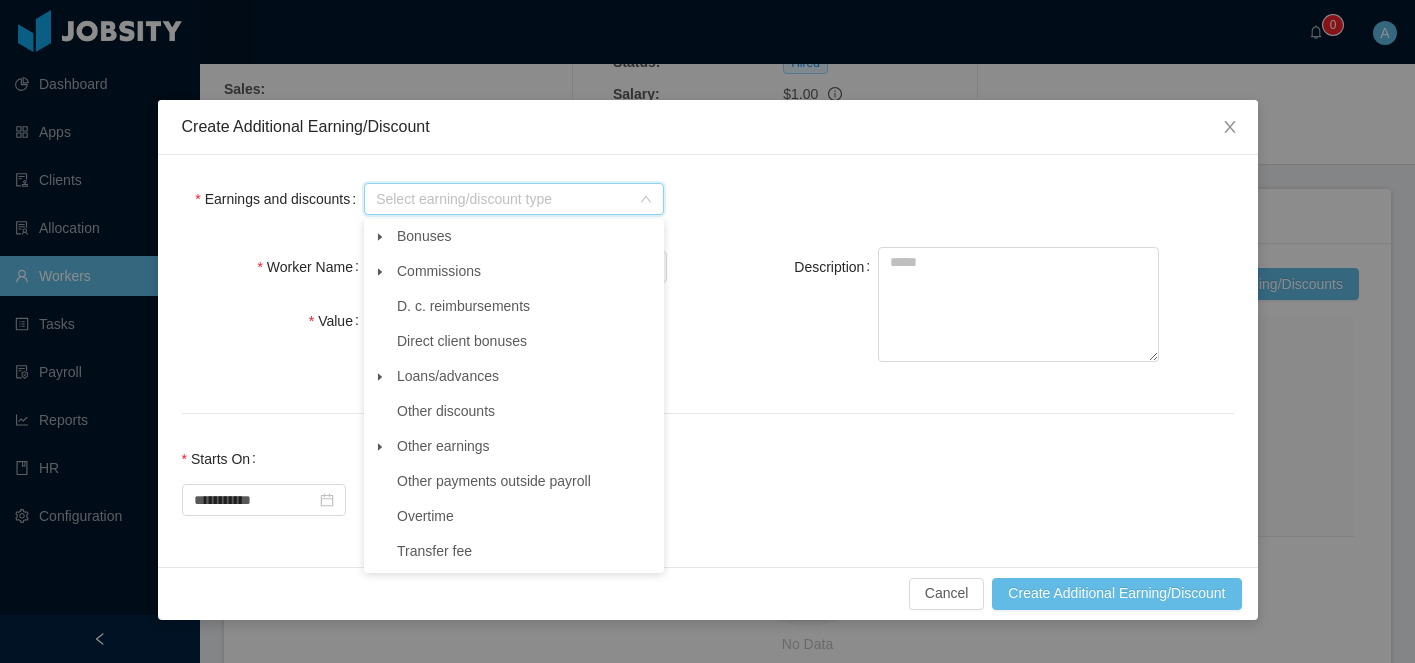 click 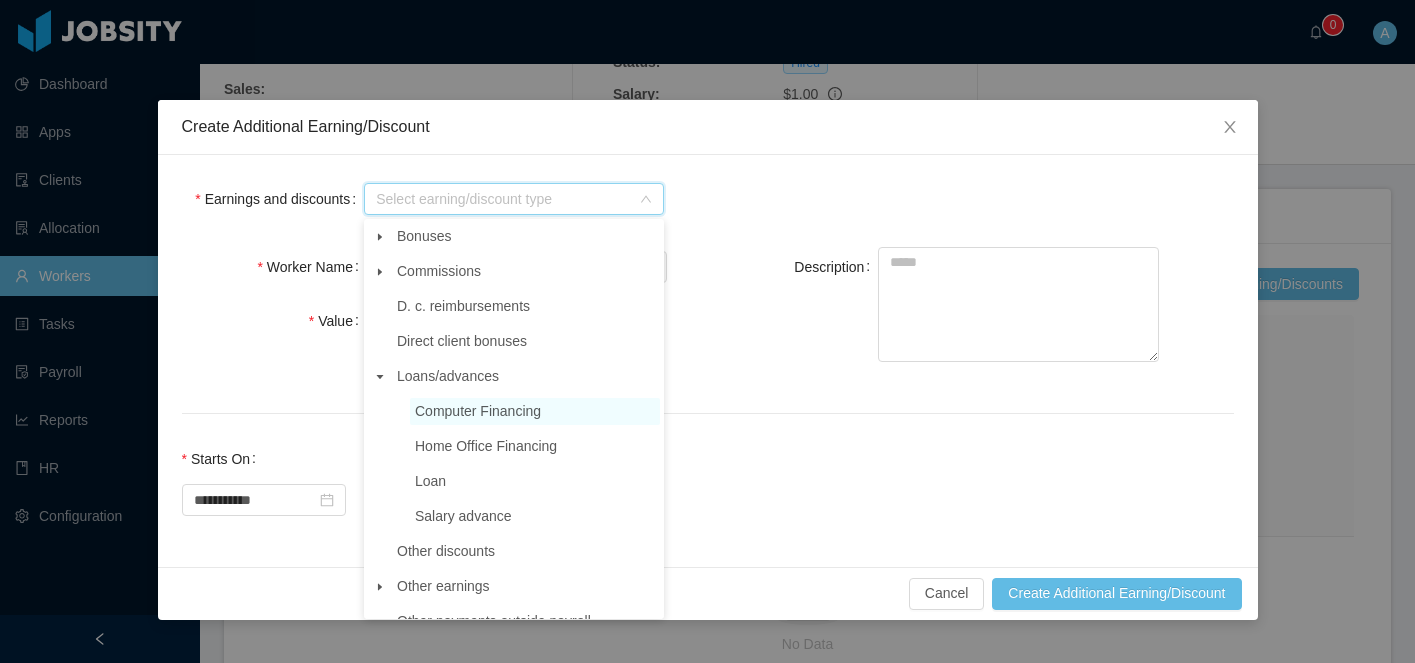 click on "Computer Financing" at bounding box center [478, 411] 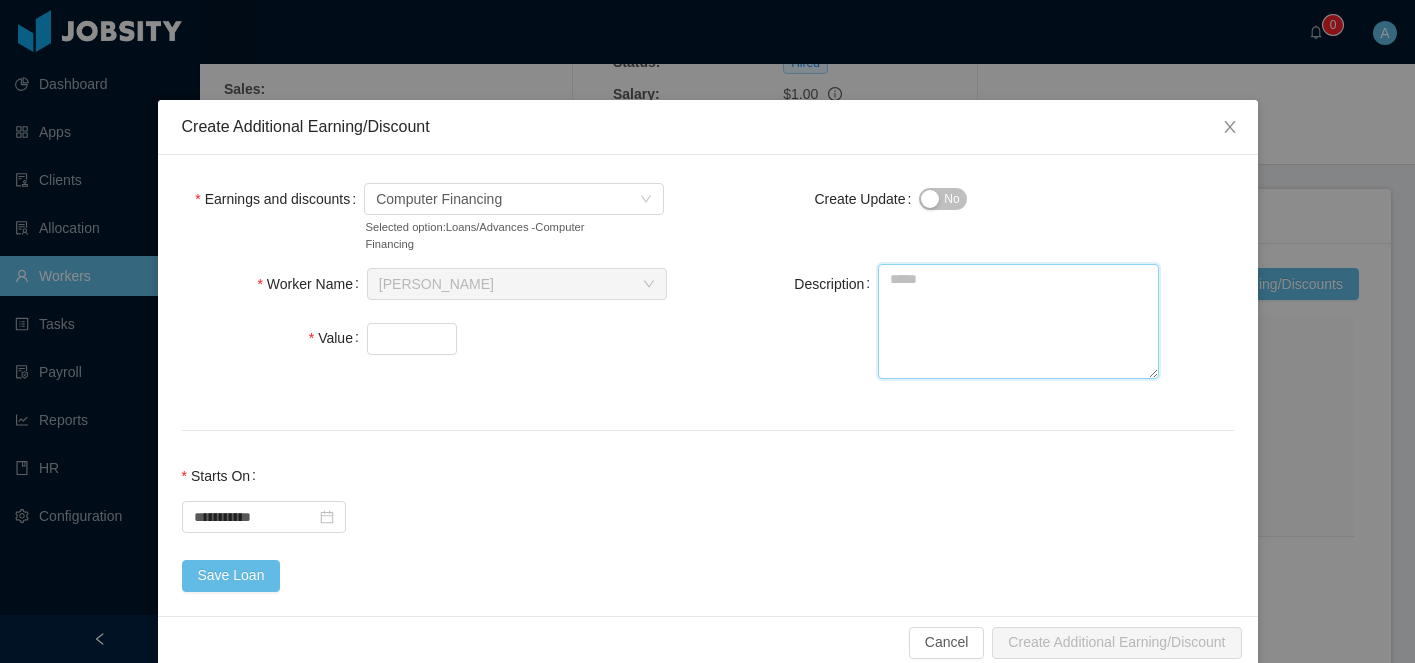 click on "Description" at bounding box center (1018, 321) 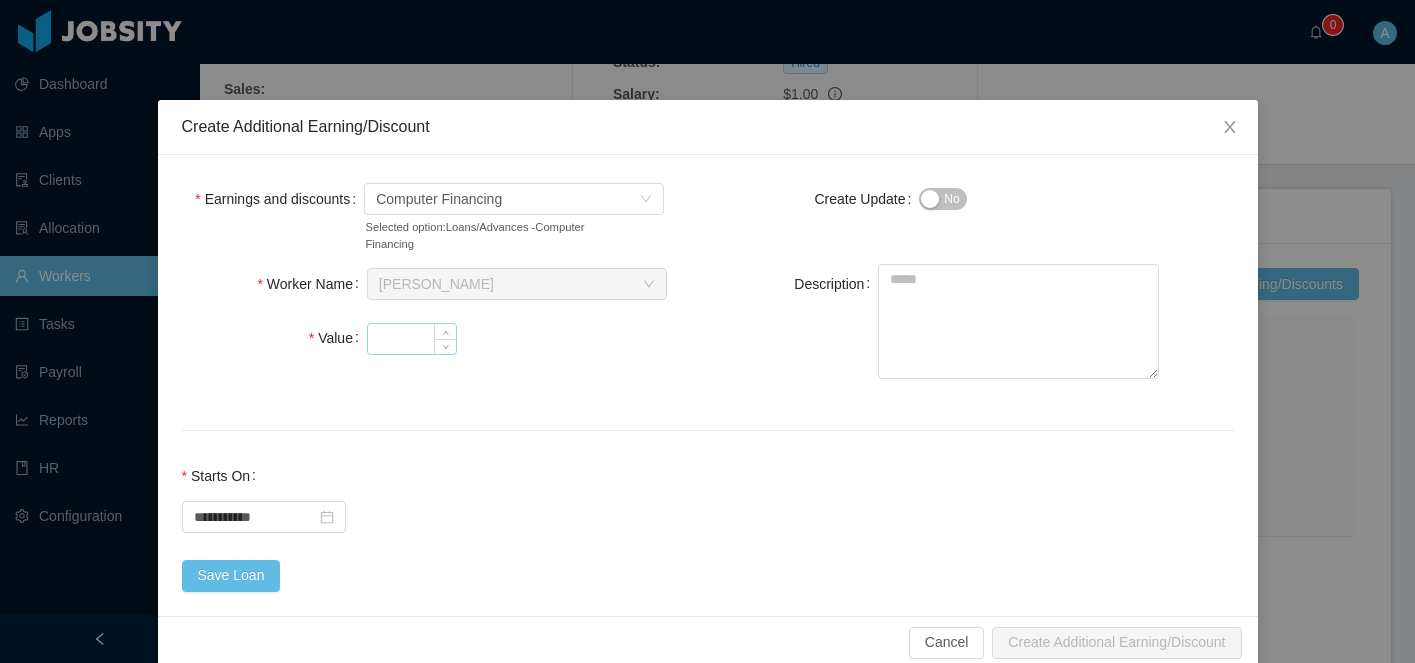 click on "Value" at bounding box center [412, 339] 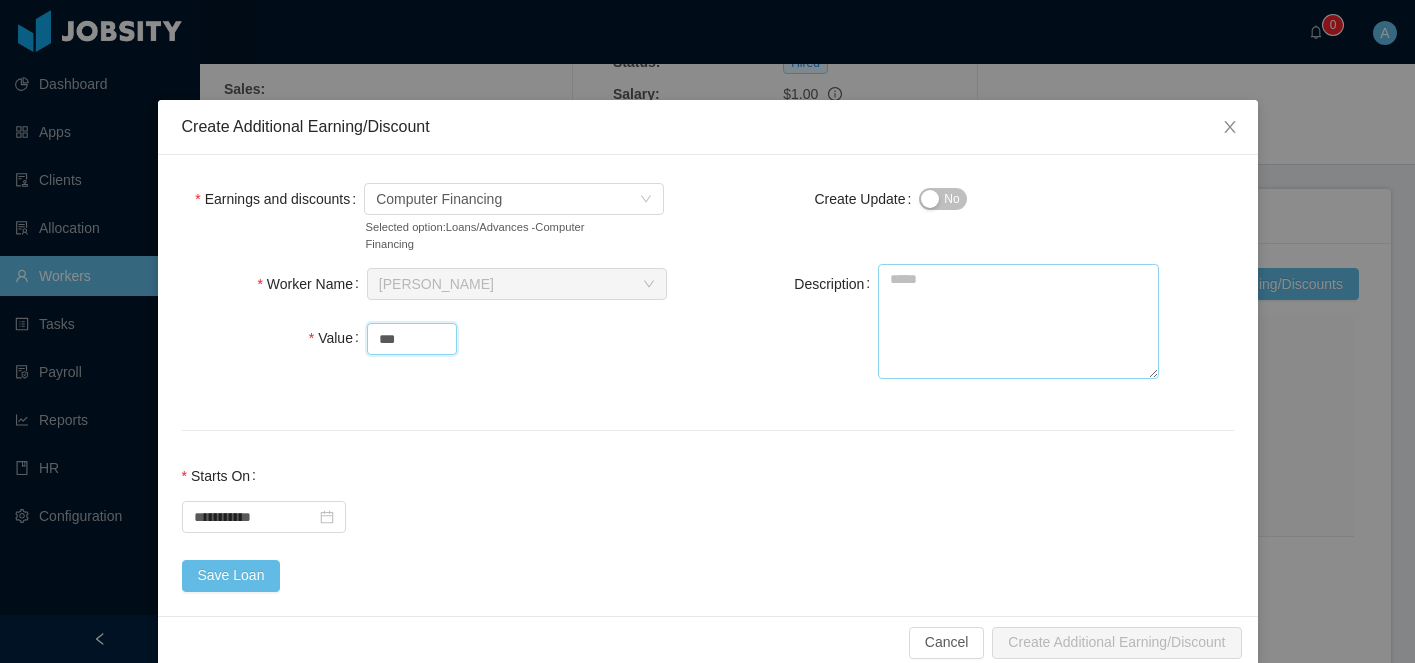 type on "***" 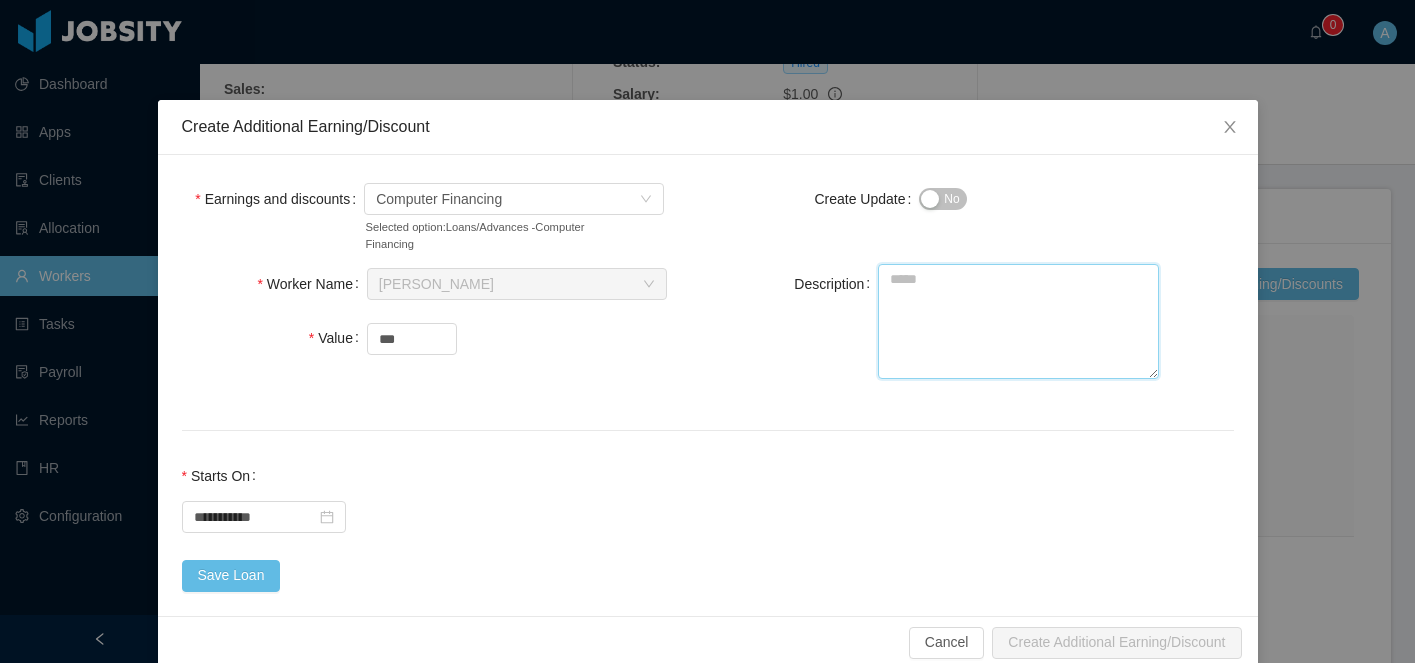 click on "Description" at bounding box center (1018, 321) 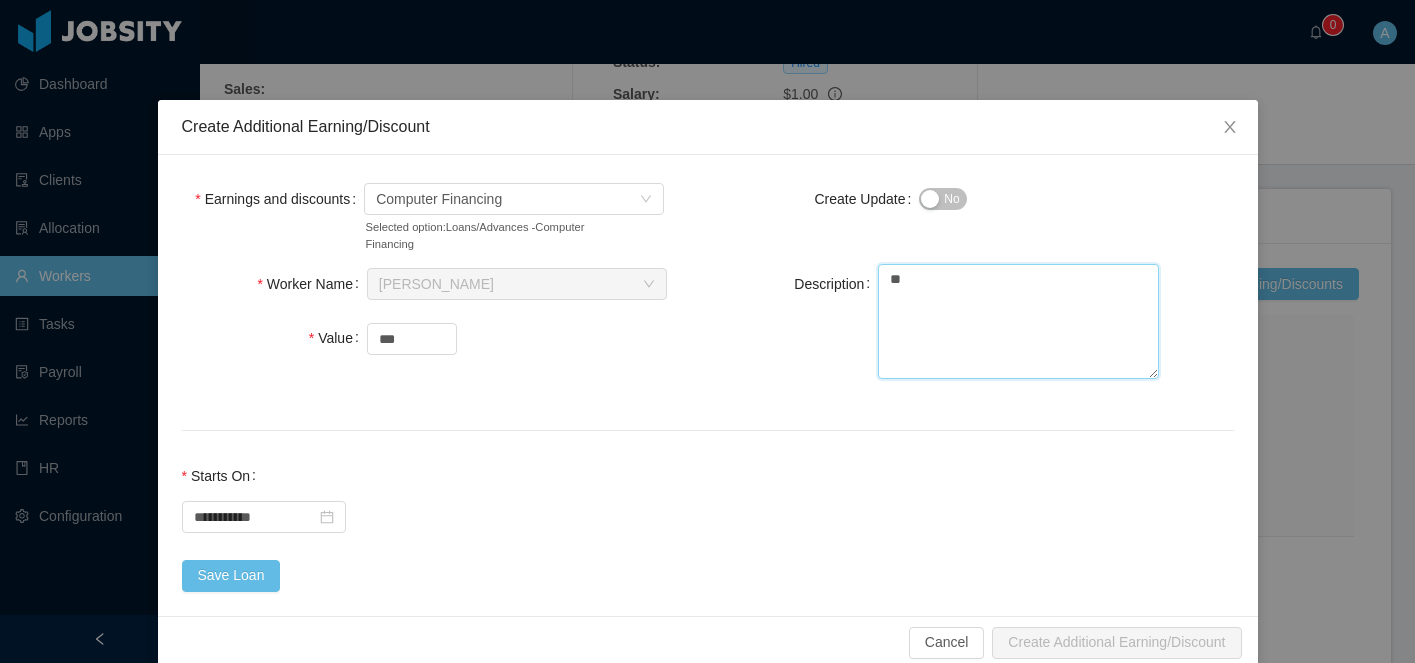 type on "*" 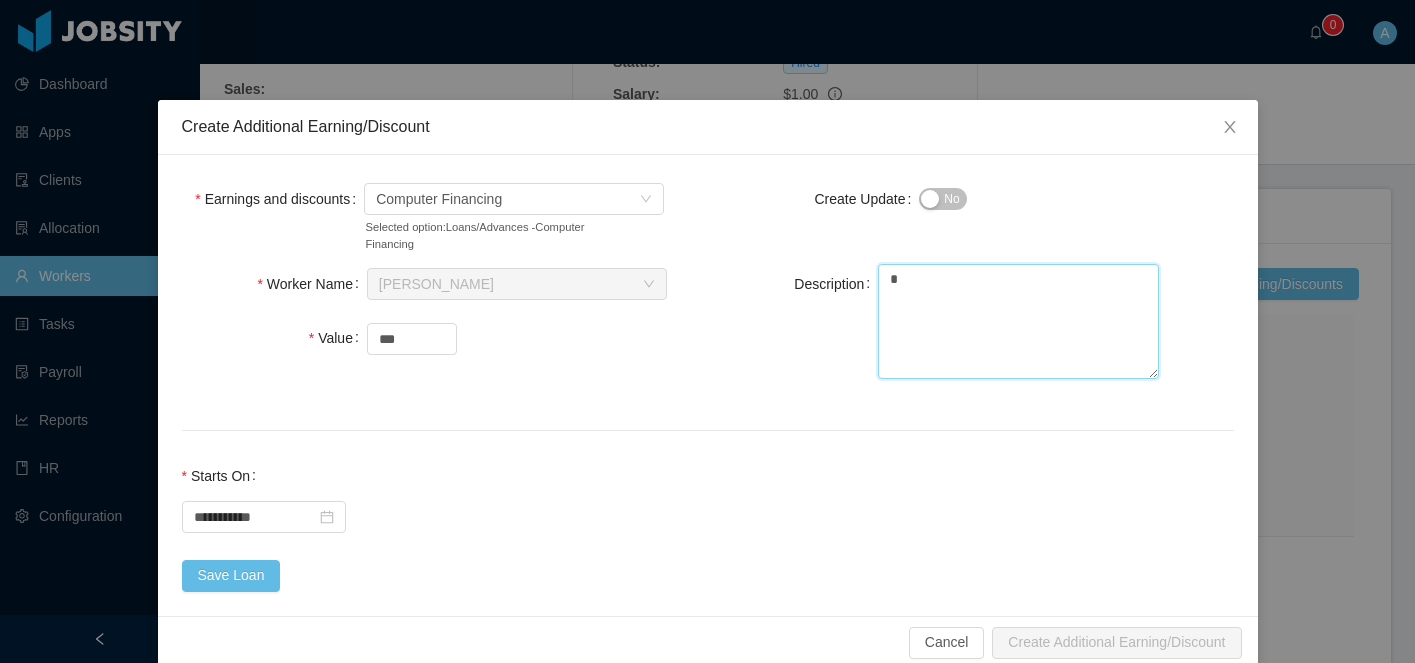 type 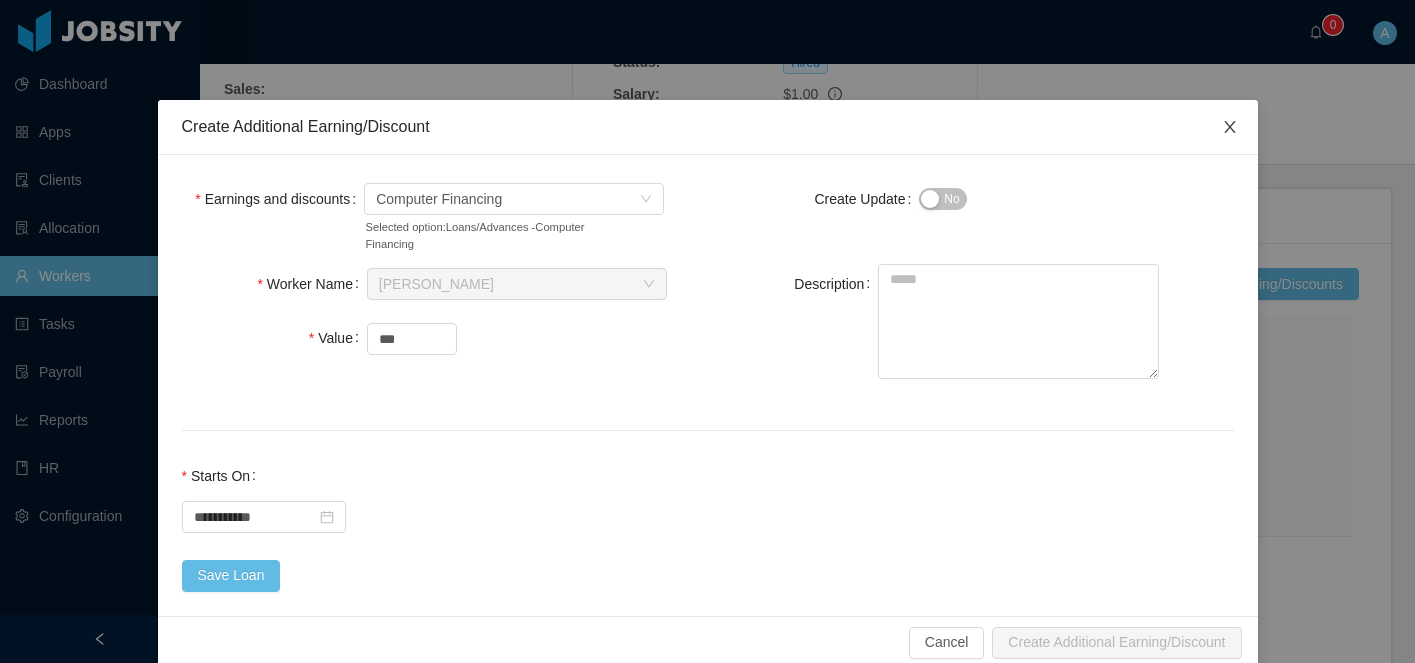 click 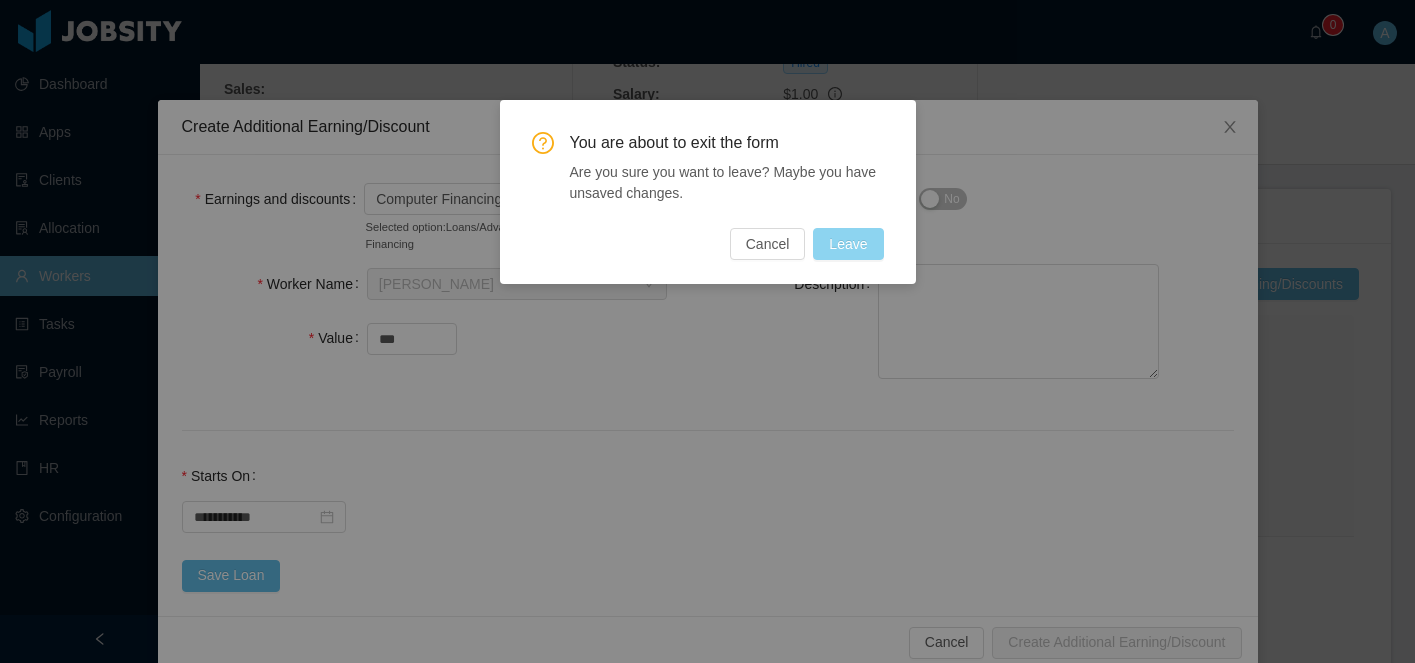 click on "Leave" at bounding box center [848, 244] 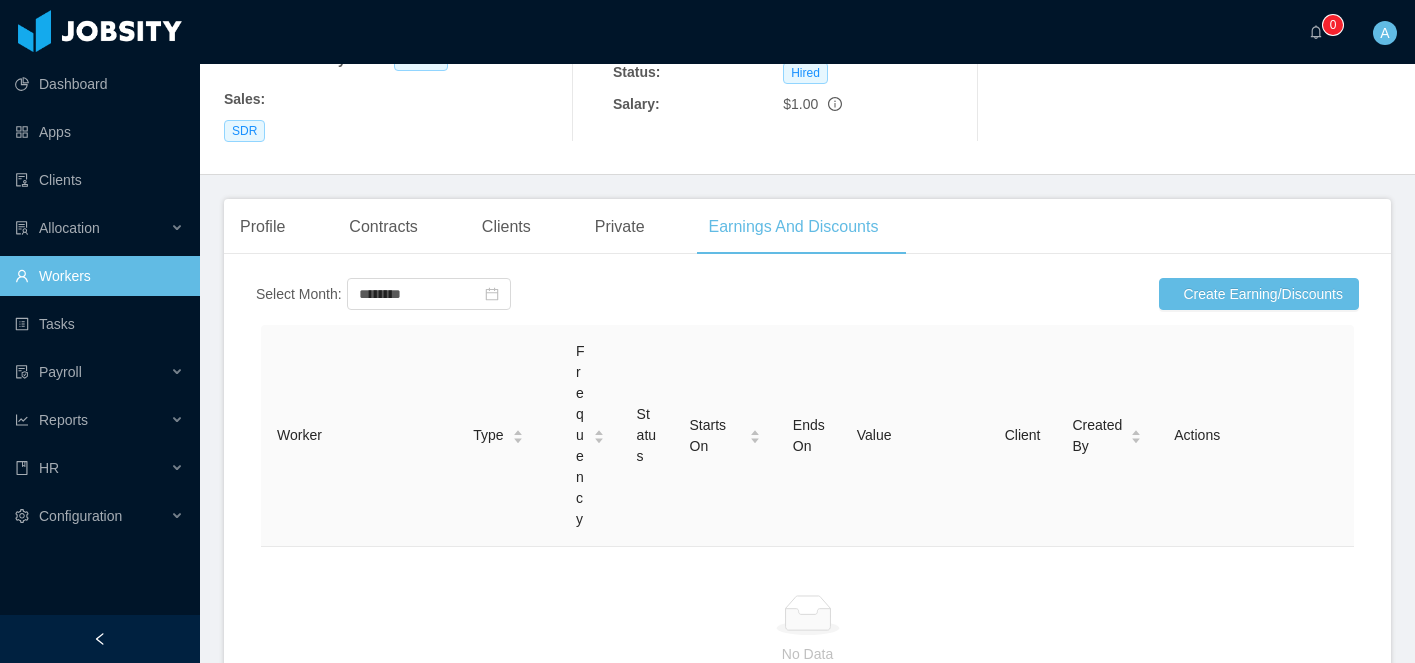 scroll, scrollTop: 248, scrollLeft: 0, axis: vertical 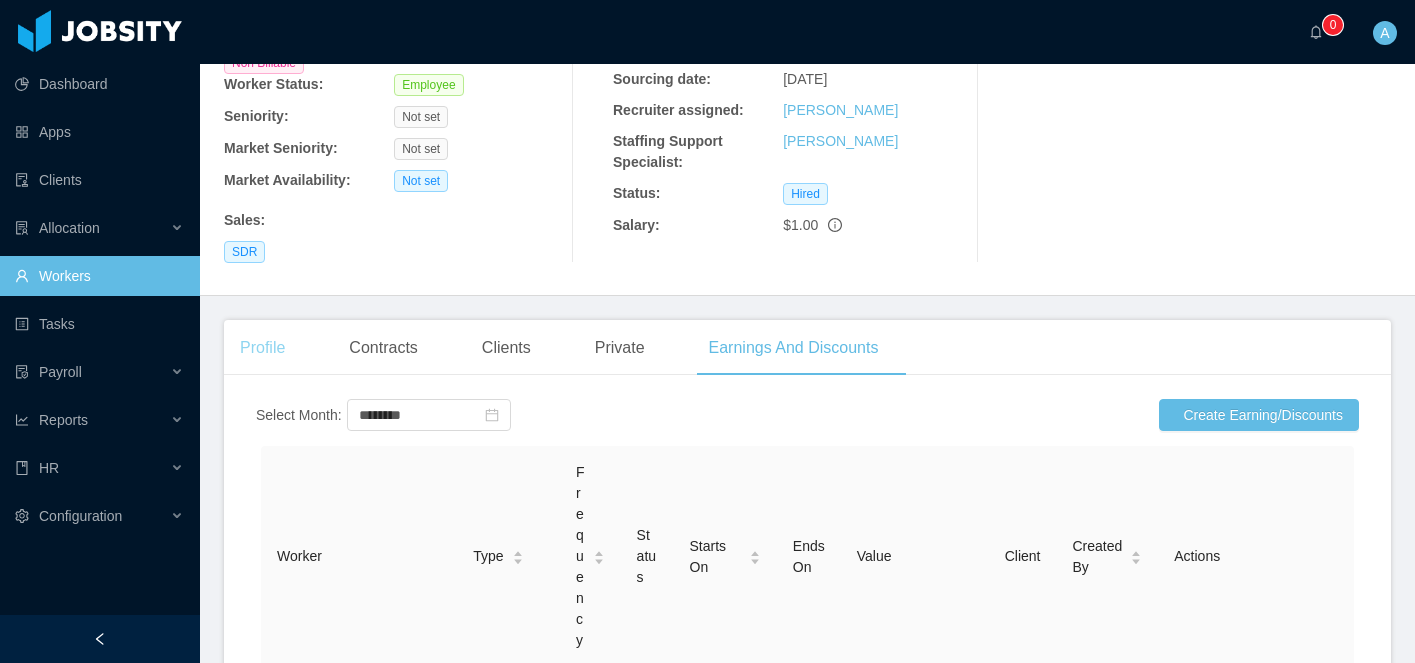 click on "Profile" at bounding box center (262, 348) 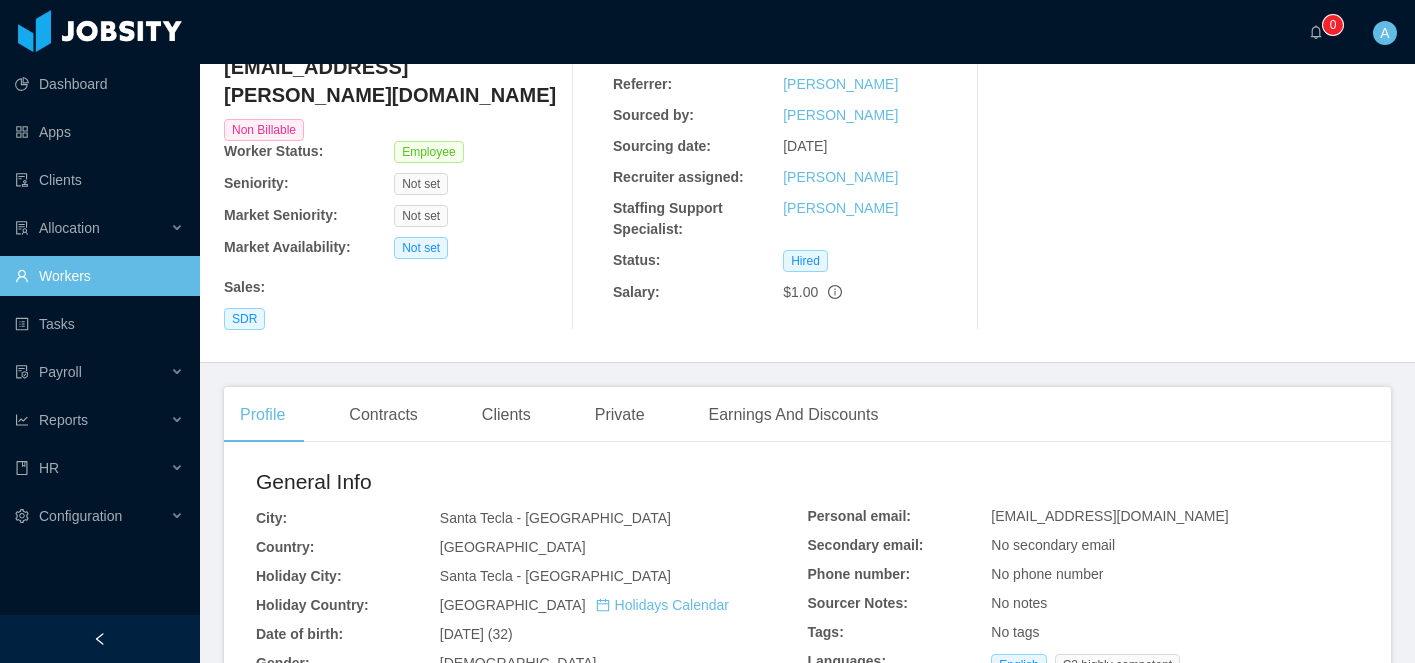 scroll, scrollTop: 181, scrollLeft: 0, axis: vertical 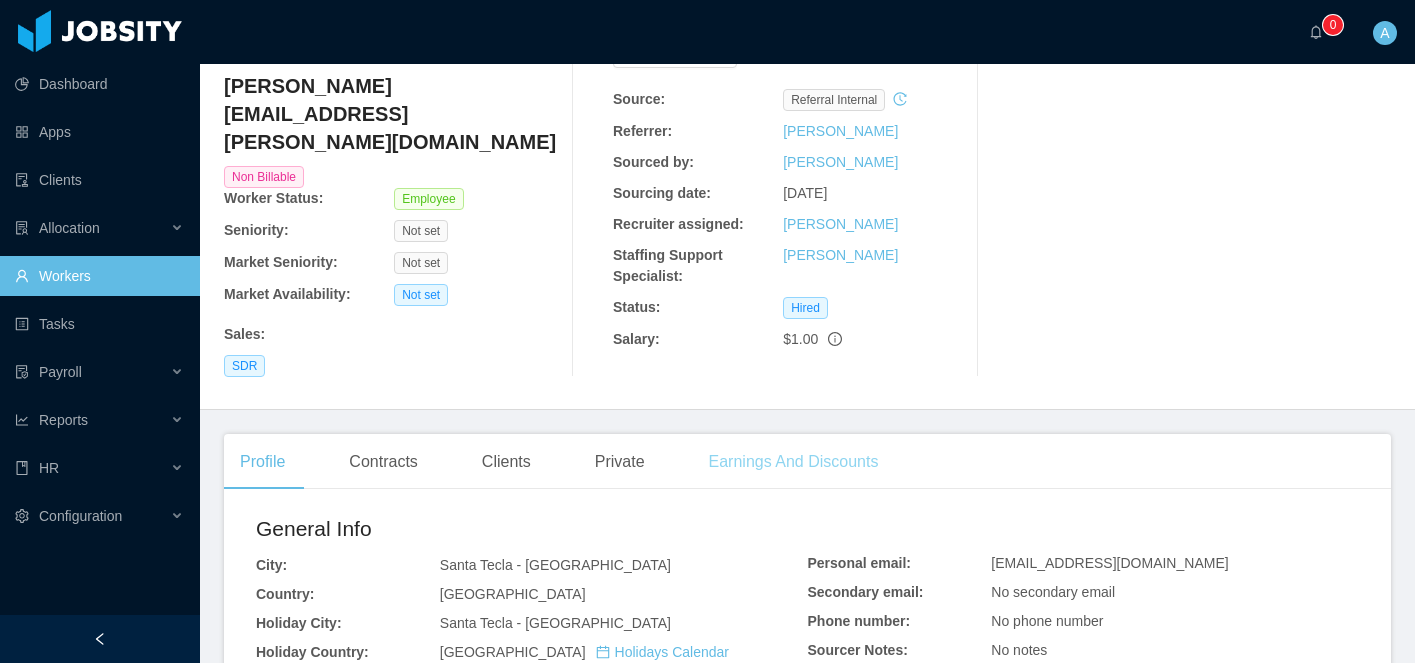 click on "Earnings And Discounts" at bounding box center [794, 462] 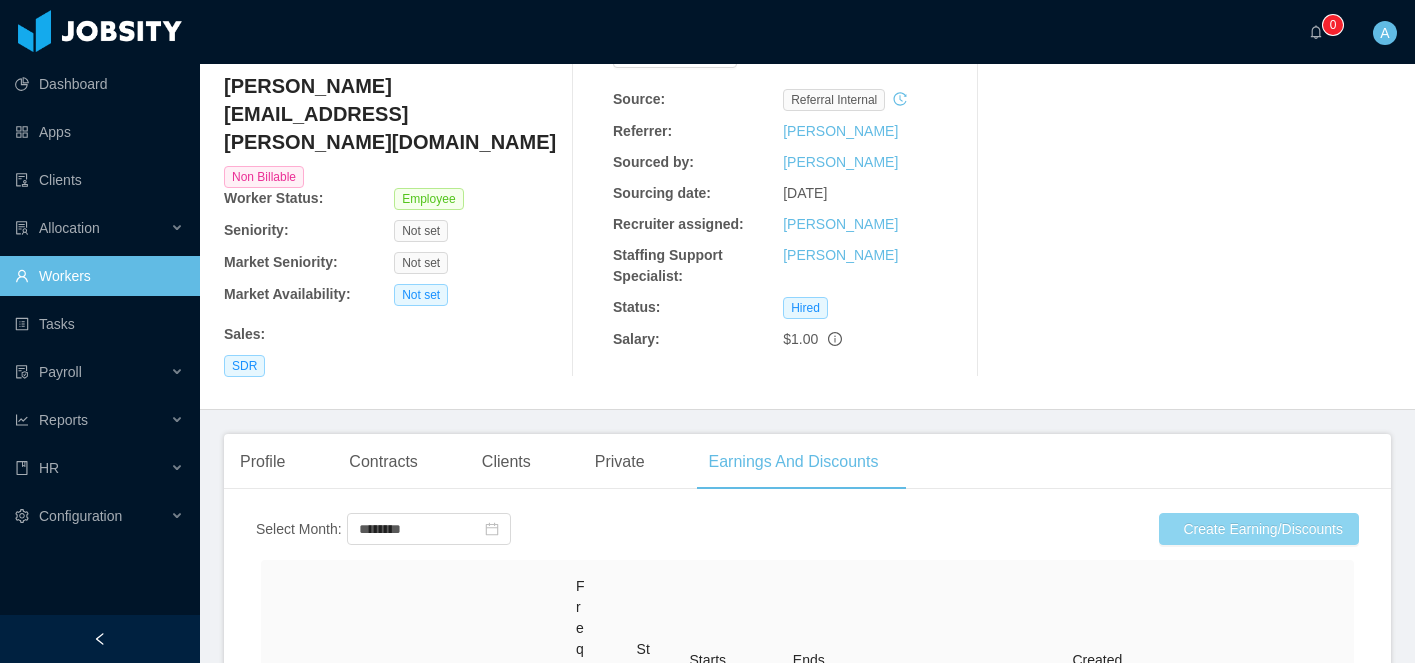 click on "Create Earning/Discounts" at bounding box center [1259, 529] 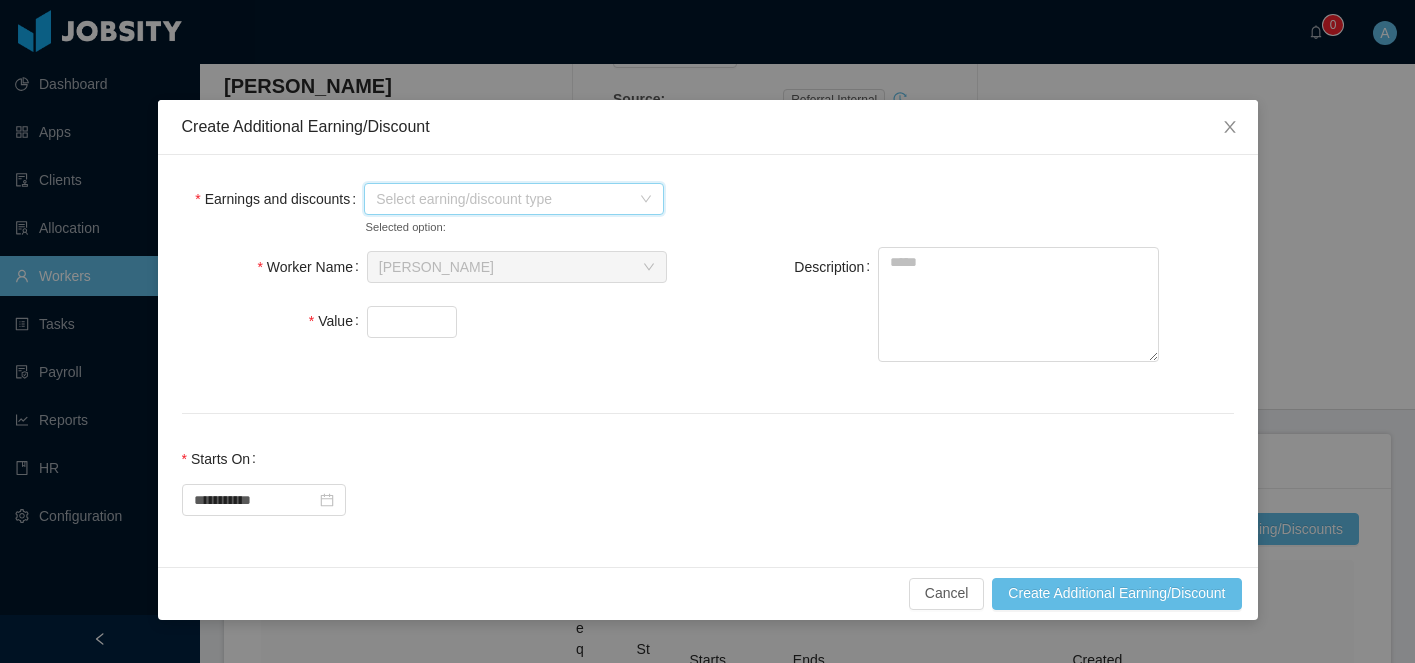 click on "Select earning/discount type" at bounding box center (507, 199) 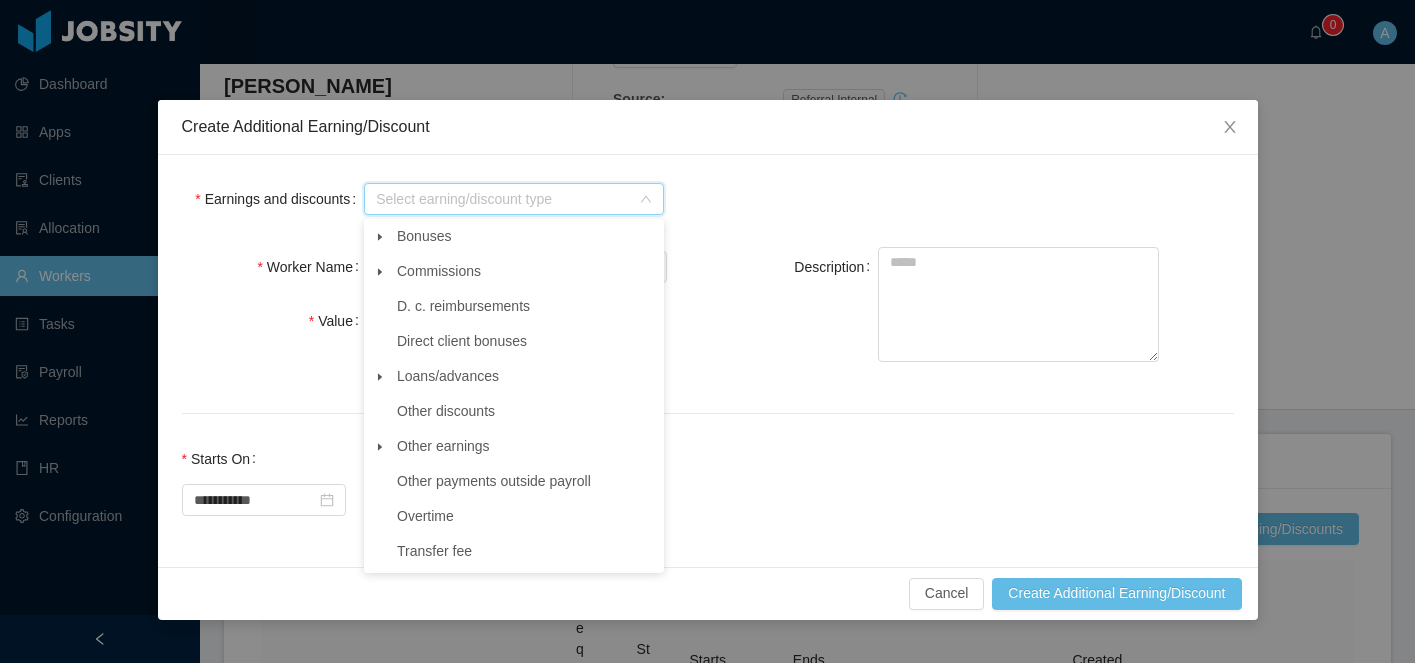 click at bounding box center (380, 377) 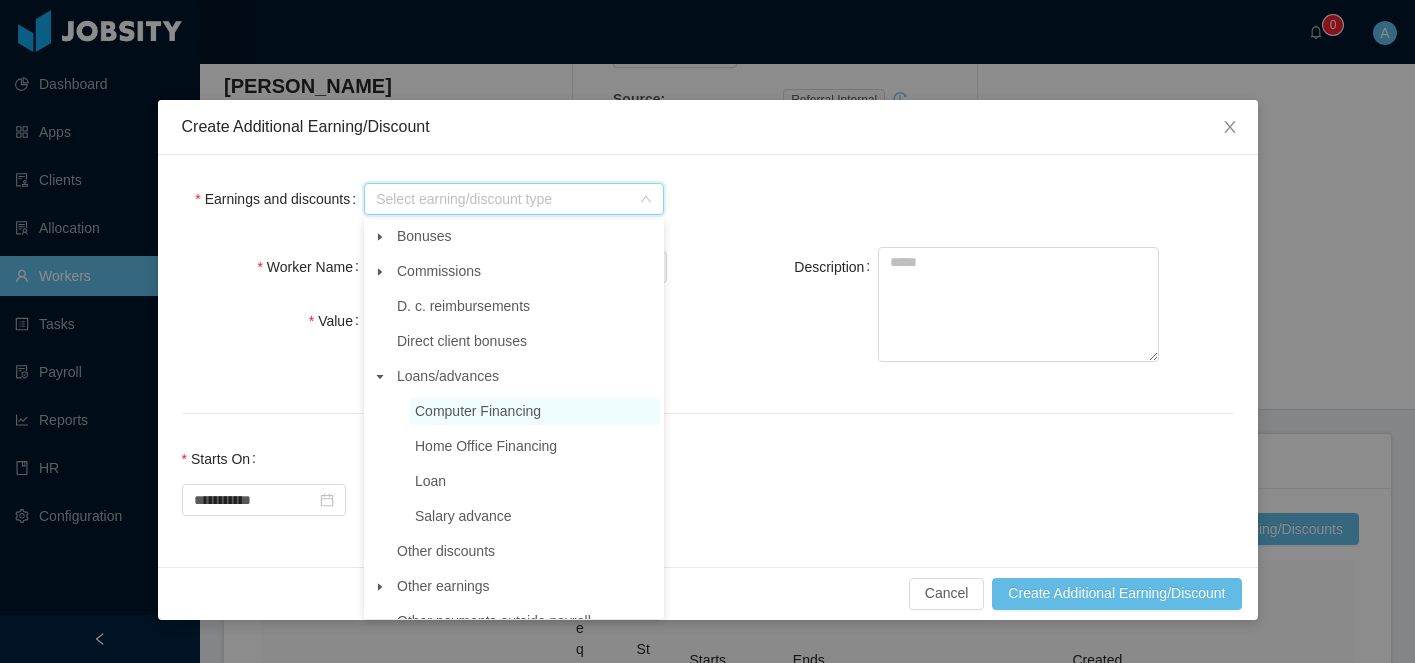 click on "Computer Financing" at bounding box center [478, 411] 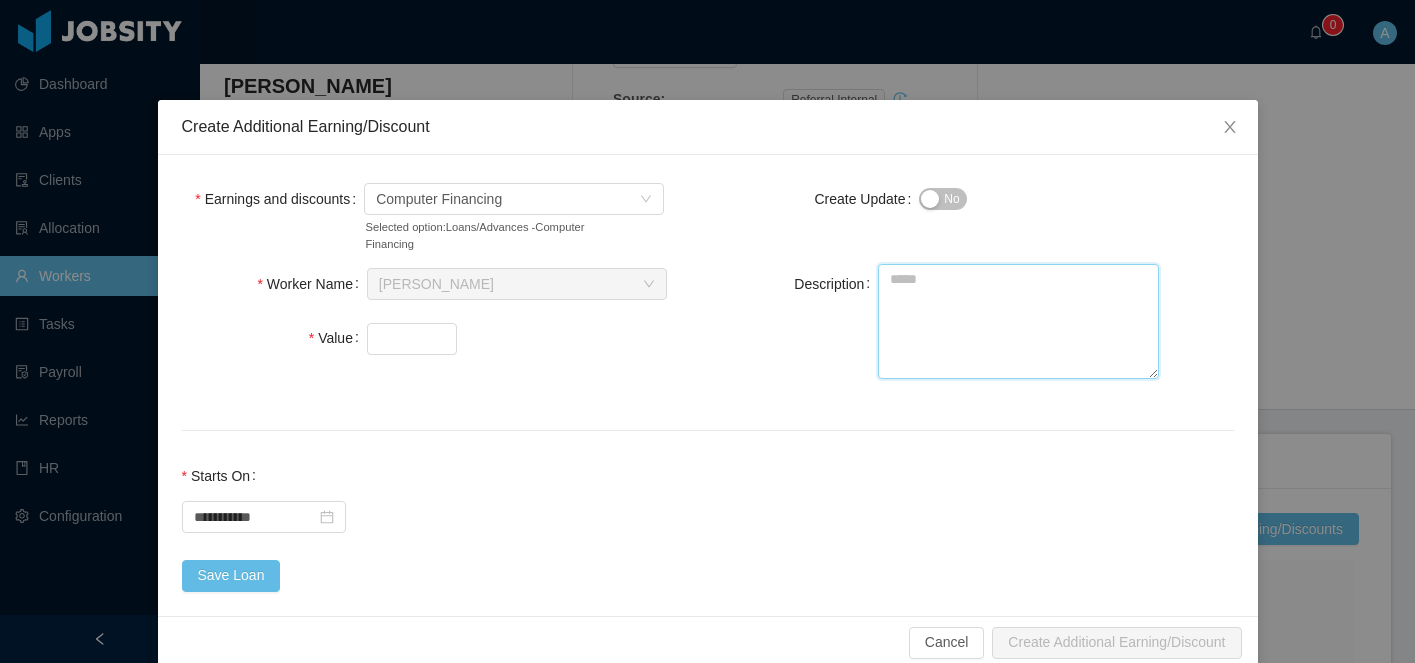 click on "Description" at bounding box center [1018, 321] 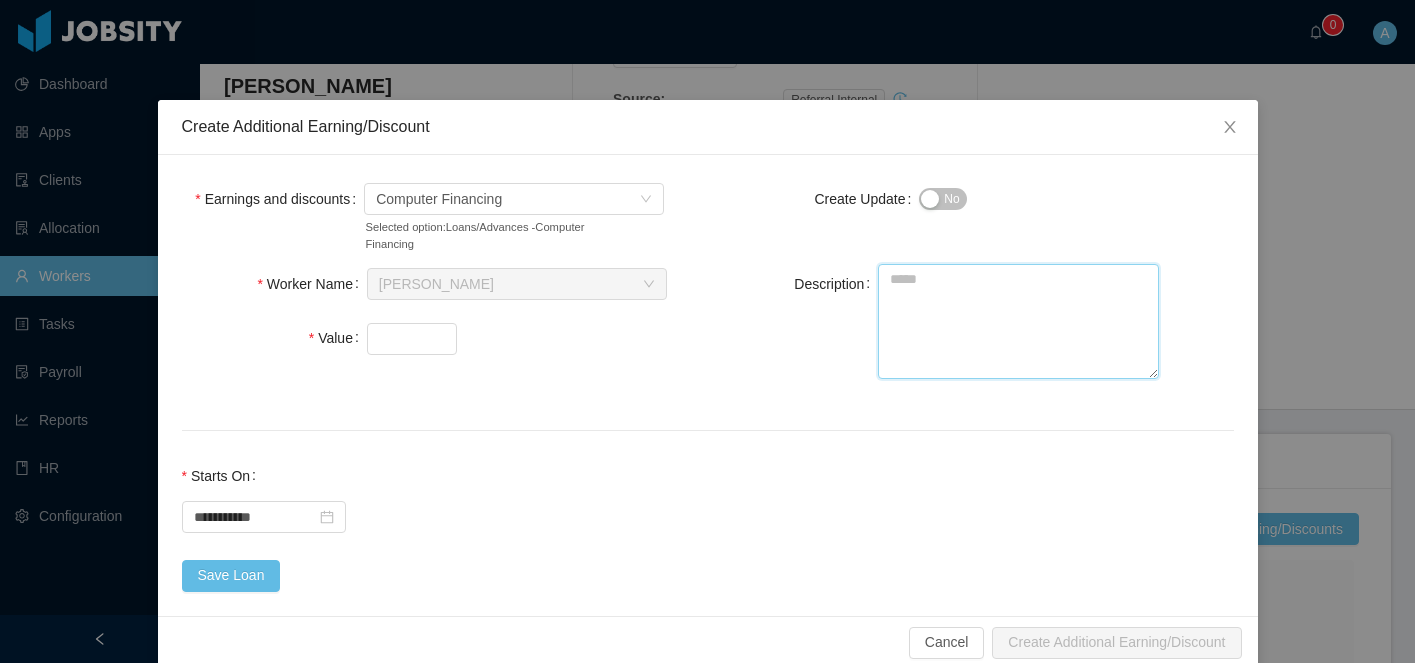 paste on "**********" 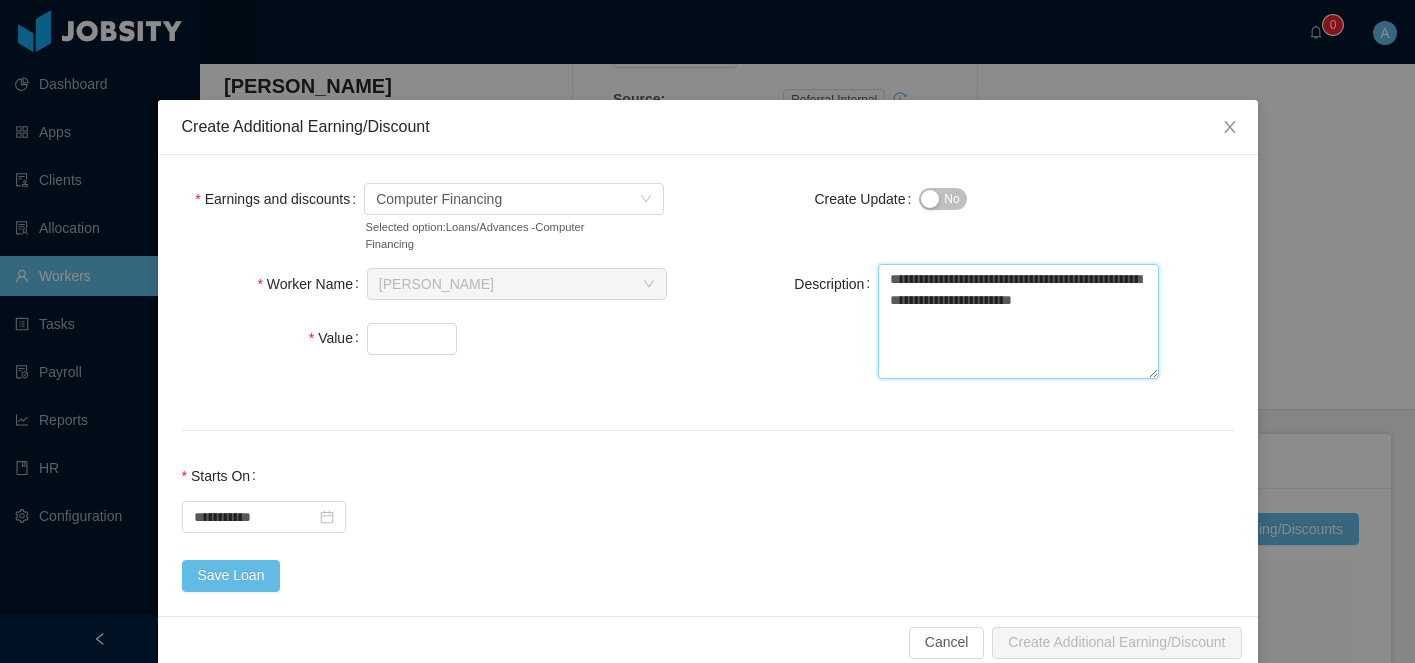 click on "**********" at bounding box center [1018, 321] 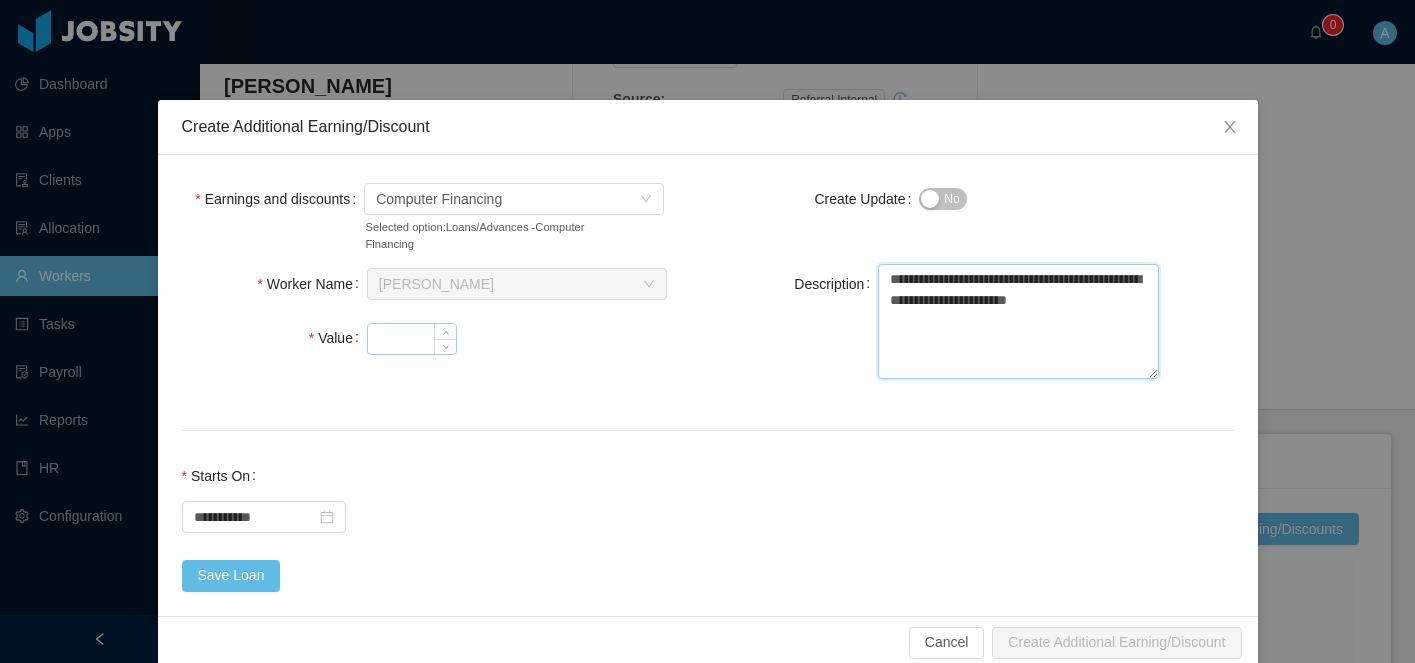 type on "**********" 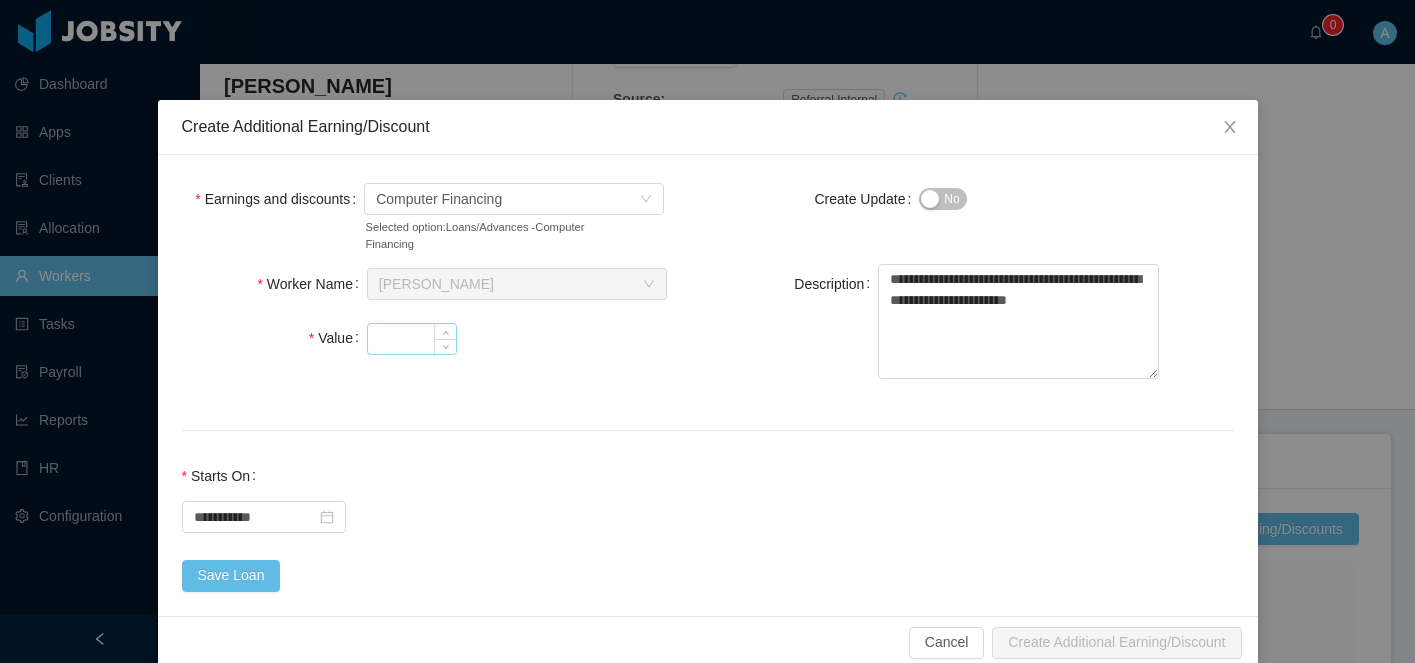 click on "Value" at bounding box center (412, 339) 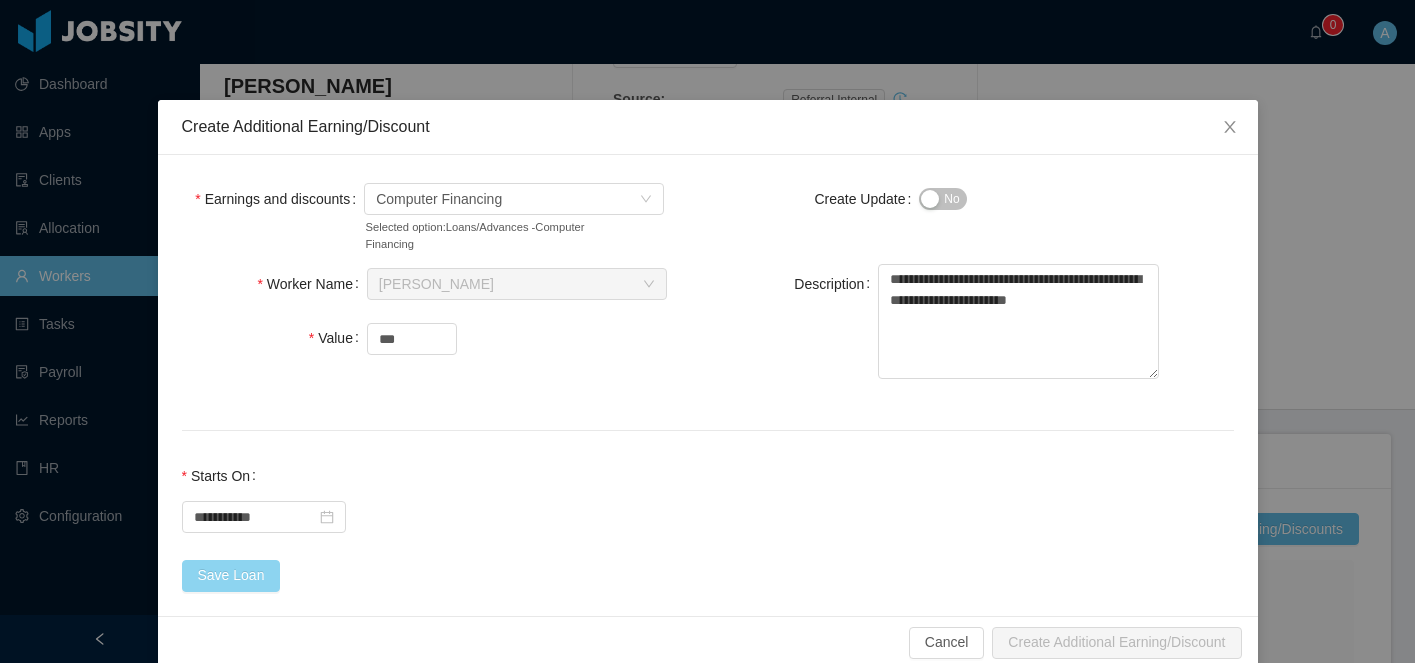 click on "Save Loan" at bounding box center [231, 576] 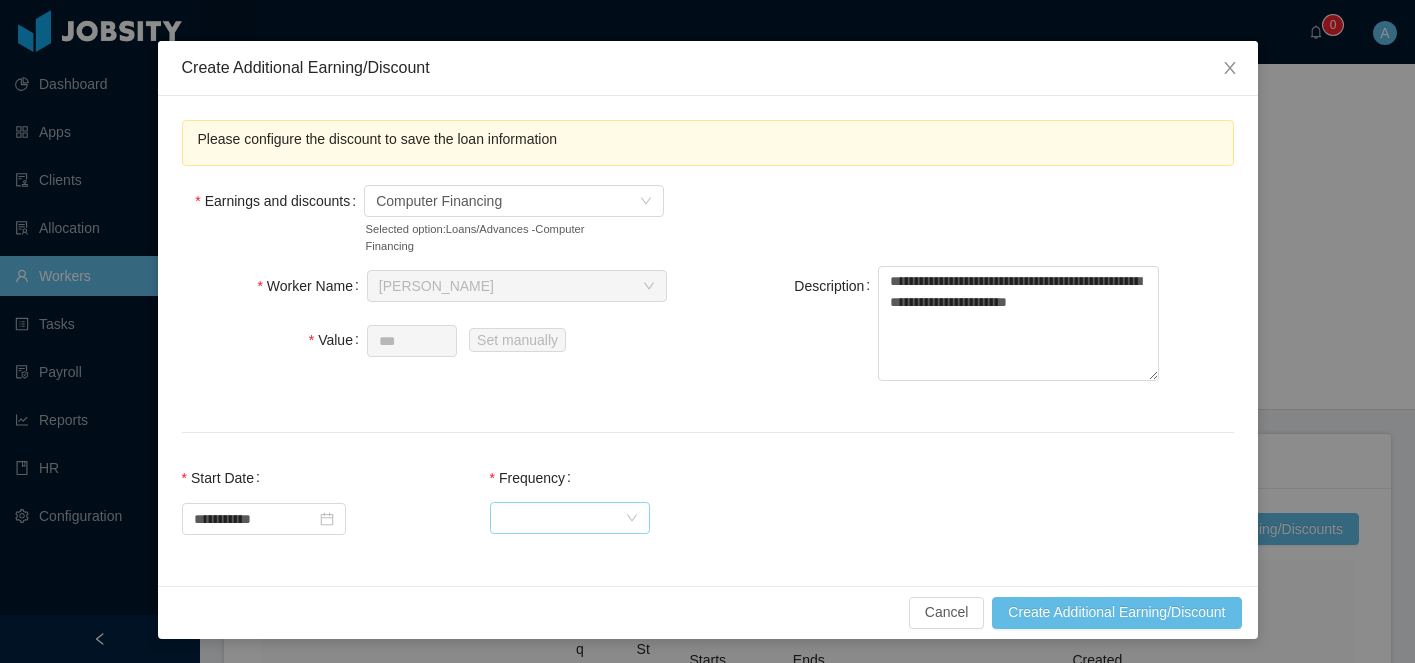 scroll, scrollTop: 58, scrollLeft: 0, axis: vertical 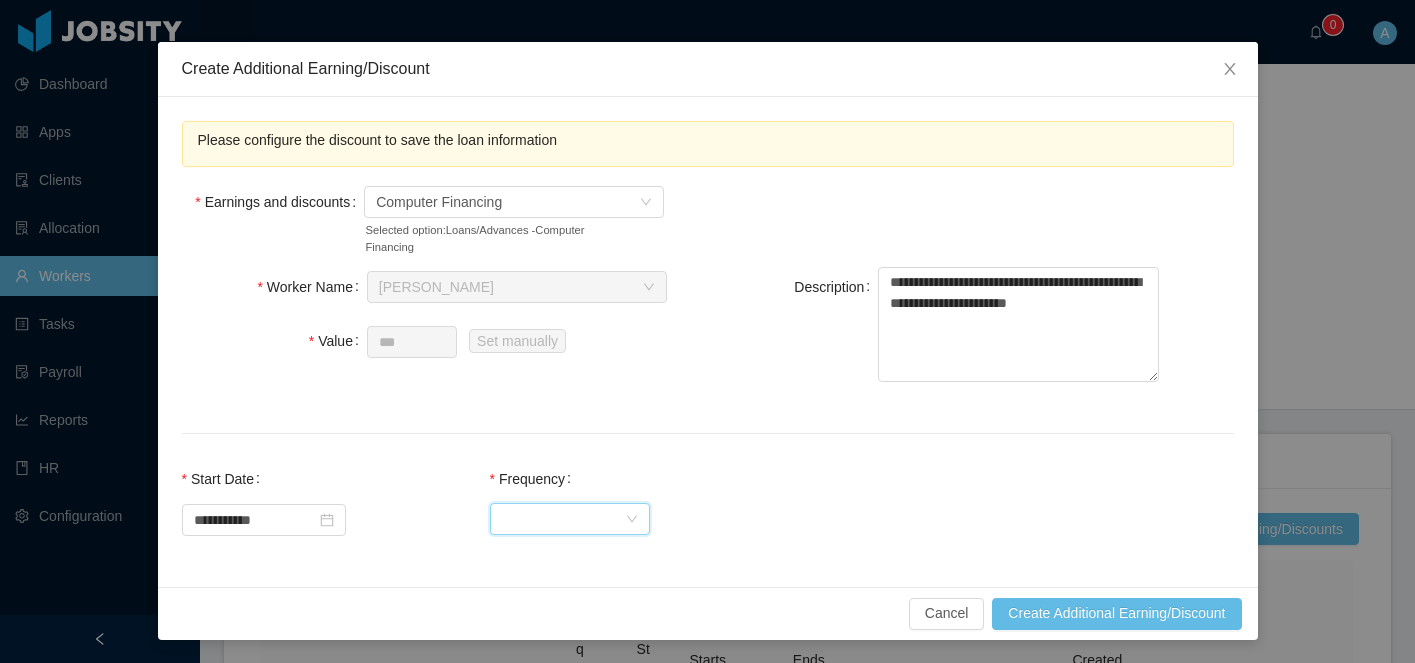 click on "Select Frequency" at bounding box center [570, 519] 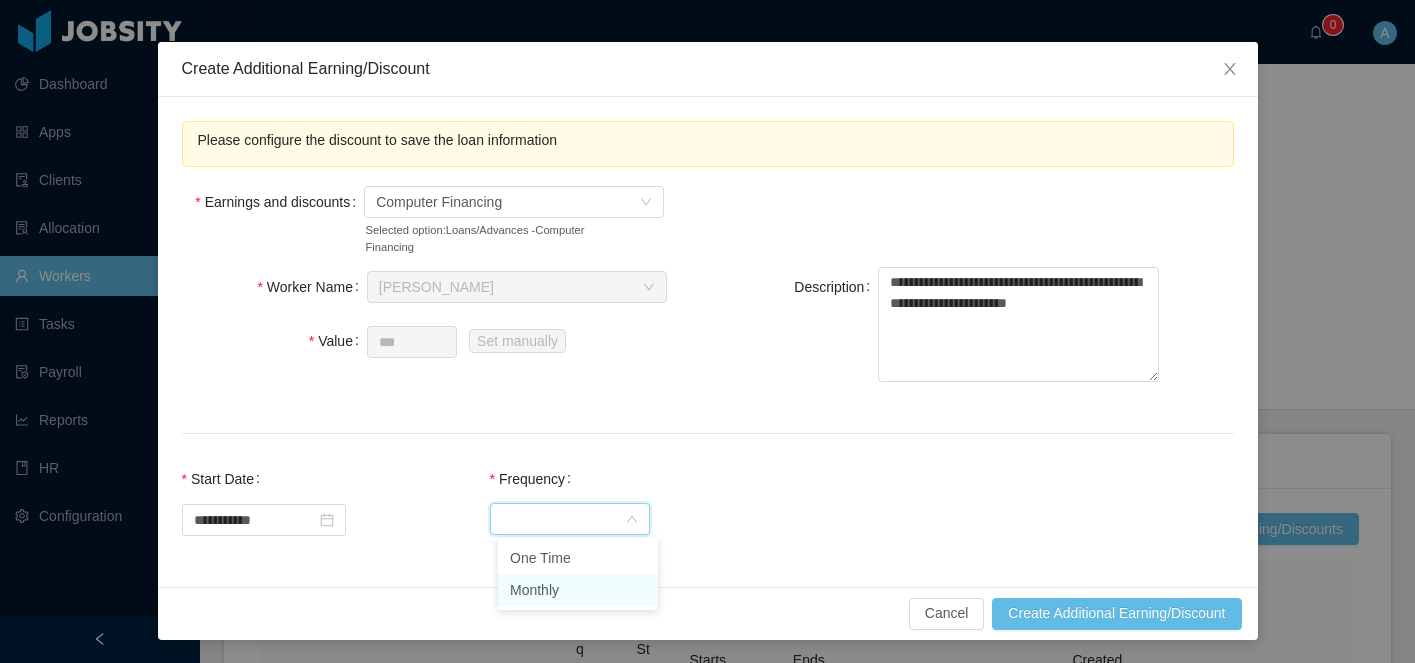 click on "Monthly" at bounding box center (578, 590) 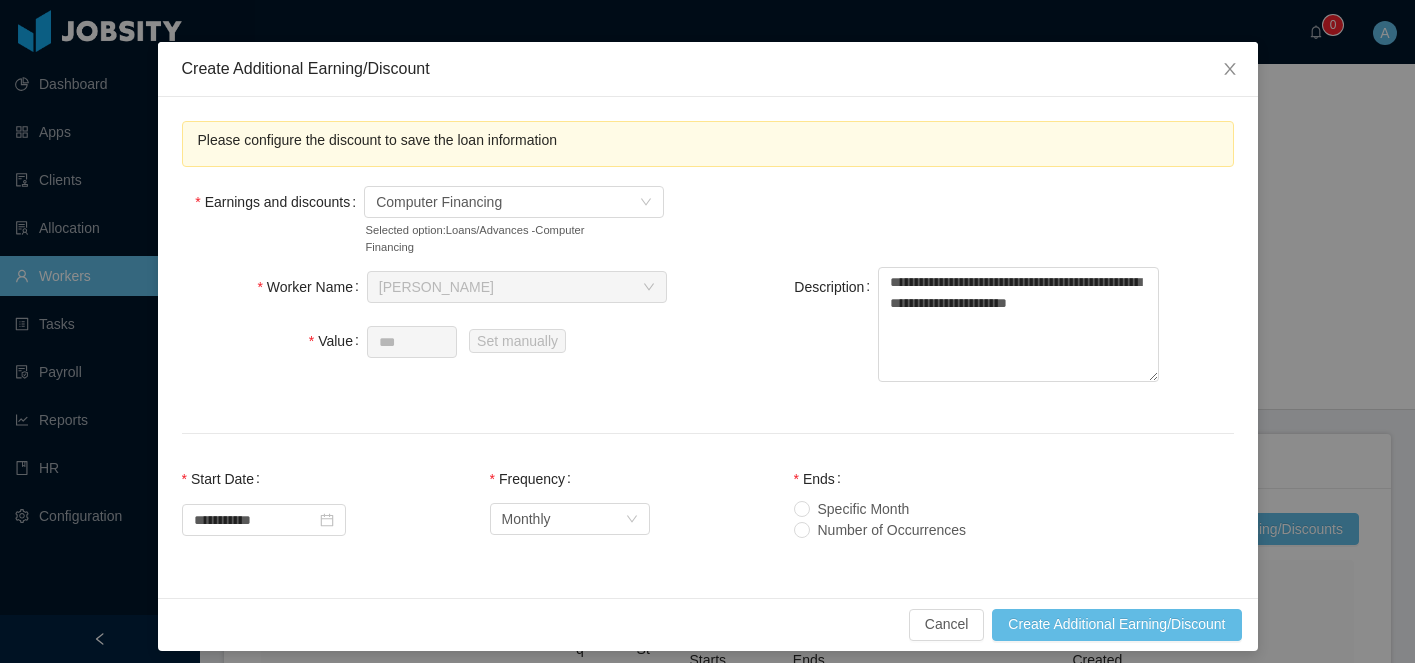 click on "Number of Occurrences" at bounding box center (892, 530) 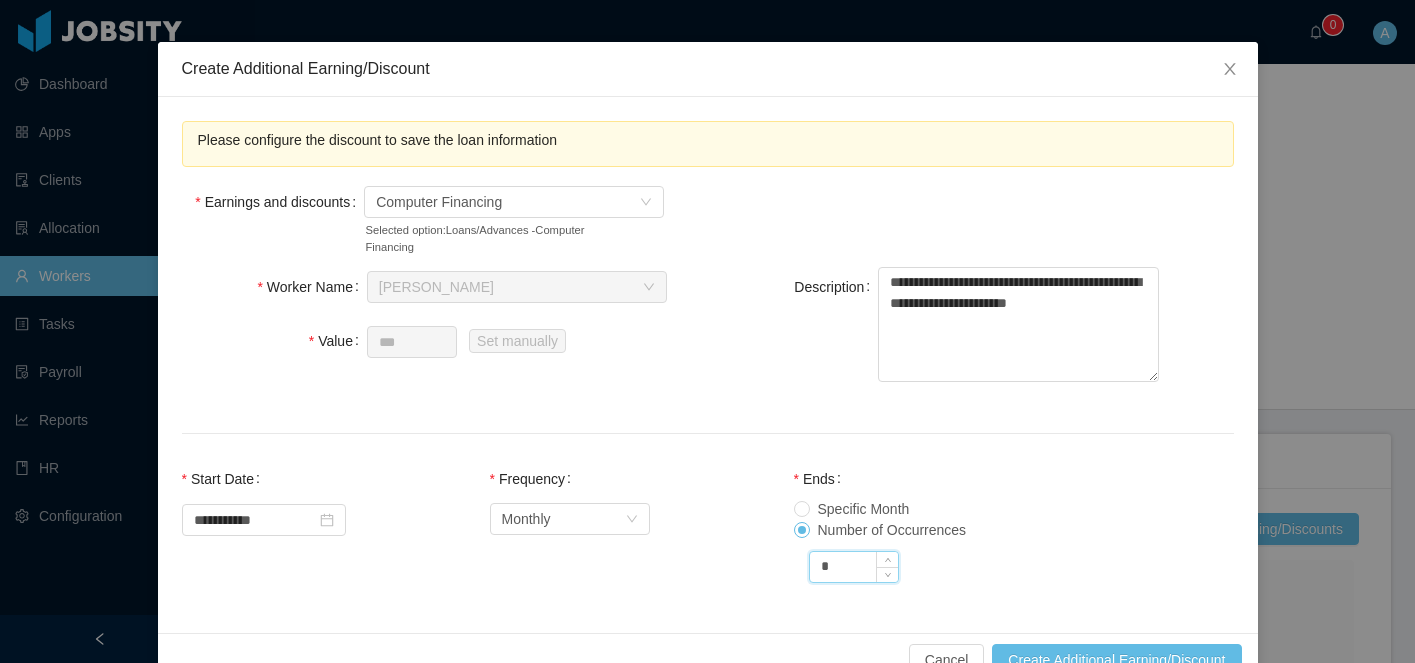 click on "*" at bounding box center [854, 567] 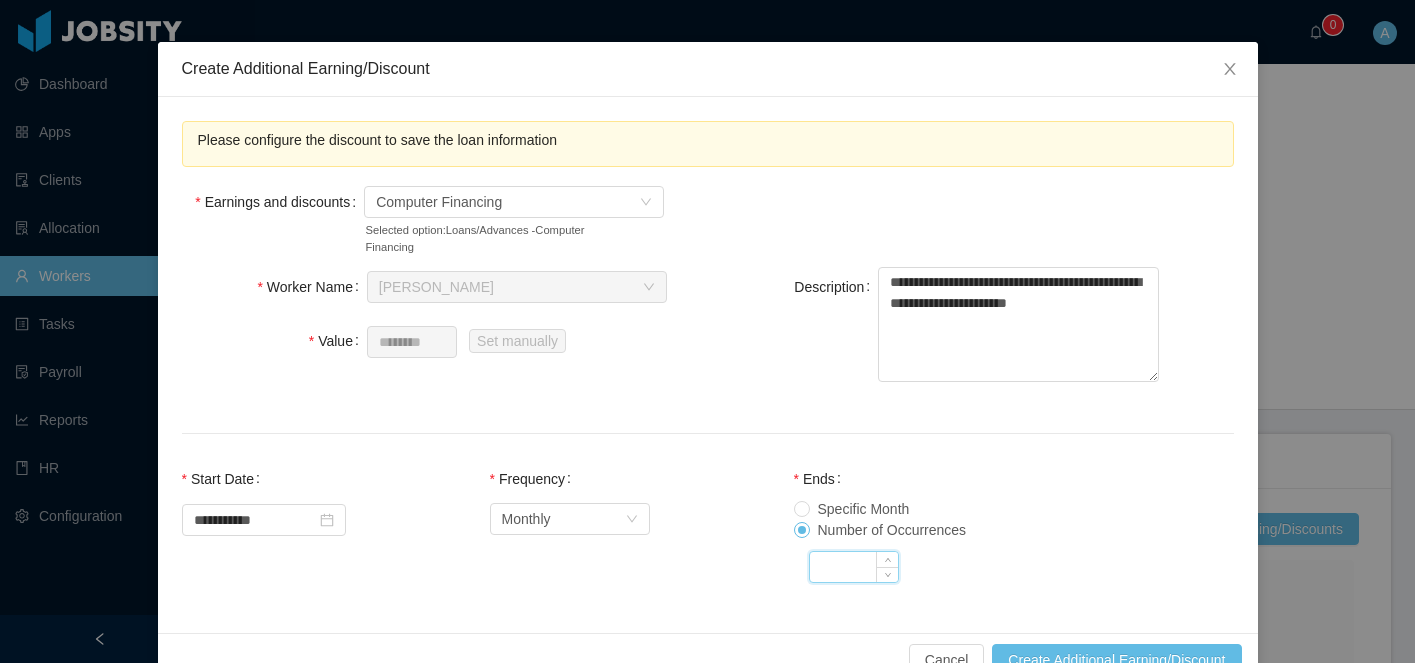 type on "***" 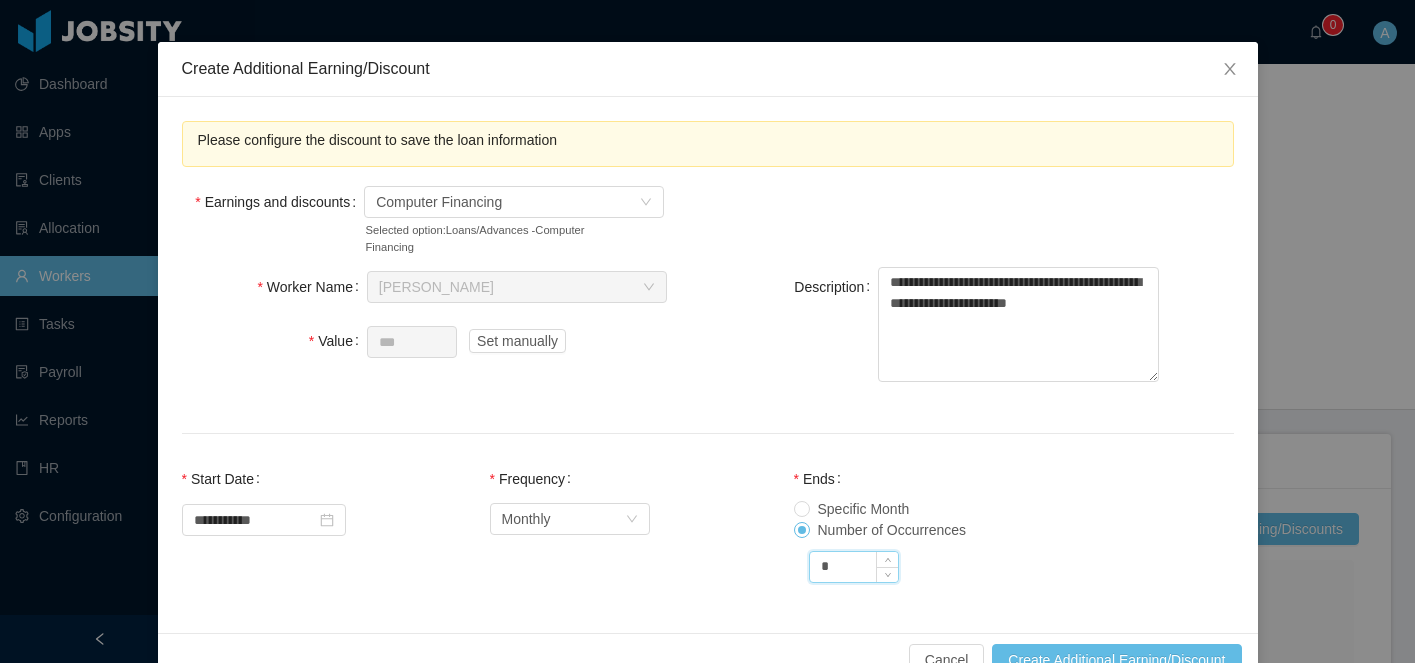 type on "********" 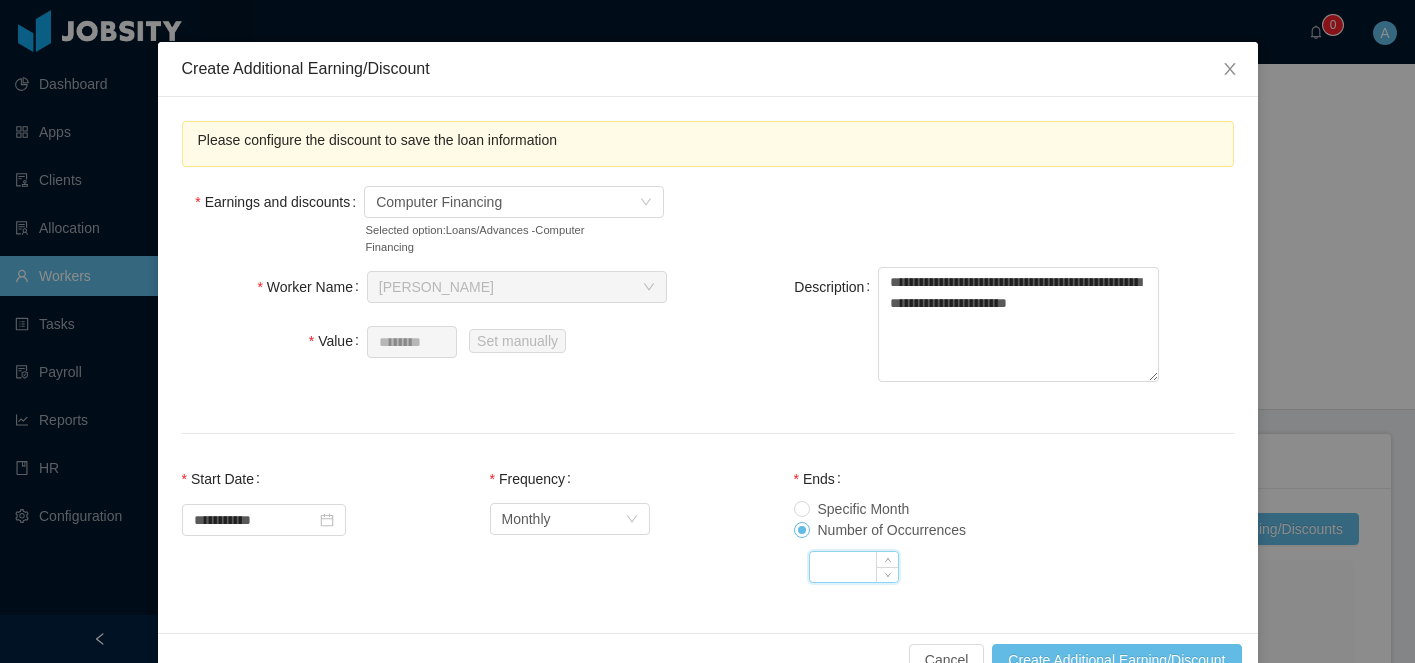 type on "***" 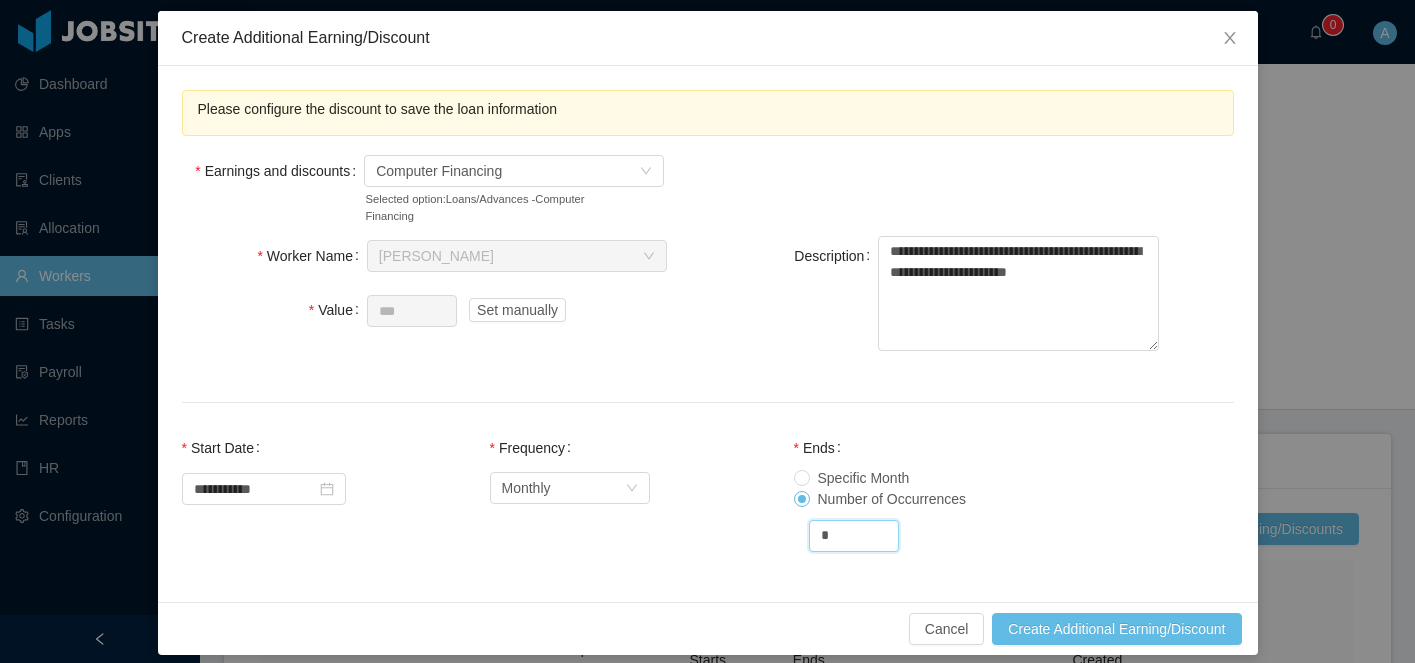 scroll, scrollTop: 107, scrollLeft: 0, axis: vertical 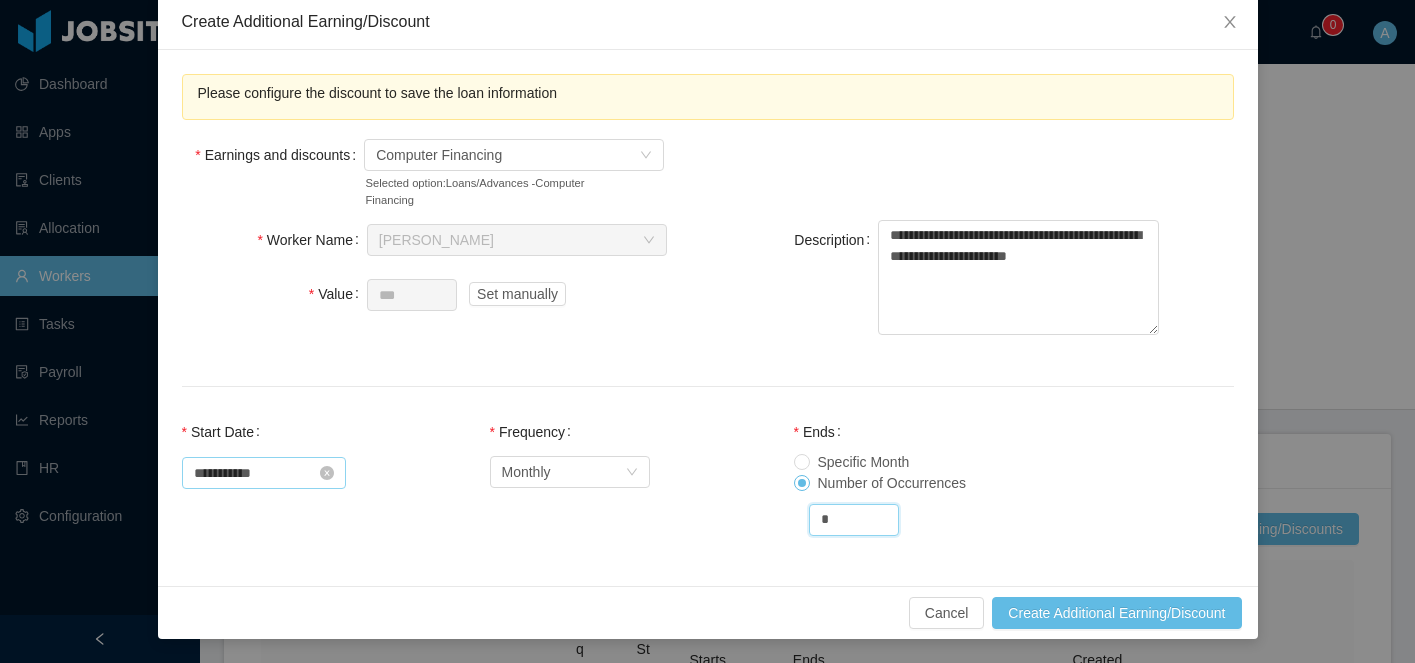 type on "*" 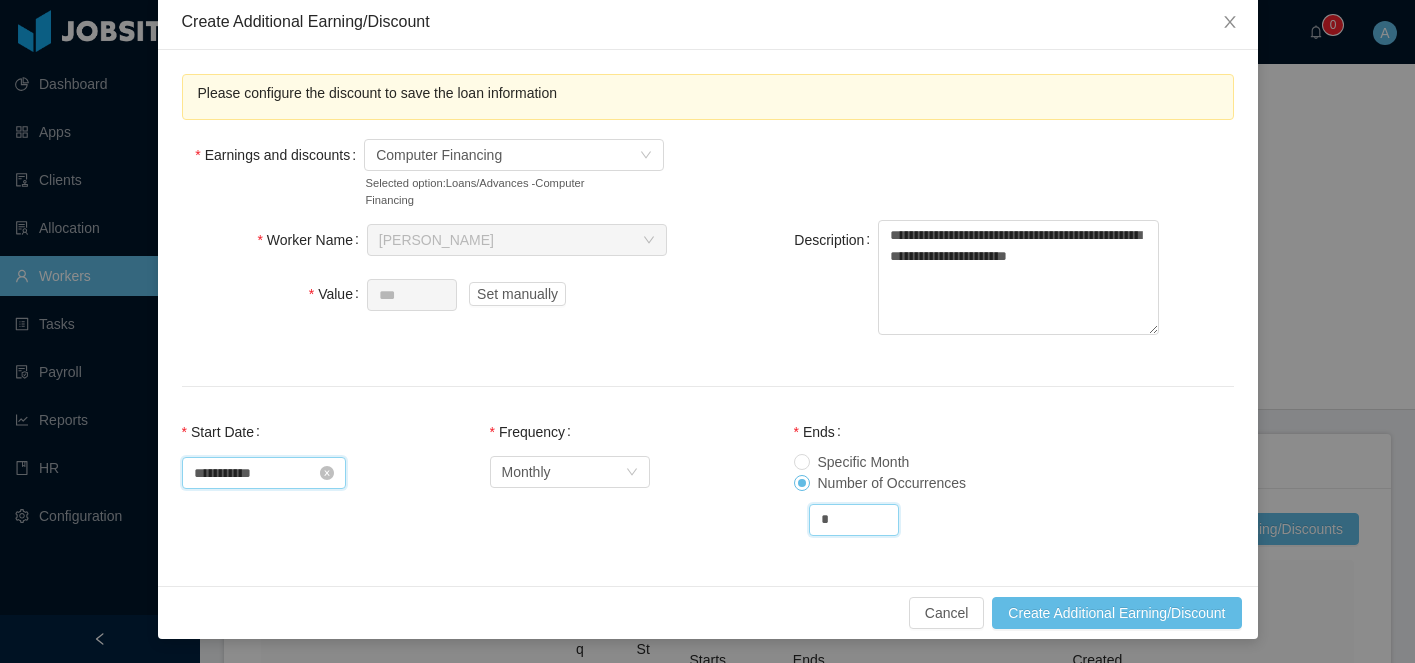 click on "**********" at bounding box center [264, 473] 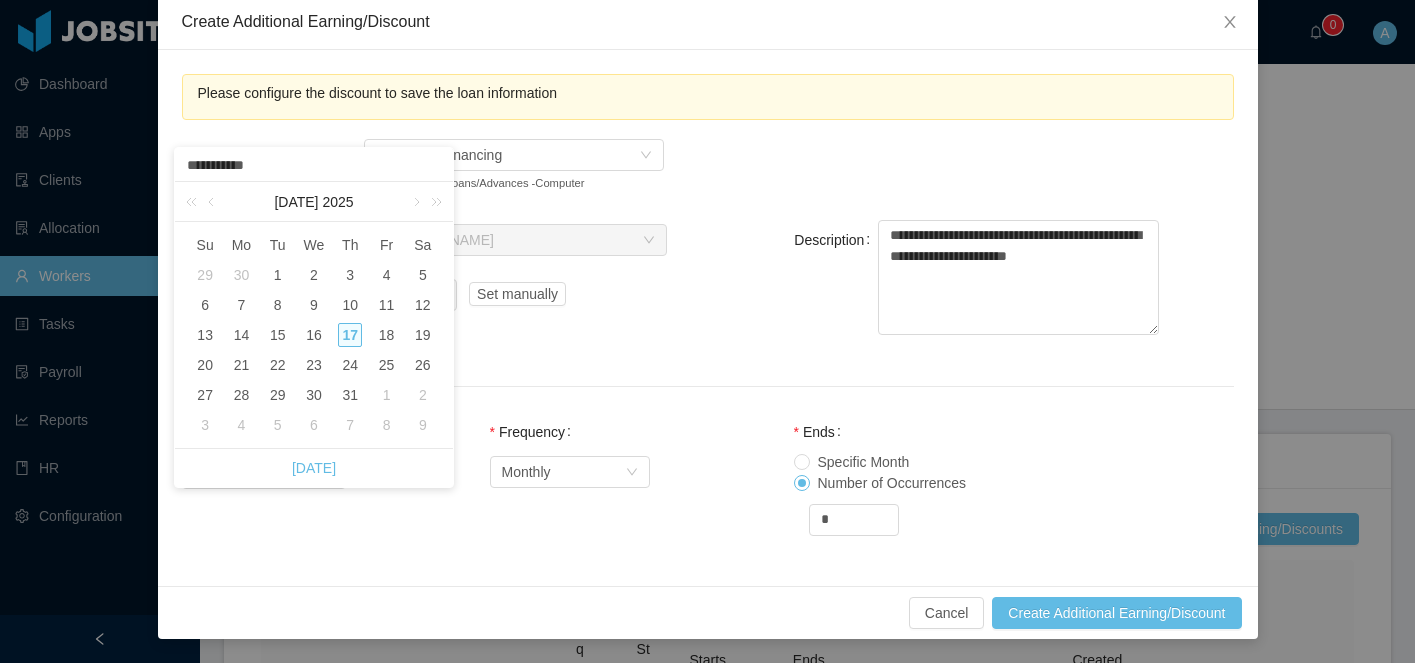 click on "17" at bounding box center [350, 335] 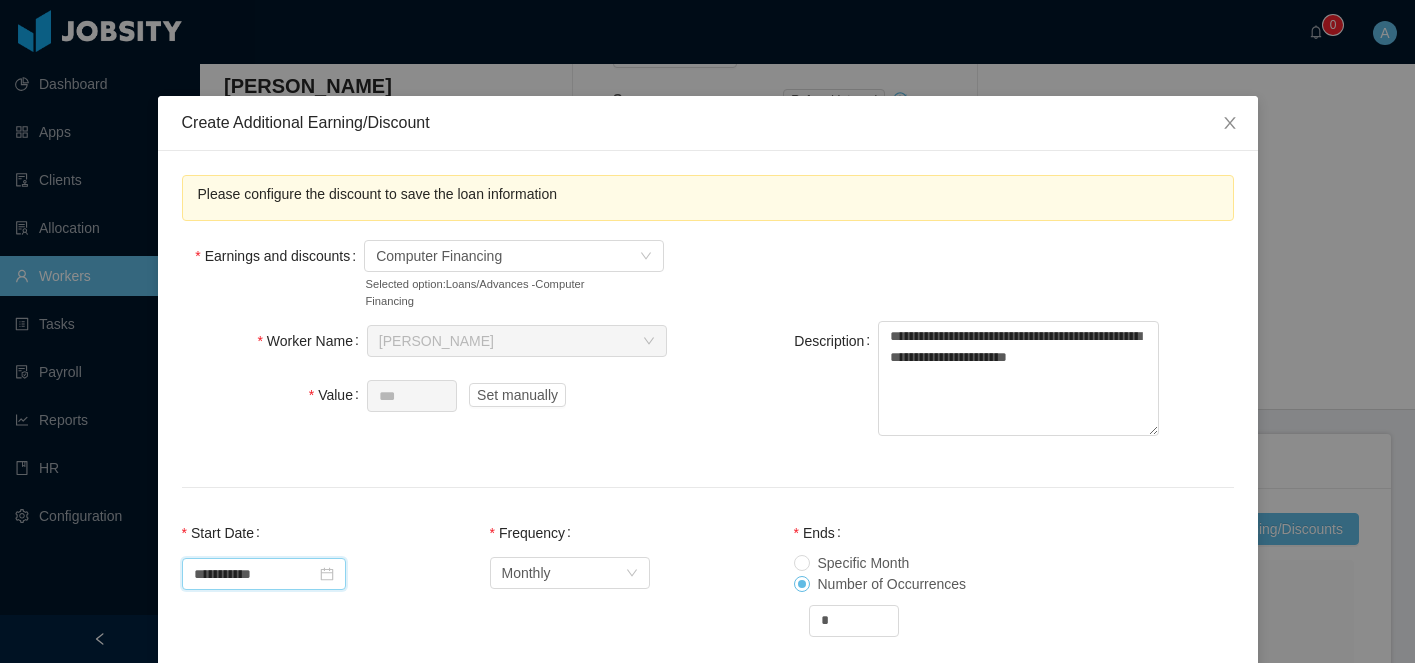 scroll, scrollTop: 0, scrollLeft: 0, axis: both 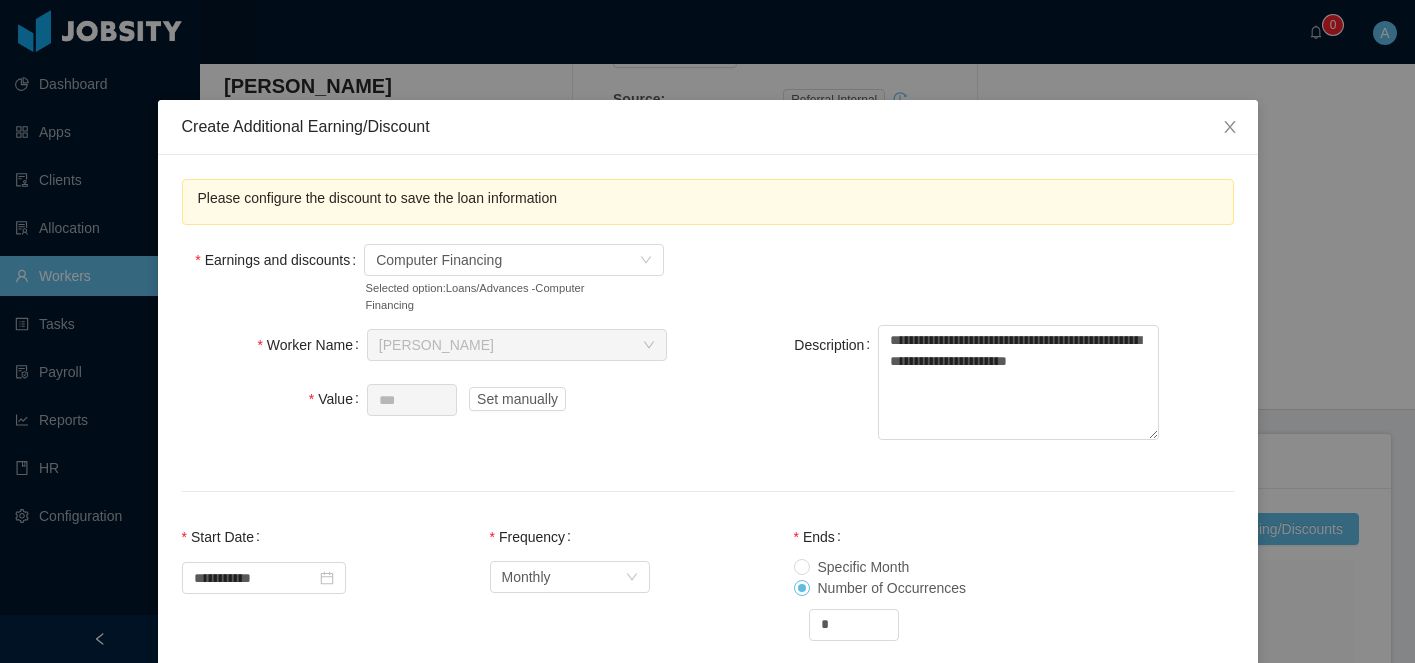 click on "Please configure the discount to save the loan information Earnings and discounts Computer Financing Selected option:  Loans/Advances -  Computer Financing" at bounding box center [708, 252] 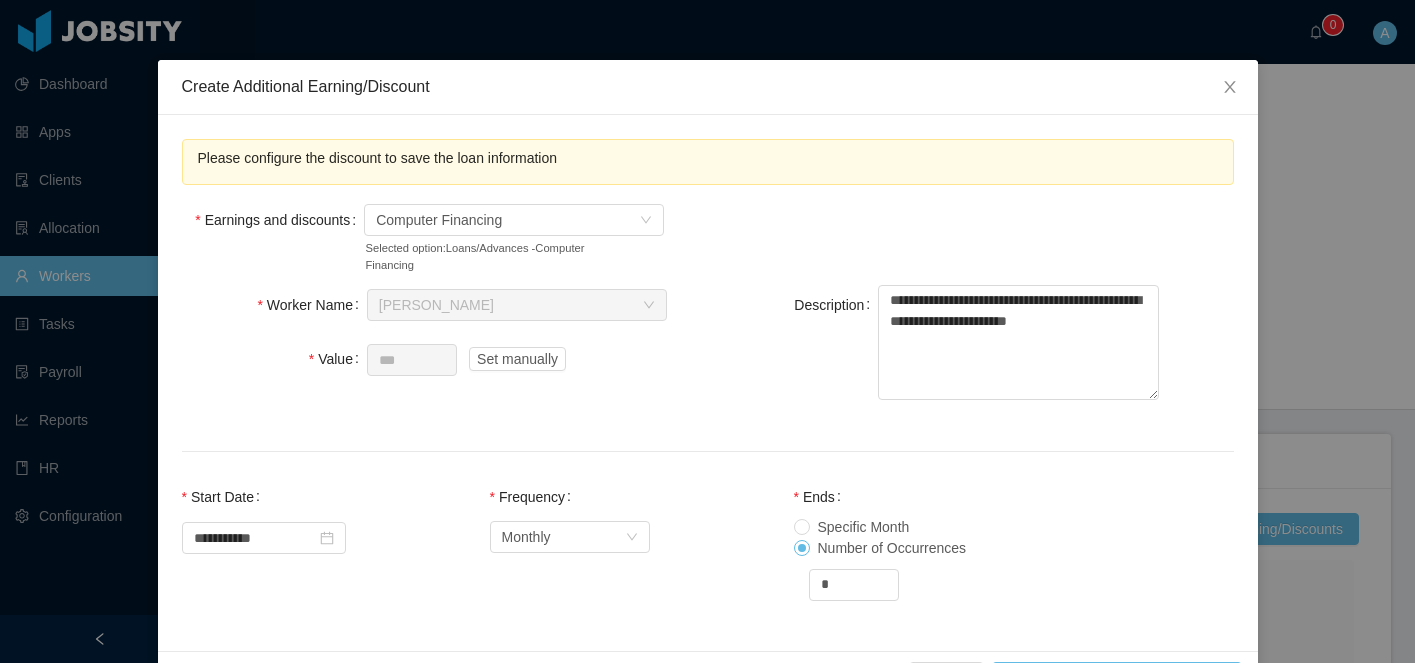 scroll, scrollTop: 107, scrollLeft: 0, axis: vertical 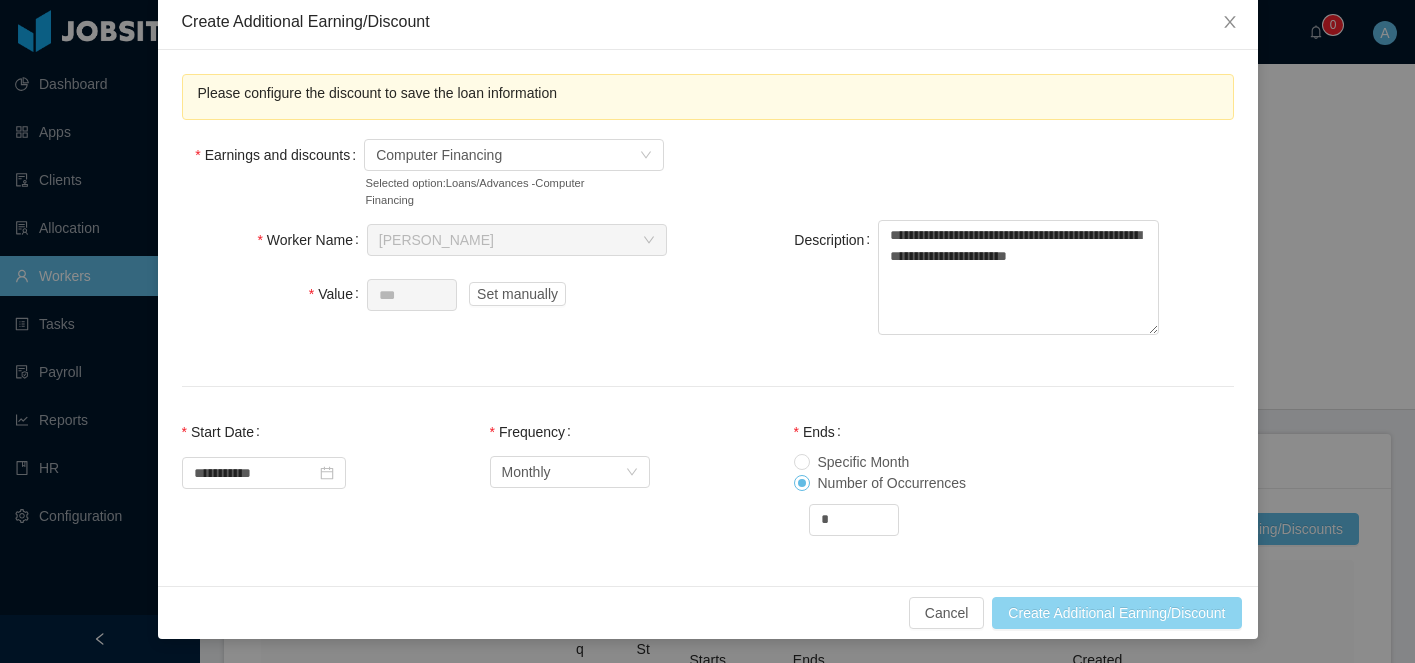 click on "Create Additional Earning/Discount" at bounding box center [1116, 613] 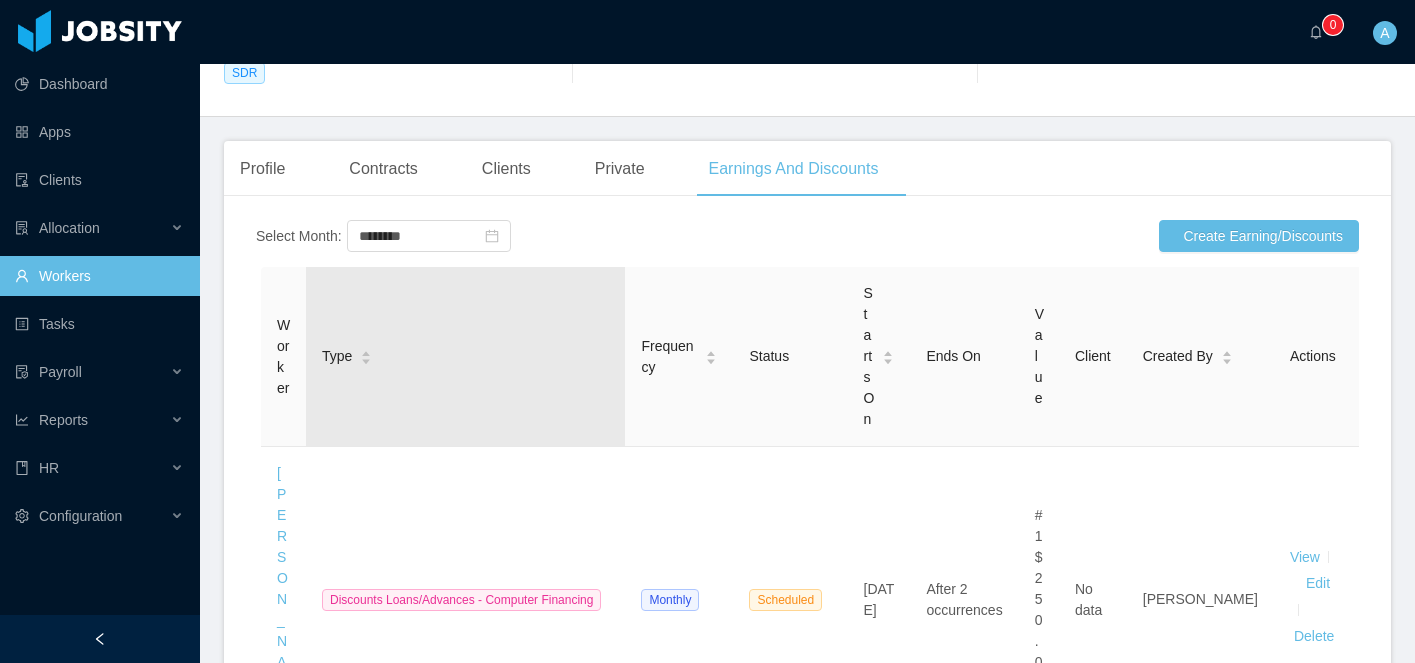 scroll, scrollTop: 423, scrollLeft: 0, axis: vertical 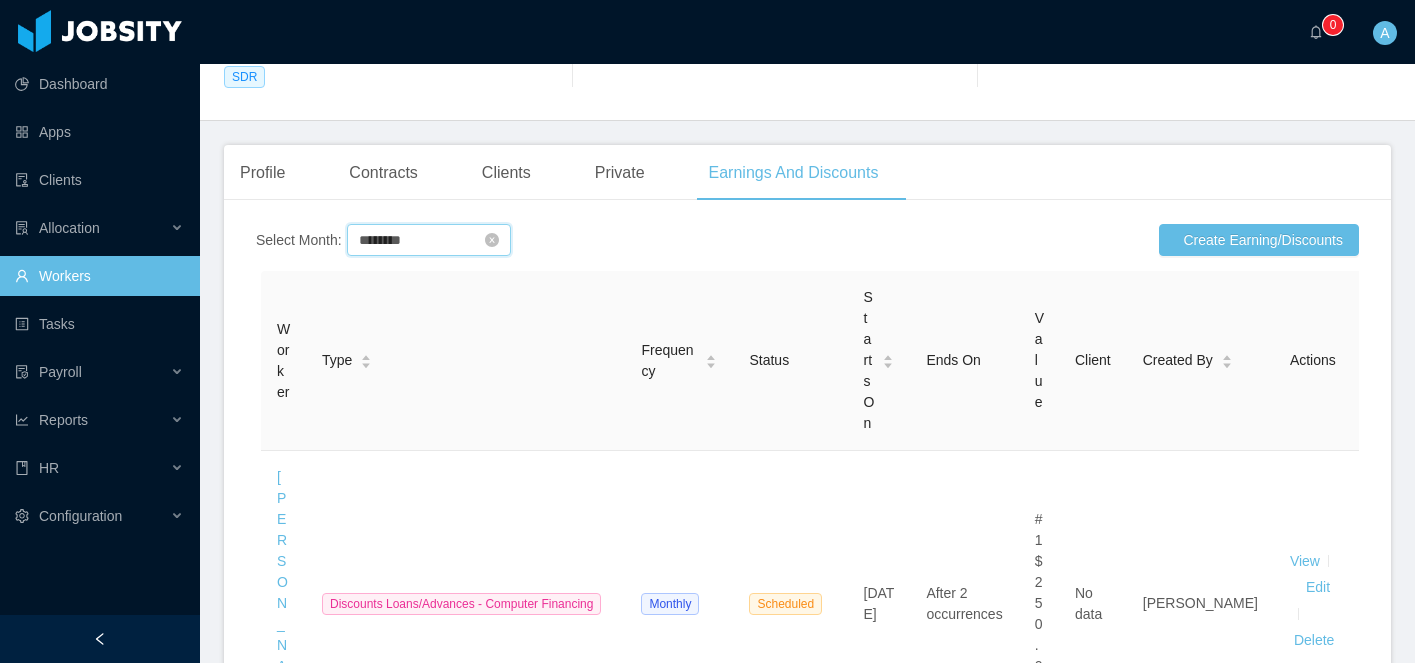 click on "********" at bounding box center [429, 240] 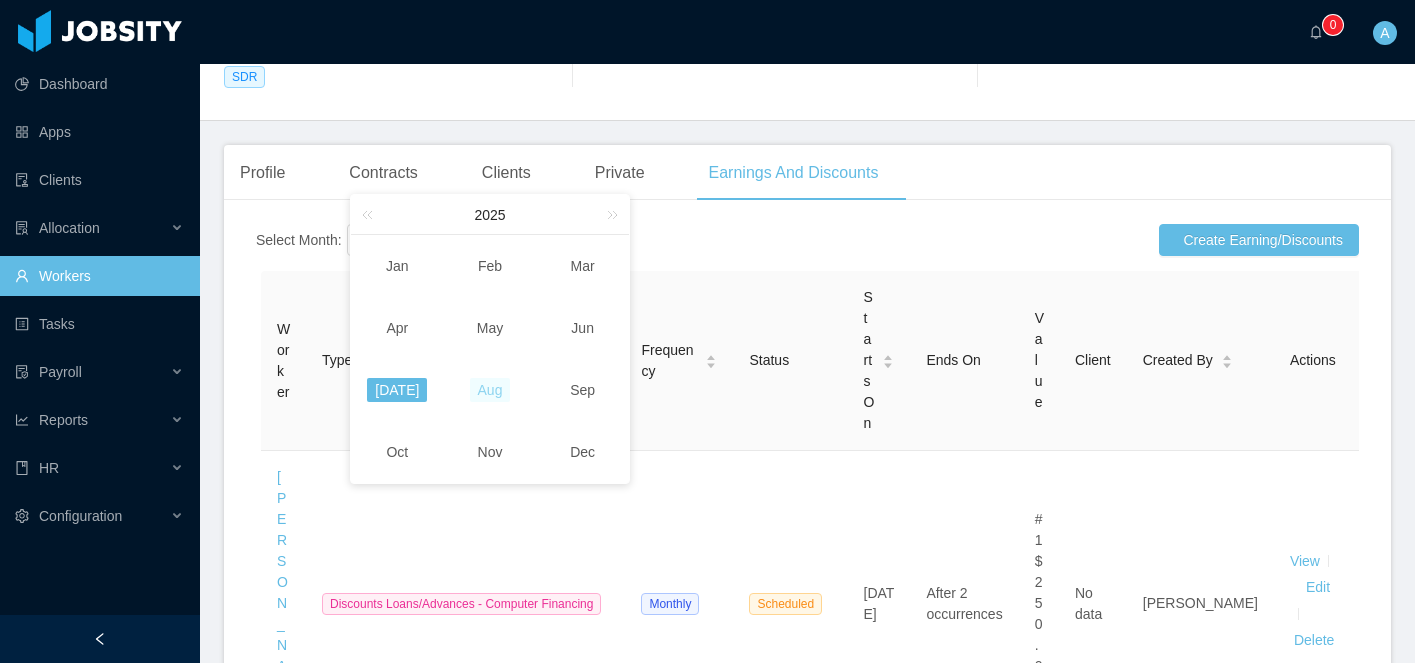 click on "Aug" at bounding box center (490, 390) 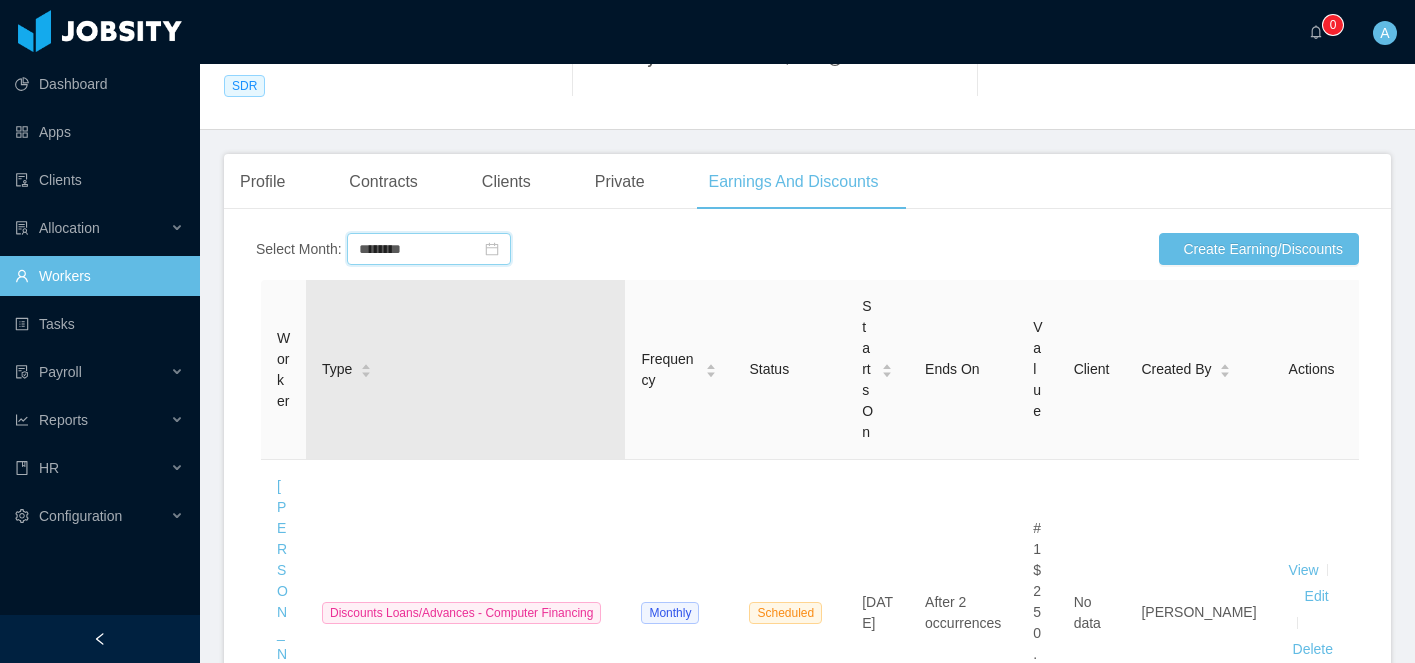 scroll, scrollTop: 410, scrollLeft: 0, axis: vertical 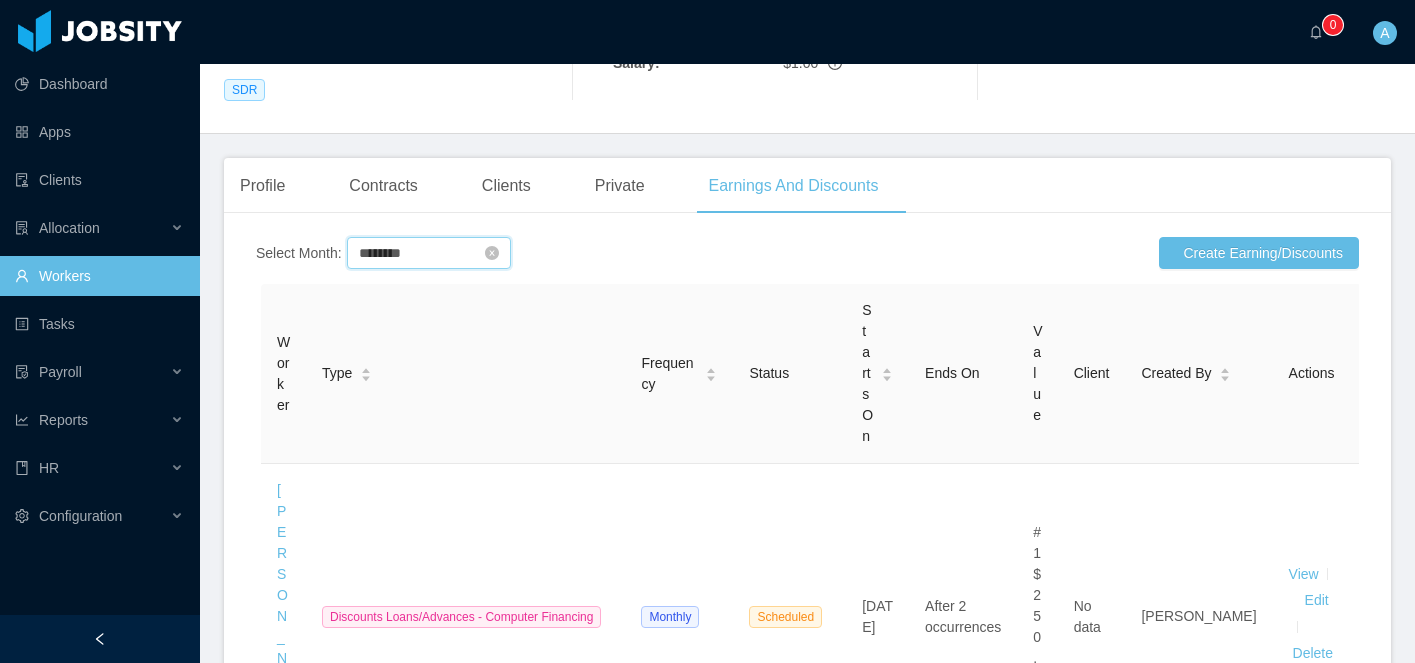 click on "********" at bounding box center [429, 253] 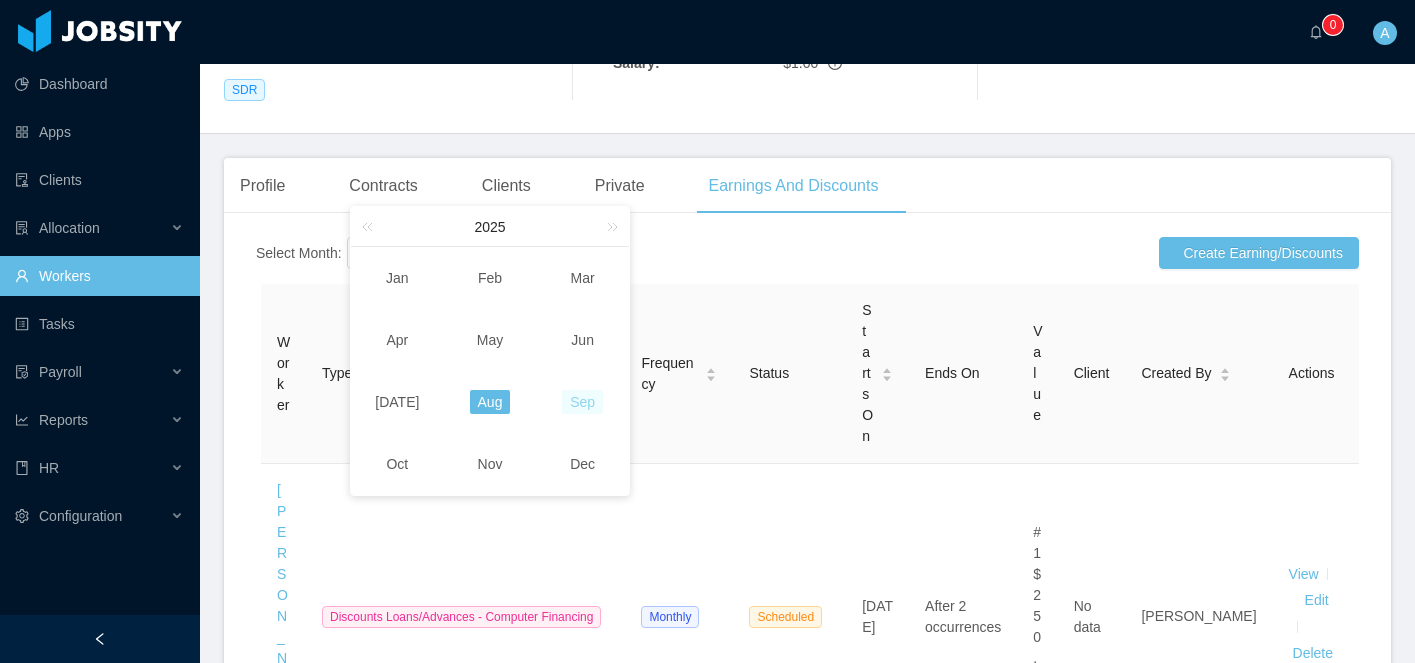 click on "Sep" at bounding box center [582, 402] 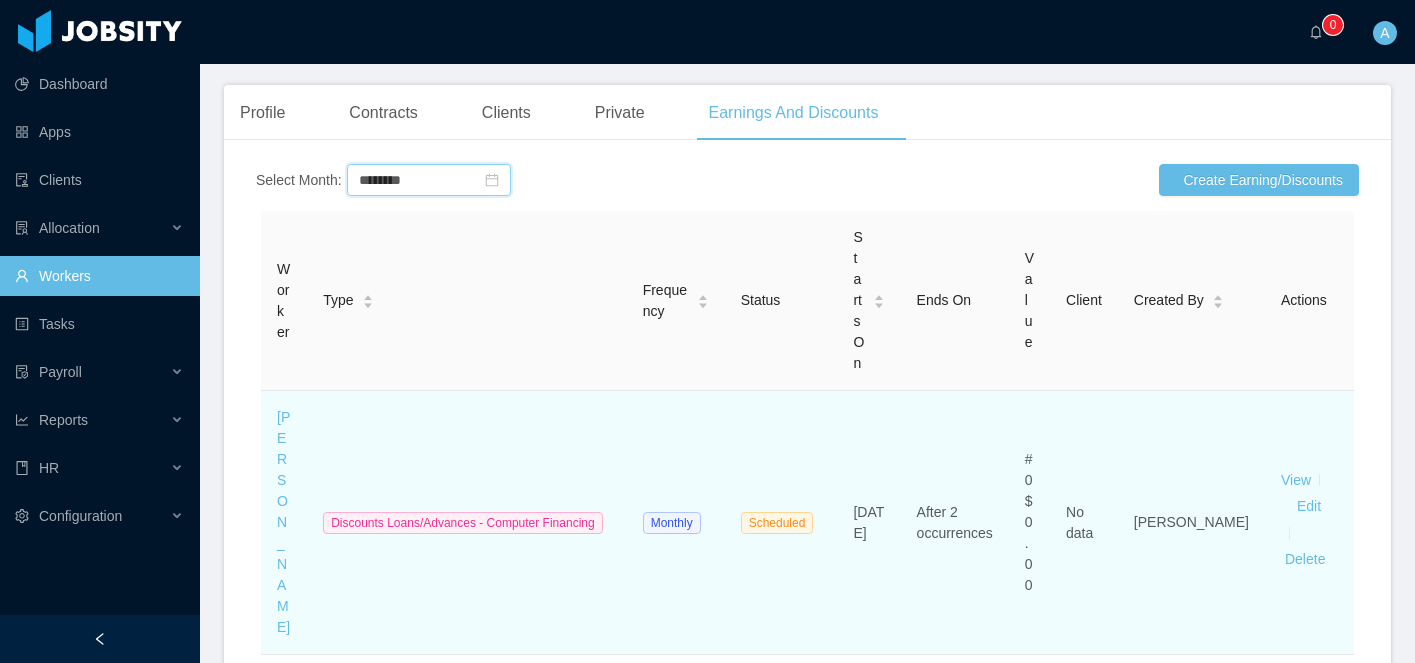 scroll, scrollTop: 402, scrollLeft: 0, axis: vertical 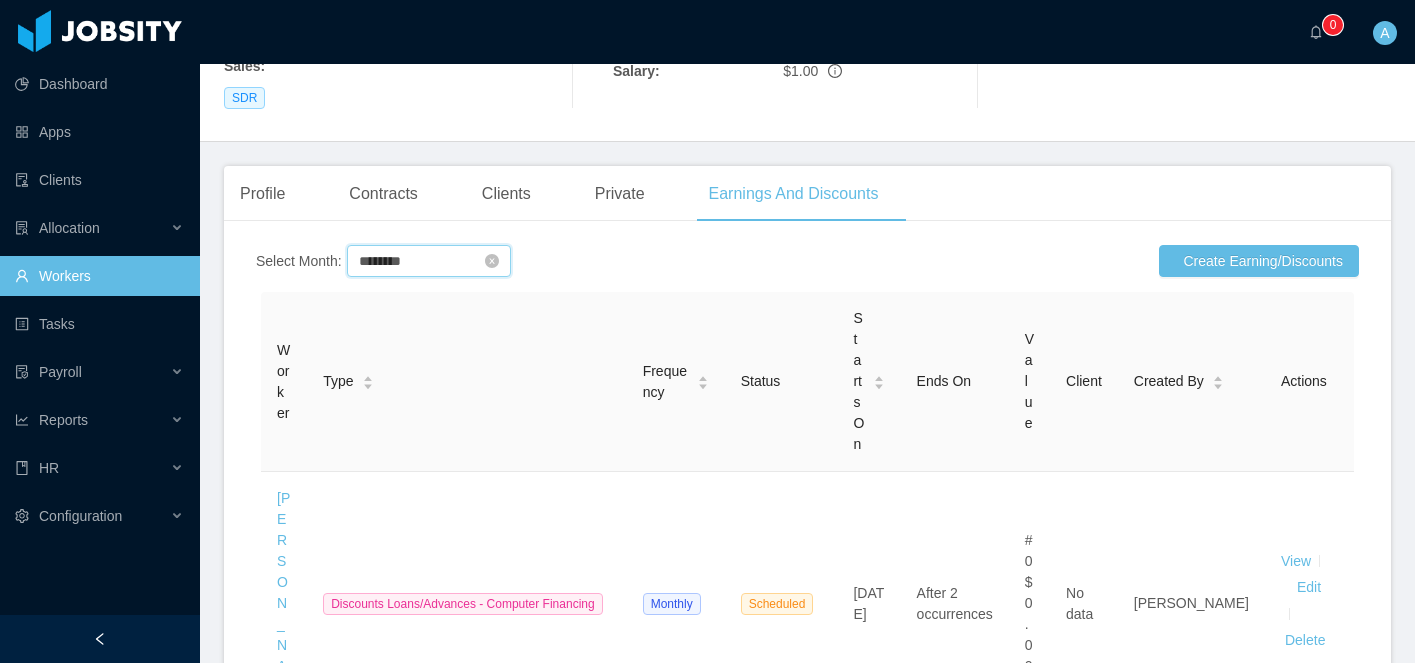 click on "********" at bounding box center (429, 261) 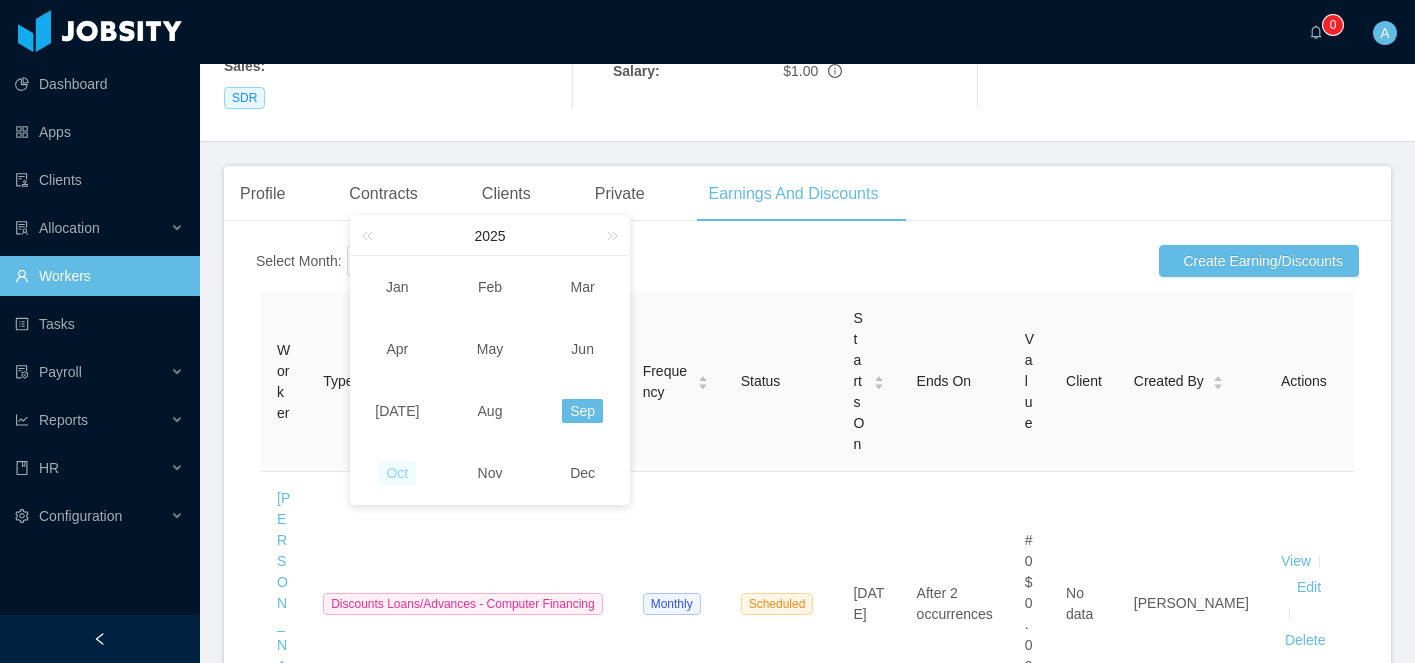 click on "Oct" at bounding box center (397, 473) 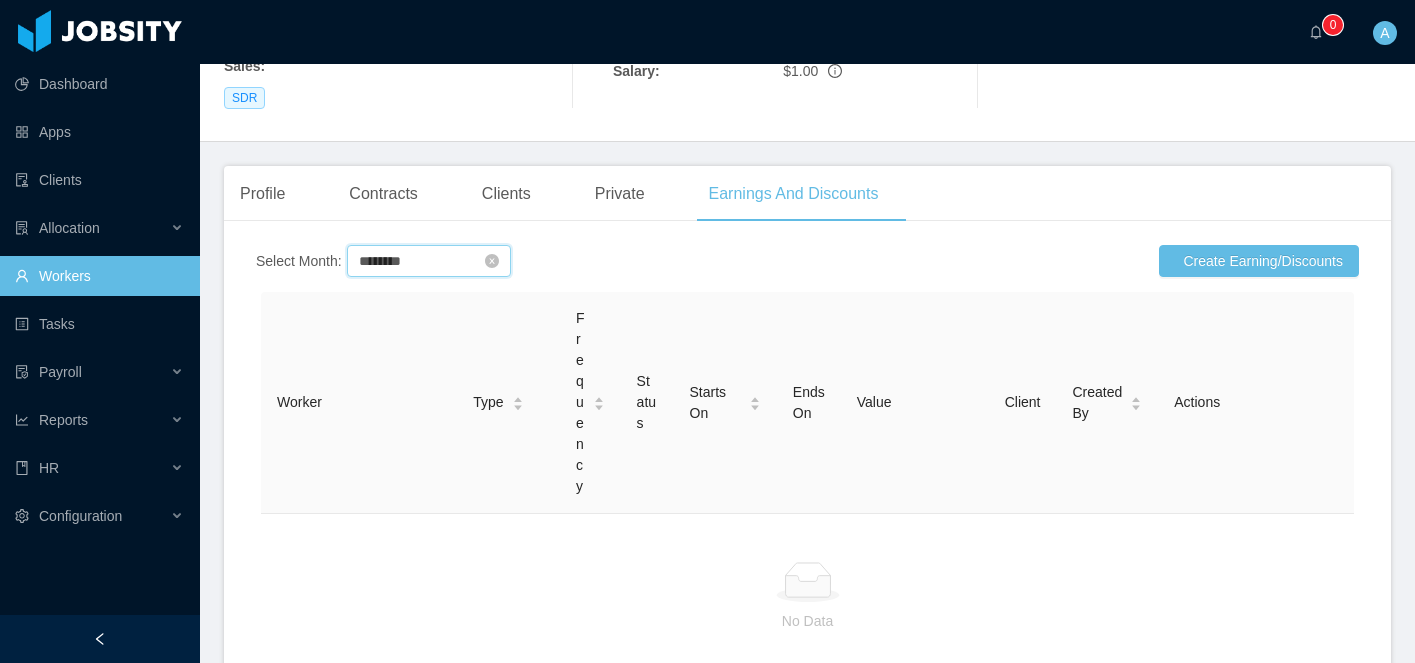 click on "********" at bounding box center [429, 261] 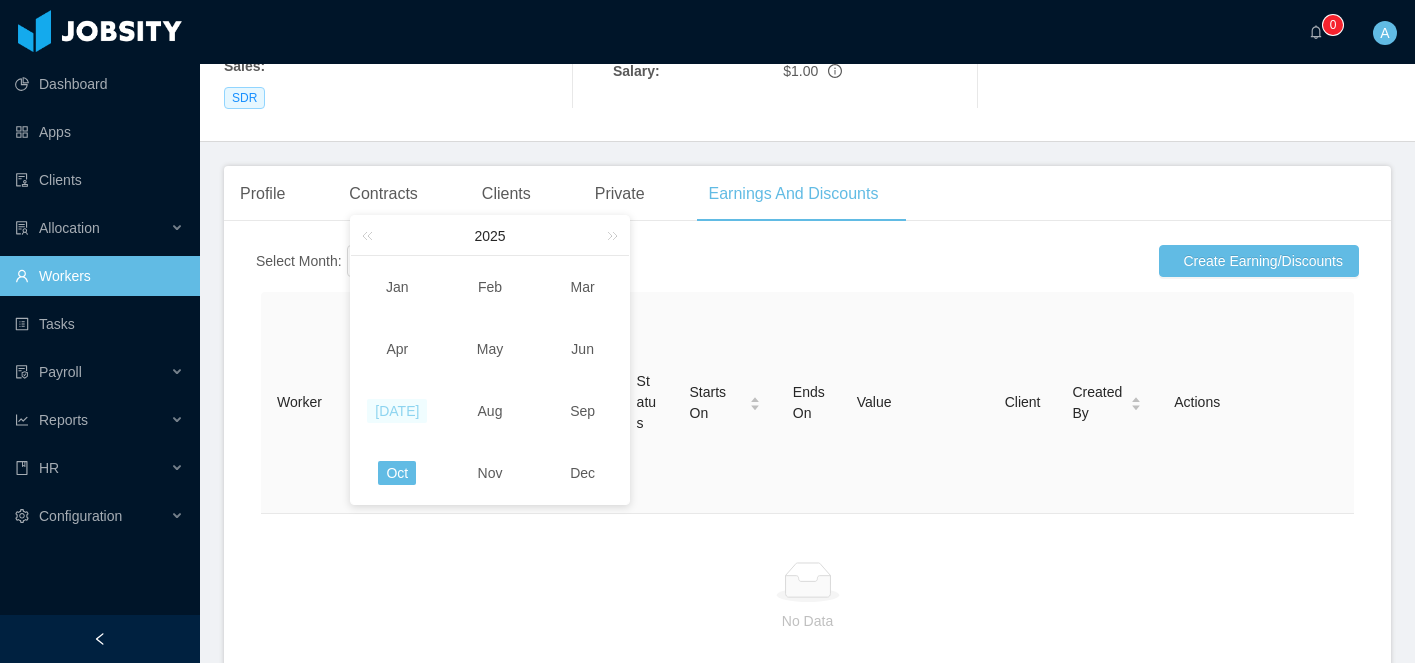 click on "[DATE]" at bounding box center [397, 411] 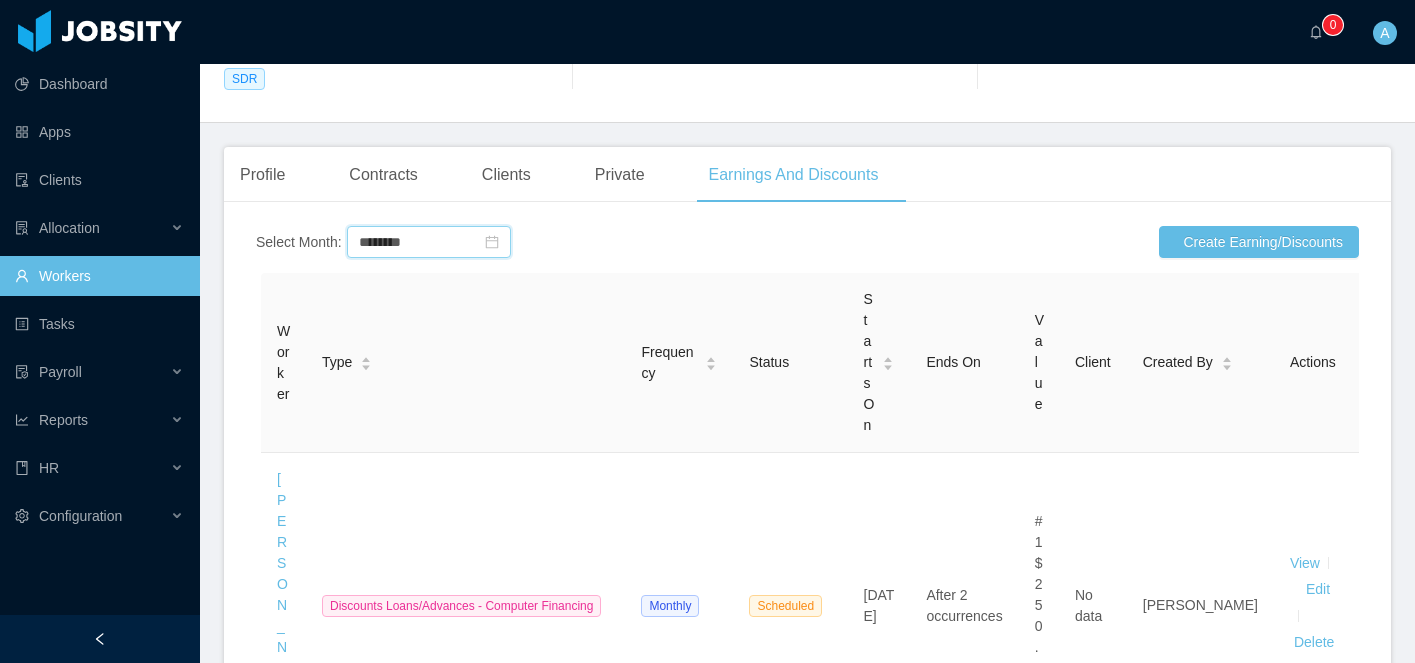 scroll, scrollTop: 313, scrollLeft: 0, axis: vertical 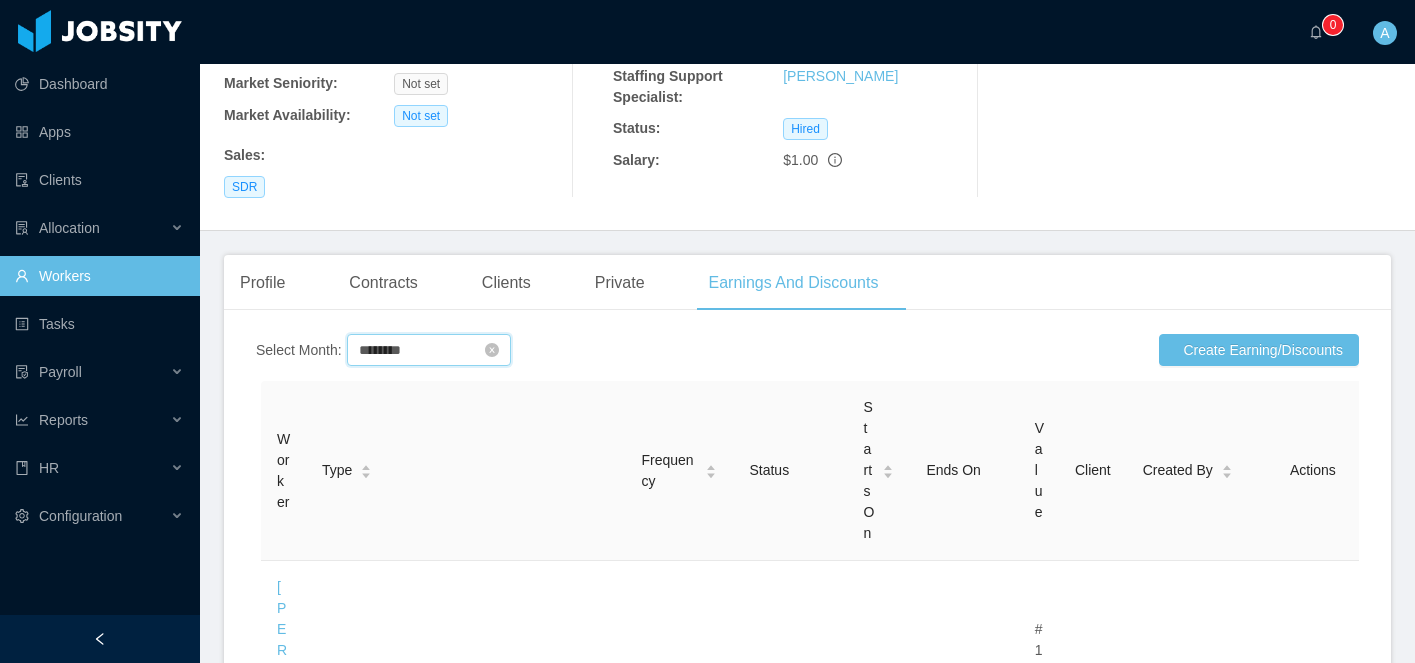 click on "********" at bounding box center (429, 350) 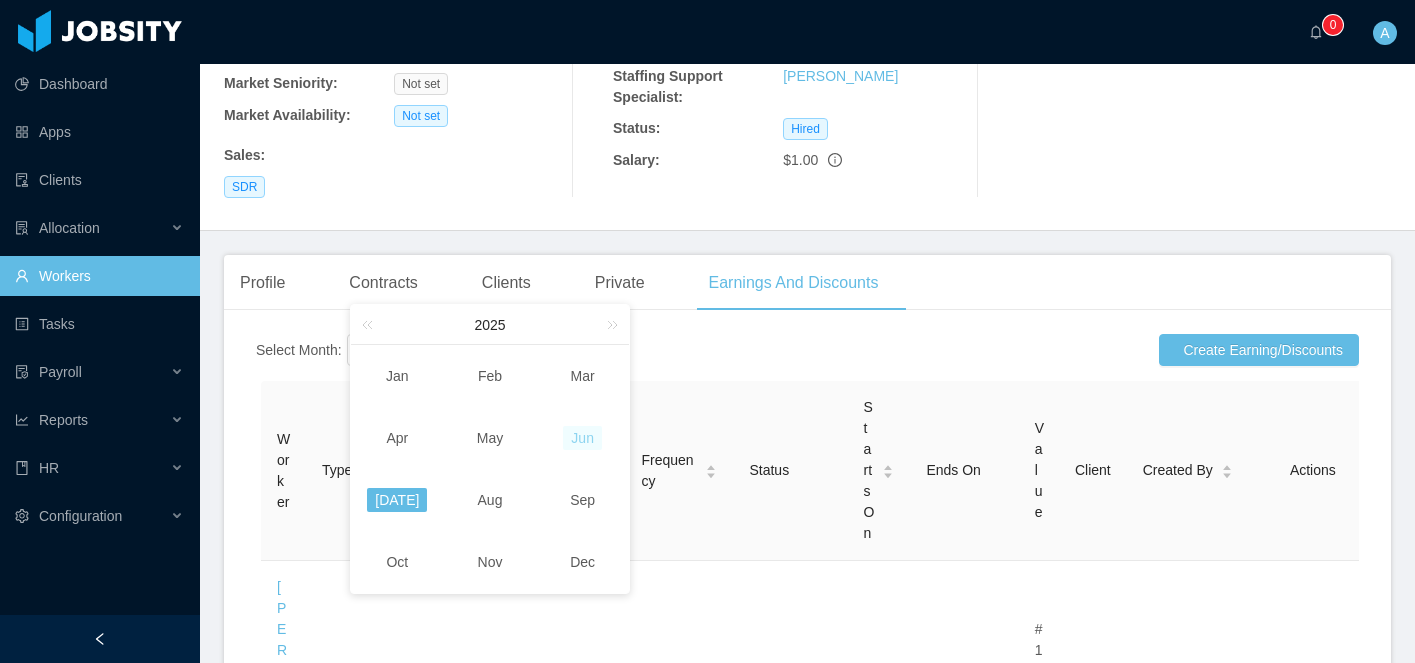 click on "Jun" at bounding box center (582, 438) 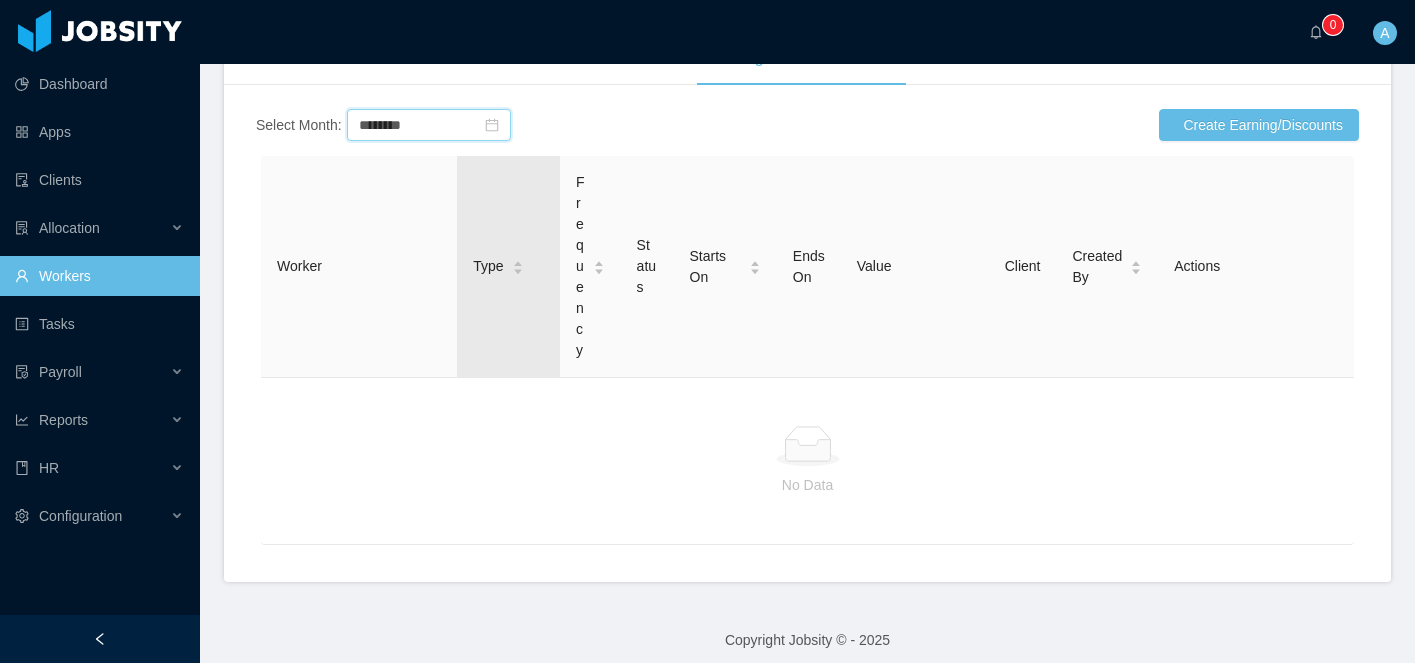 scroll, scrollTop: 508, scrollLeft: 0, axis: vertical 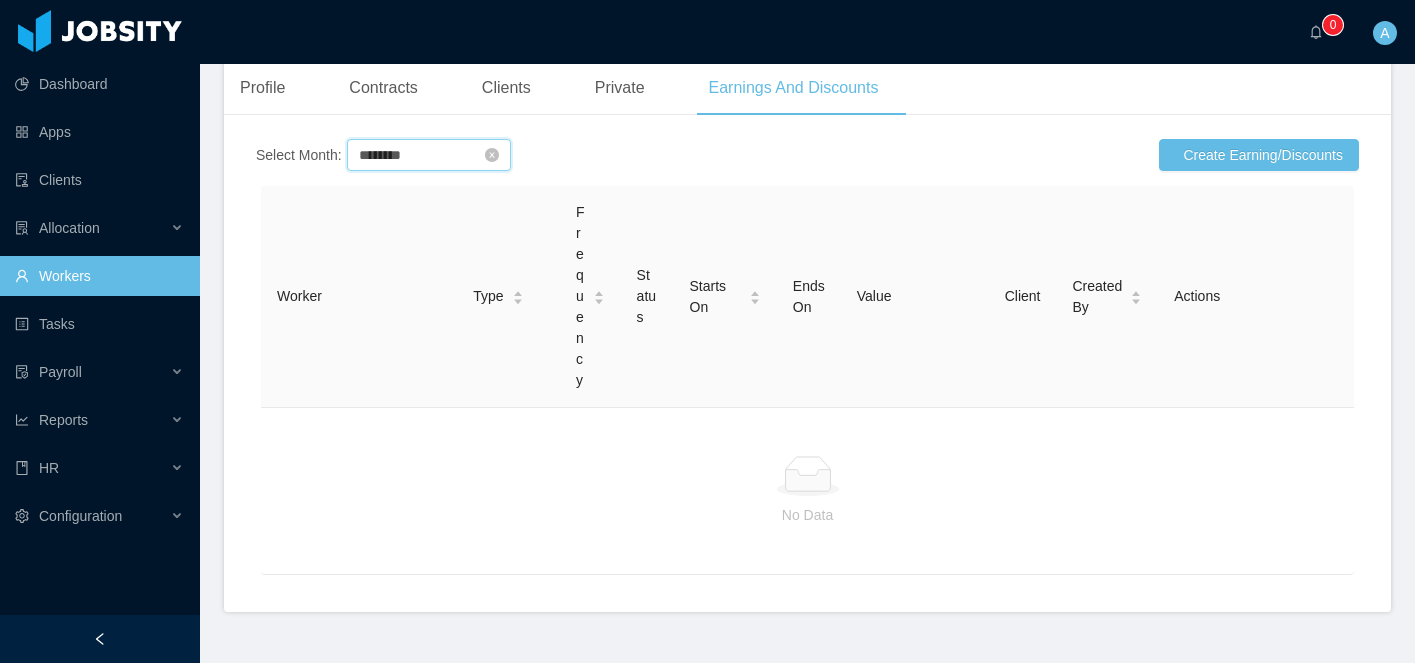click on "********" at bounding box center [429, 155] 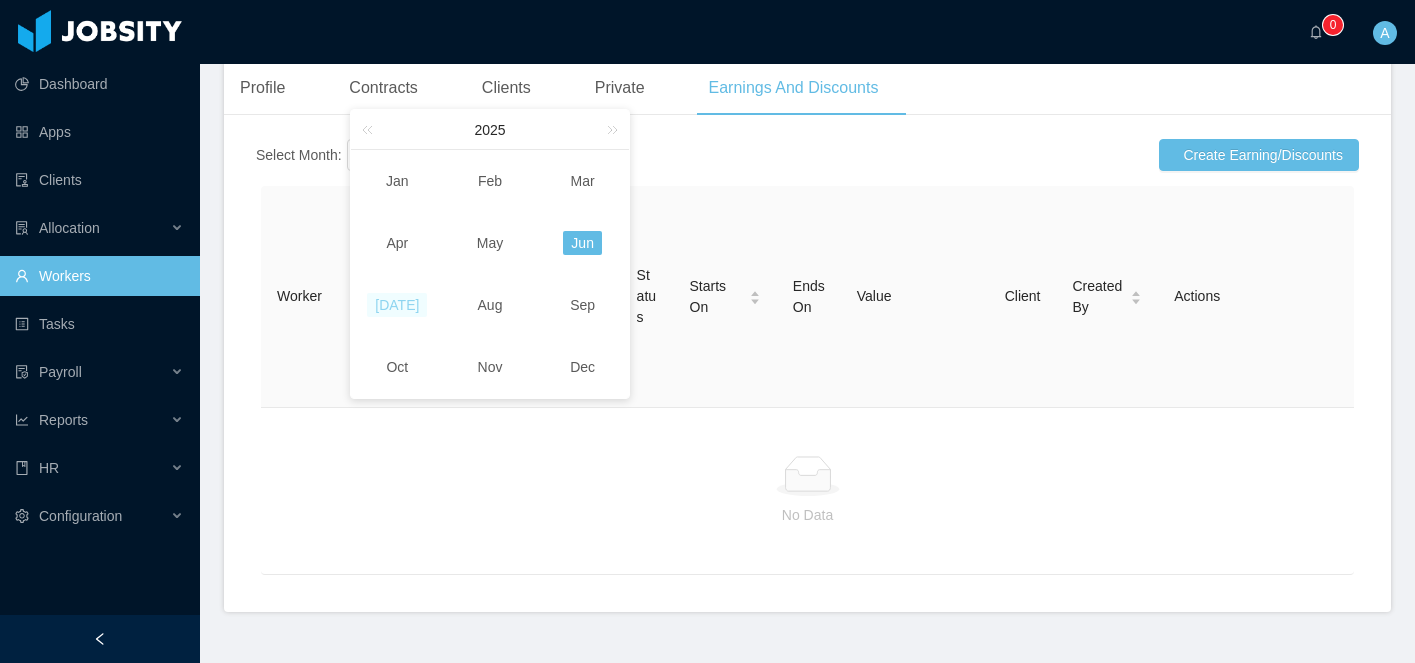 click on "[DATE]" at bounding box center [397, 305] 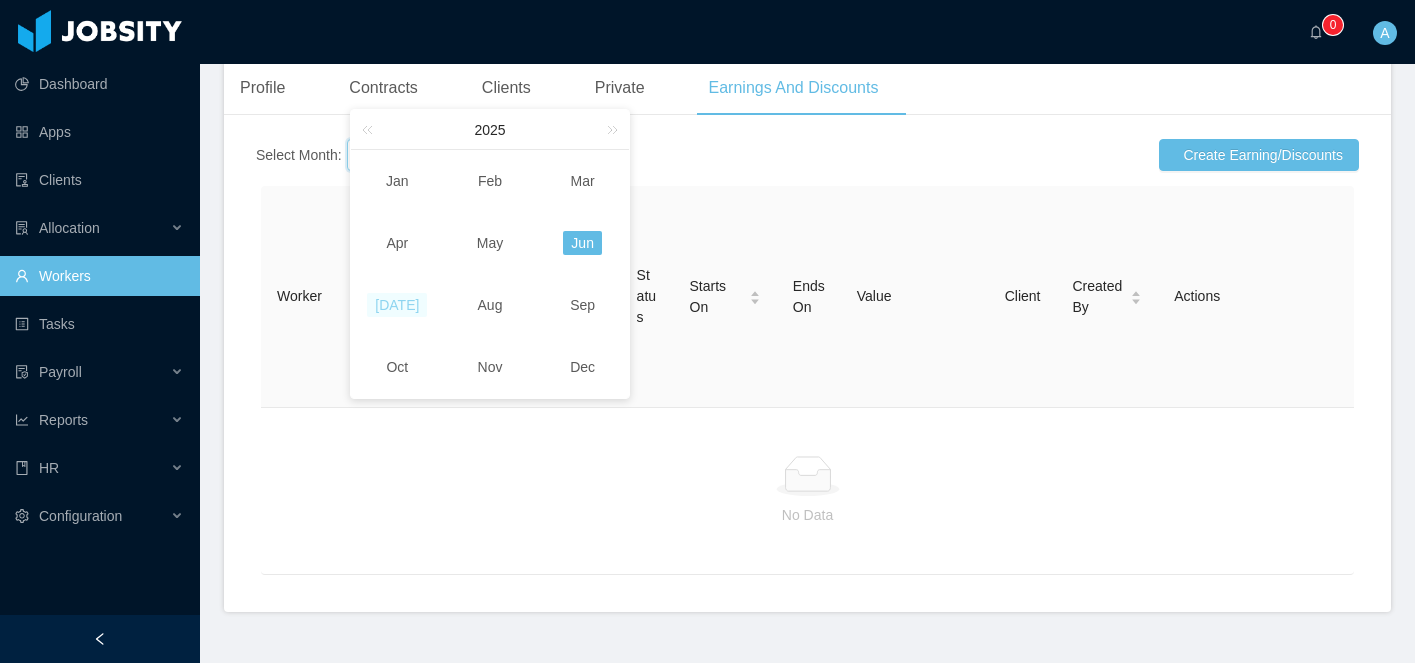 type on "********" 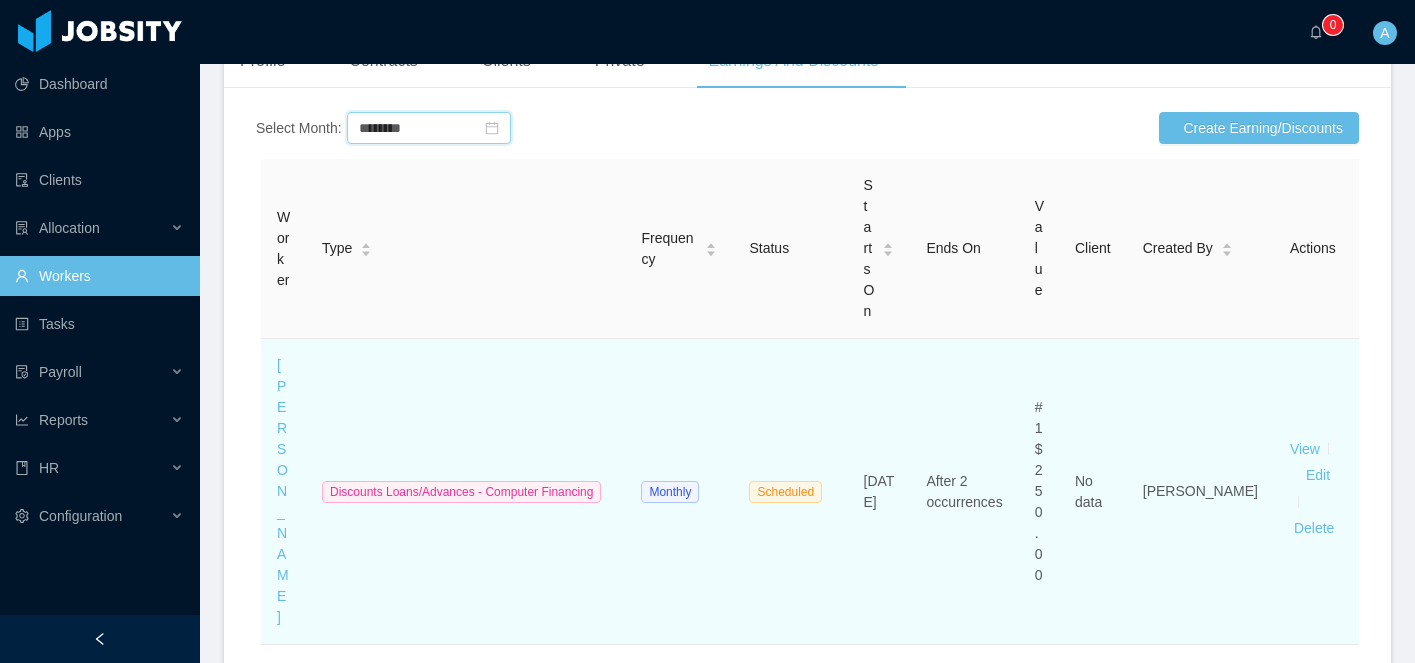 scroll, scrollTop: 539, scrollLeft: 0, axis: vertical 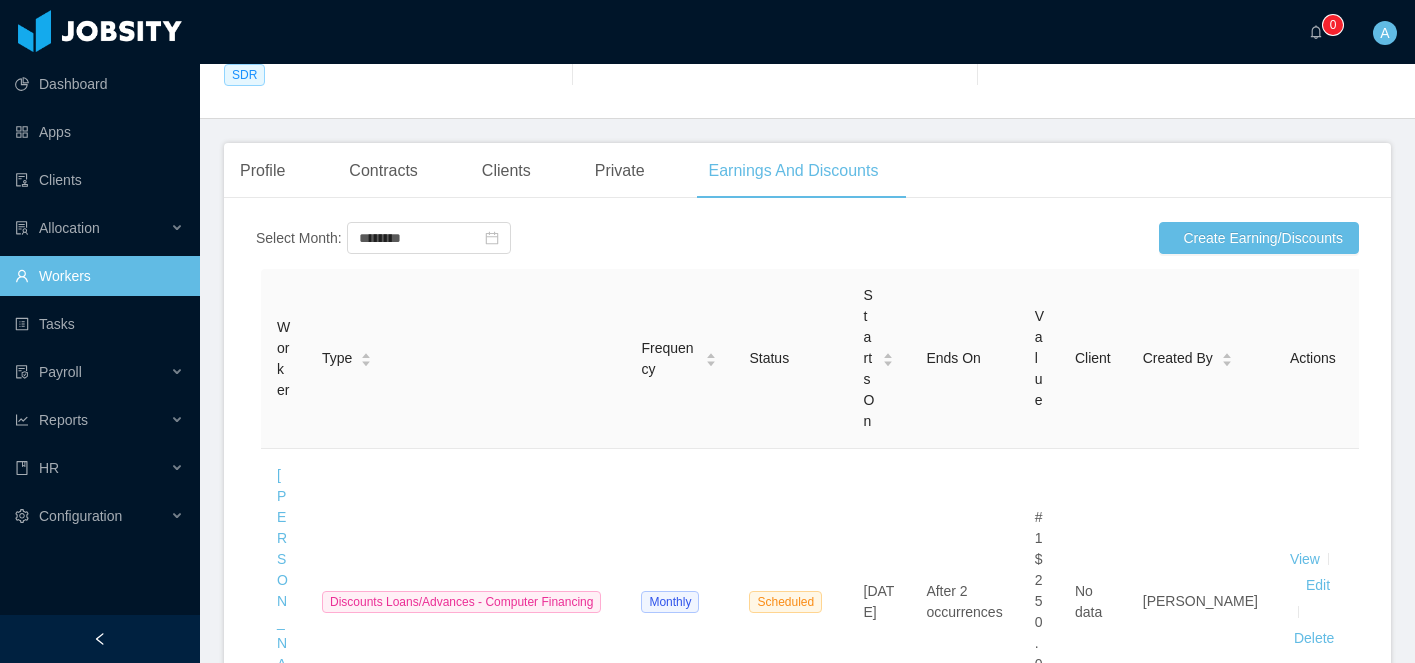 click on "Workers" at bounding box center (99, 276) 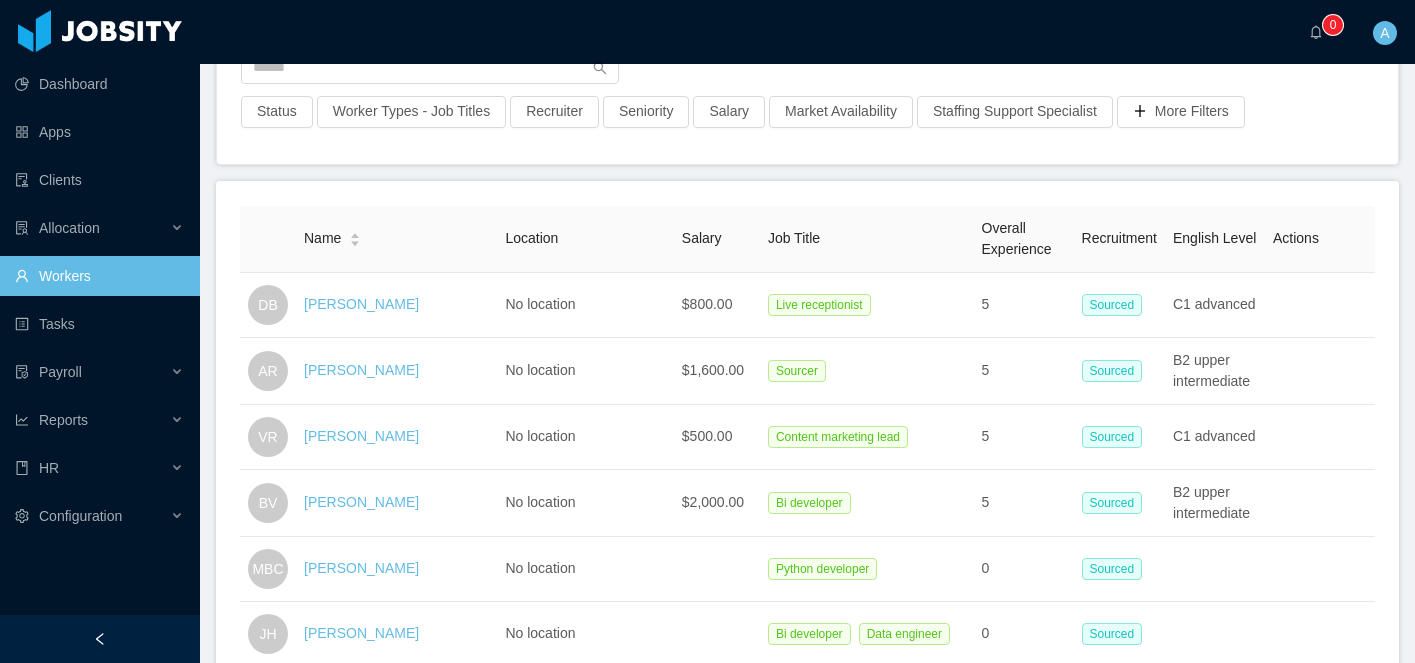 scroll, scrollTop: 0, scrollLeft: 0, axis: both 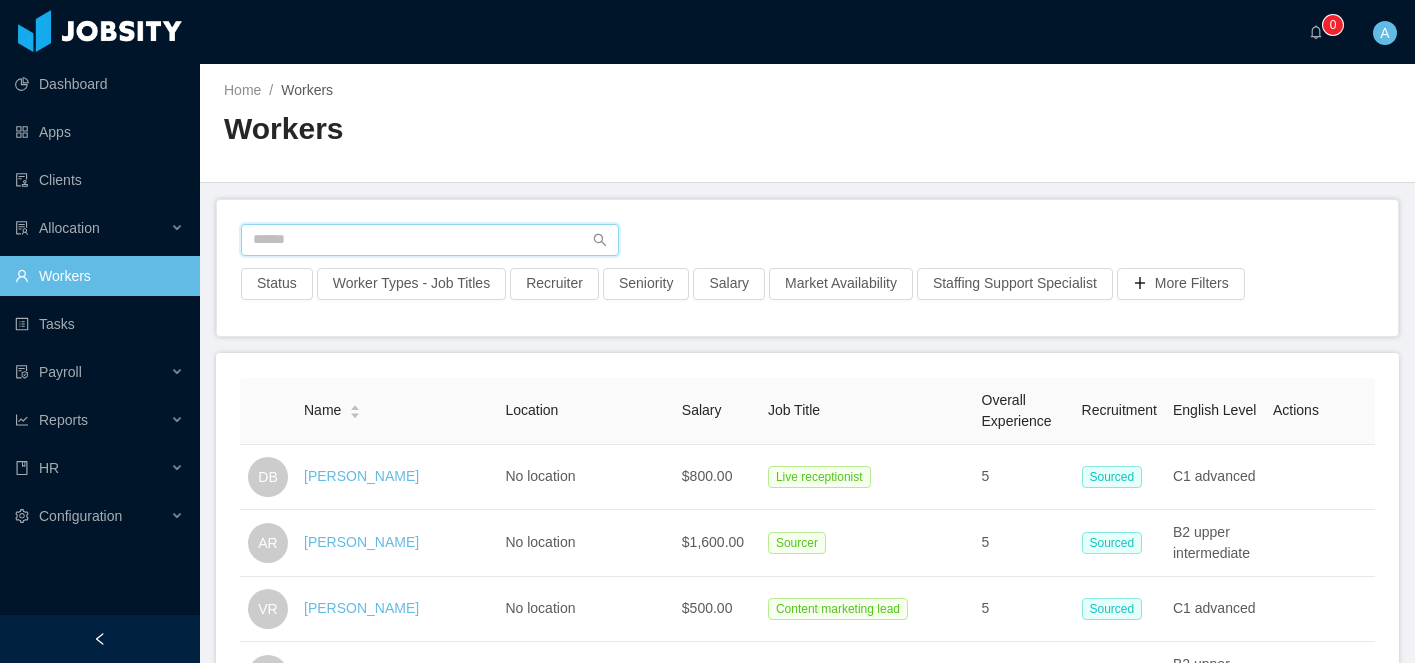 click at bounding box center [430, 240] 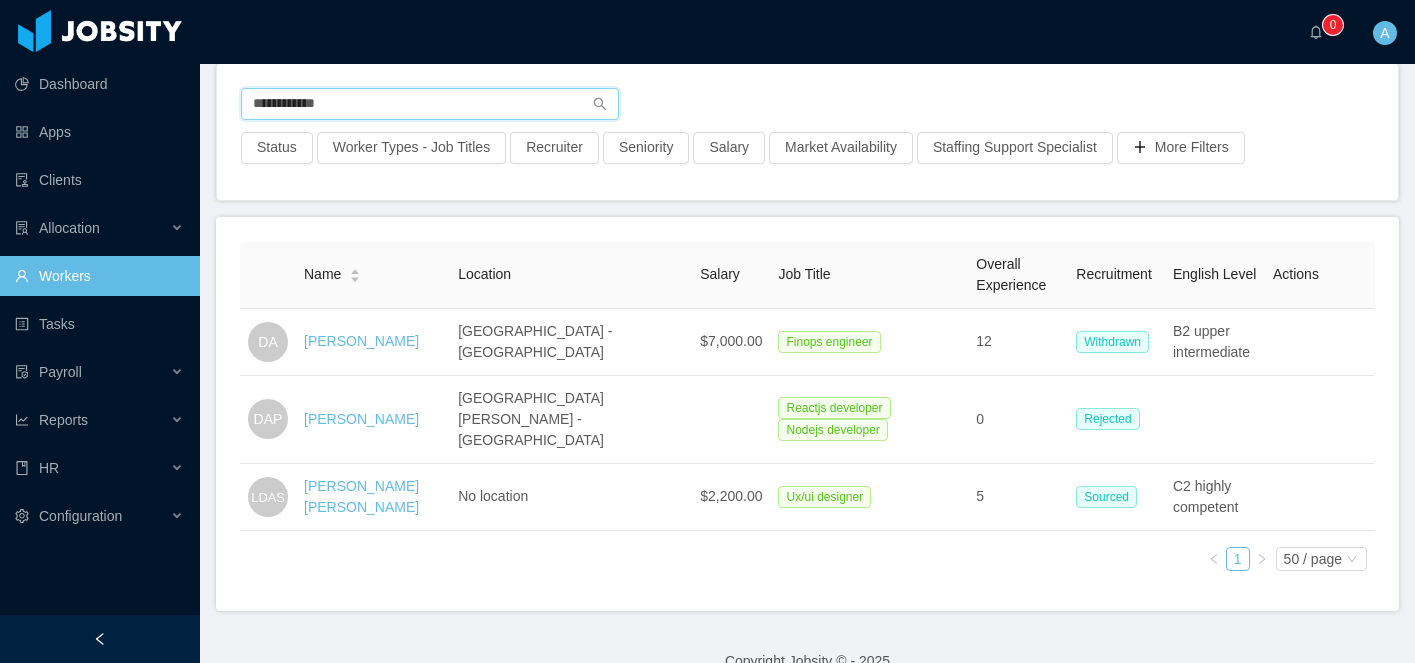 scroll, scrollTop: 164, scrollLeft: 0, axis: vertical 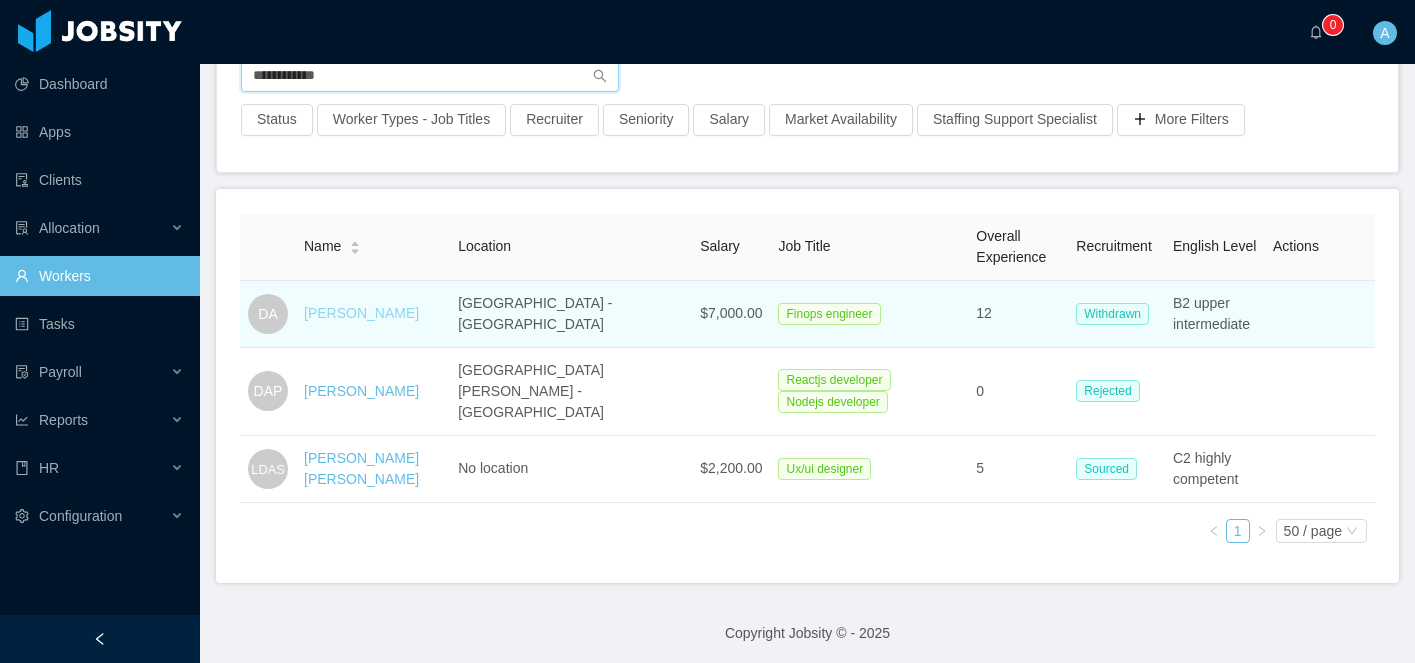 type on "**********" 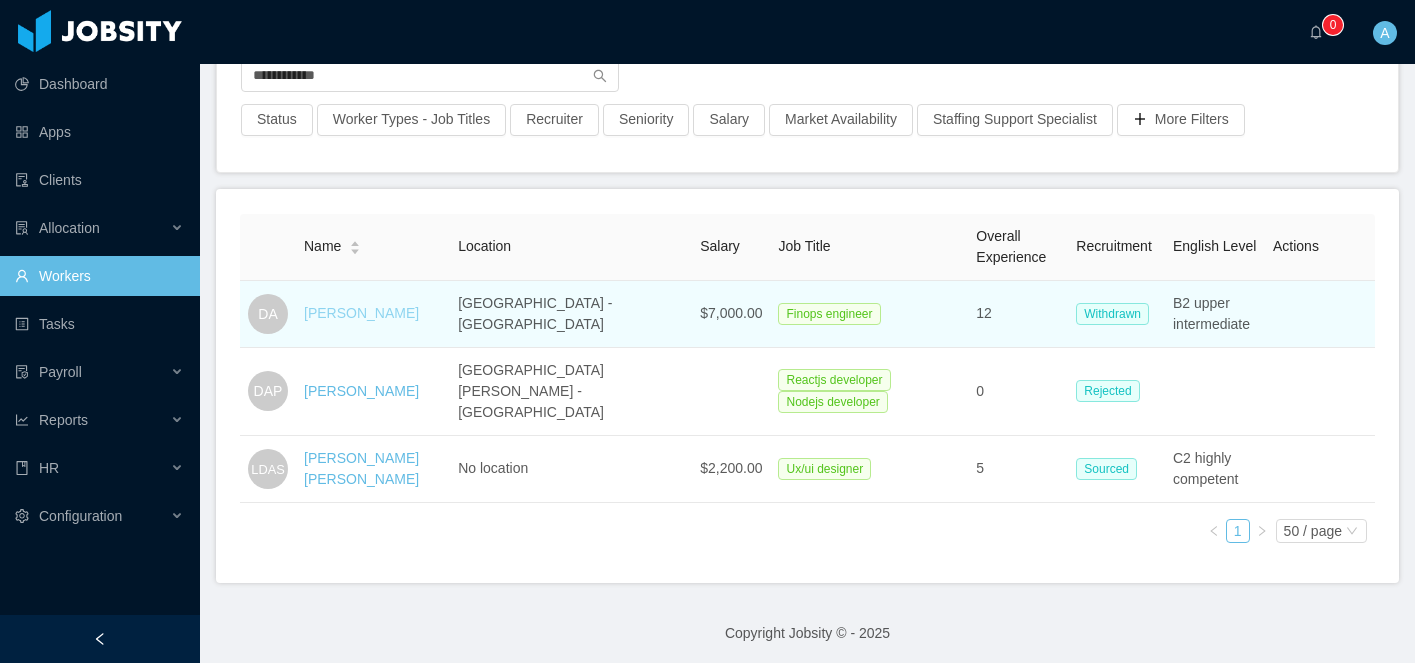 click on "[PERSON_NAME]" at bounding box center (361, 313) 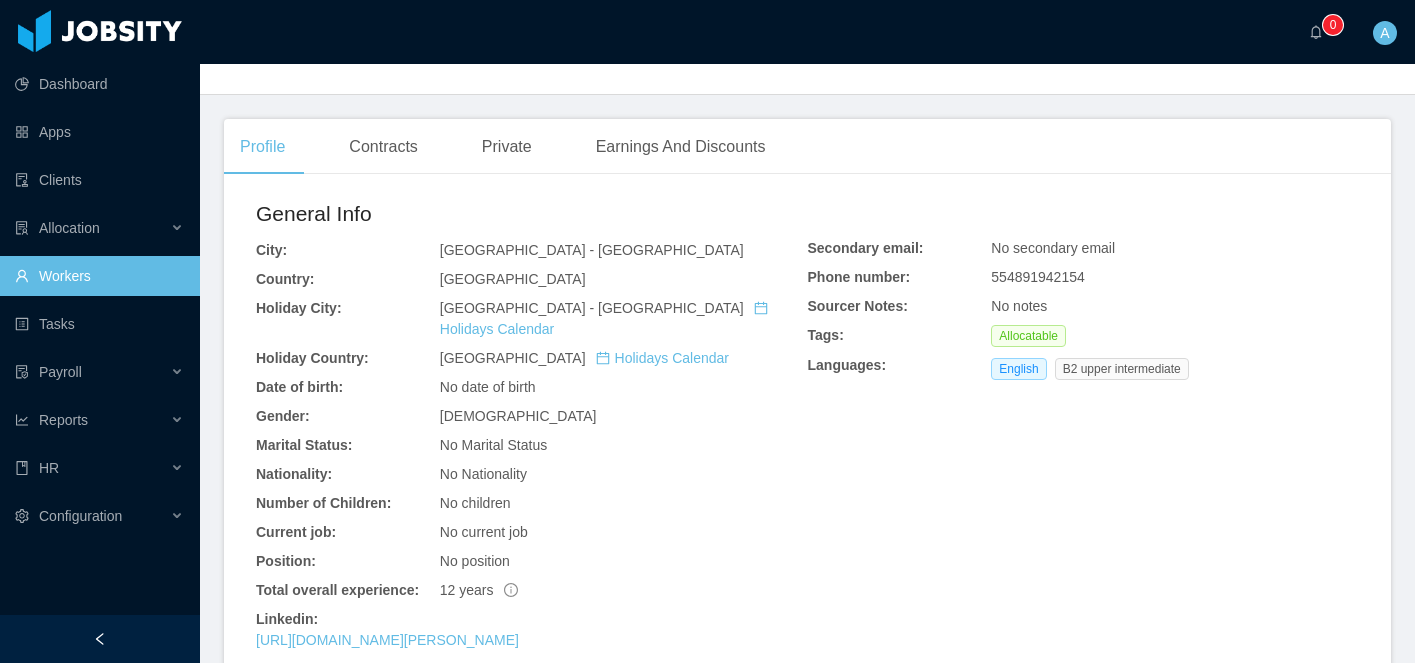 scroll, scrollTop: 53, scrollLeft: 0, axis: vertical 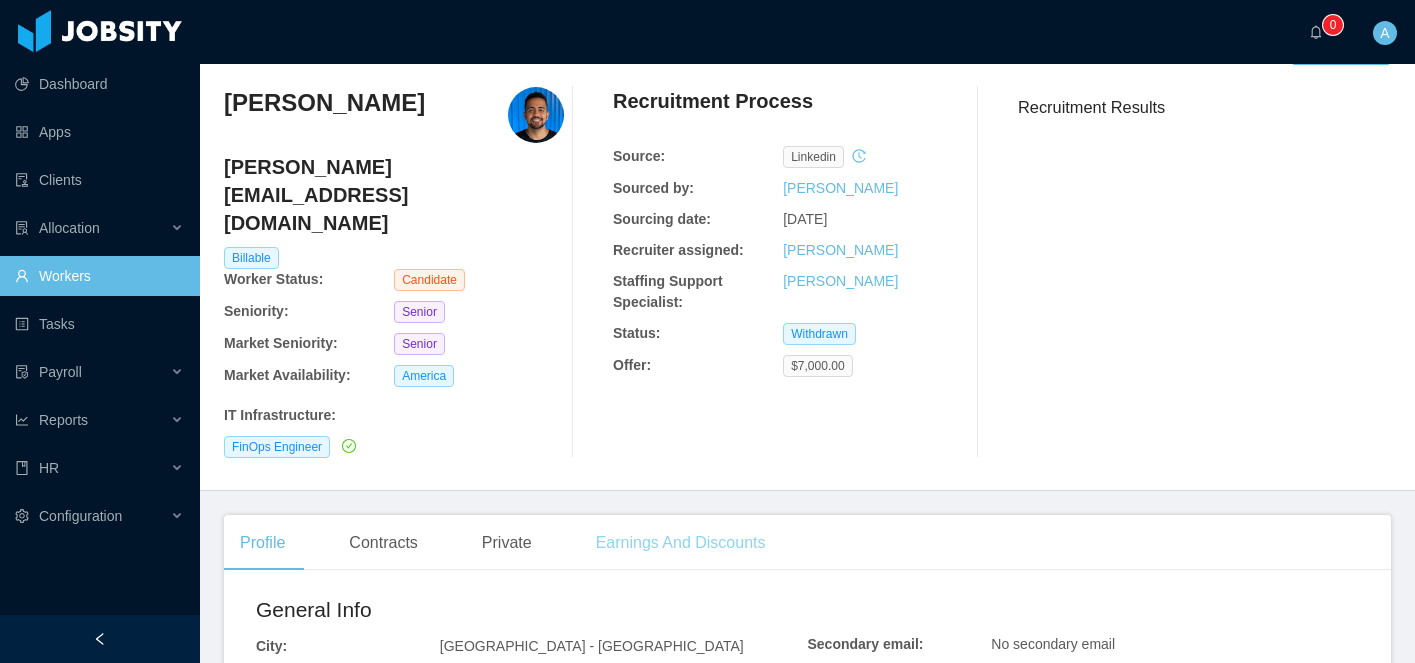 click on "Earnings And Discounts" at bounding box center [681, 543] 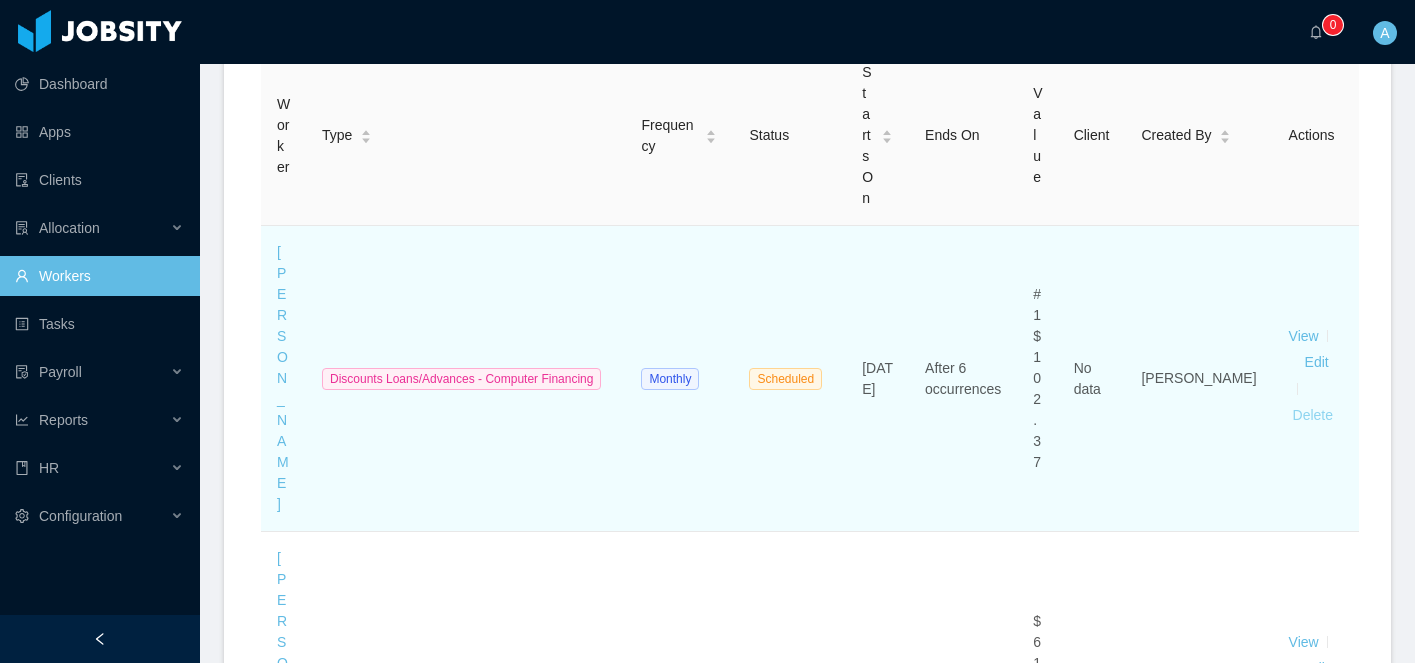 scroll, scrollTop: 644, scrollLeft: 0, axis: vertical 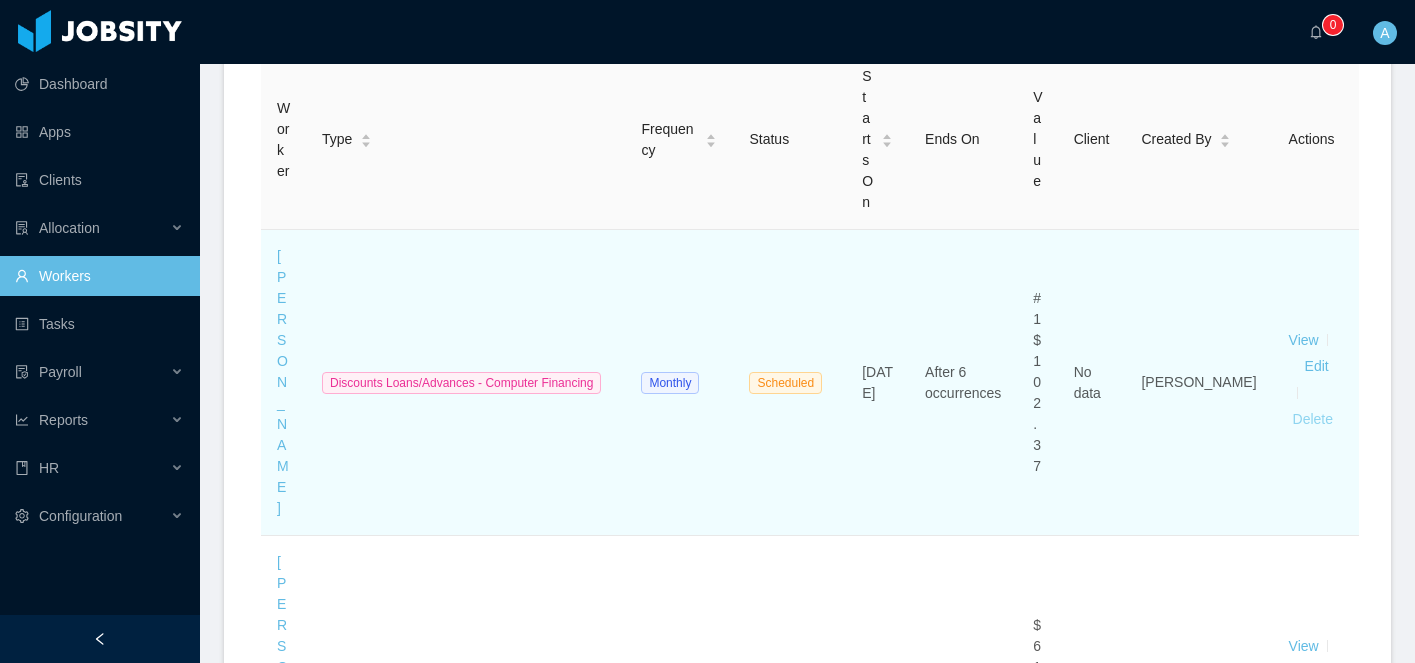 click on "Delete" at bounding box center (1313, 420) 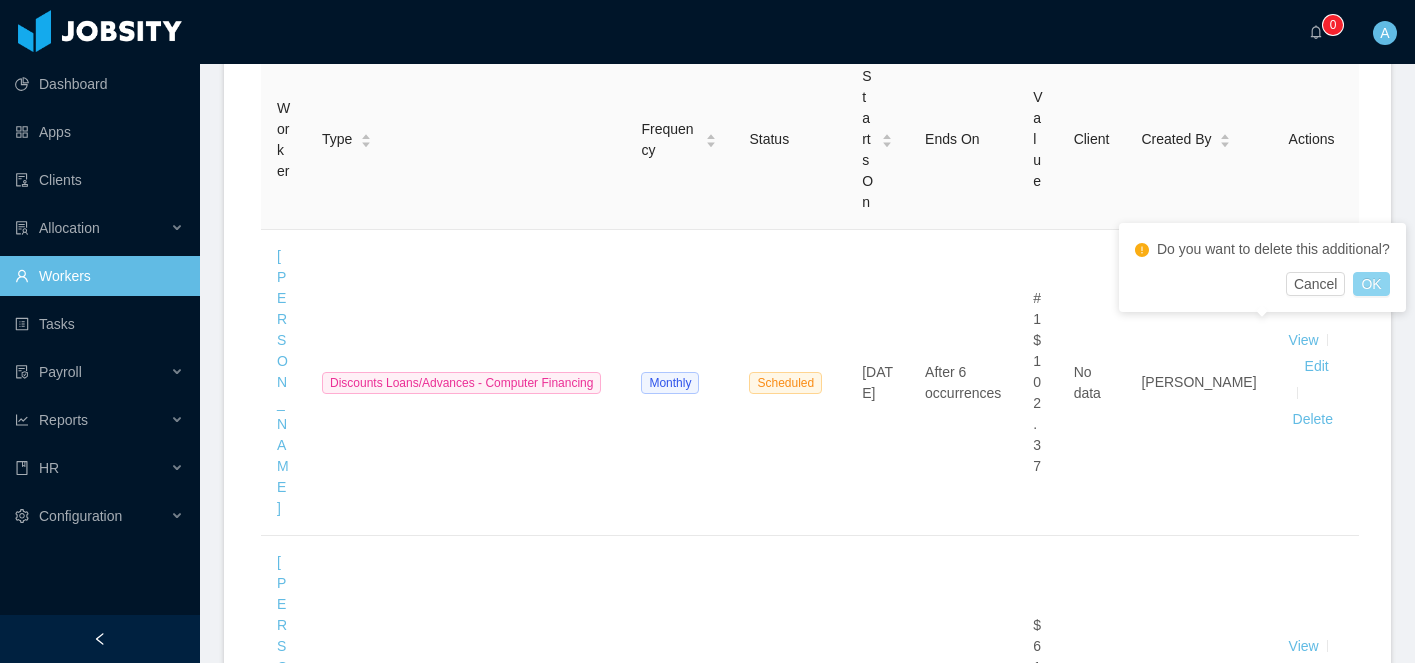 click on "OK" at bounding box center (1371, 284) 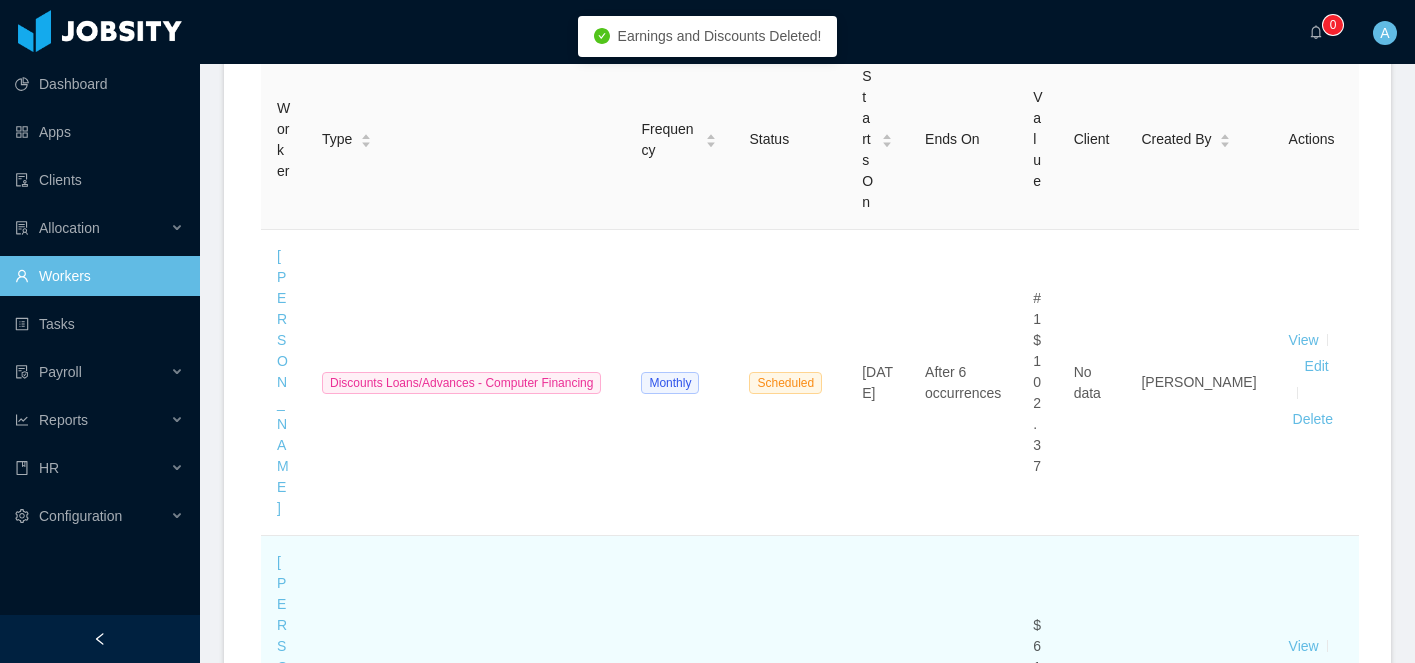 click on "Delete" at bounding box center (1313, 726) 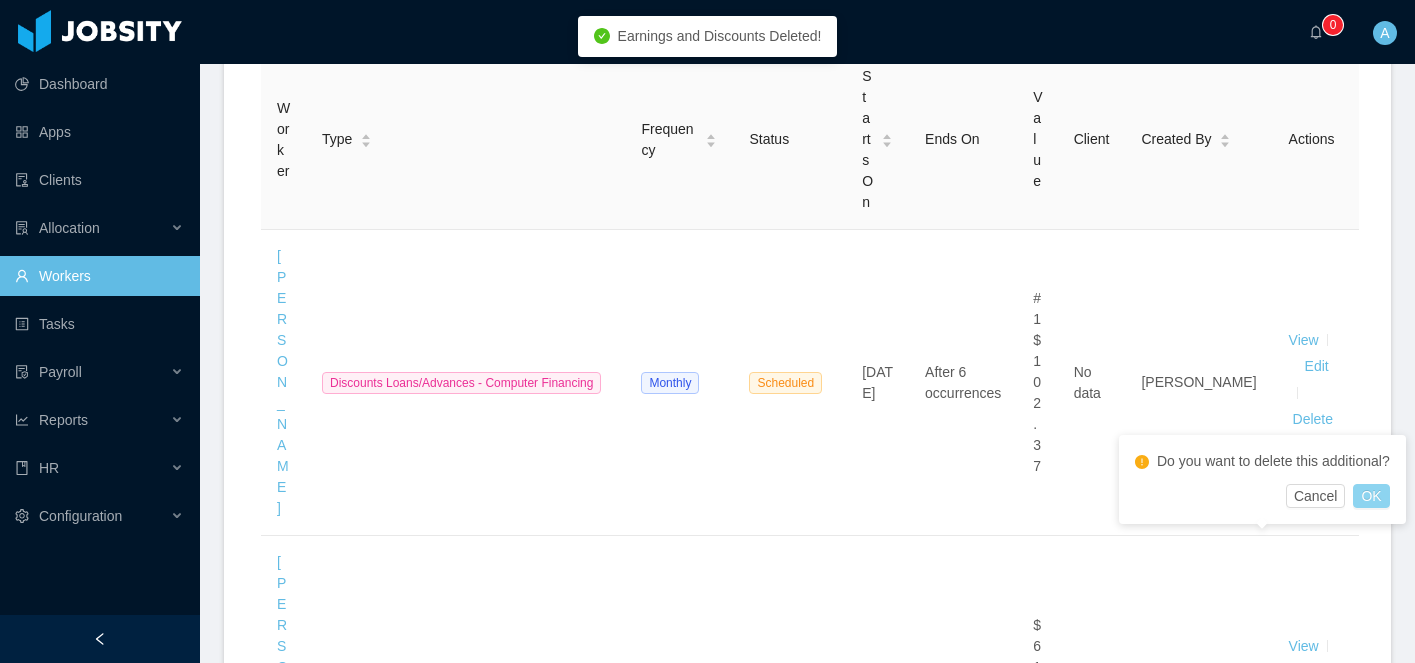 click on "OK" at bounding box center [1371, 496] 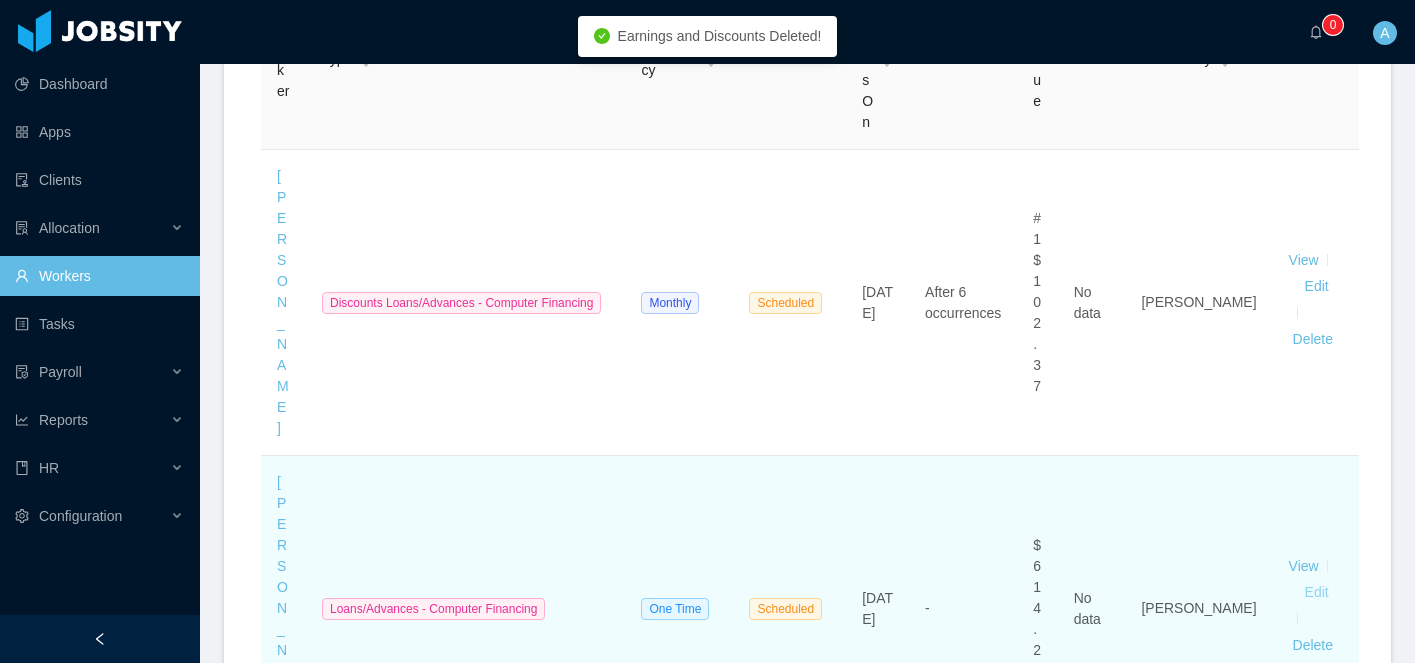 scroll, scrollTop: 1009, scrollLeft: 0, axis: vertical 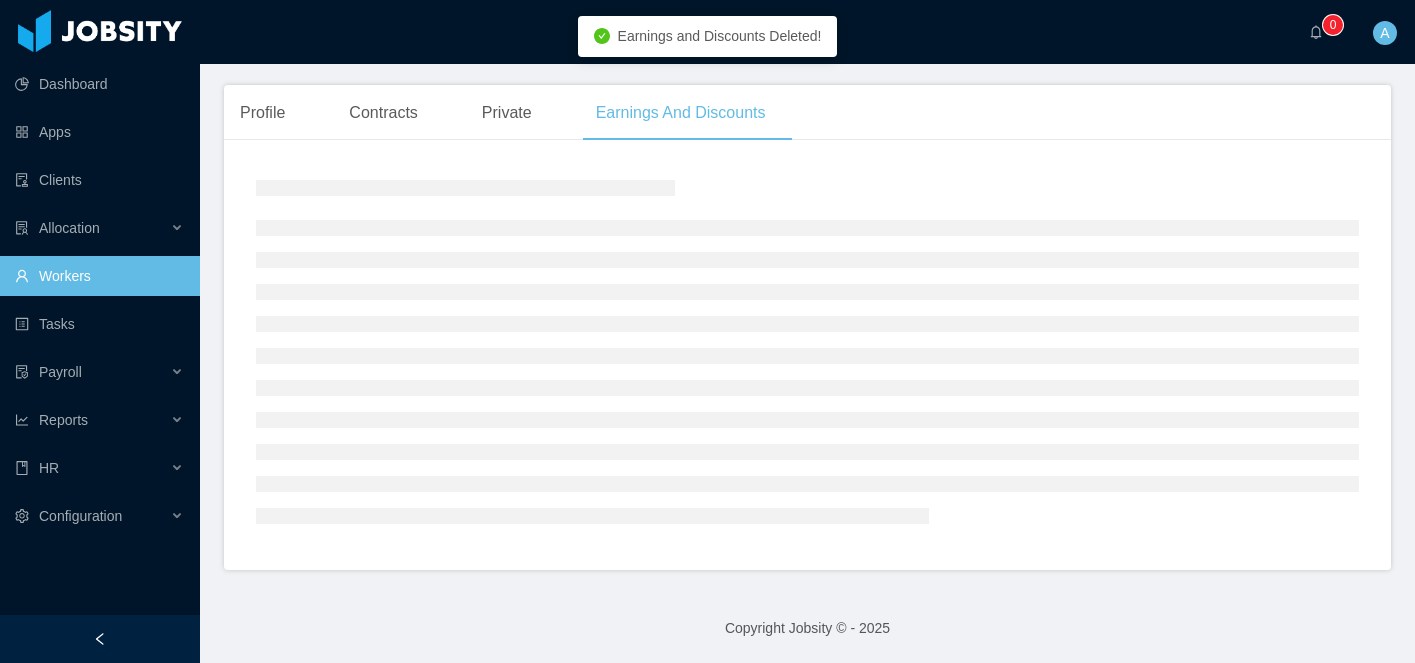 click at bounding box center [807, 388] 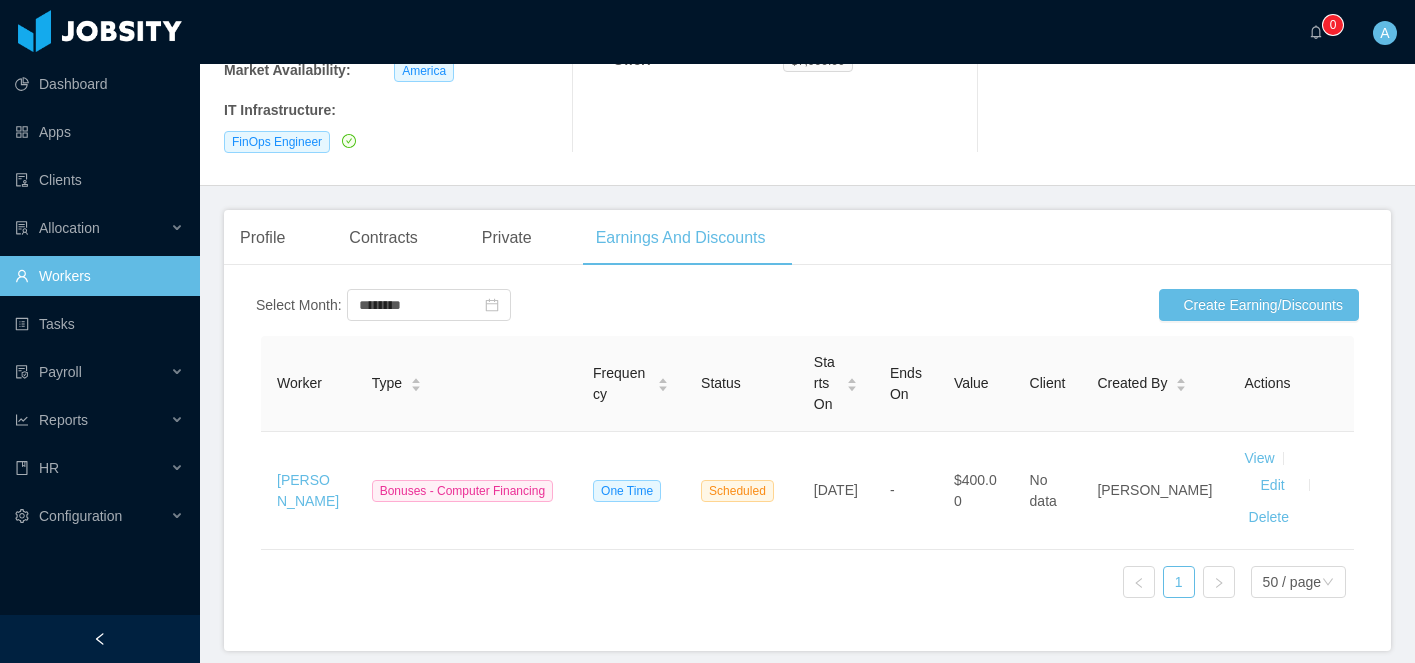 scroll, scrollTop: 398, scrollLeft: 0, axis: vertical 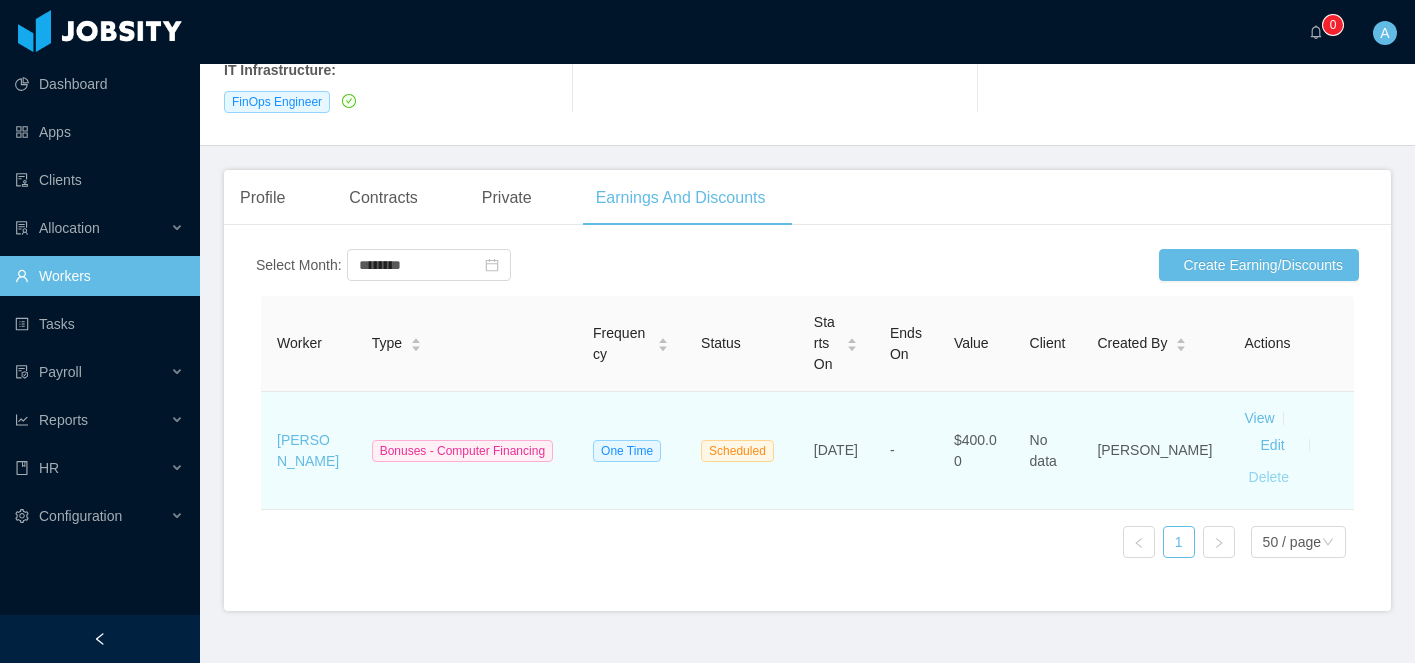 click on "Delete" at bounding box center (1269, 477) 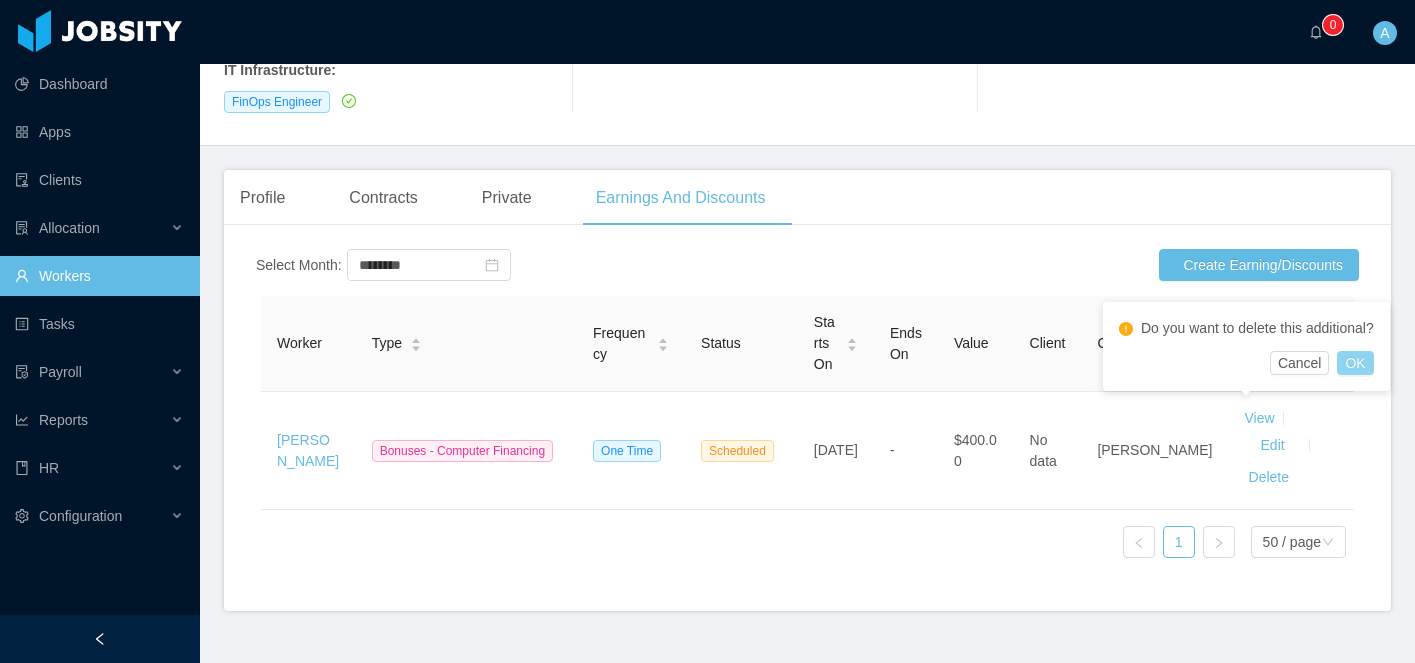 click on "OK" at bounding box center [1355, 363] 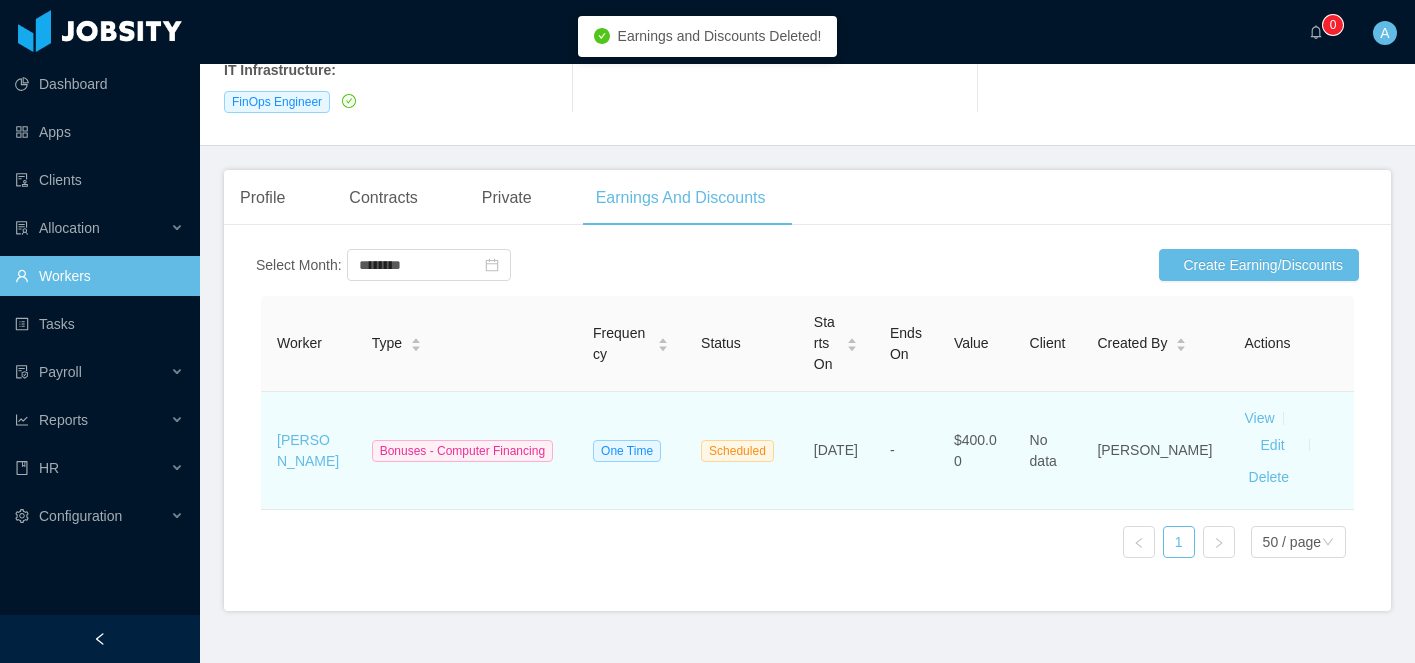 scroll, scrollTop: 0, scrollLeft: 0, axis: both 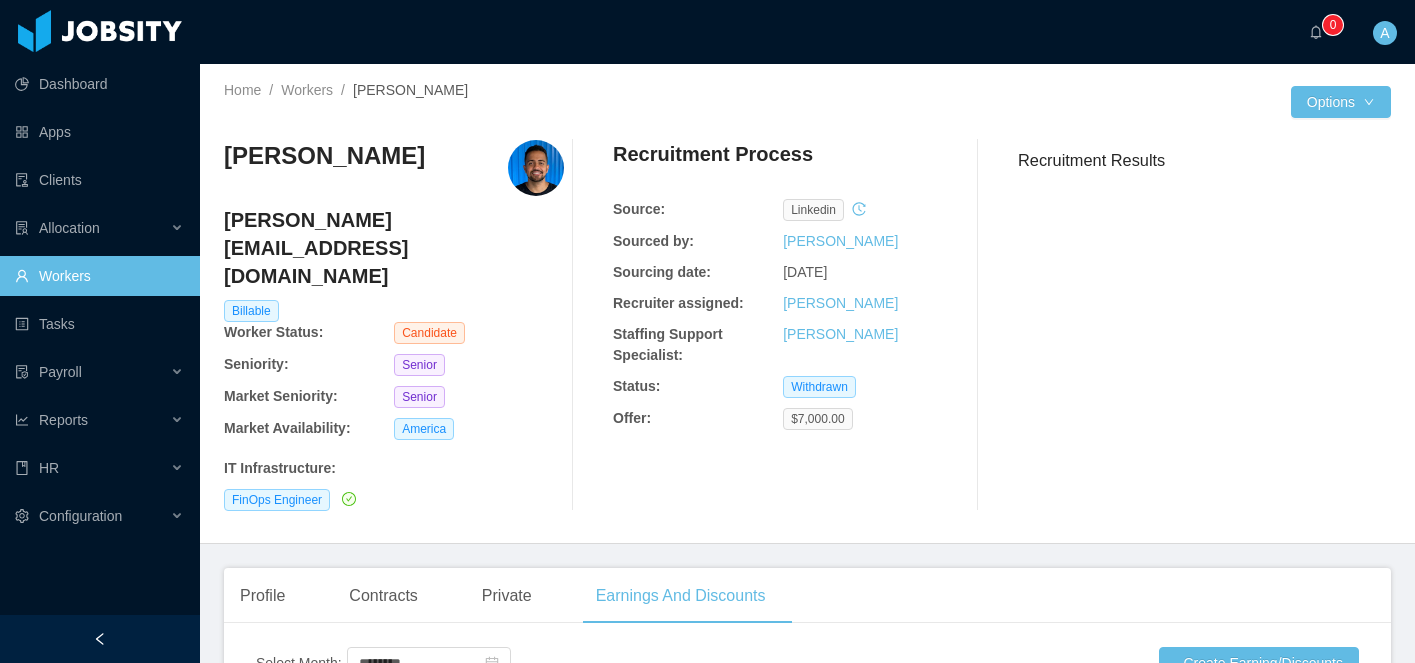 click on "Workers" at bounding box center (99, 276) 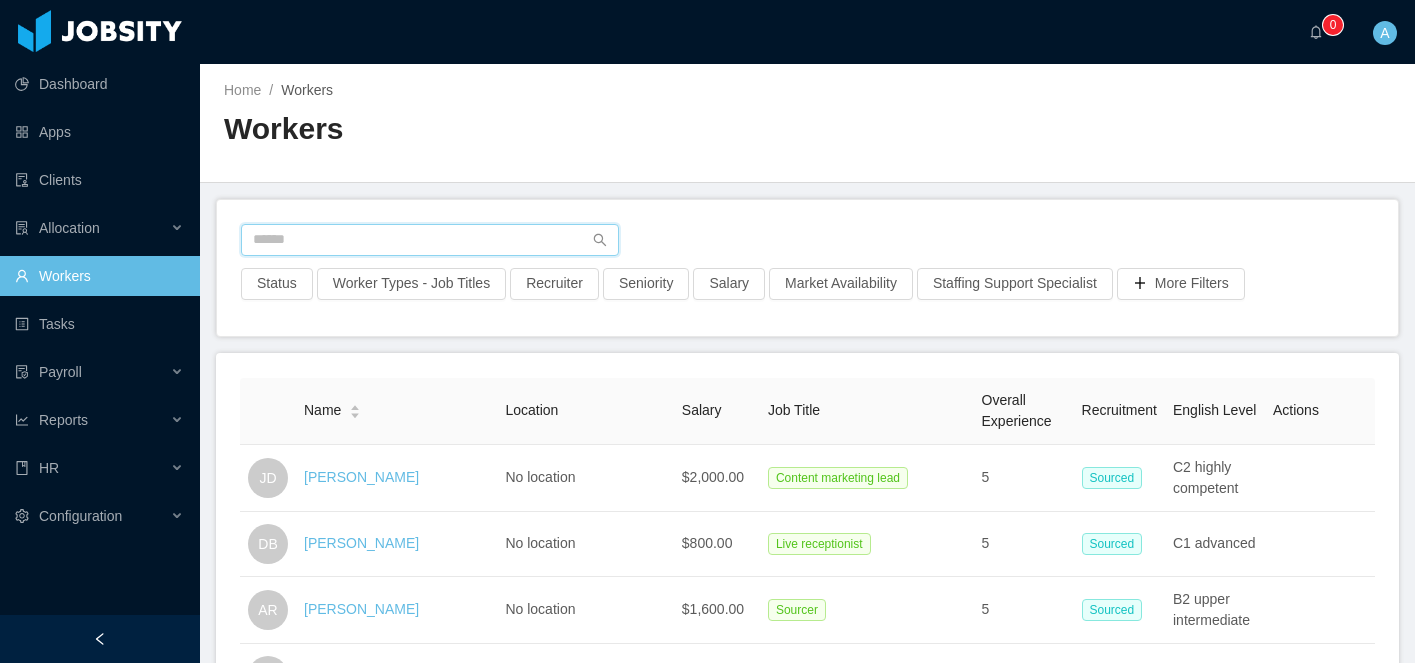 click at bounding box center [430, 240] 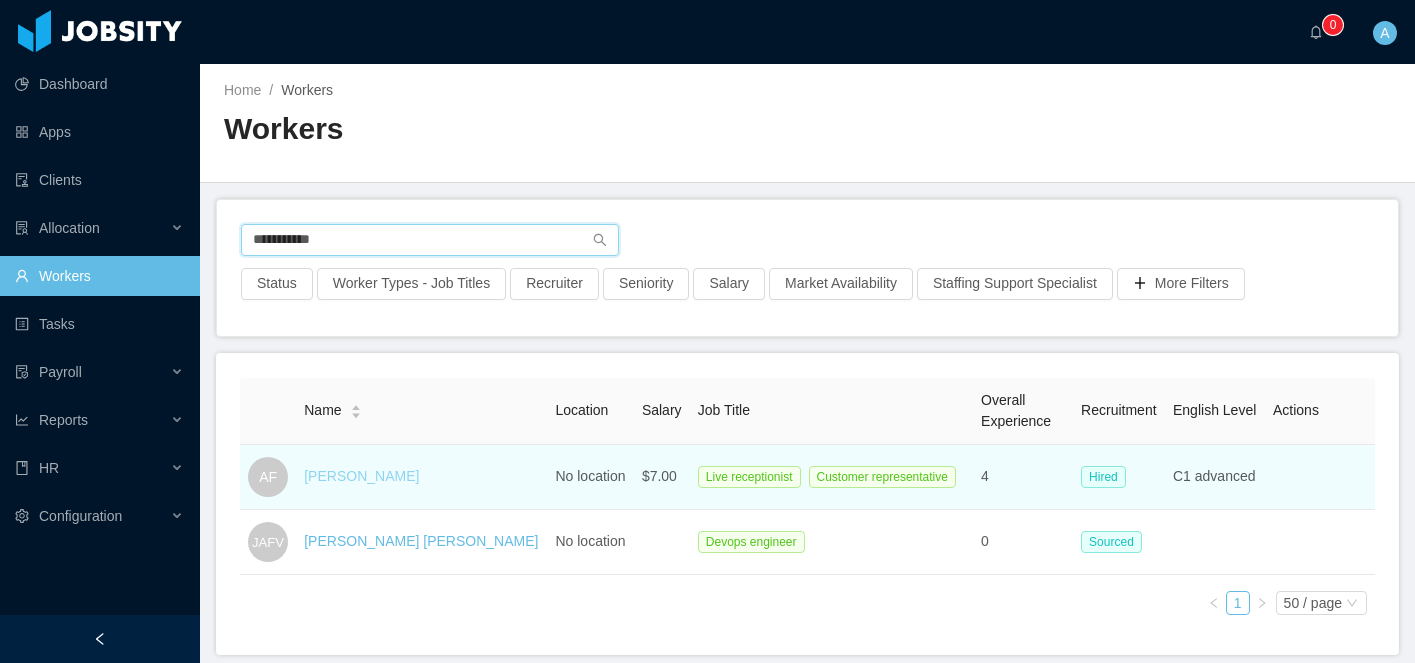 type on "**********" 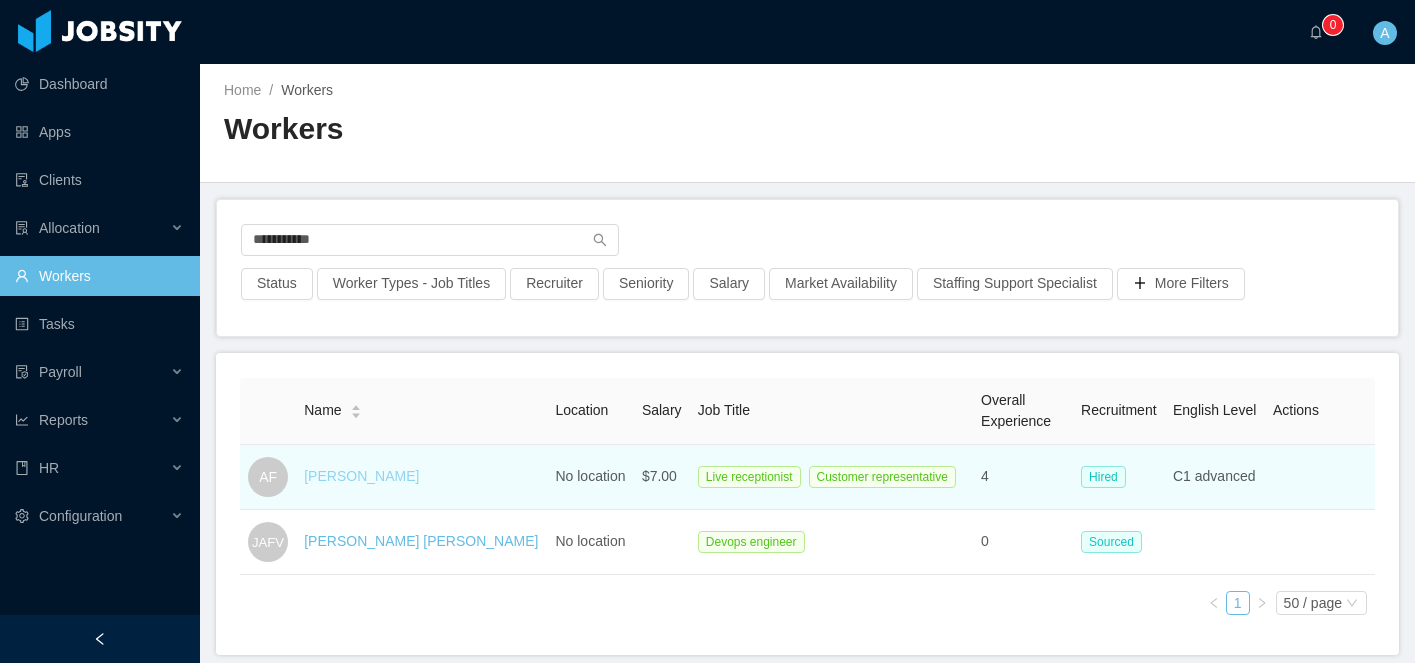 click on "[PERSON_NAME]" at bounding box center [361, 476] 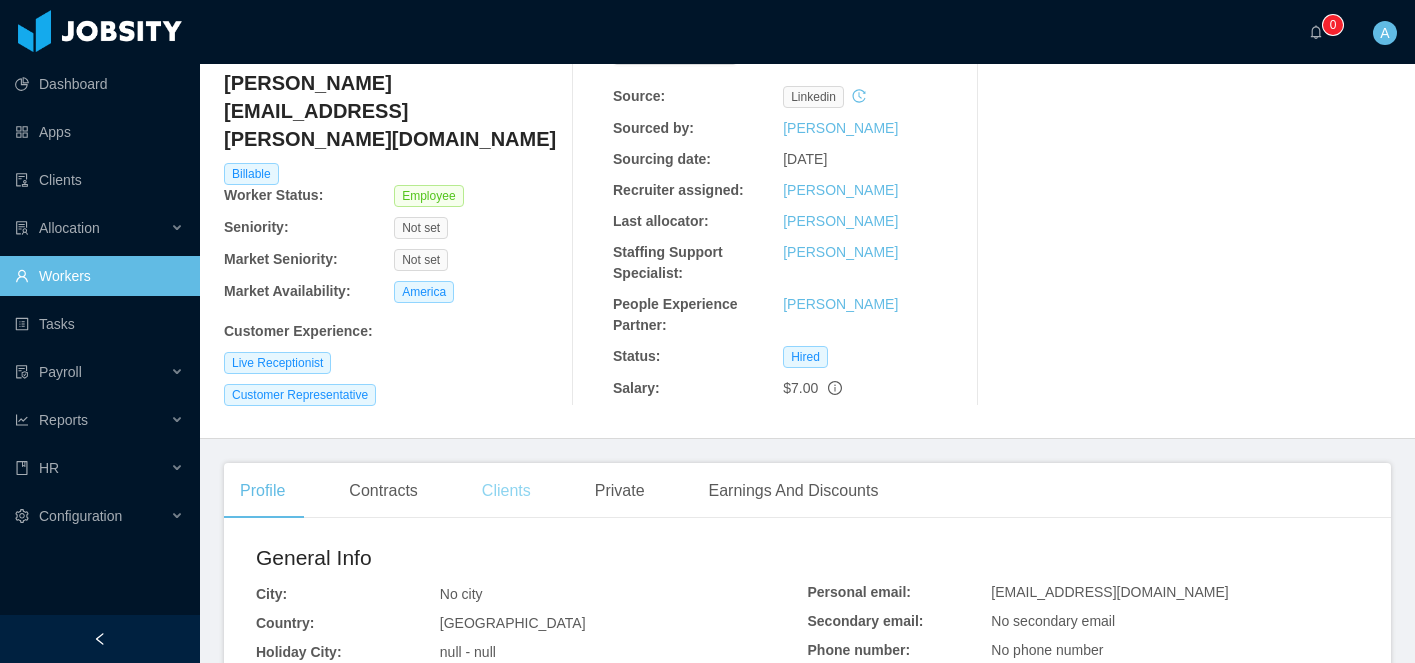 scroll, scrollTop: 178, scrollLeft: 0, axis: vertical 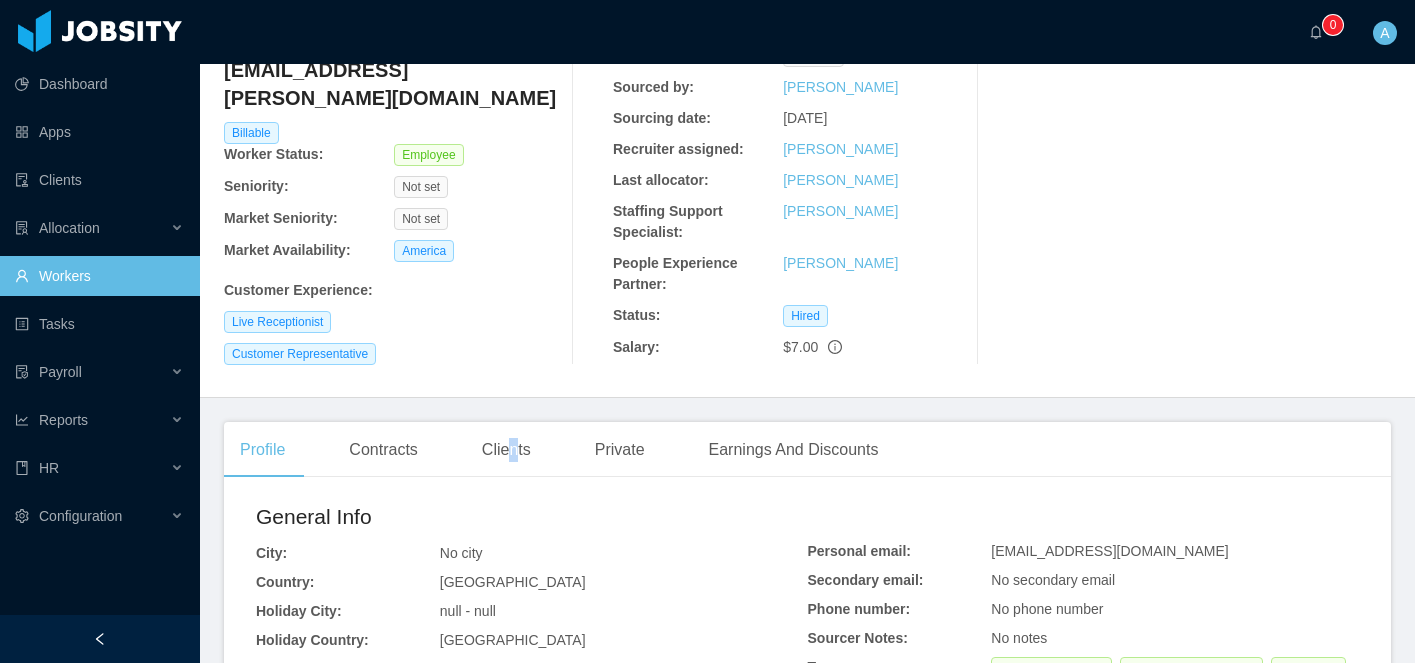 click on "Clients" at bounding box center [506, 450] 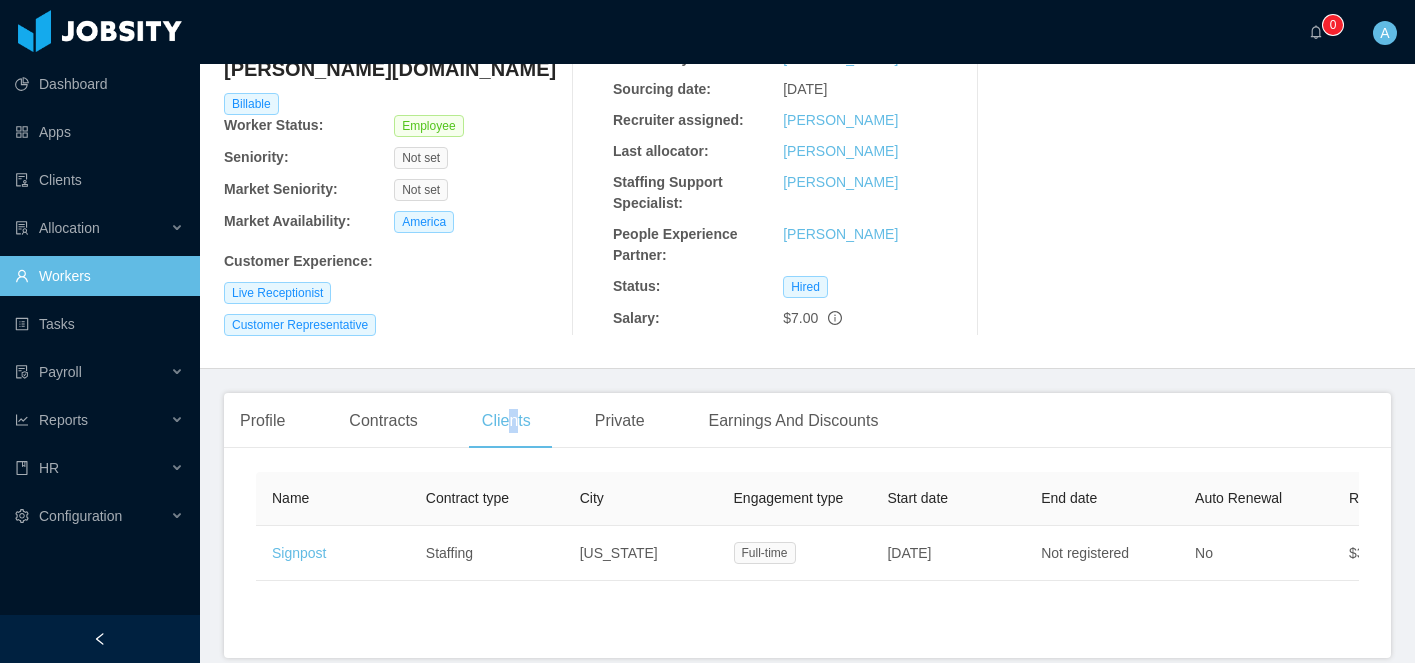 scroll, scrollTop: 243, scrollLeft: 0, axis: vertical 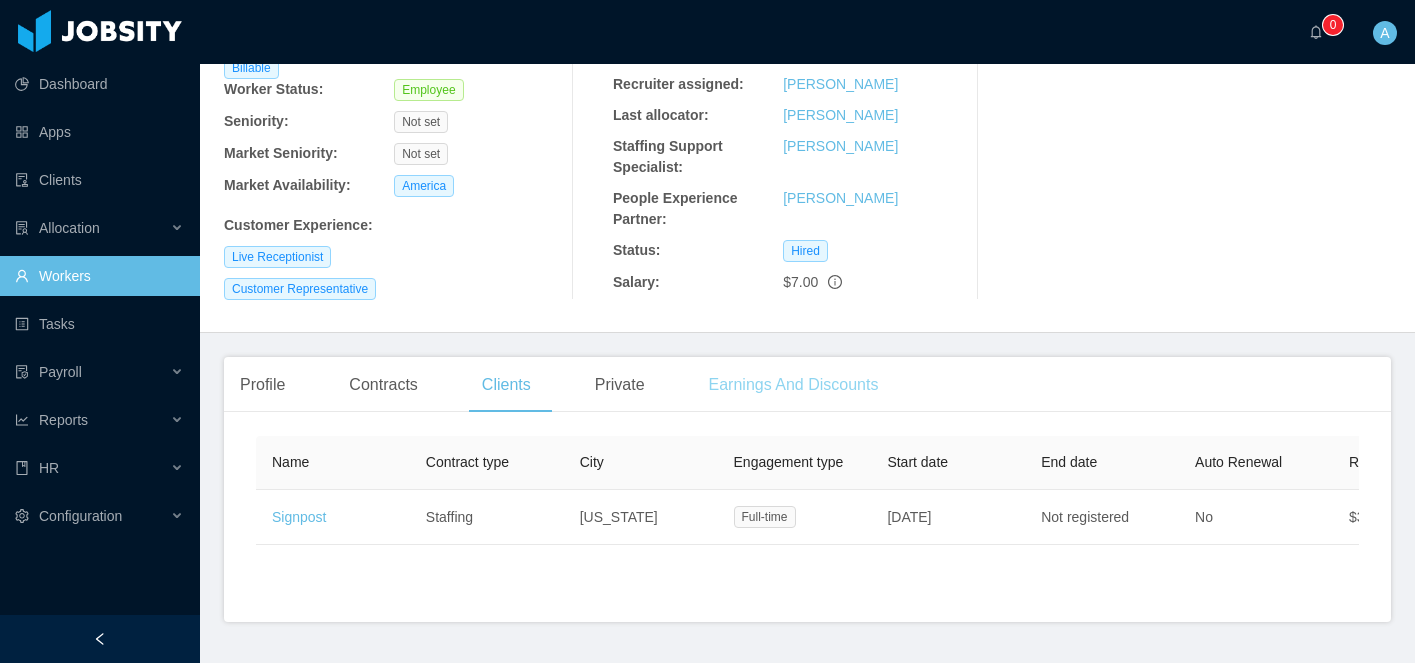 click on "Earnings And Discounts" at bounding box center [794, 385] 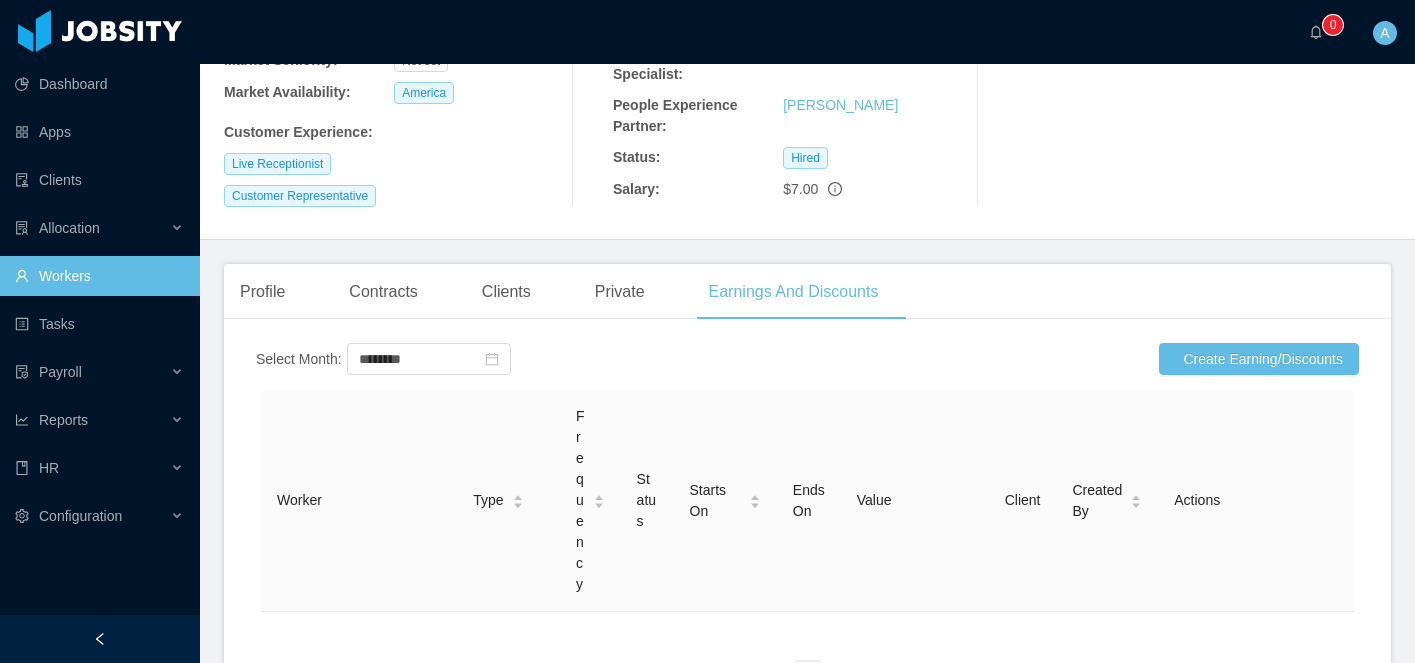 scroll, scrollTop: 343, scrollLeft: 0, axis: vertical 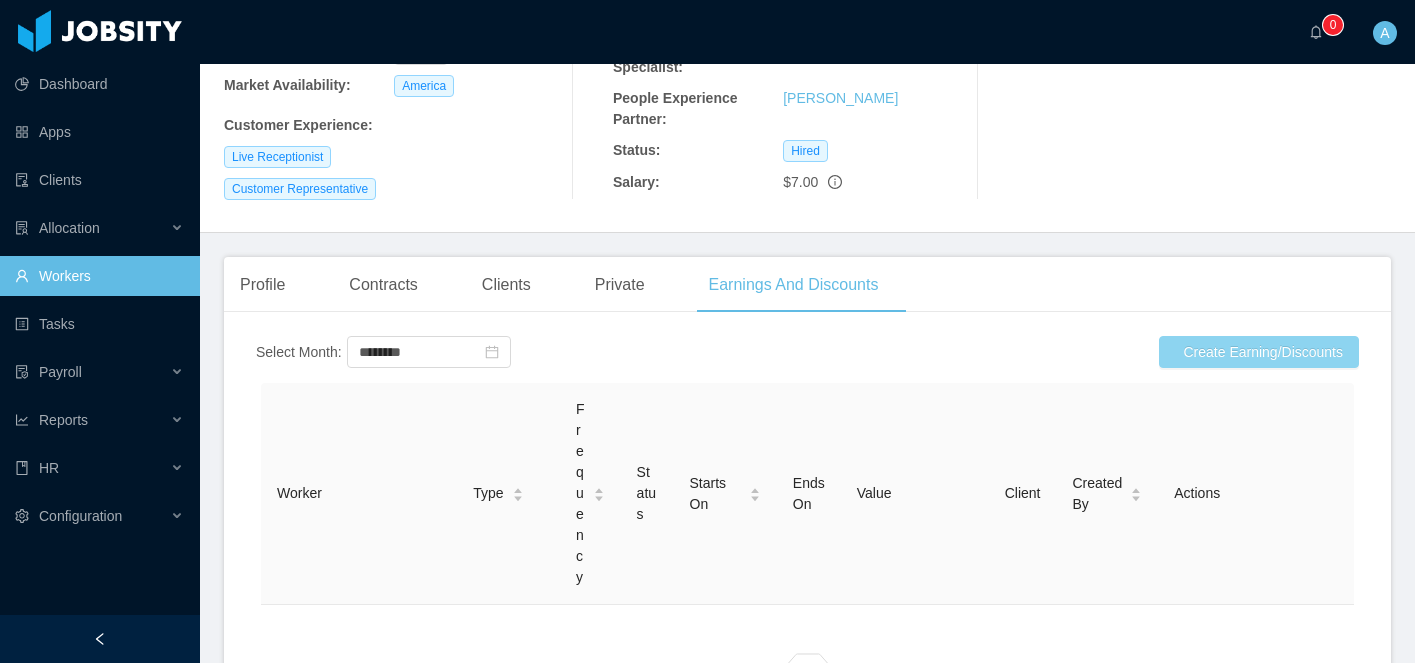 click on "Create Earning/Discounts" at bounding box center (1259, 352) 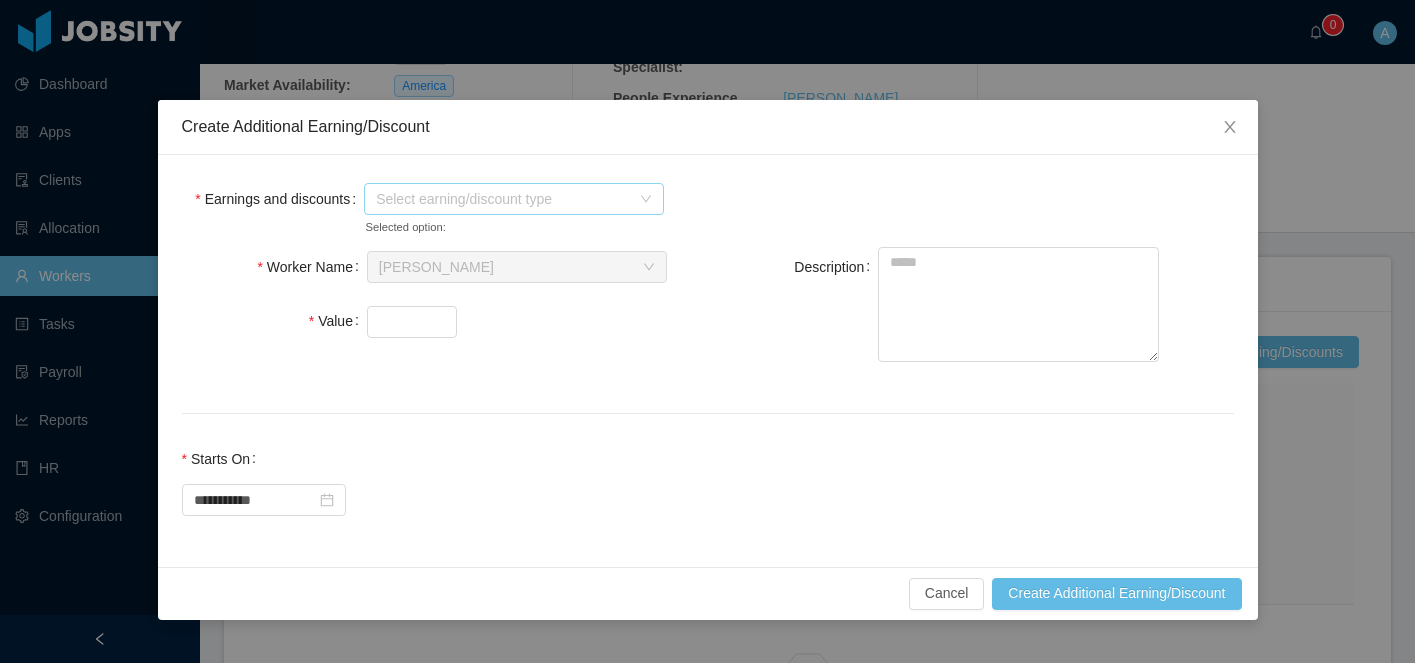 click 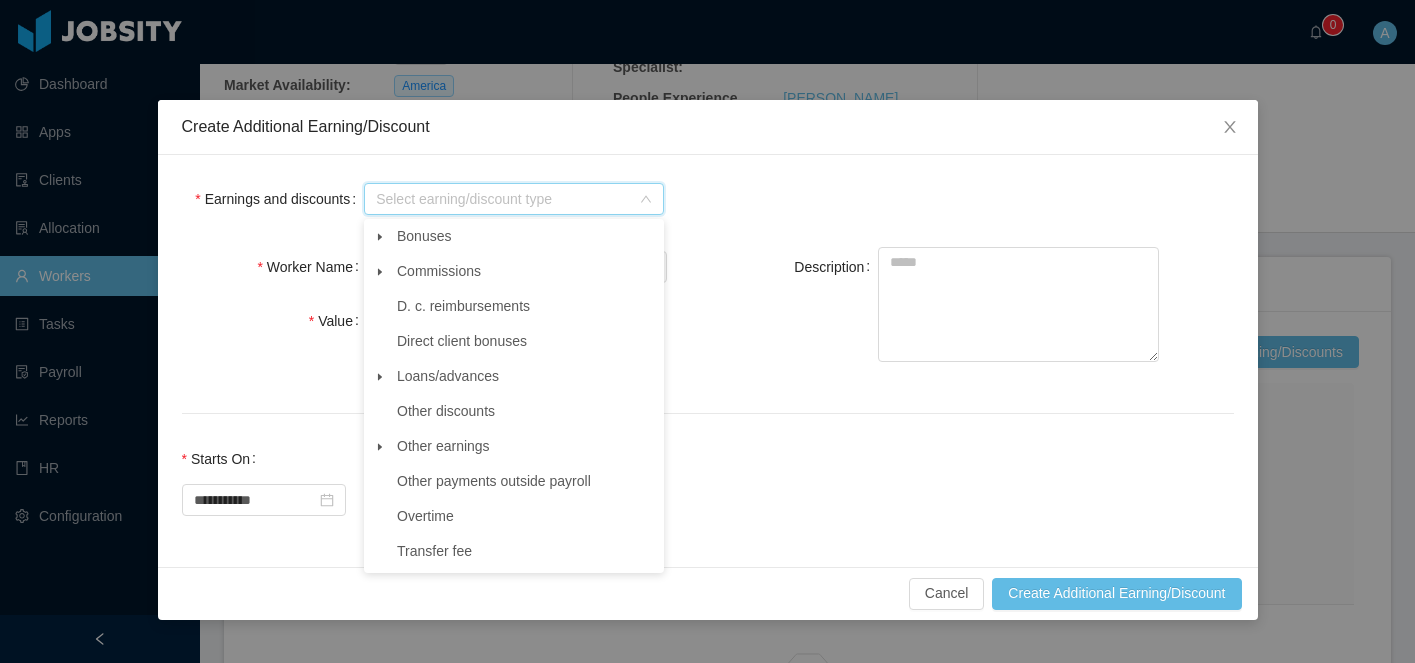 click at bounding box center (380, 237) 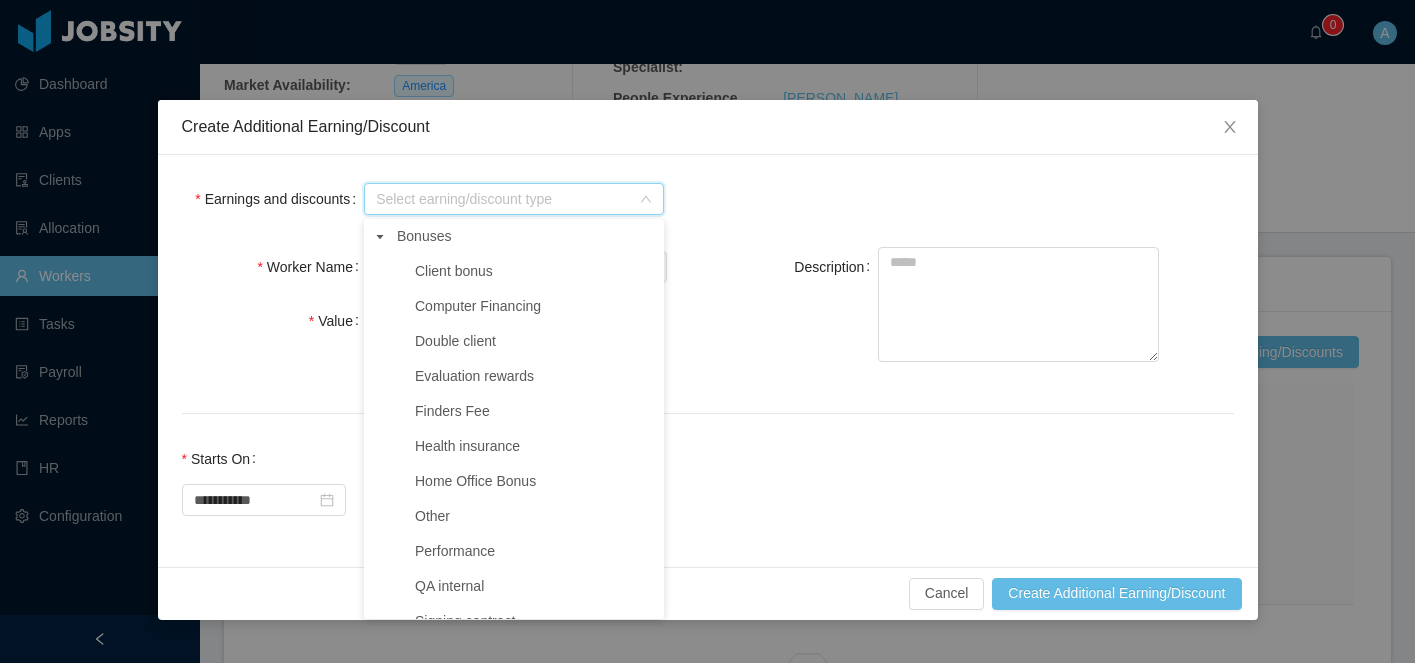 click 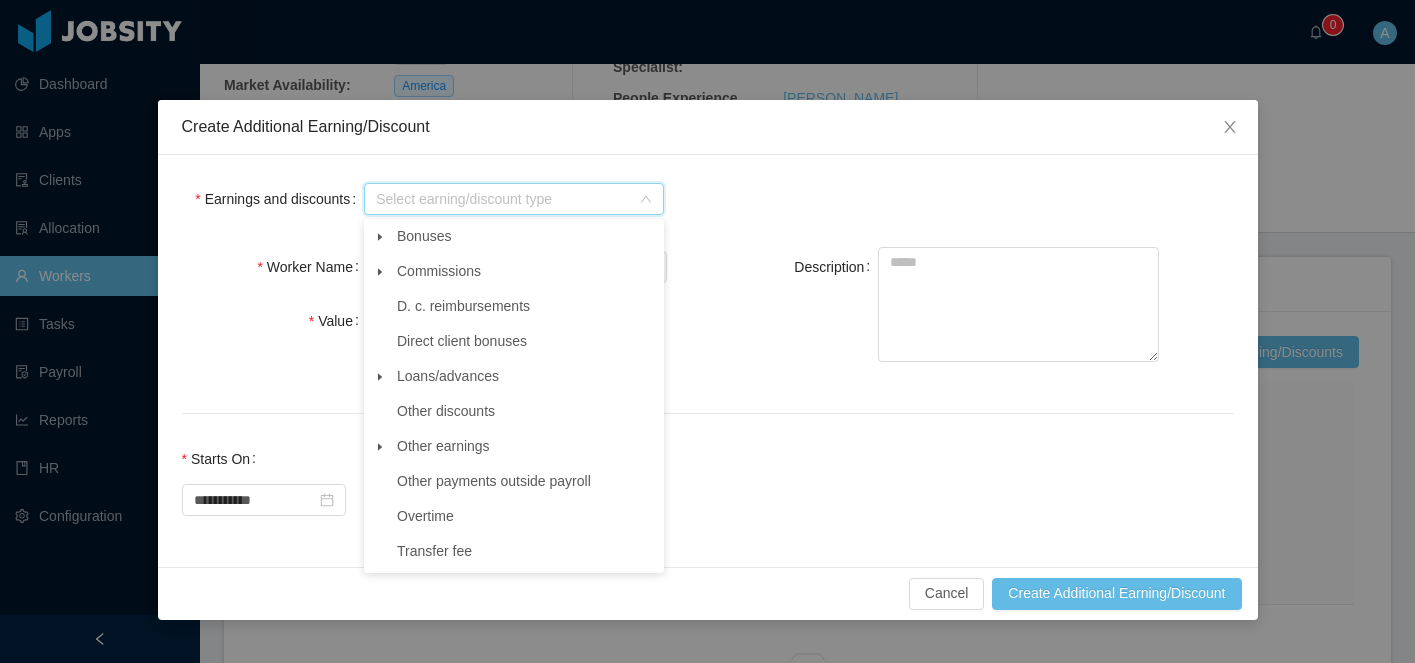 click at bounding box center [380, 377] 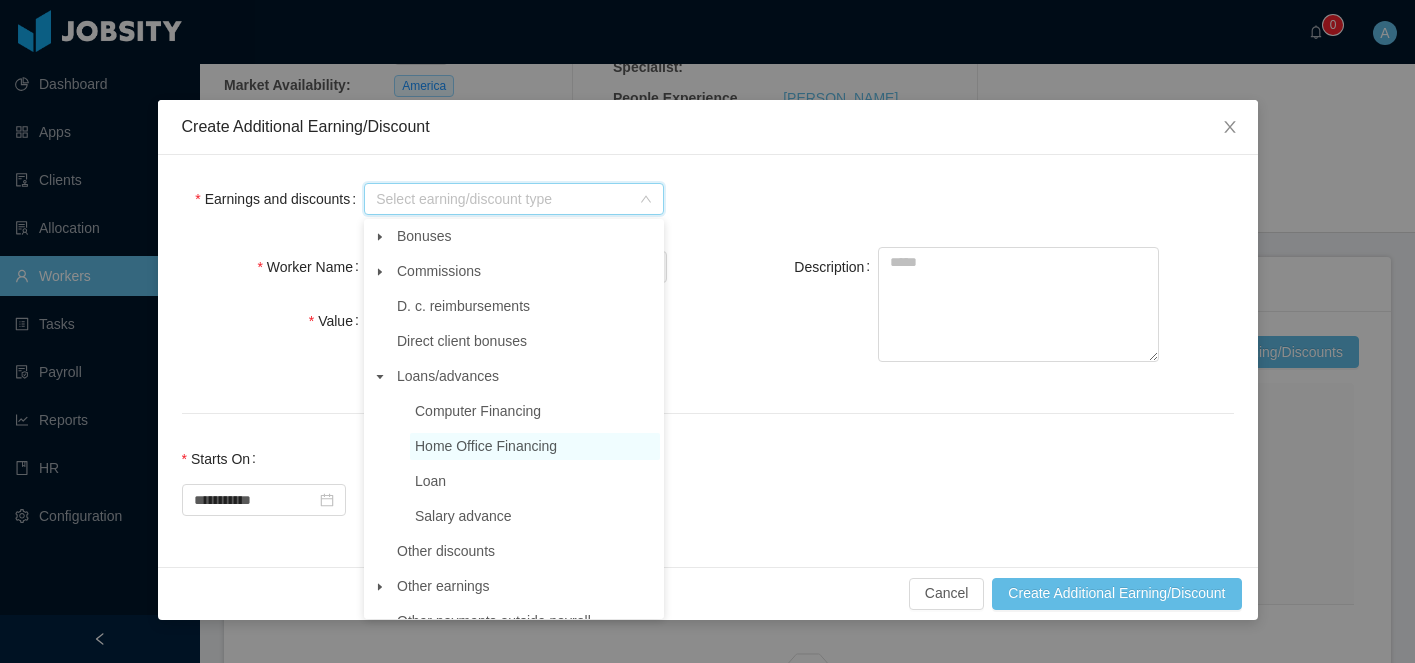 click on "Home Office Financing" at bounding box center [486, 446] 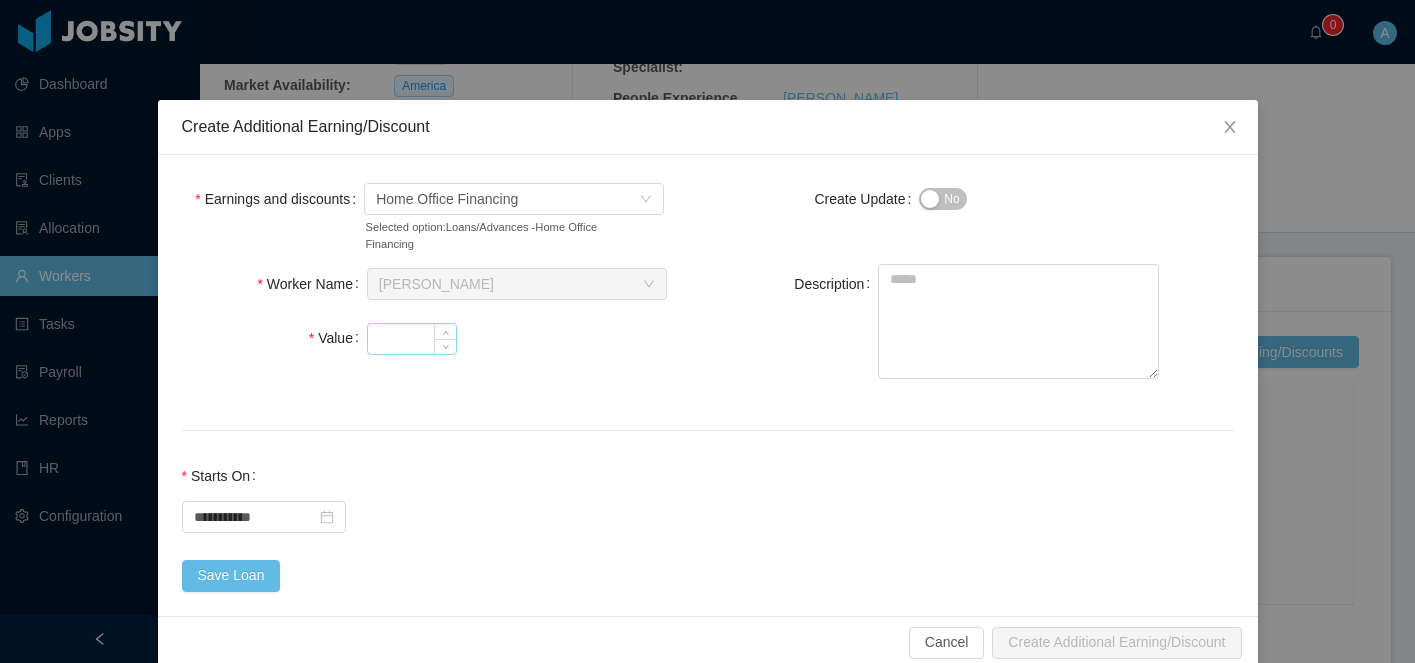 click on "Value" at bounding box center (412, 339) 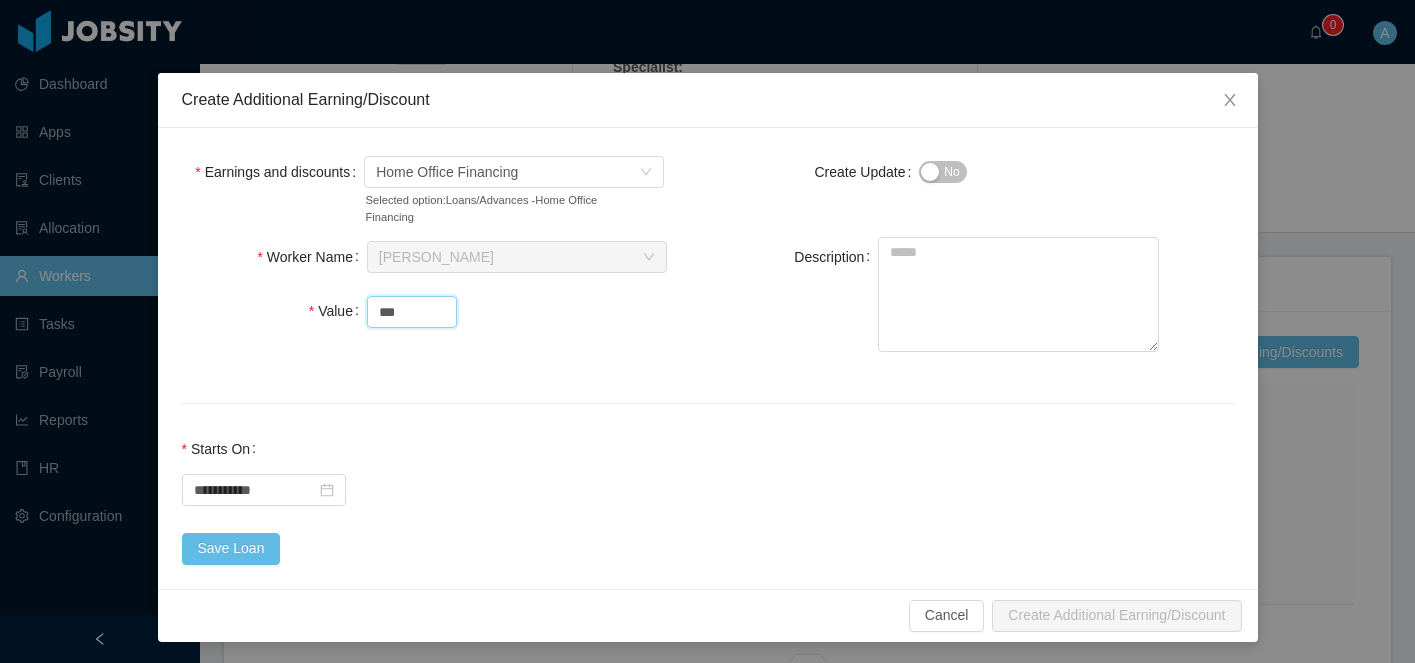 scroll, scrollTop: 29, scrollLeft: 0, axis: vertical 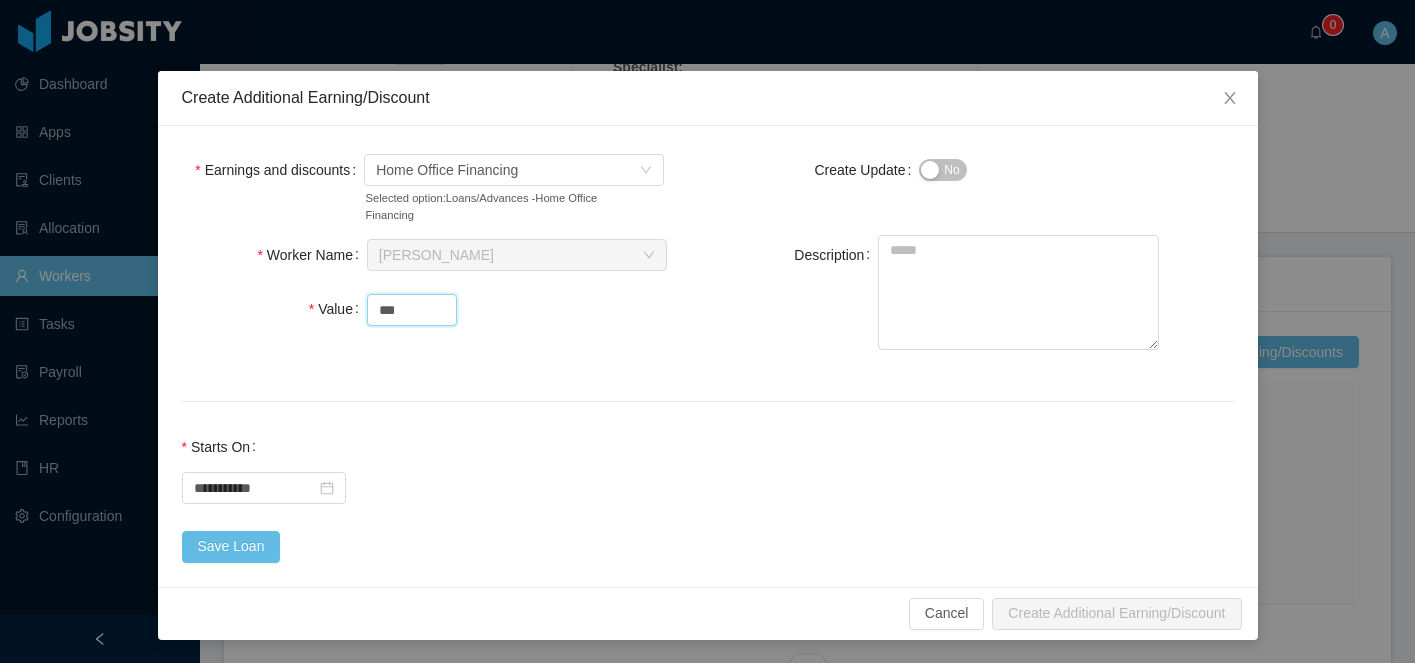 type on "***" 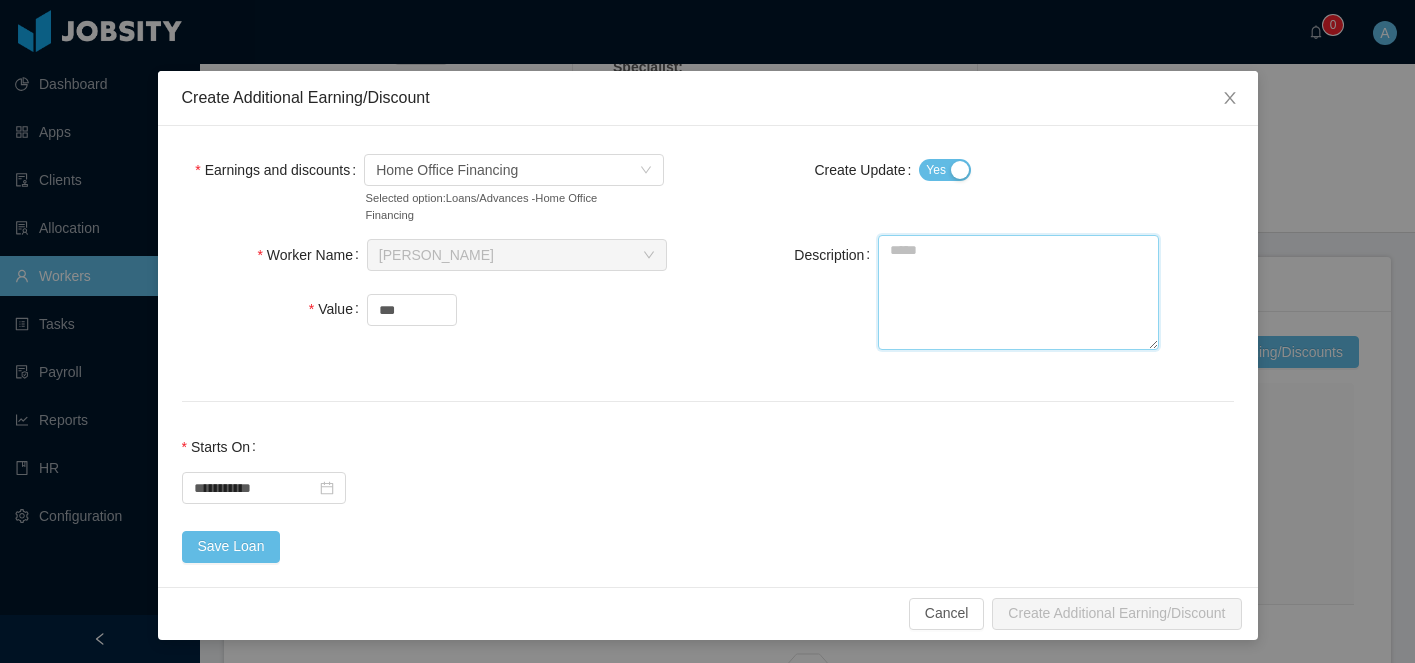 click on "Description" at bounding box center (1018, 292) 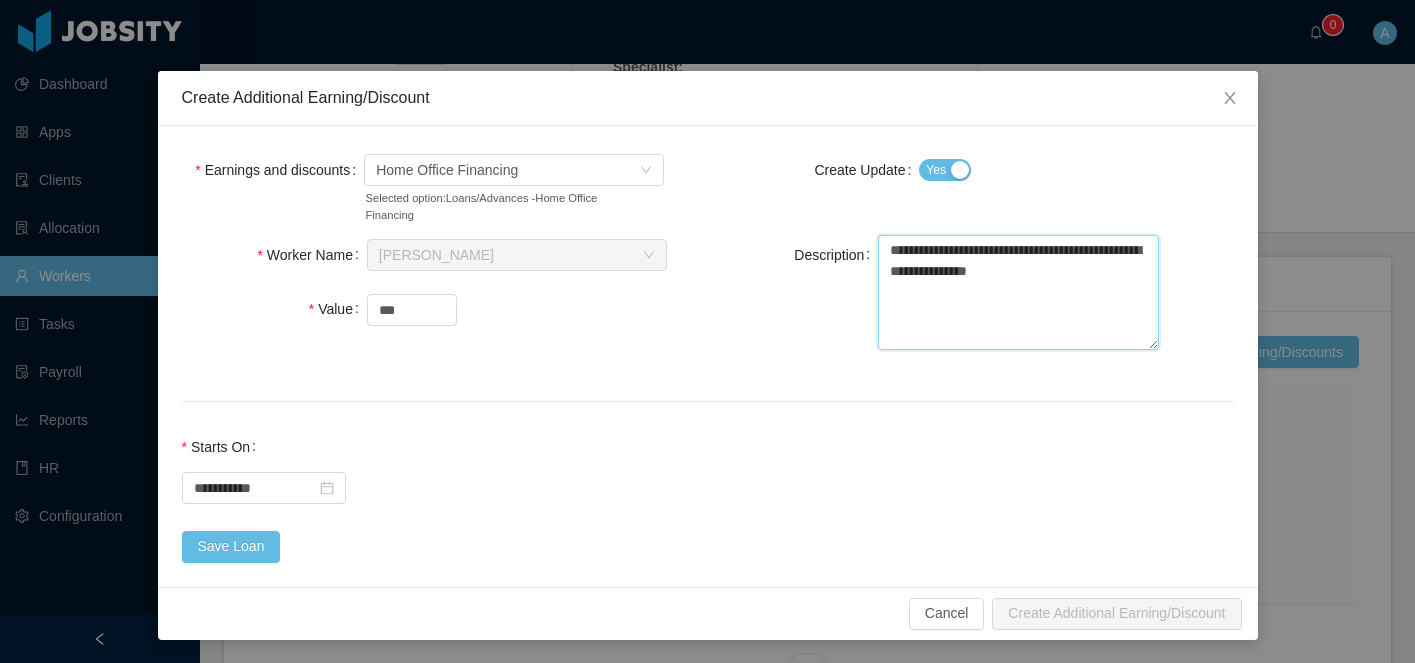 click on "**********" at bounding box center (1018, 292) 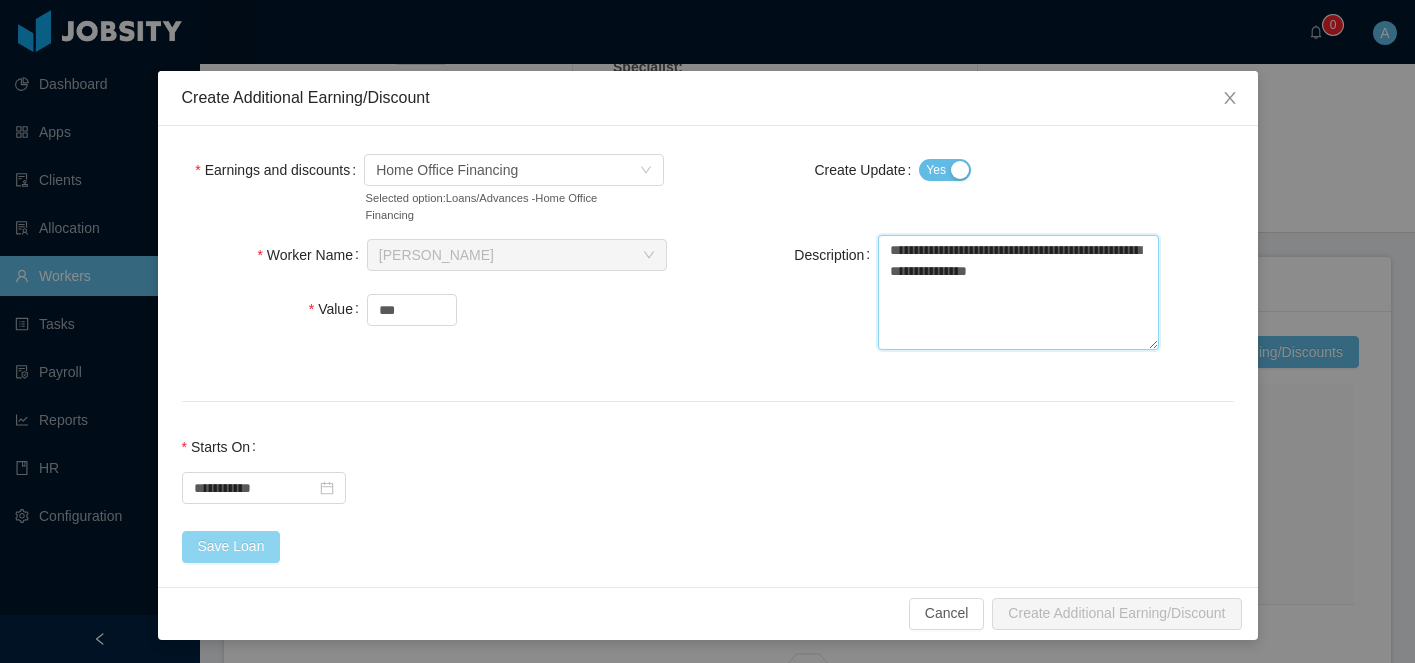 type on "**********" 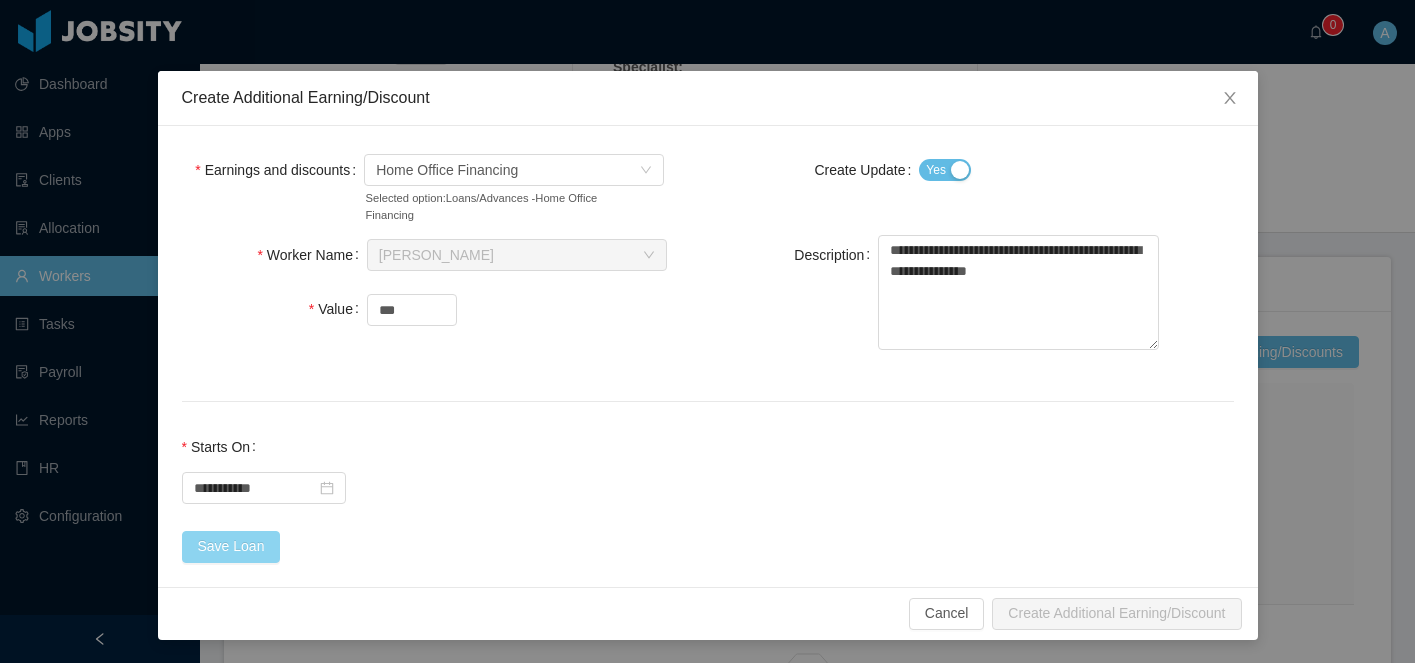 click on "Save Loan" at bounding box center [231, 547] 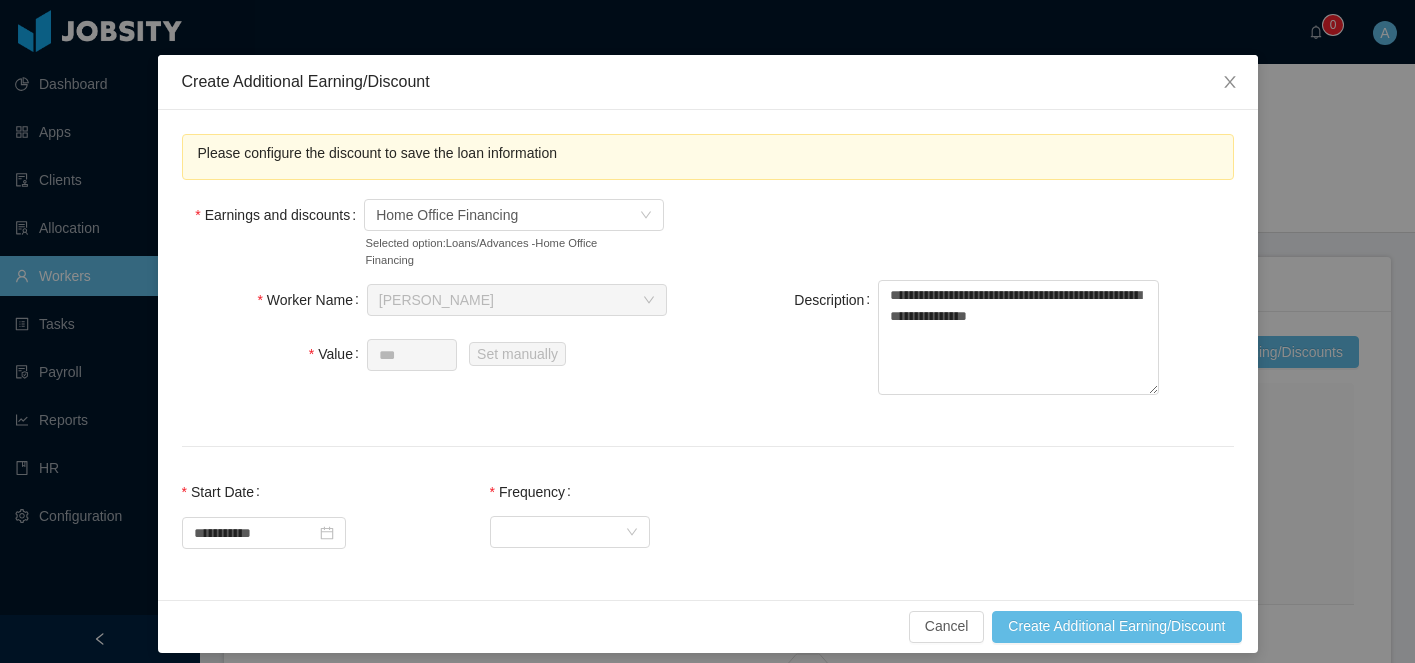 scroll, scrollTop: 58, scrollLeft: 0, axis: vertical 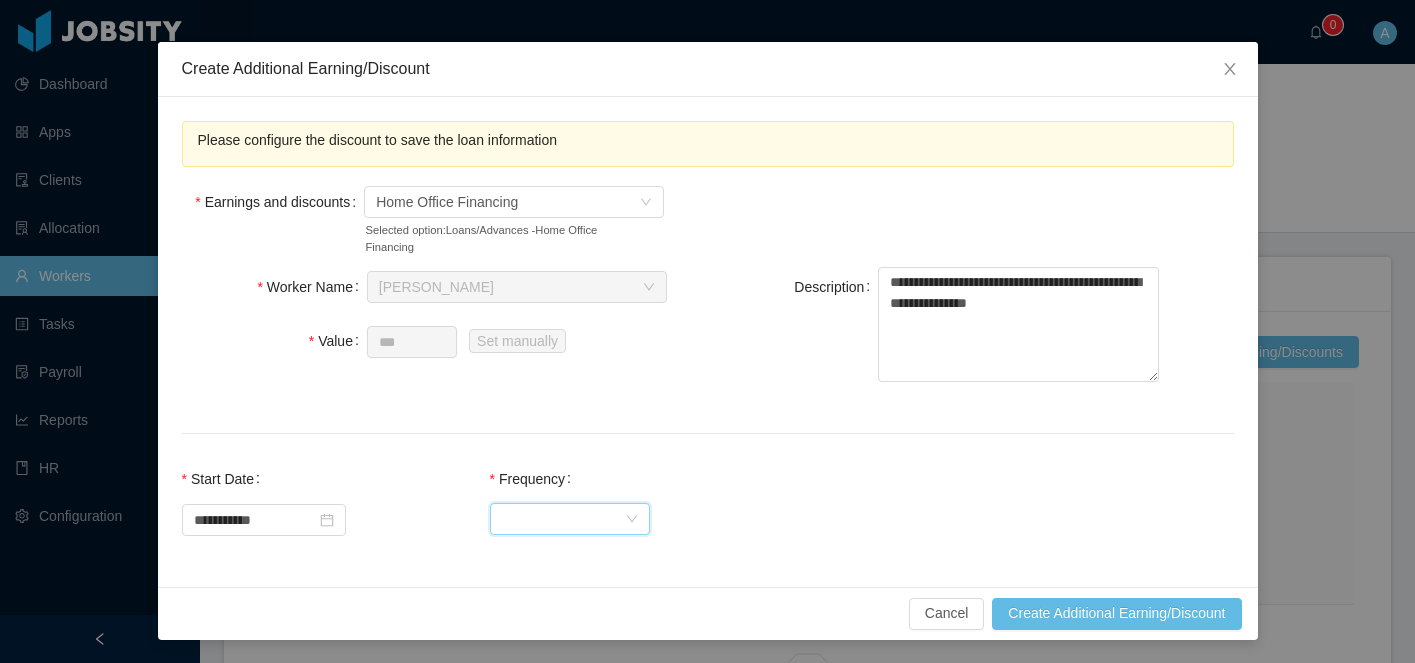 click on "Select Frequency" at bounding box center [563, 519] 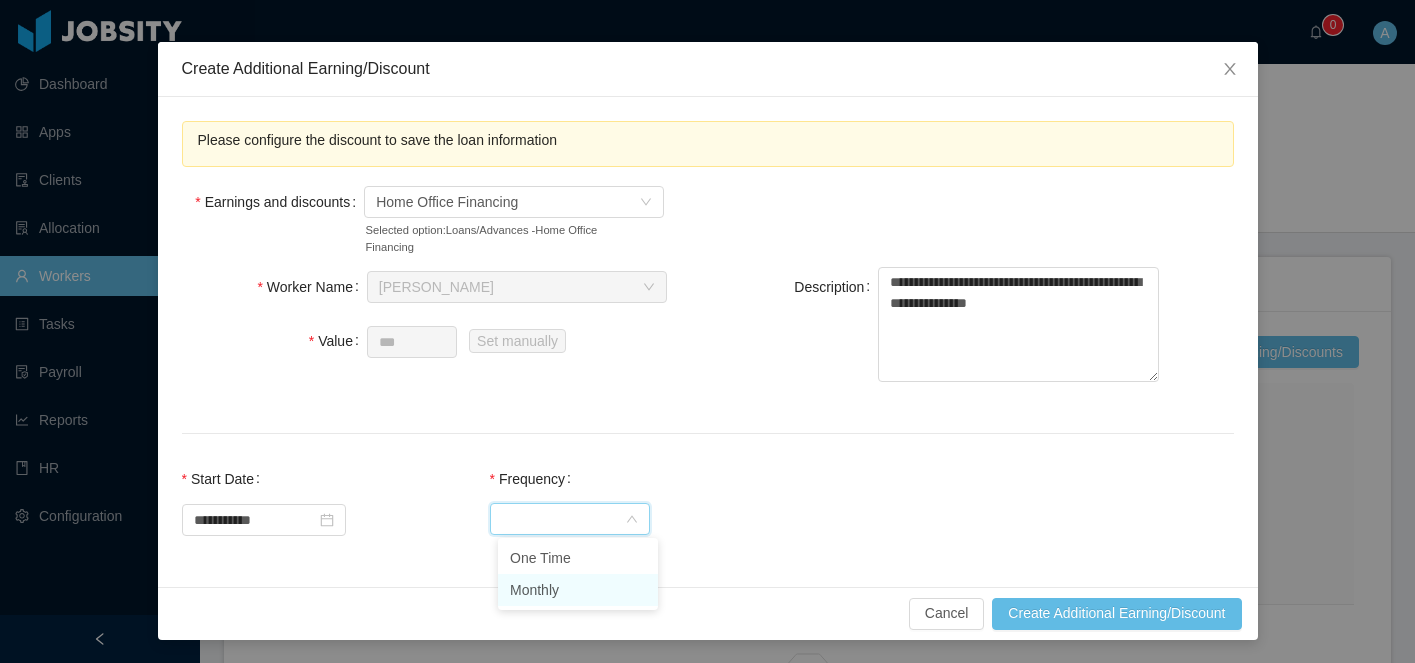 click on "Monthly" at bounding box center [578, 590] 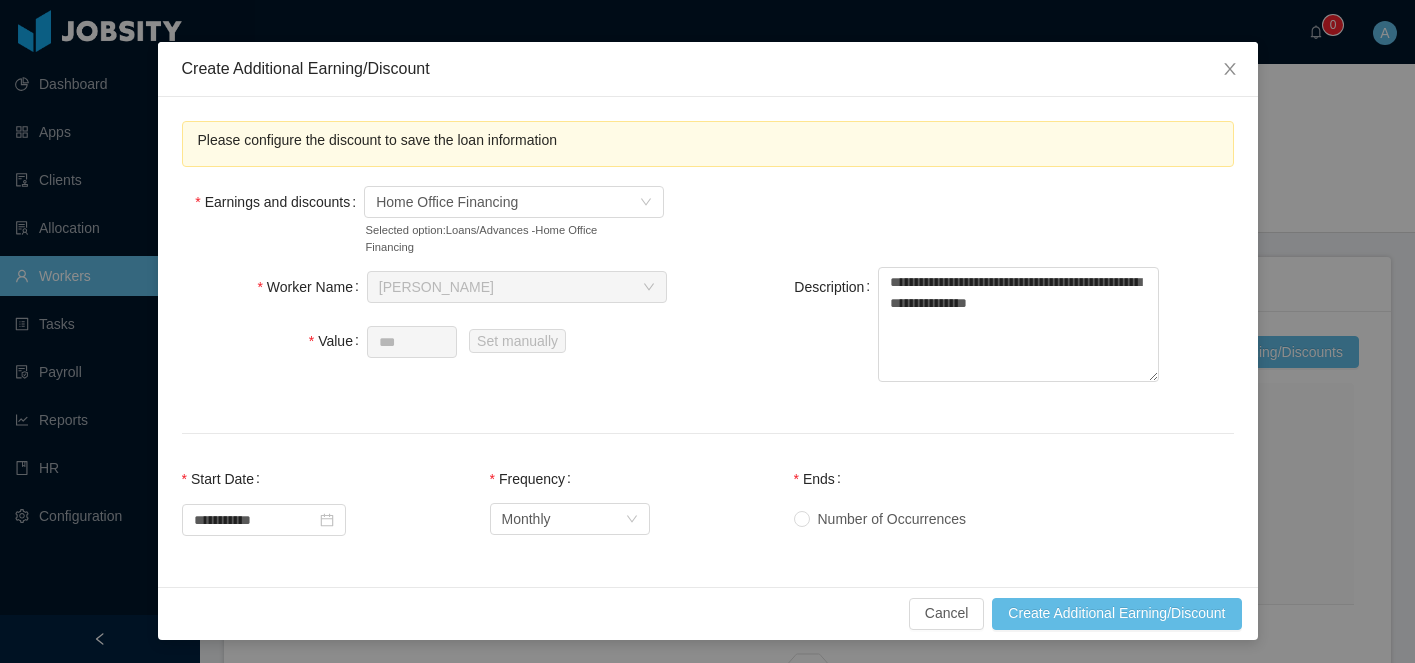 click on "Number of Occurrences" at bounding box center (892, 519) 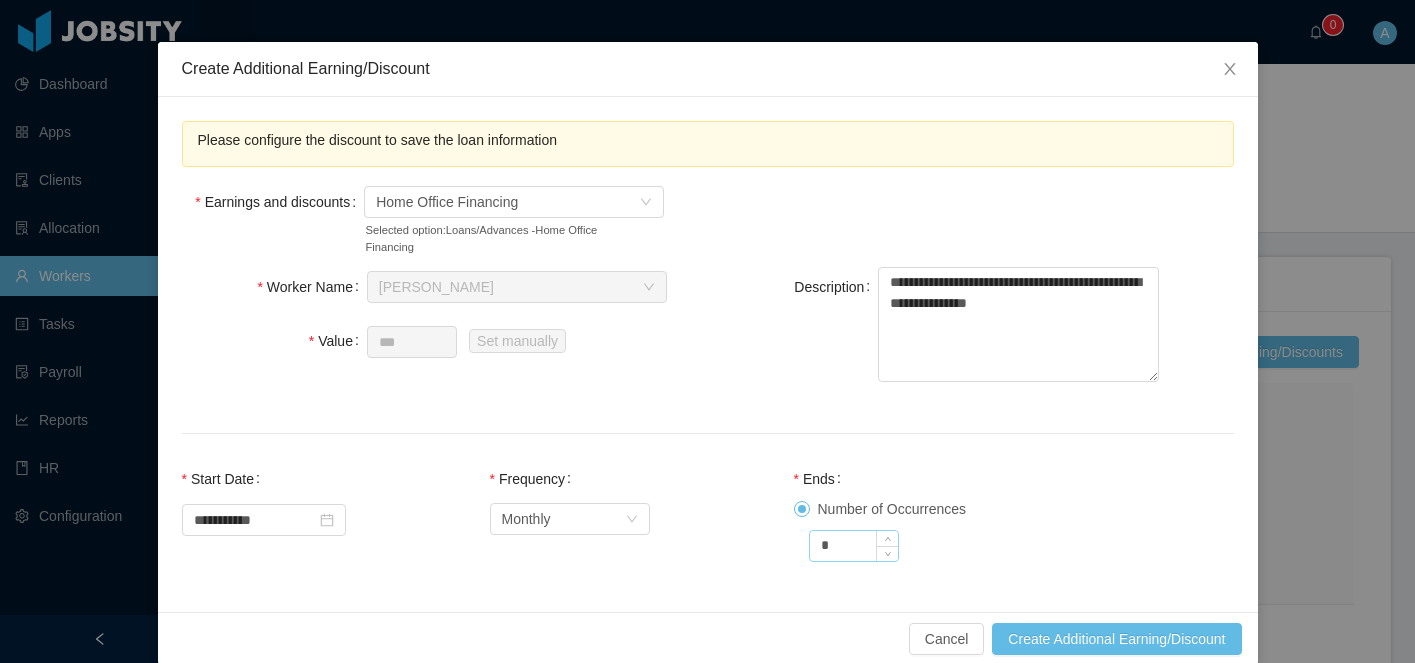 click on "*" at bounding box center (854, 546) 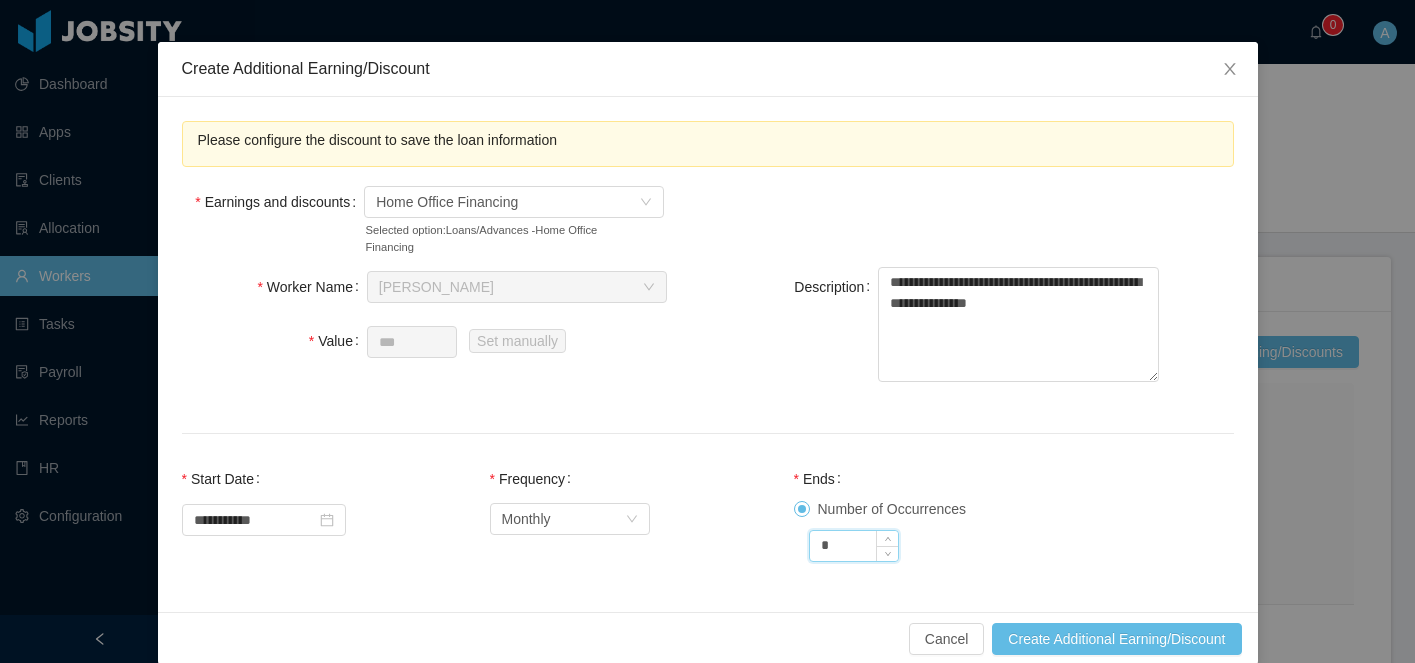 type on "********" 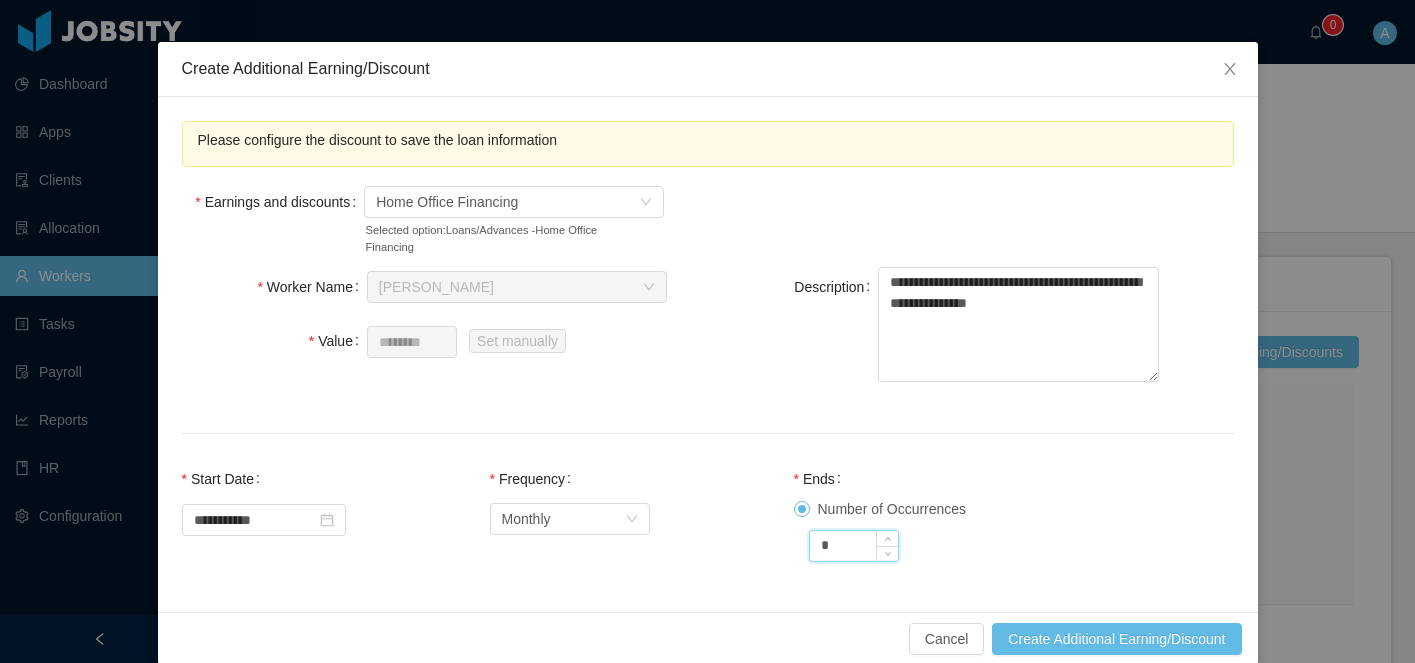 type 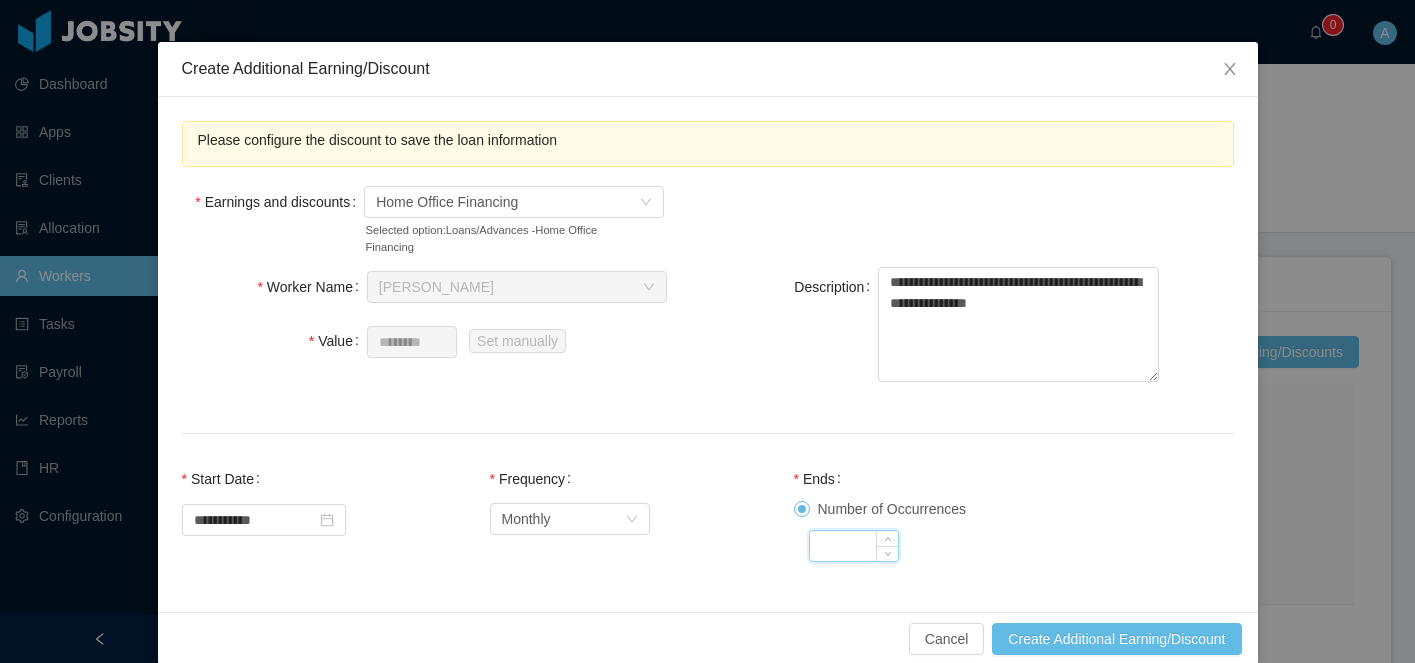 type on "**********" 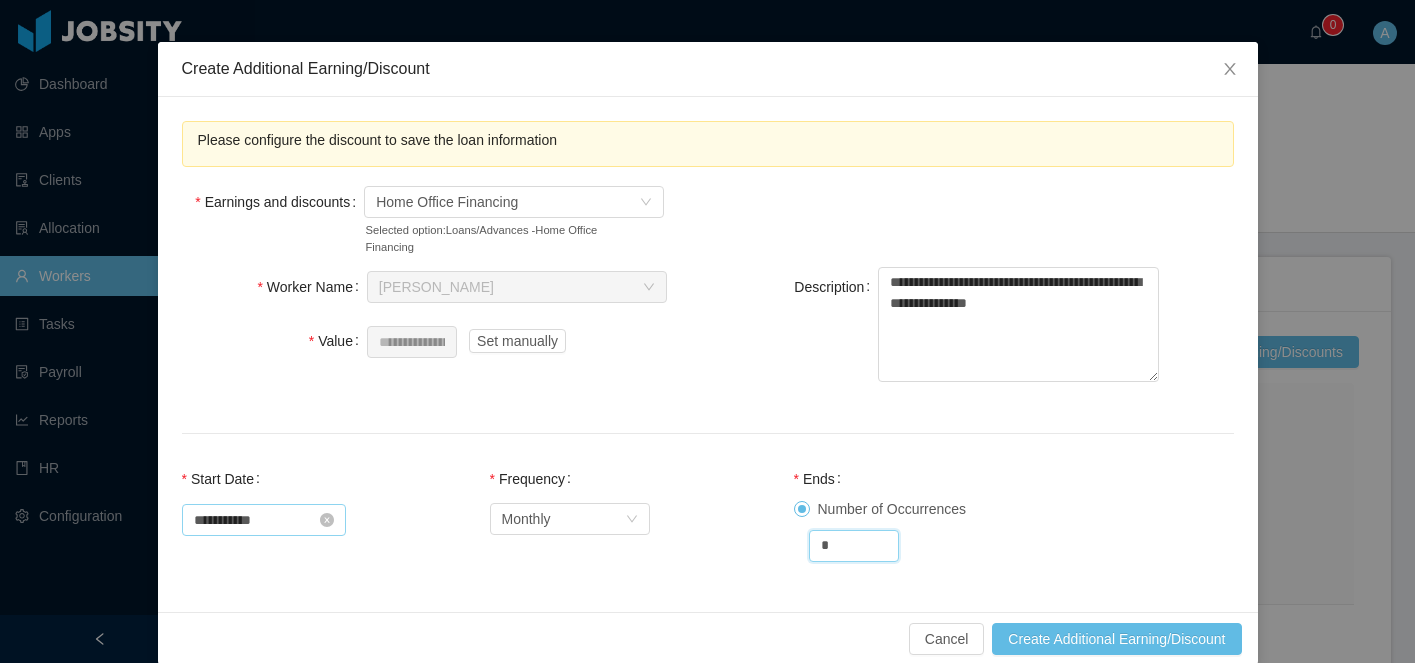 type on "*" 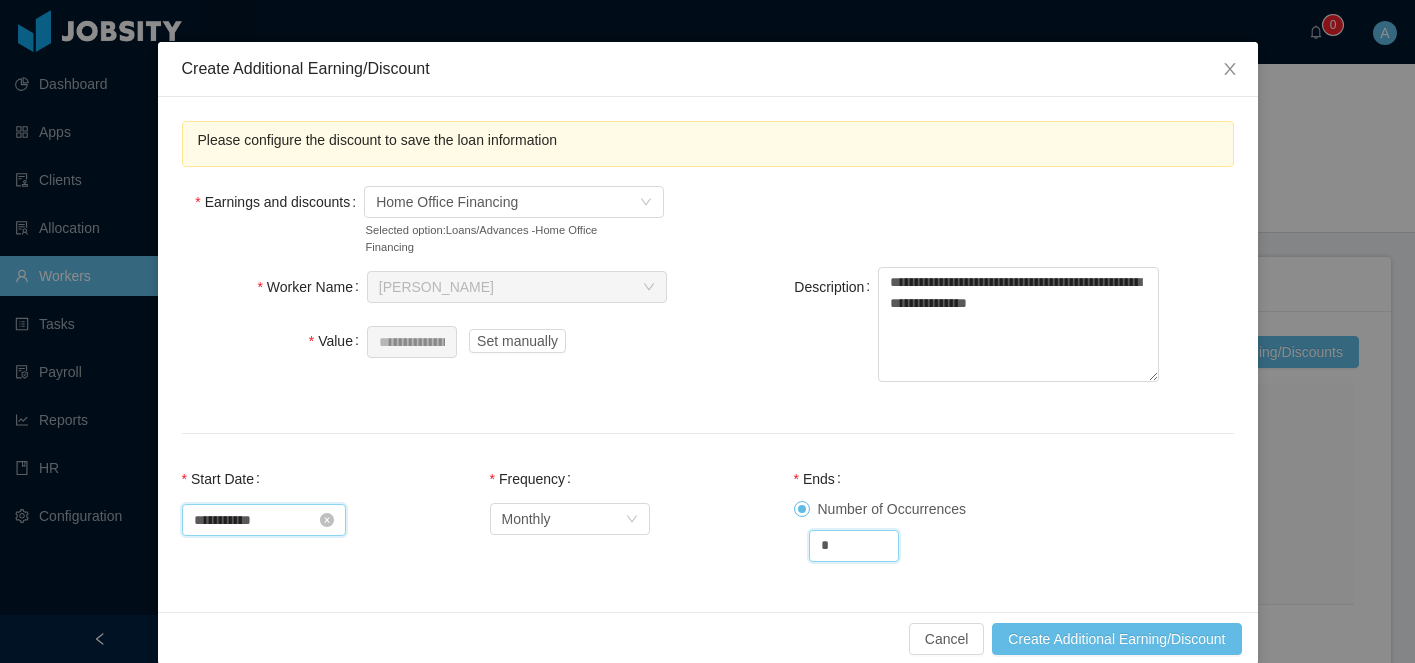 click on "**********" at bounding box center [264, 520] 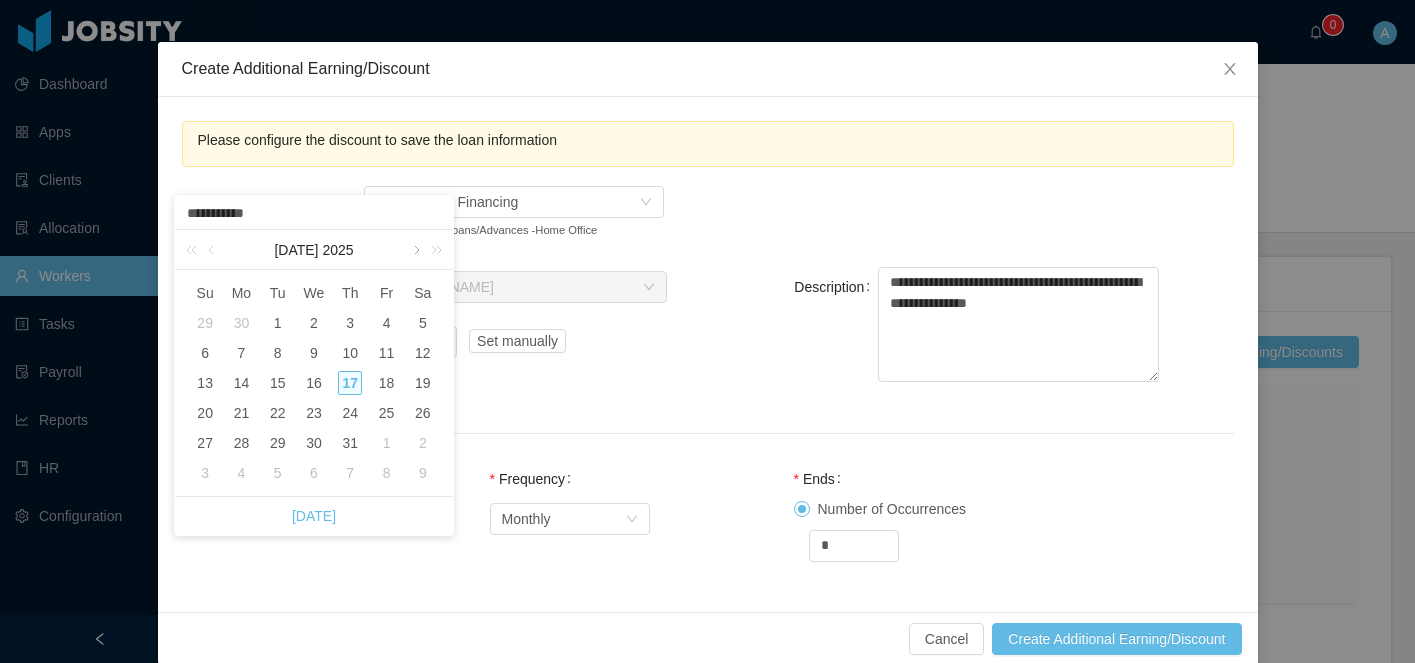 click at bounding box center (415, 250) 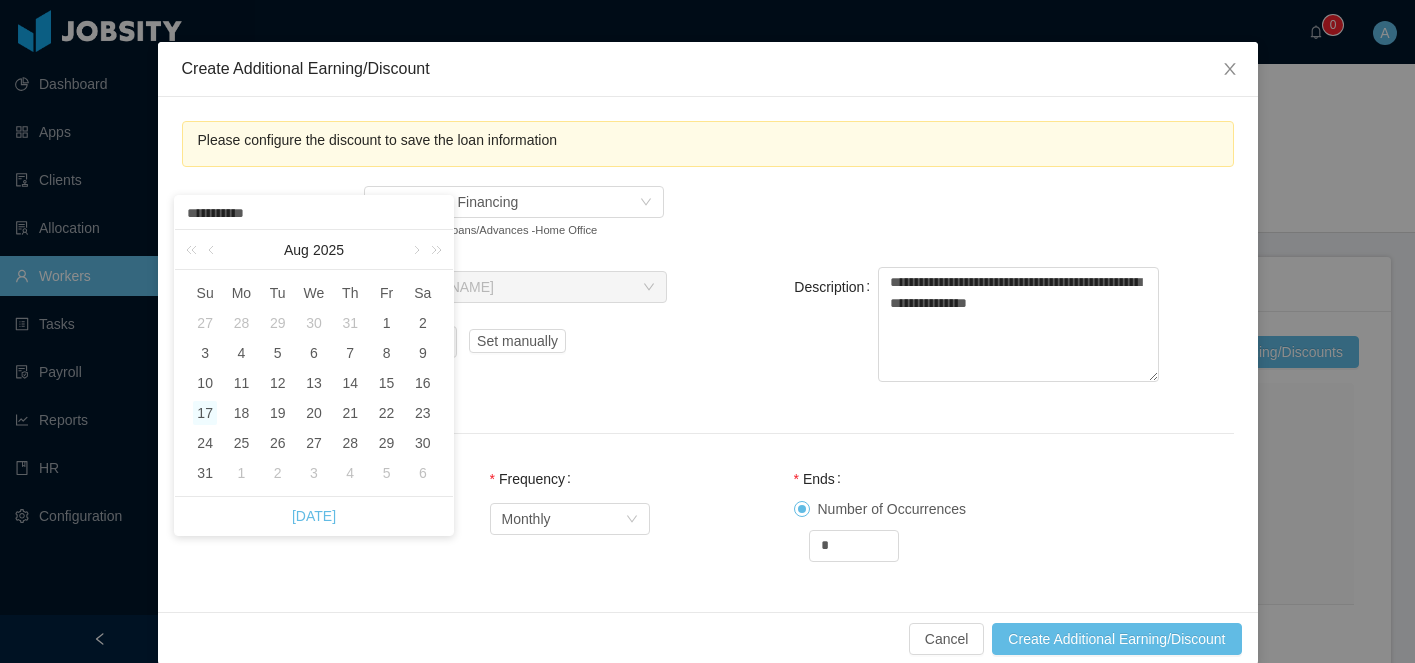 click on "17" at bounding box center [205, 413] 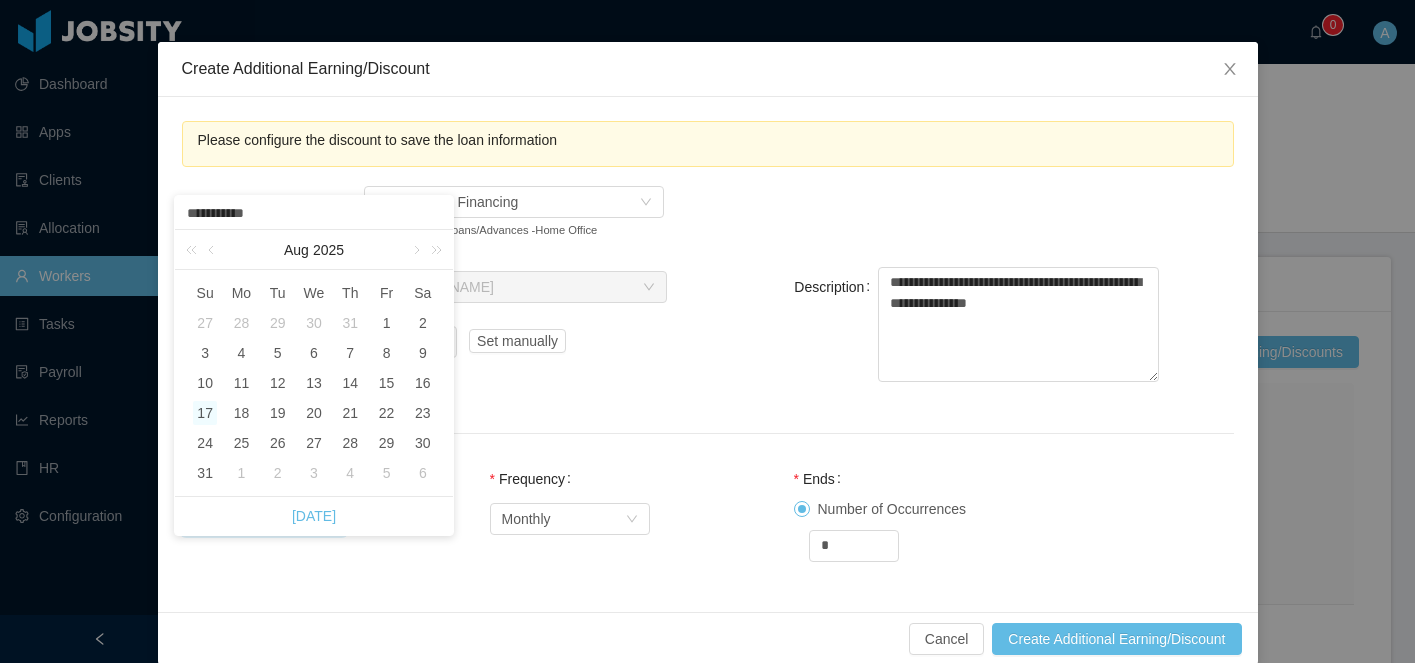type on "**********" 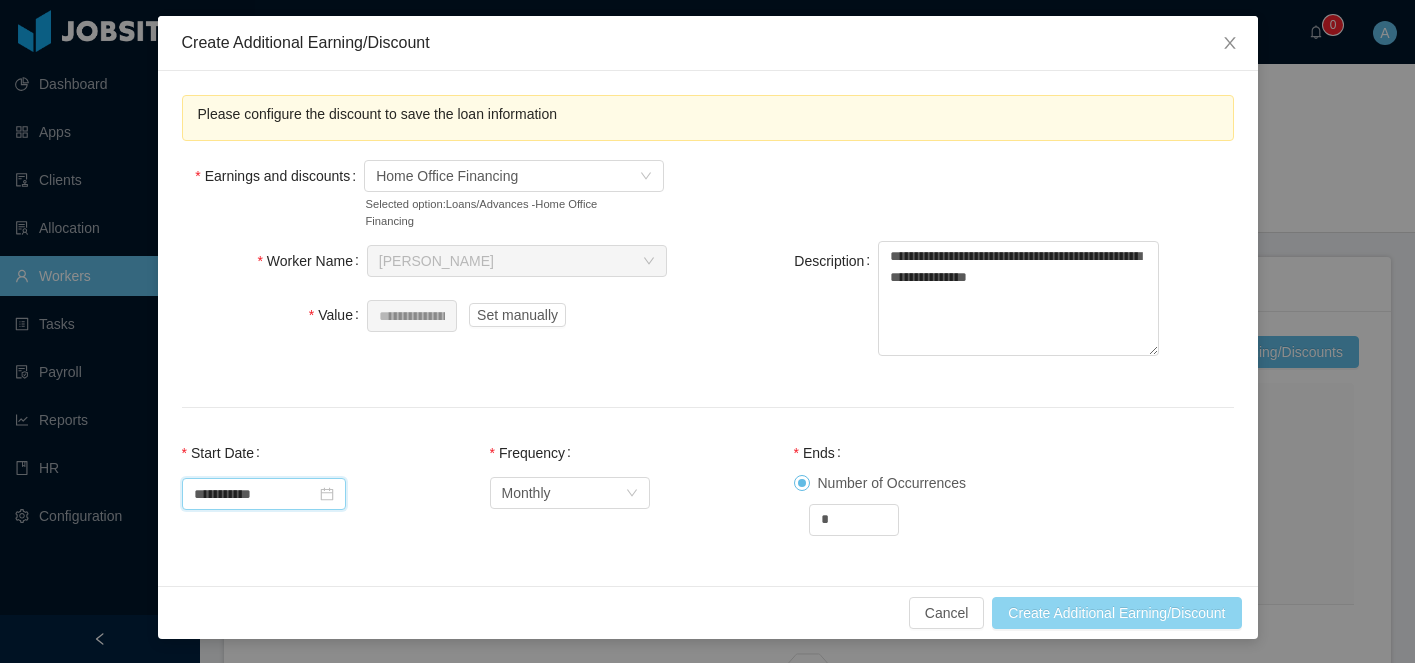 scroll, scrollTop: 86, scrollLeft: 0, axis: vertical 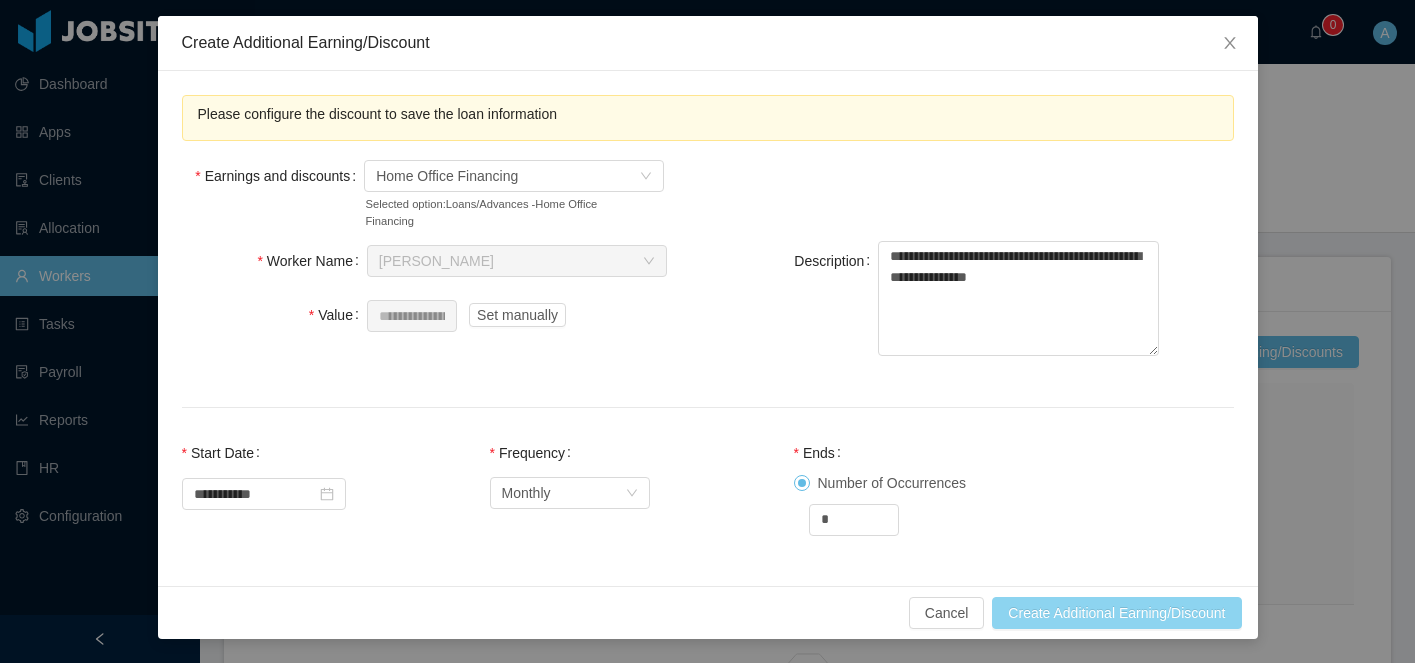 click on "Create Additional Earning/Discount" at bounding box center [1116, 613] 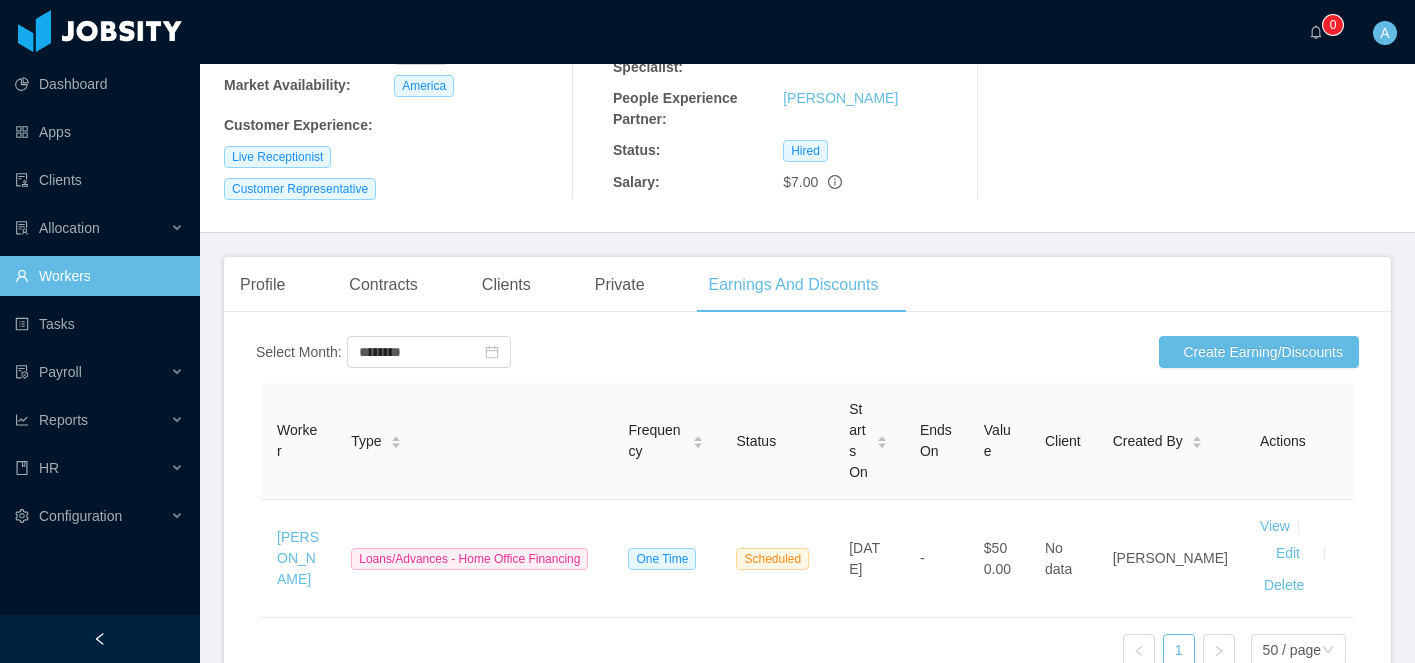 click on "Workers" at bounding box center (99, 276) 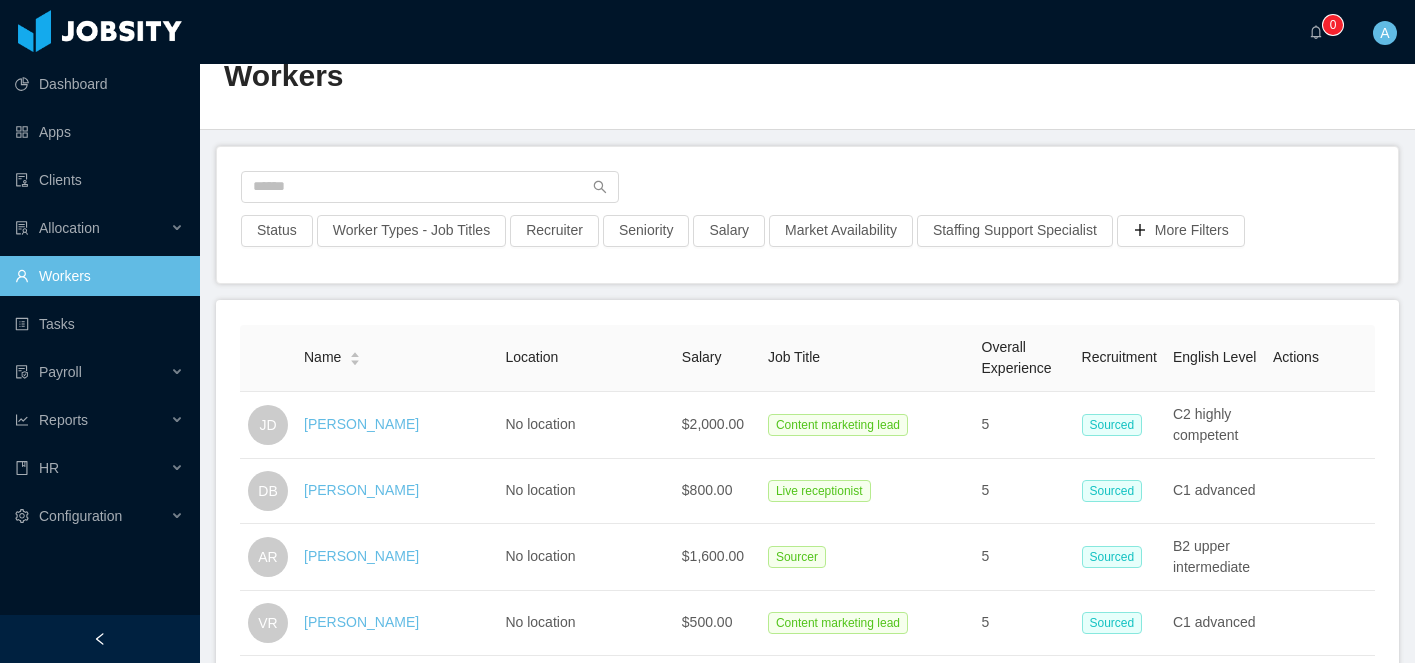 scroll, scrollTop: 343, scrollLeft: 0, axis: vertical 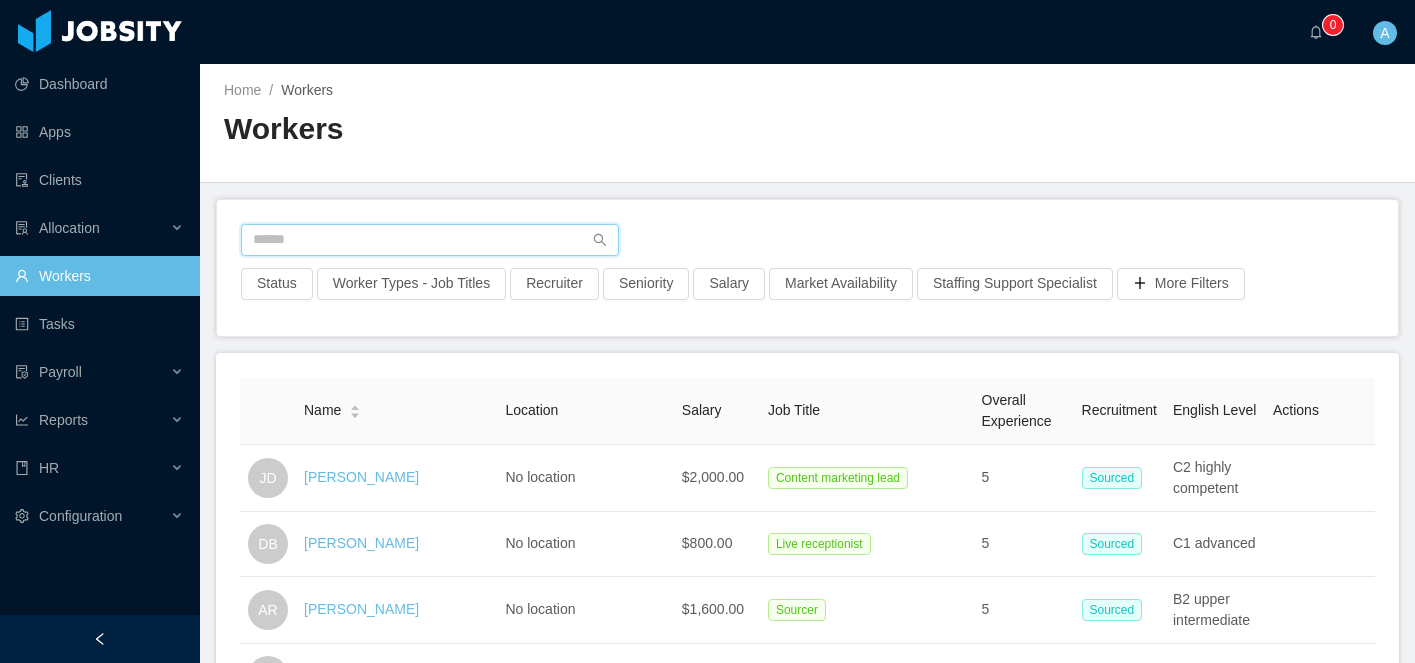 click at bounding box center (430, 240) 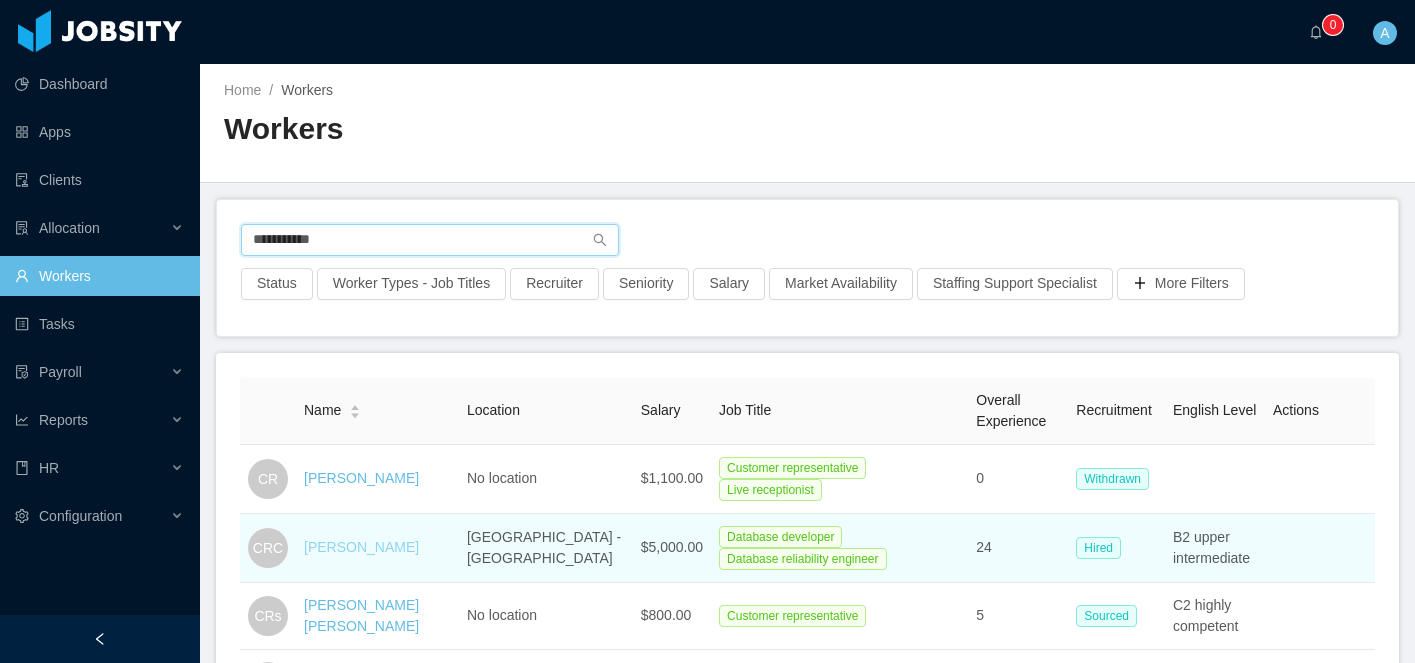 type on "**********" 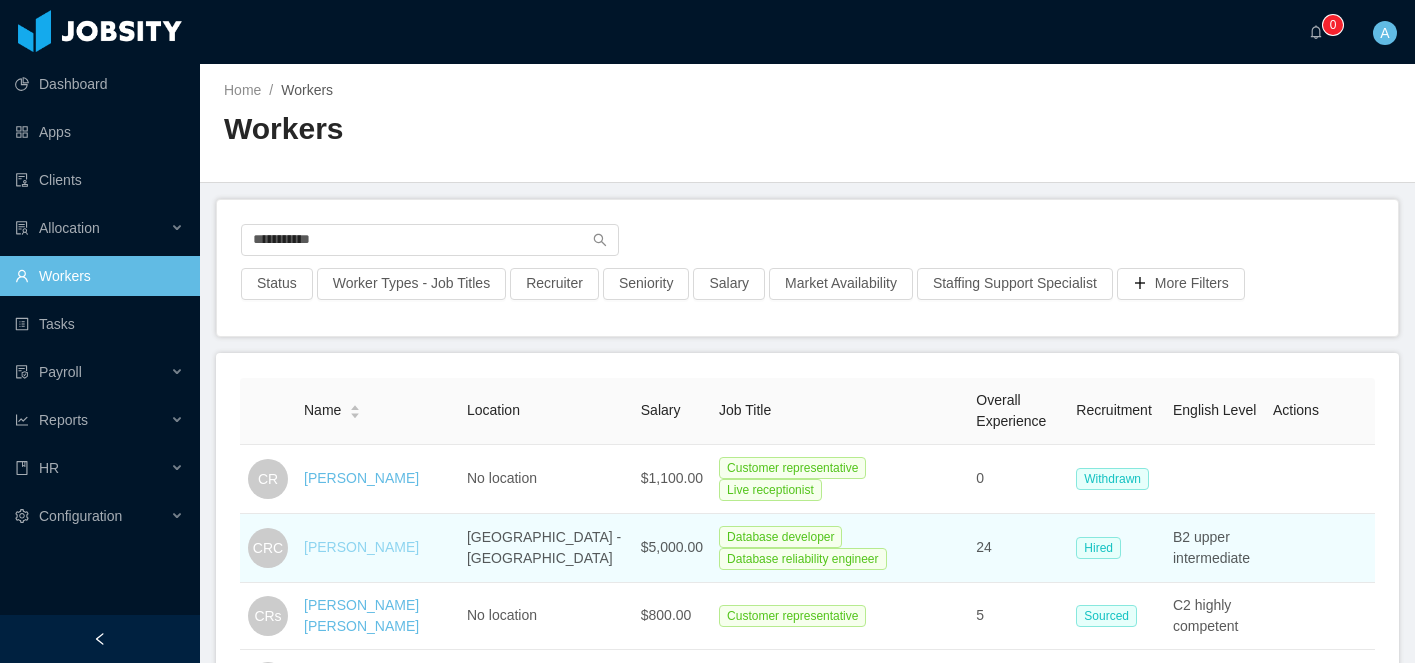 click on "[PERSON_NAME]" at bounding box center [361, 547] 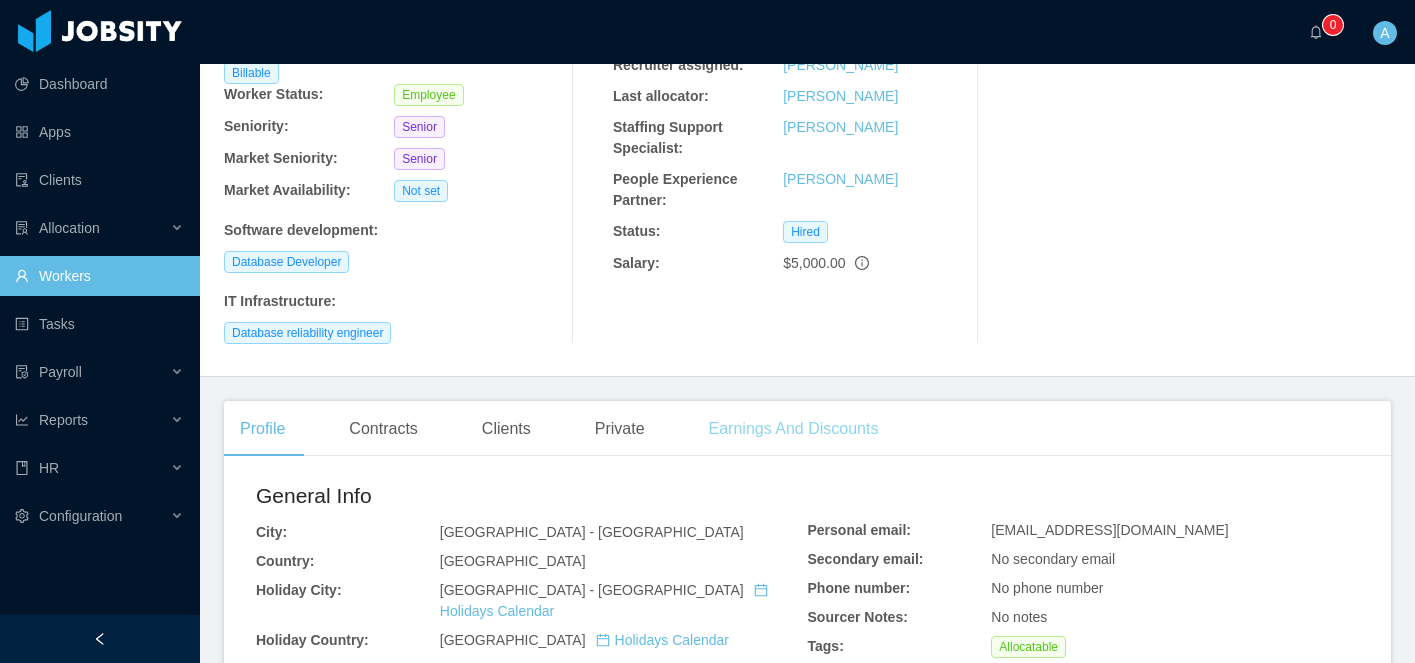 scroll, scrollTop: 292, scrollLeft: 0, axis: vertical 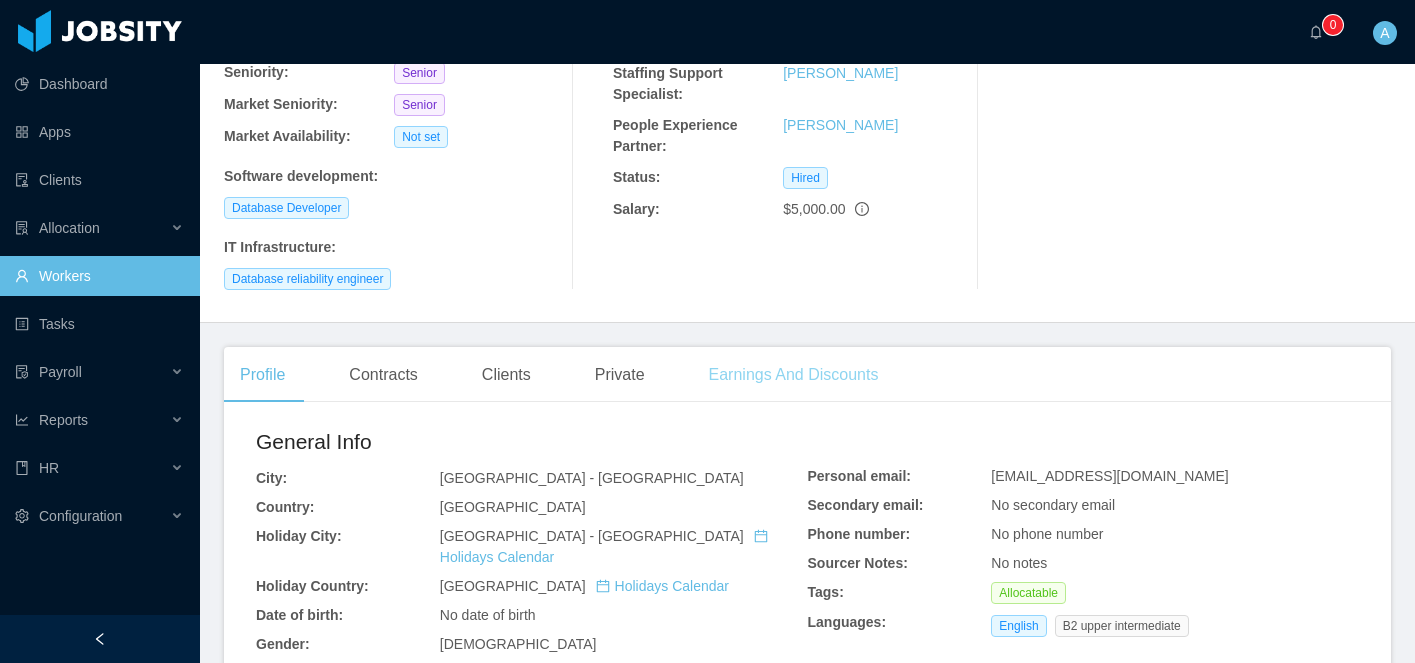 click on "Earnings And Discounts" at bounding box center (794, 375) 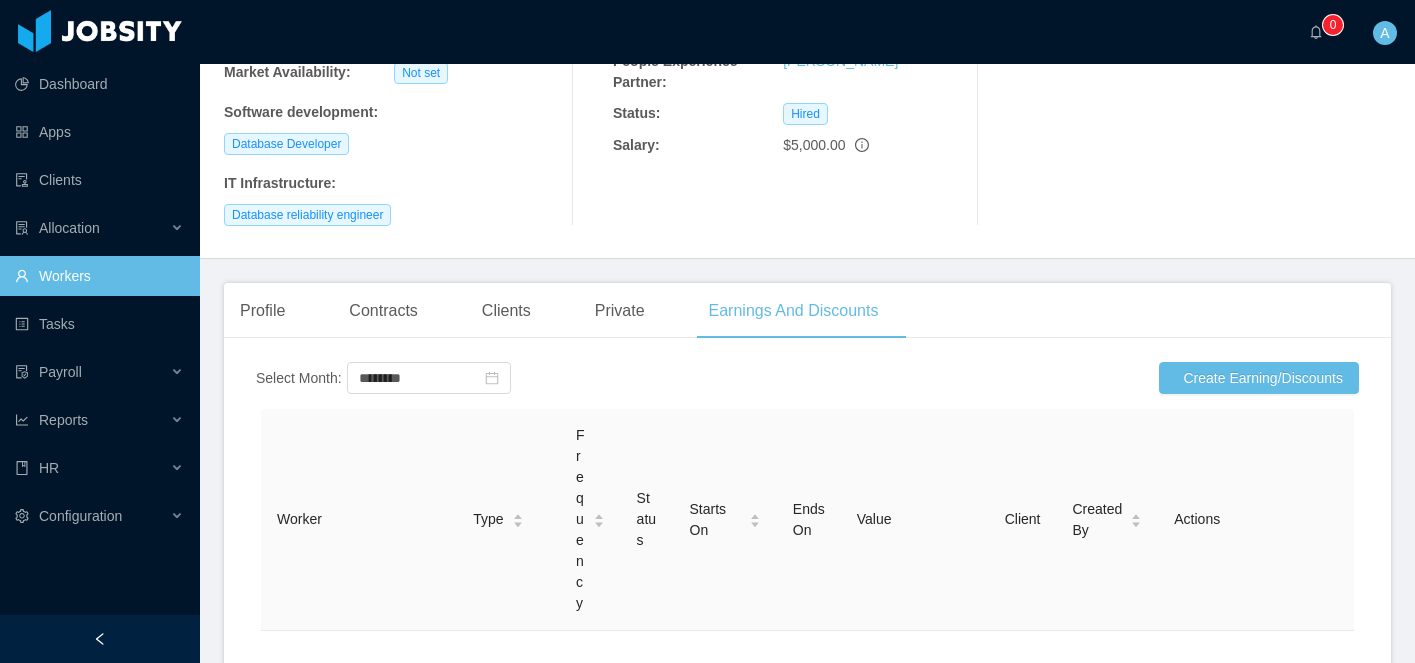scroll, scrollTop: 580, scrollLeft: 0, axis: vertical 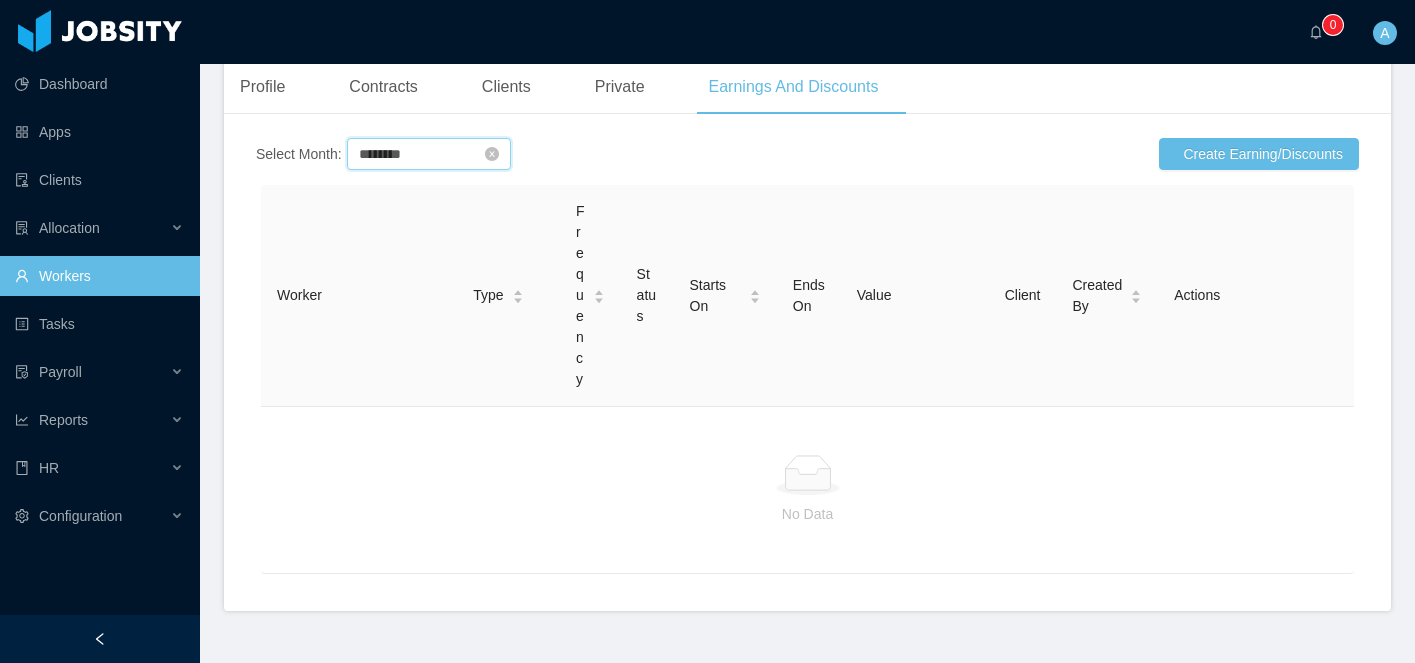 click on "********" at bounding box center (429, 154) 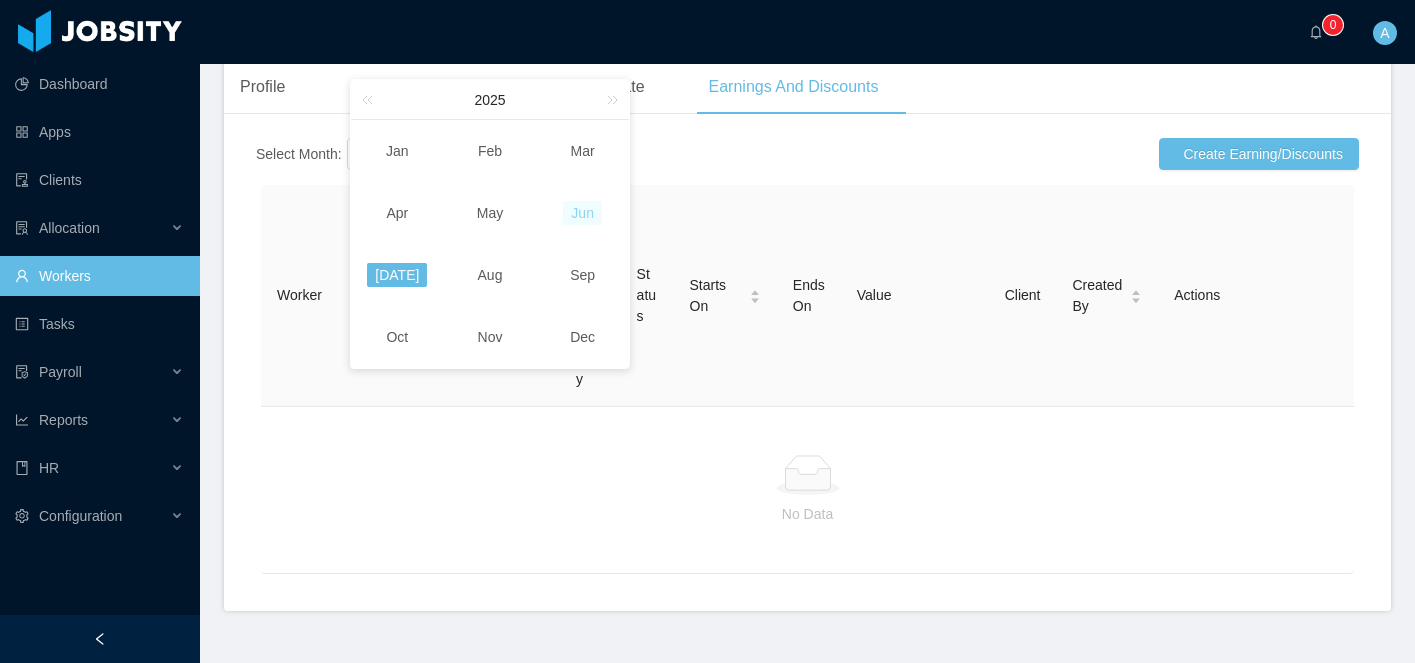 click on "Jun" at bounding box center (582, 213) 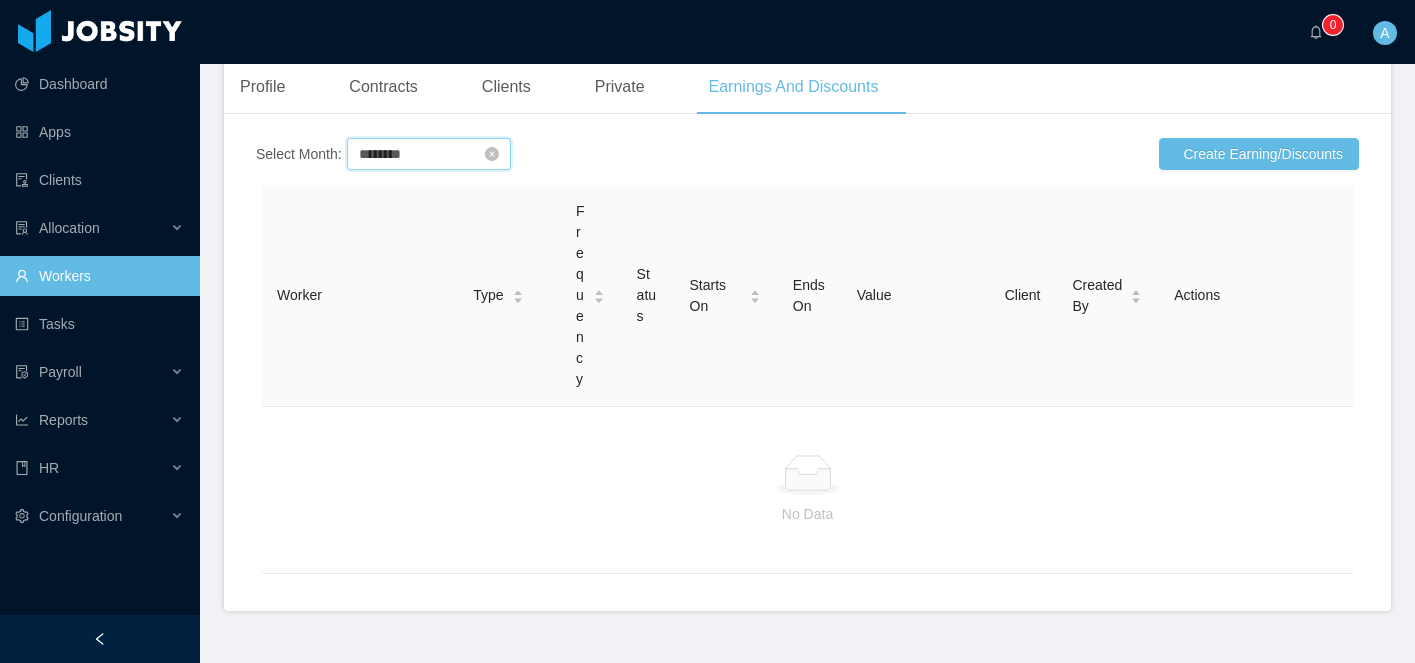 click on "********" at bounding box center [429, 154] 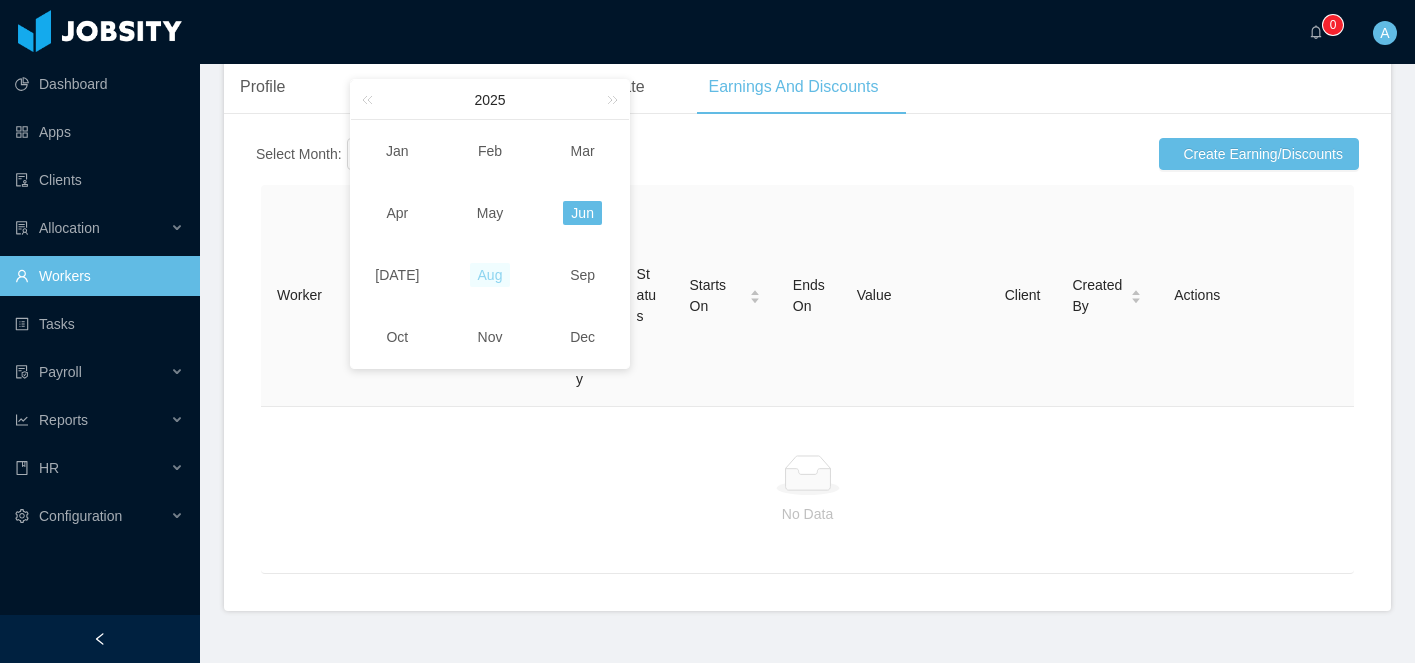 click on "Aug" at bounding box center (490, 275) 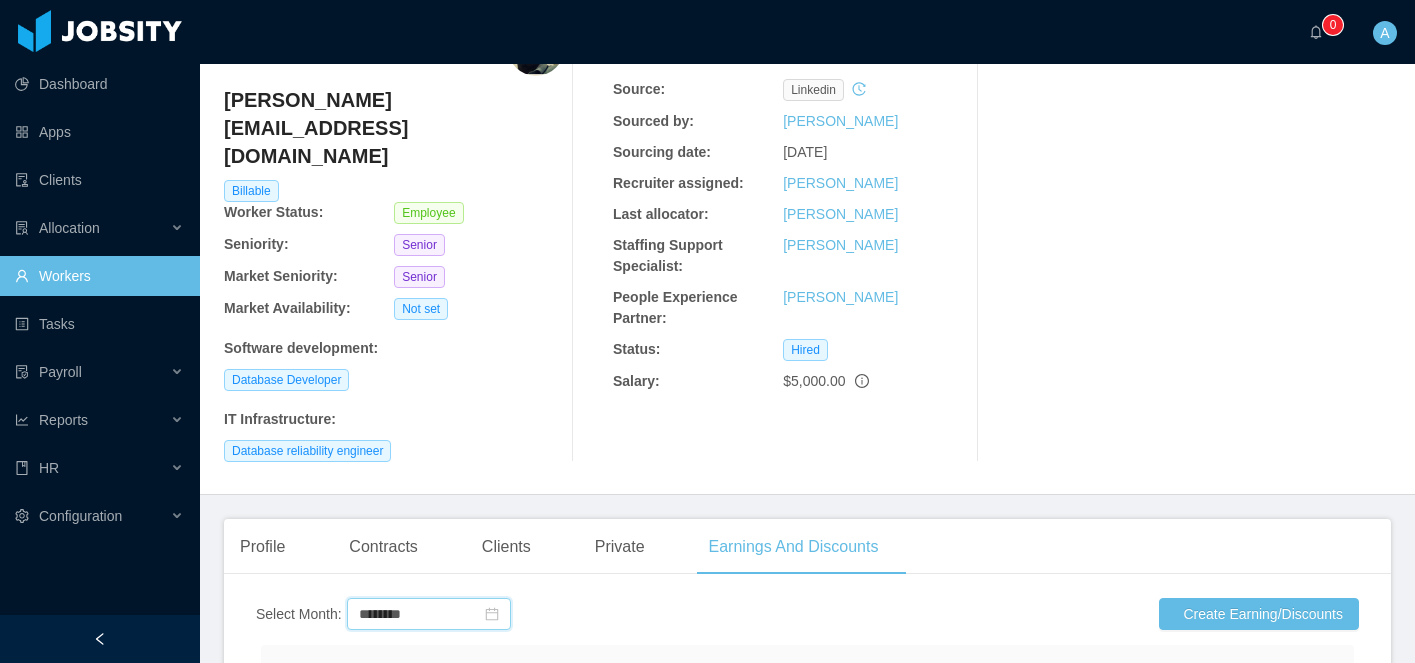 scroll, scrollTop: 557, scrollLeft: 0, axis: vertical 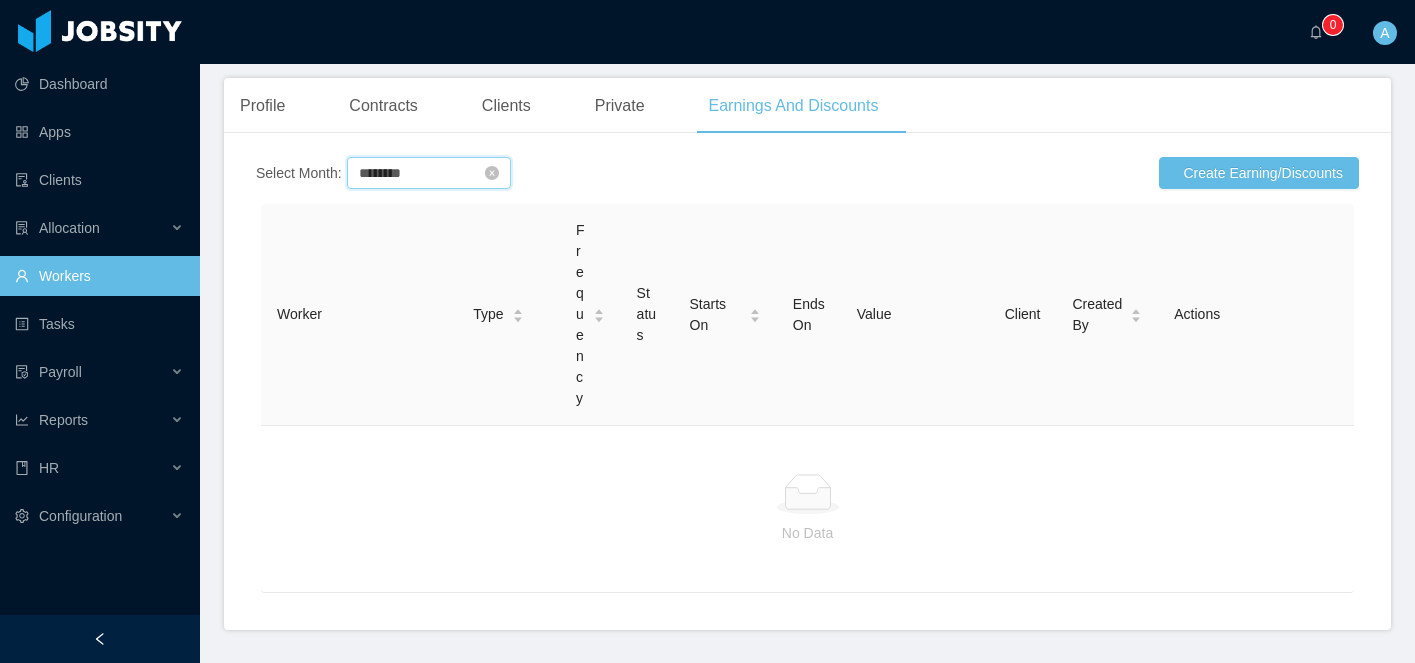 click on "********" at bounding box center [429, 173] 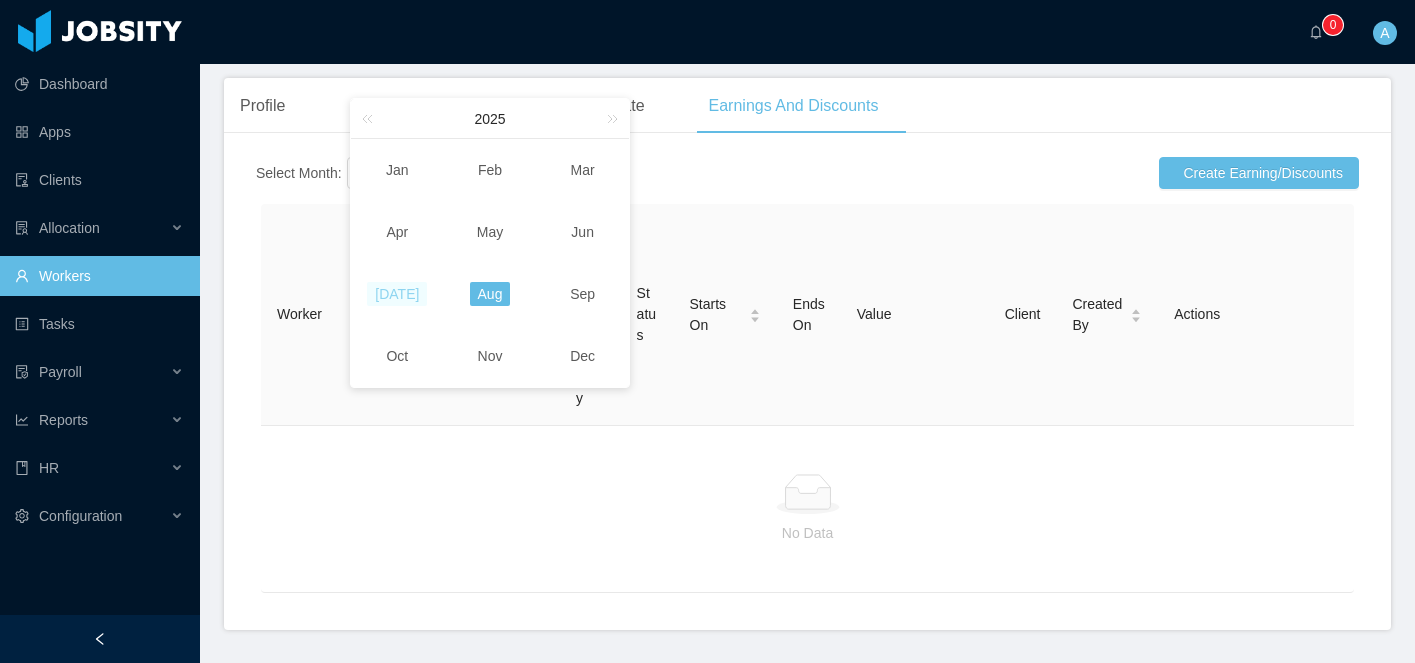 click on "[DATE]" at bounding box center (397, 294) 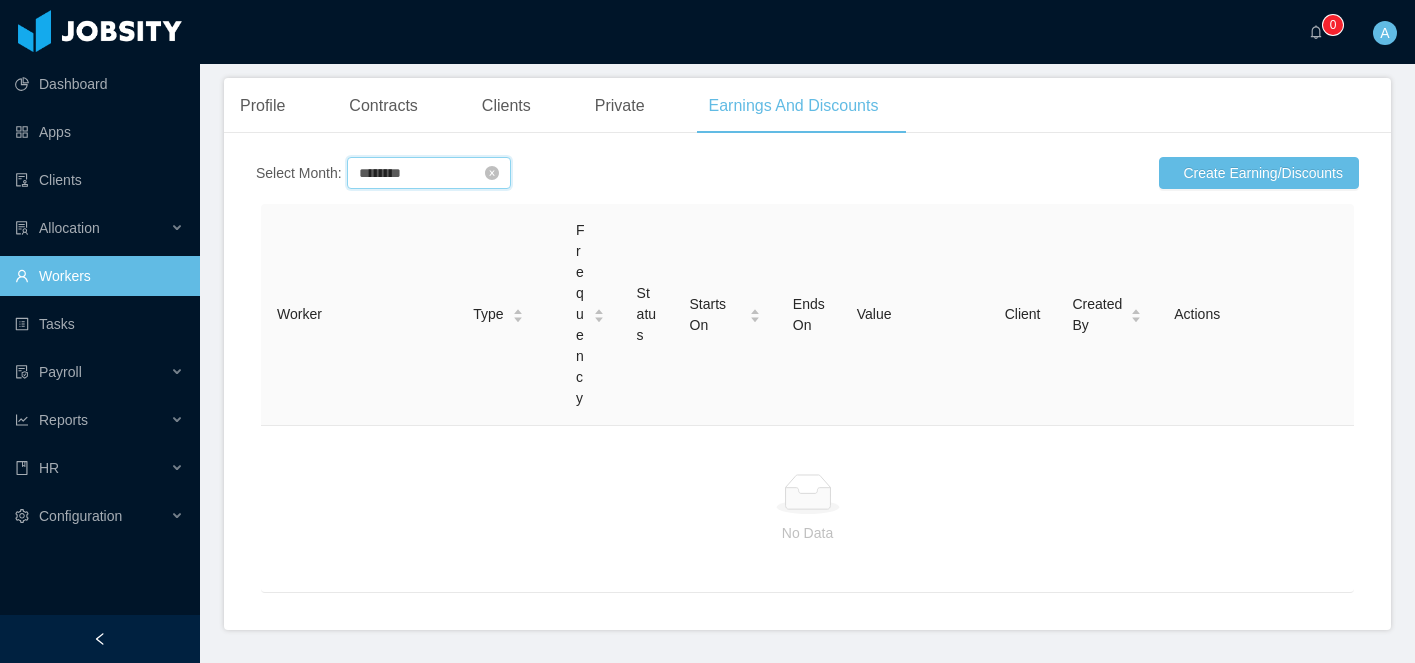 click on "********" at bounding box center (429, 173) 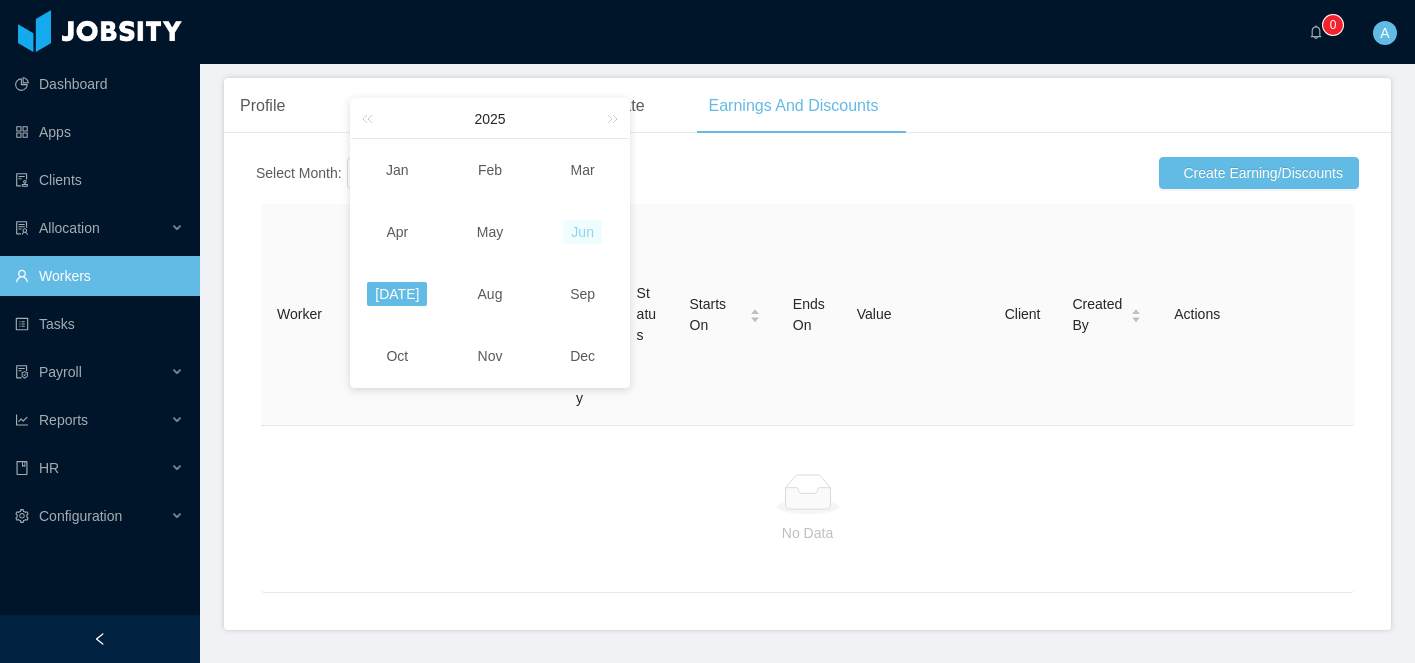 click on "Jun" at bounding box center (582, 232) 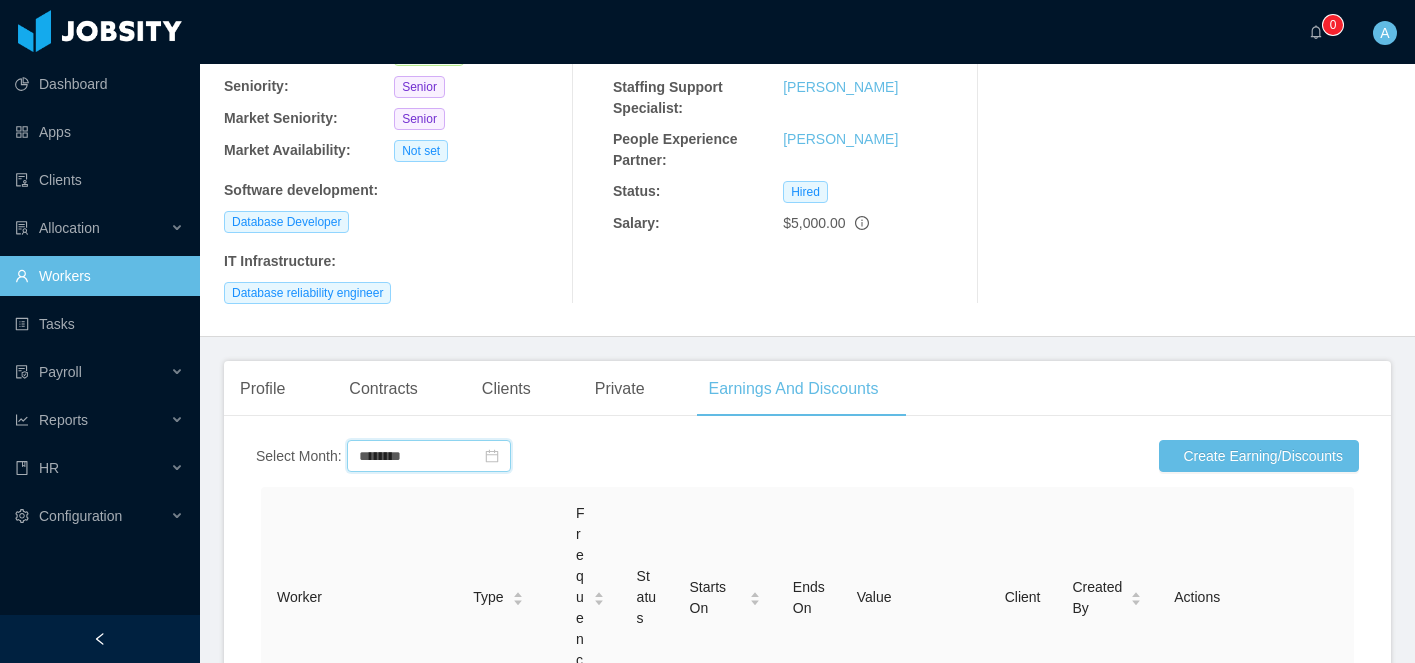 scroll, scrollTop: 307, scrollLeft: 0, axis: vertical 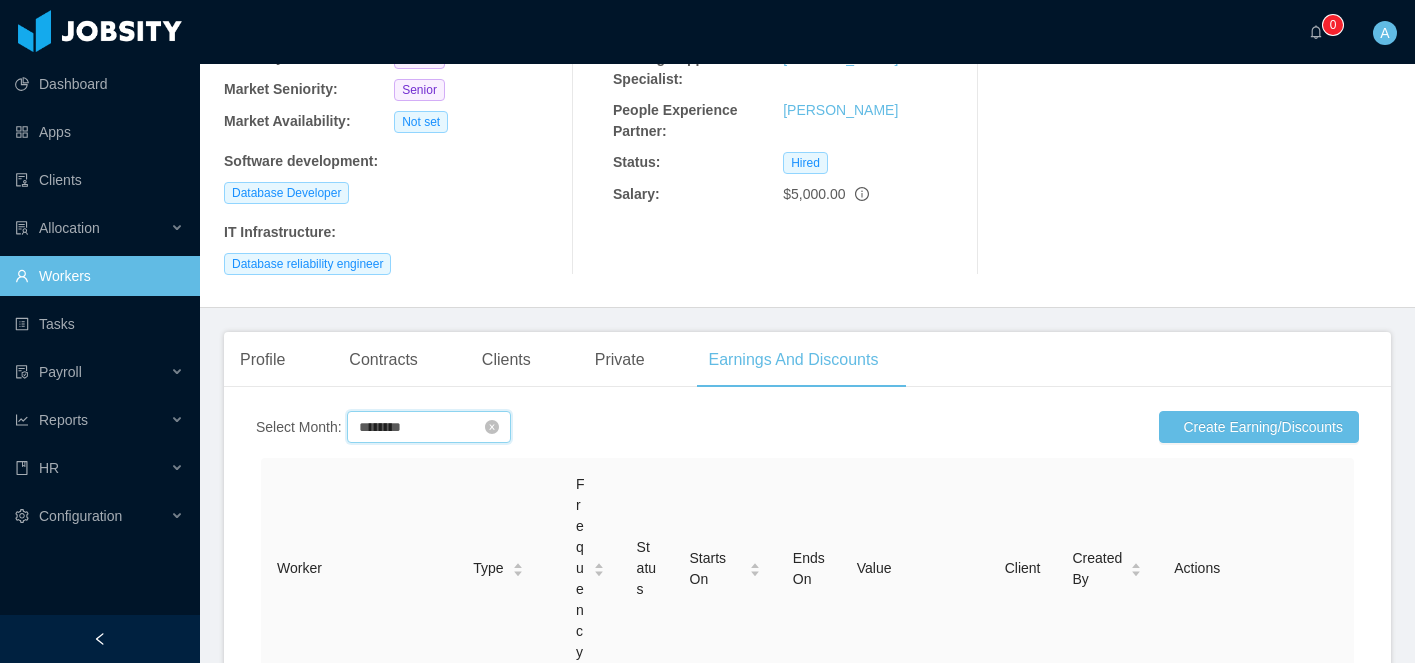 click on "********" at bounding box center [429, 427] 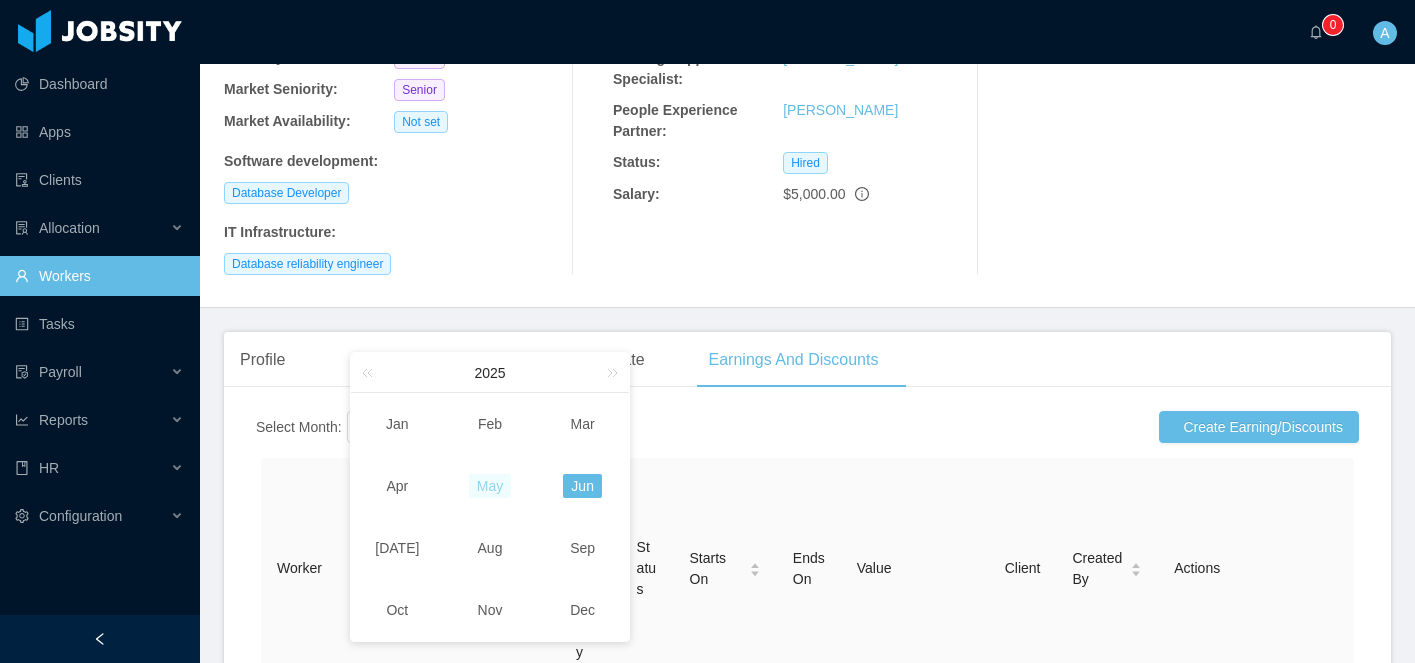 click on "May" at bounding box center (490, 486) 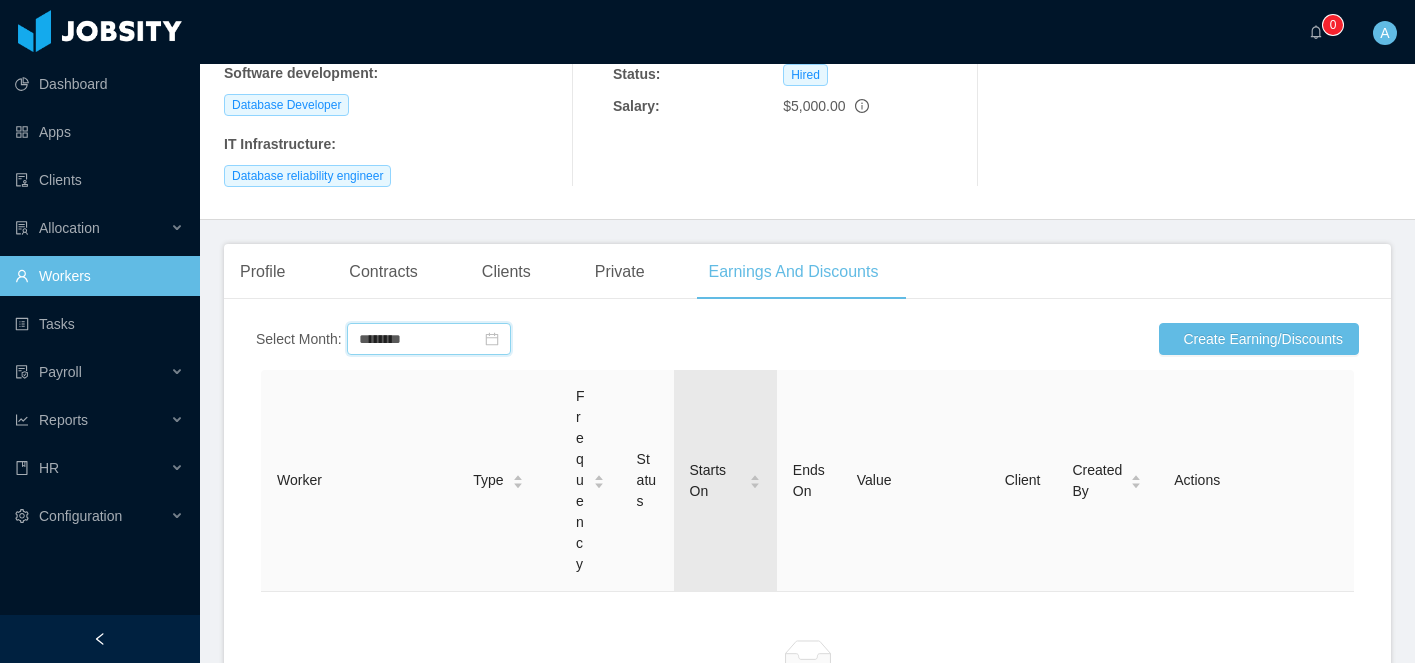 scroll, scrollTop: 548, scrollLeft: 0, axis: vertical 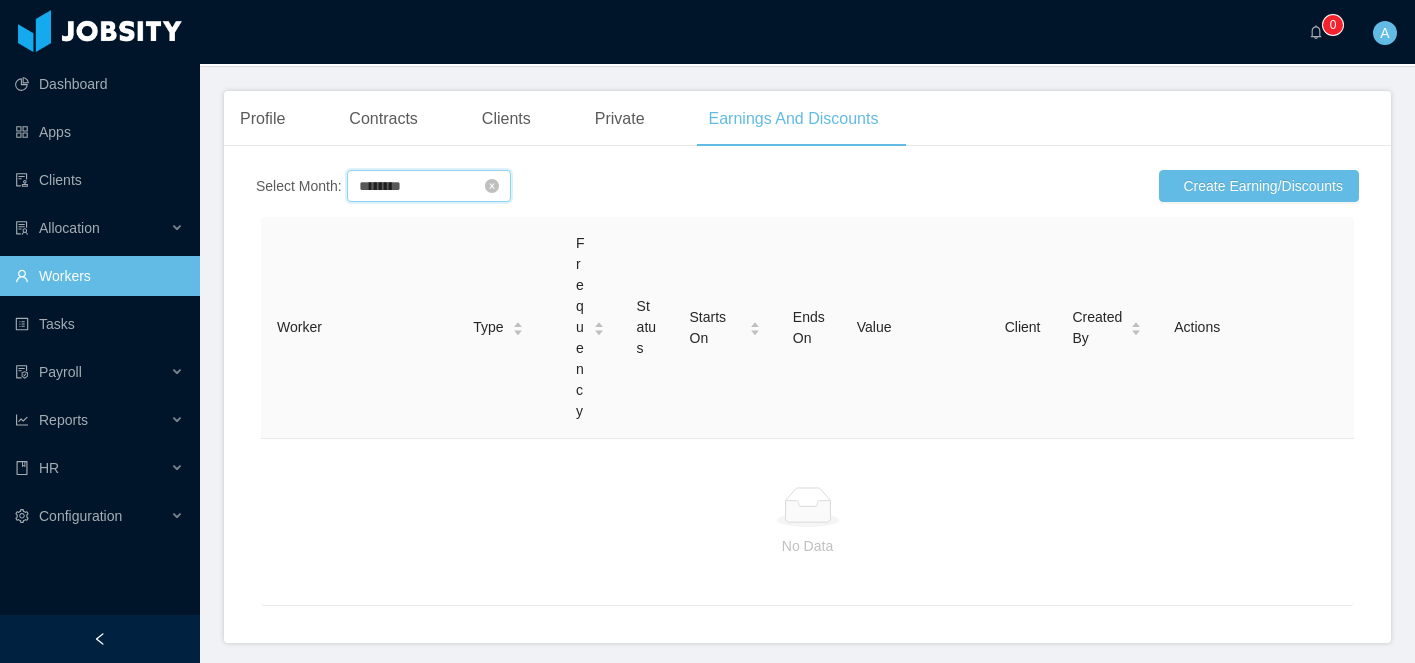 click on "********" at bounding box center [429, 186] 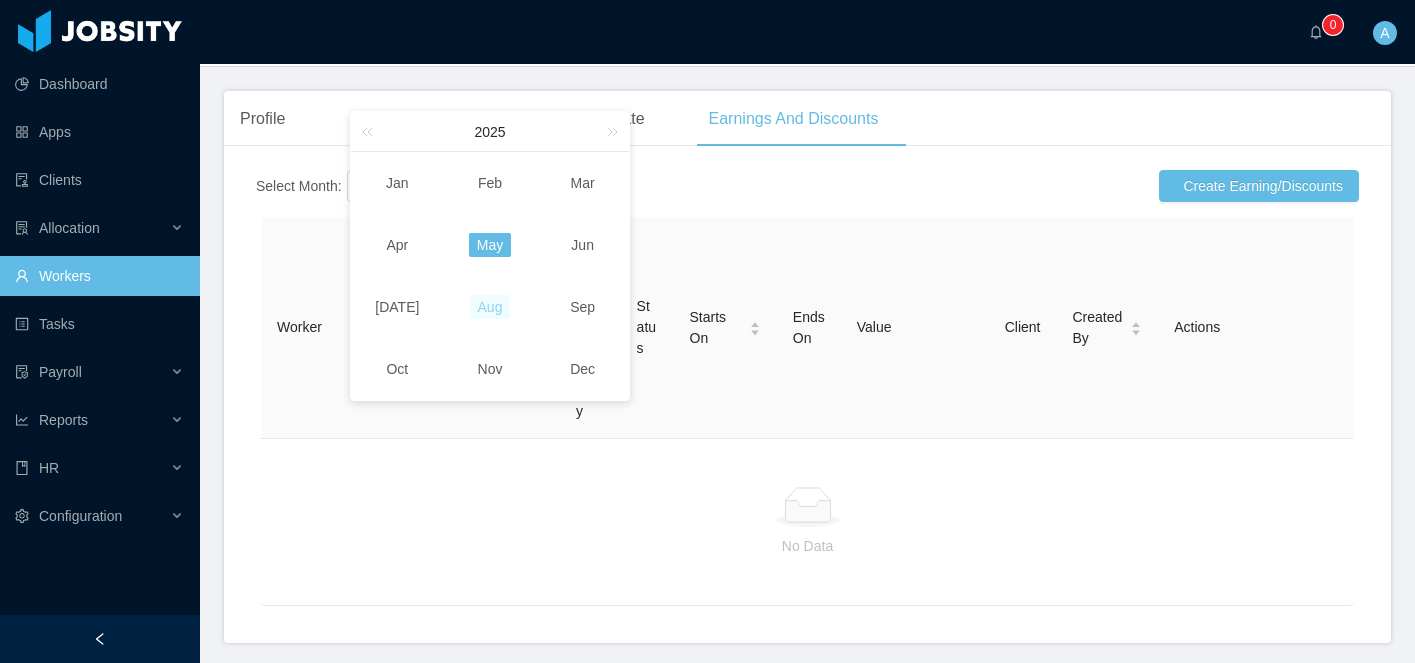 click on "Aug" at bounding box center (490, 307) 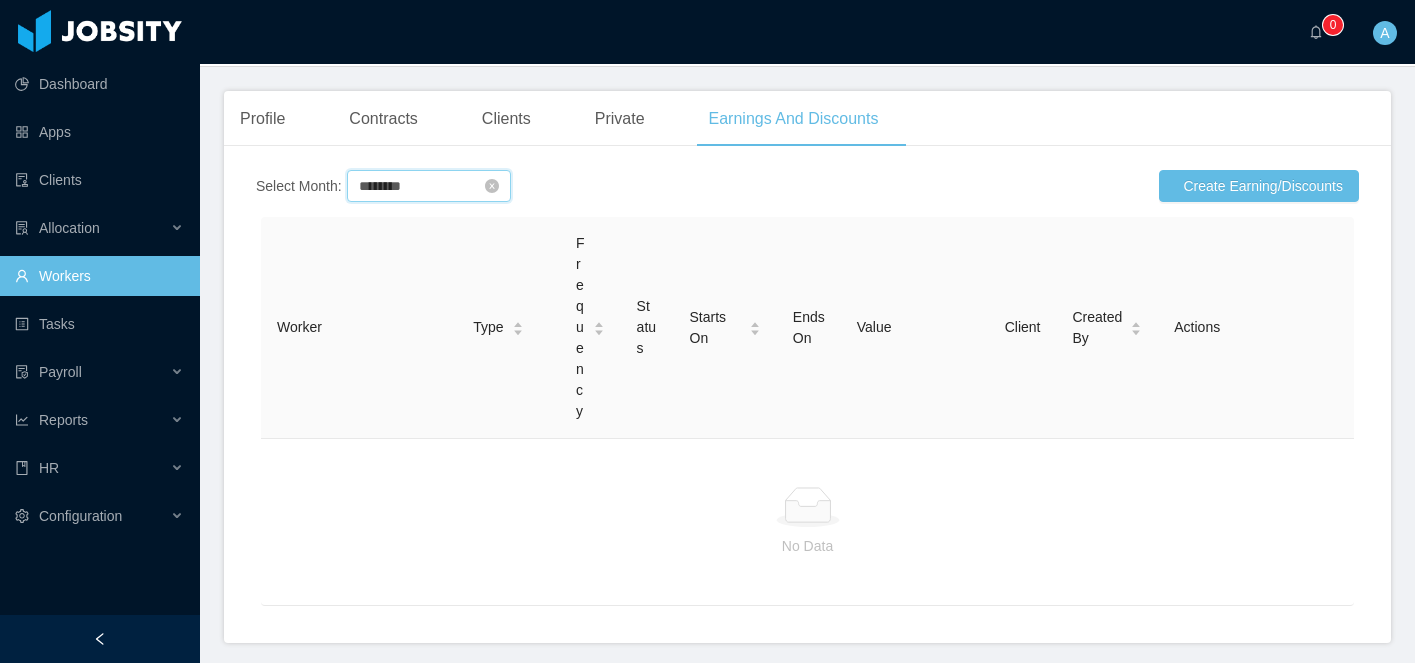 click on "********" at bounding box center [429, 186] 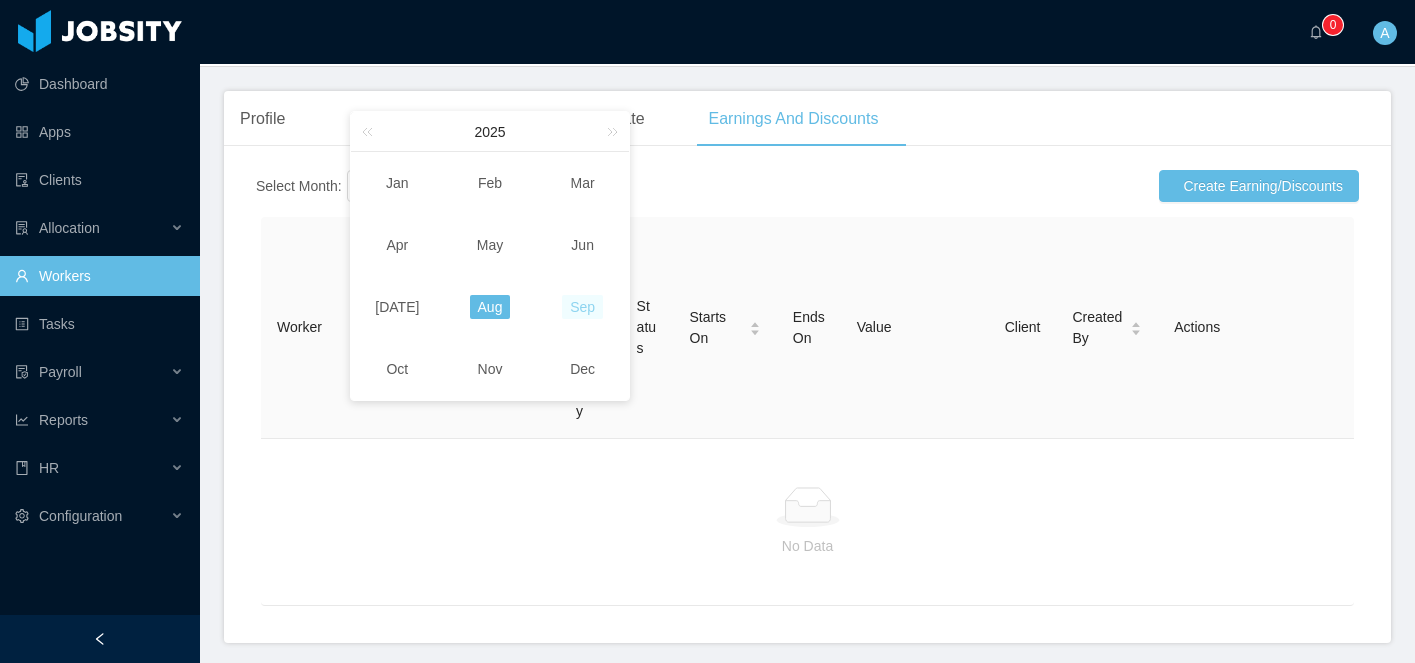 click on "Sep" at bounding box center [582, 307] 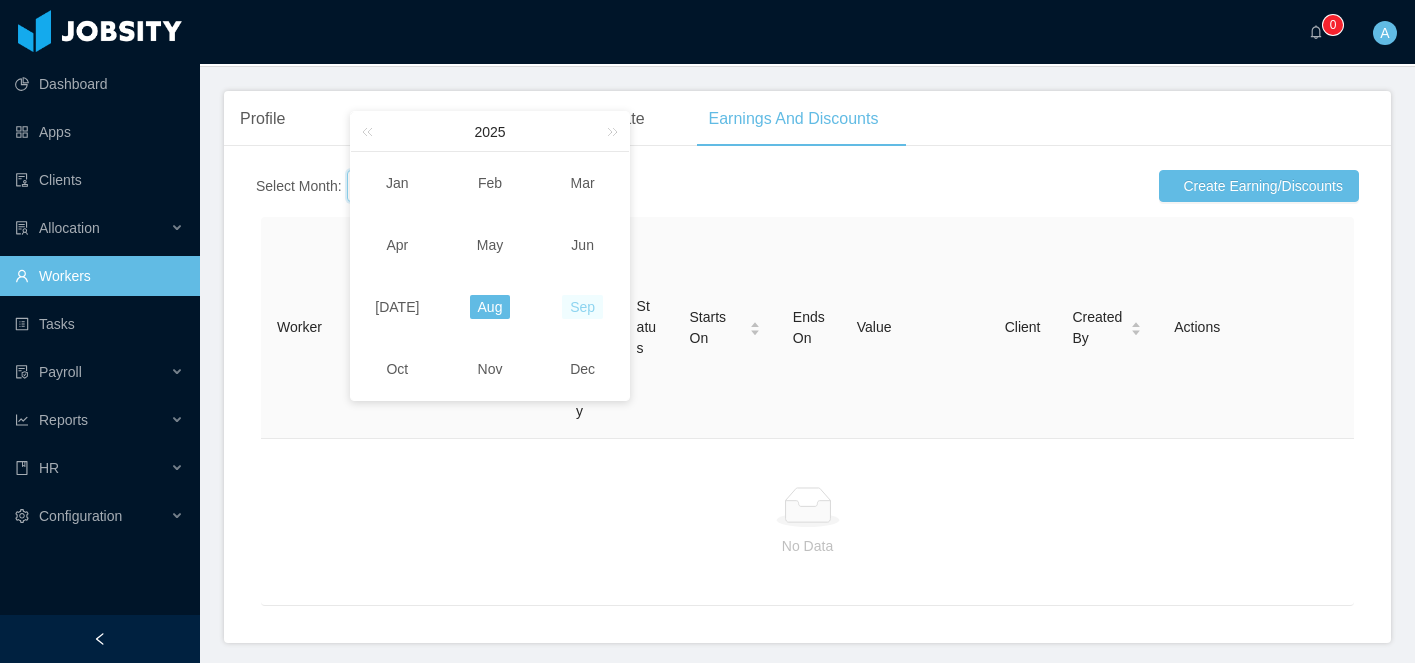 type on "********" 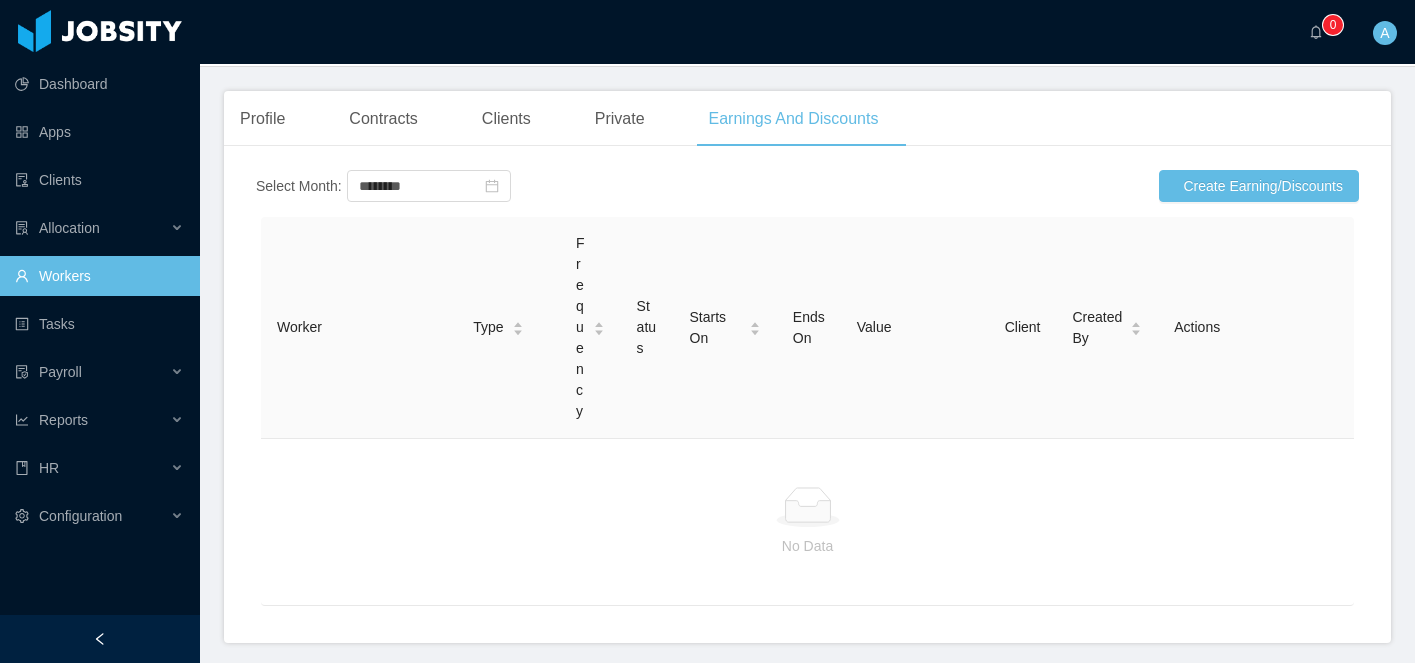 click on "Workers" at bounding box center (99, 276) 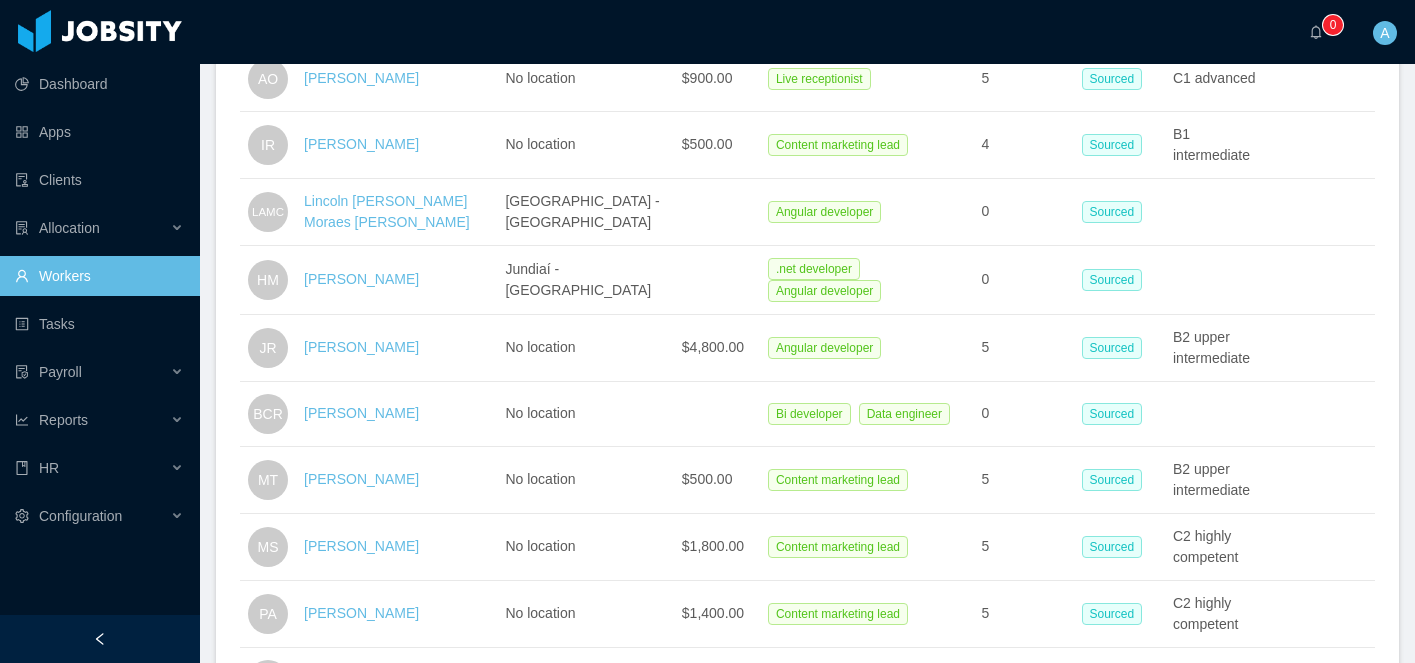 scroll, scrollTop: 0, scrollLeft: 0, axis: both 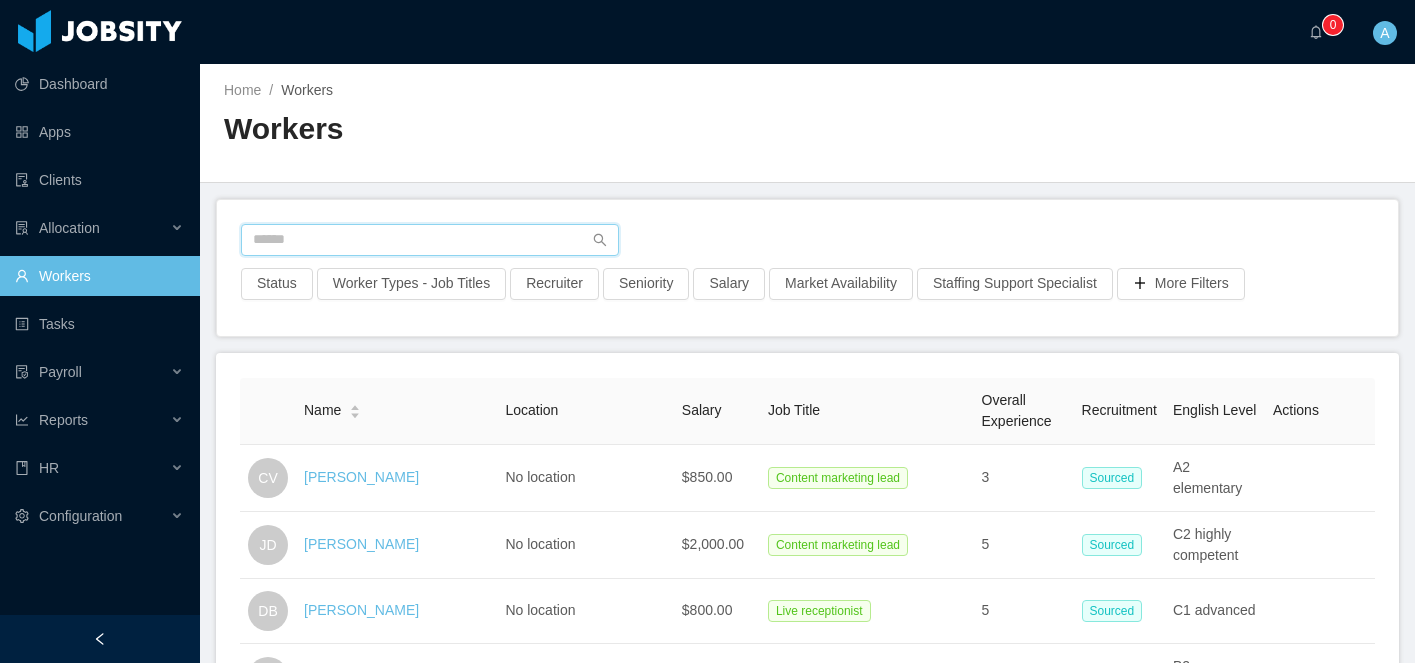 click at bounding box center [430, 240] 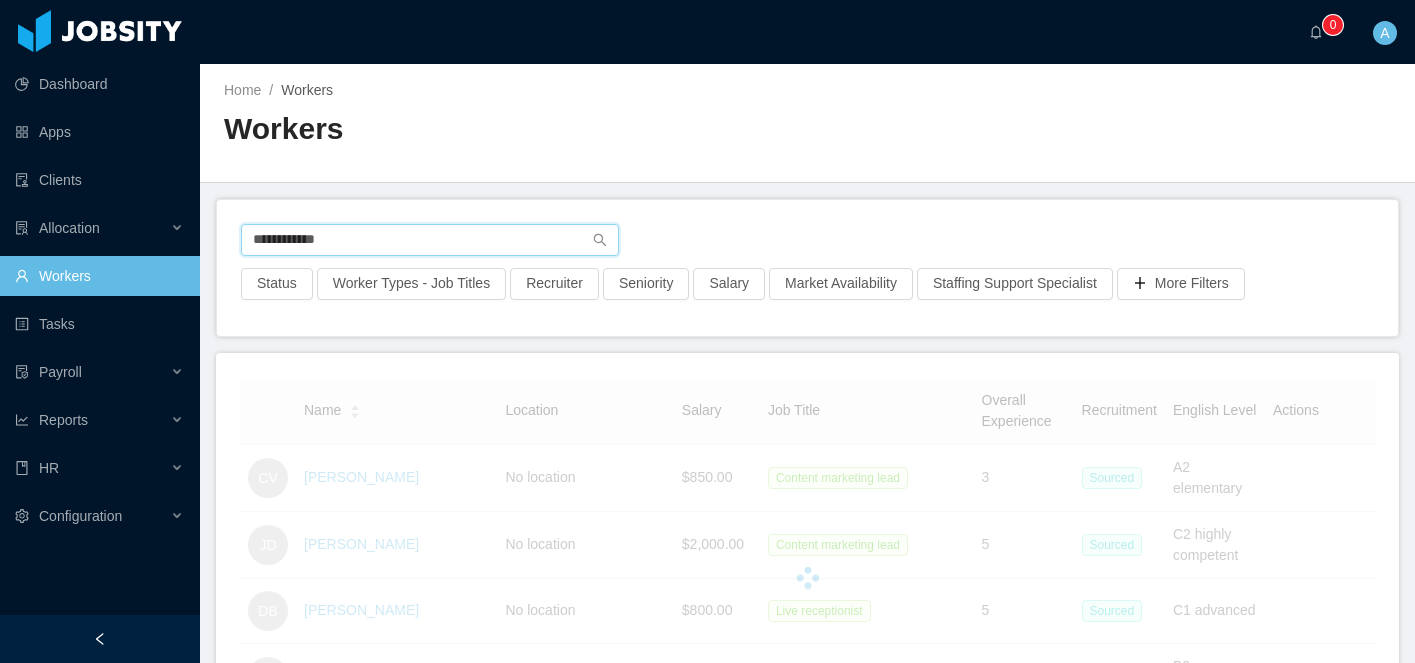 type on "**********" 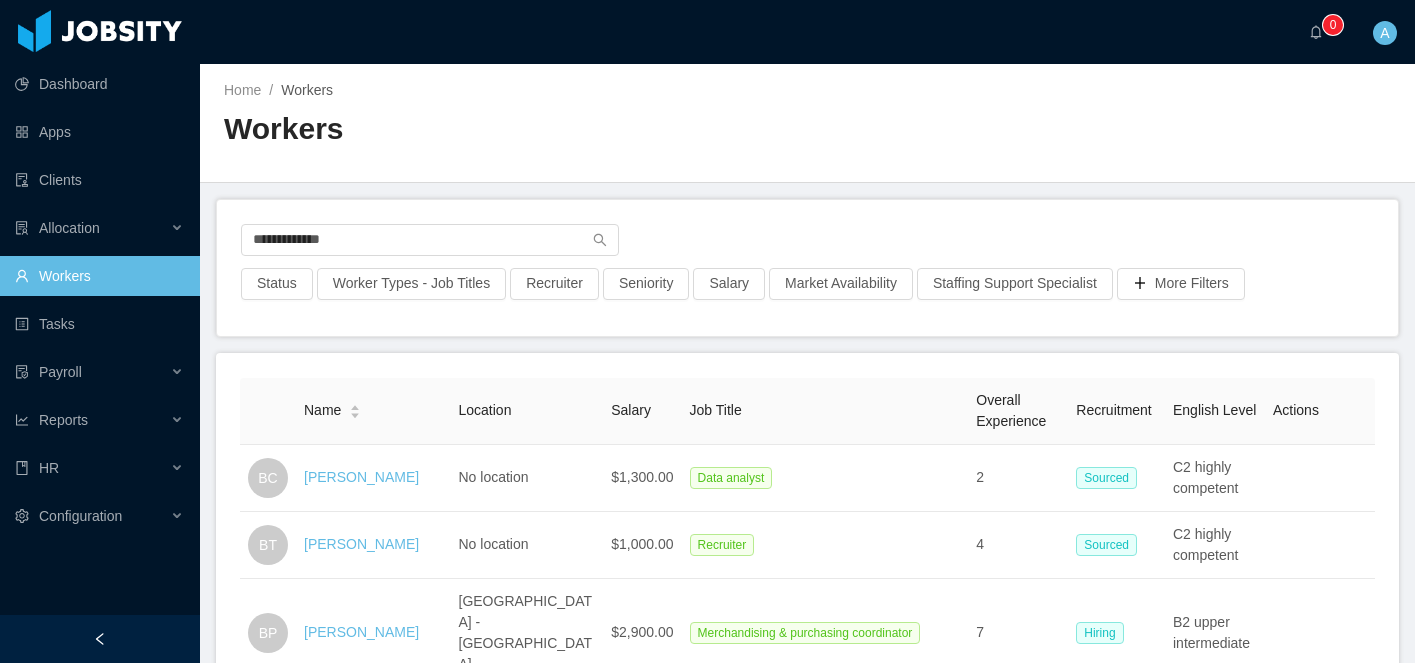 click on "[PERSON_NAME]" at bounding box center (361, 477) 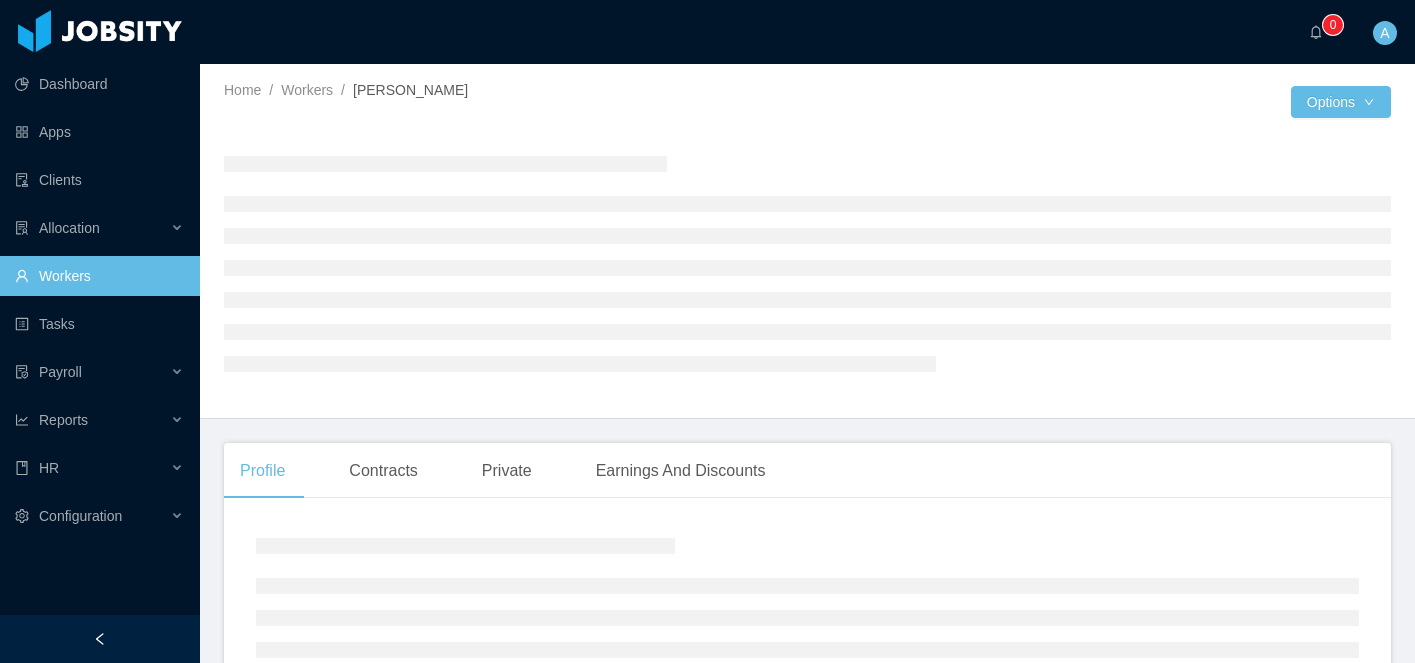 click on "Home / Workers / [PERSON_NAME] /" at bounding box center [516, 90] 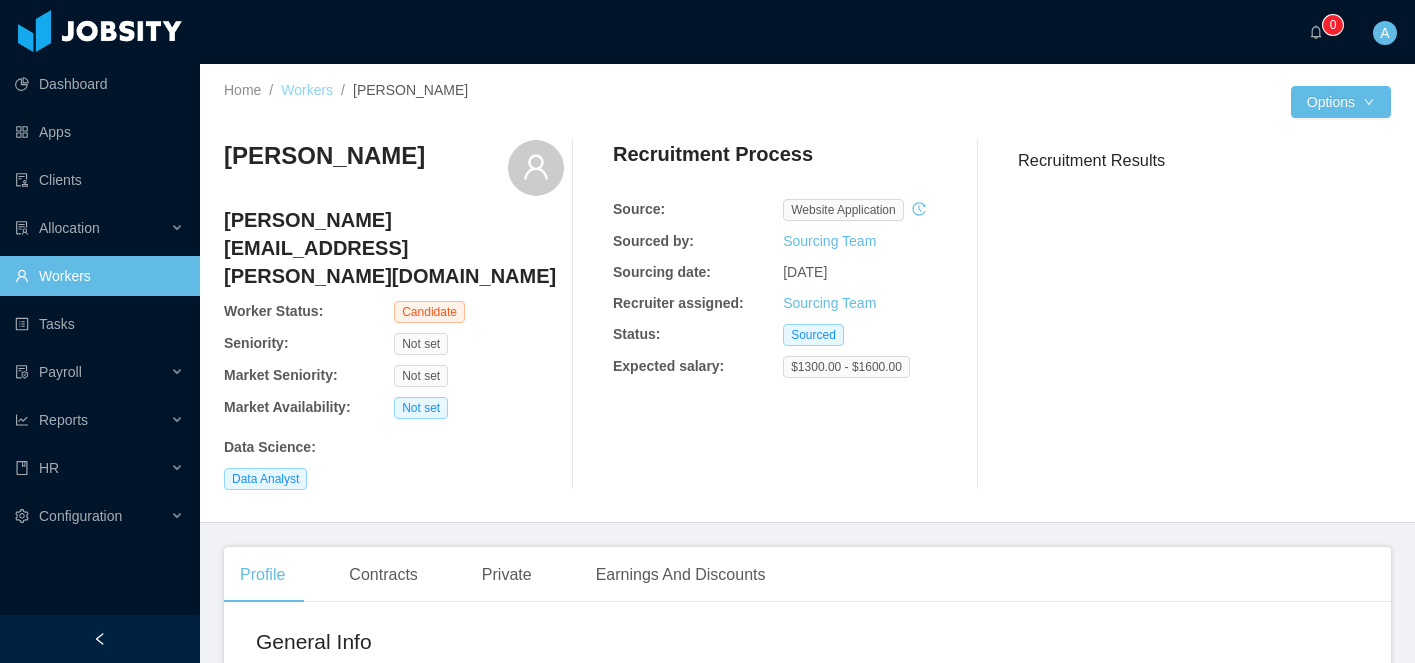 click on "Workers" at bounding box center [307, 90] 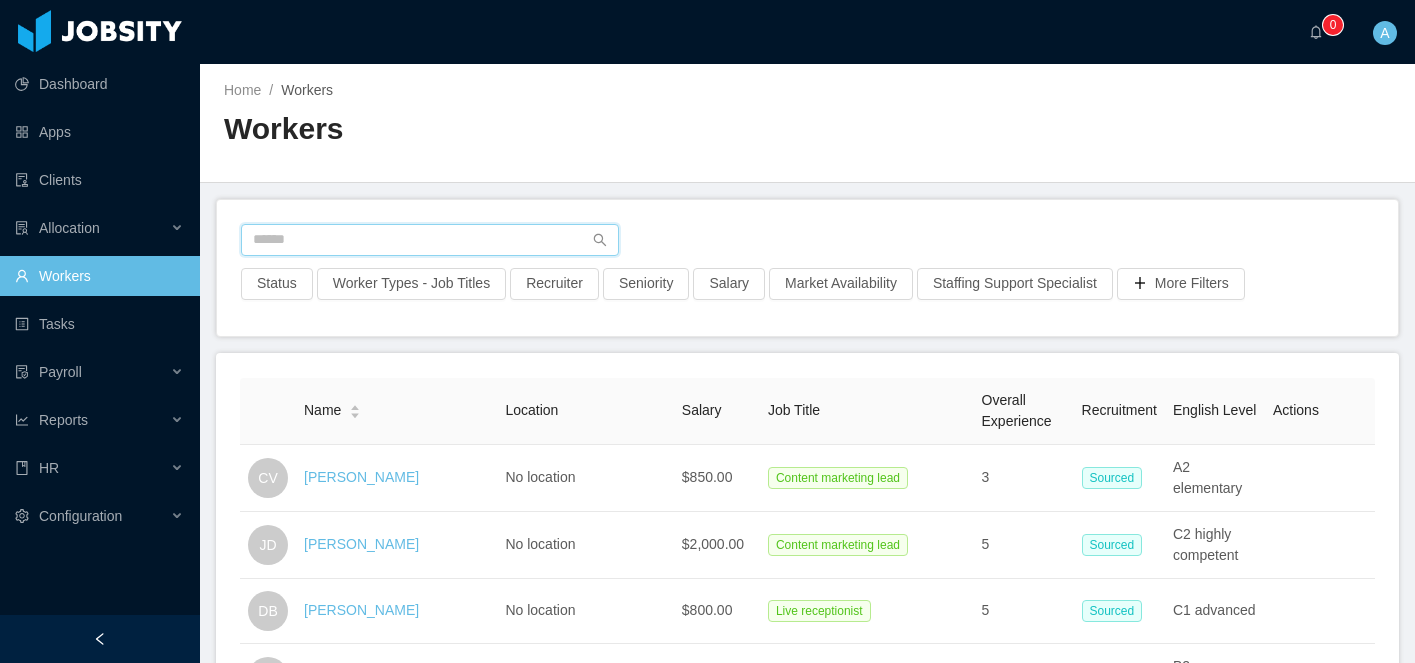 click at bounding box center [430, 240] 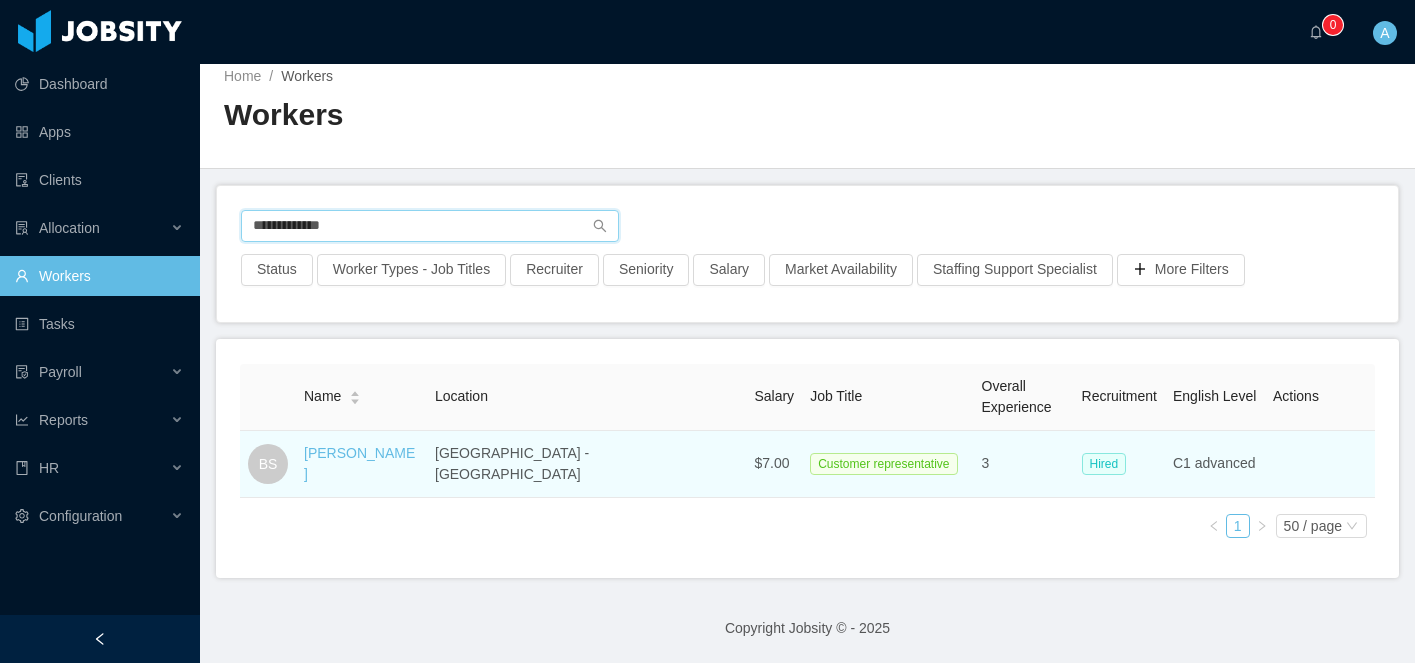 scroll, scrollTop: 28, scrollLeft: 0, axis: vertical 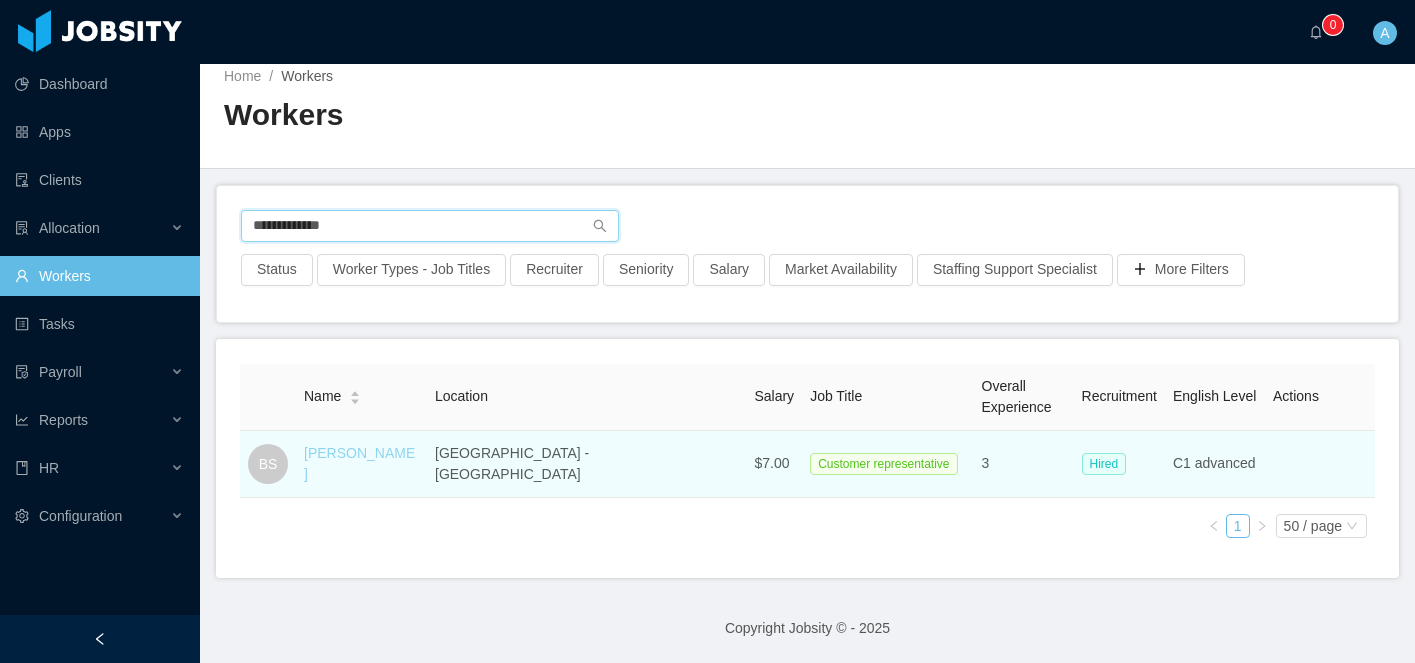 type on "**********" 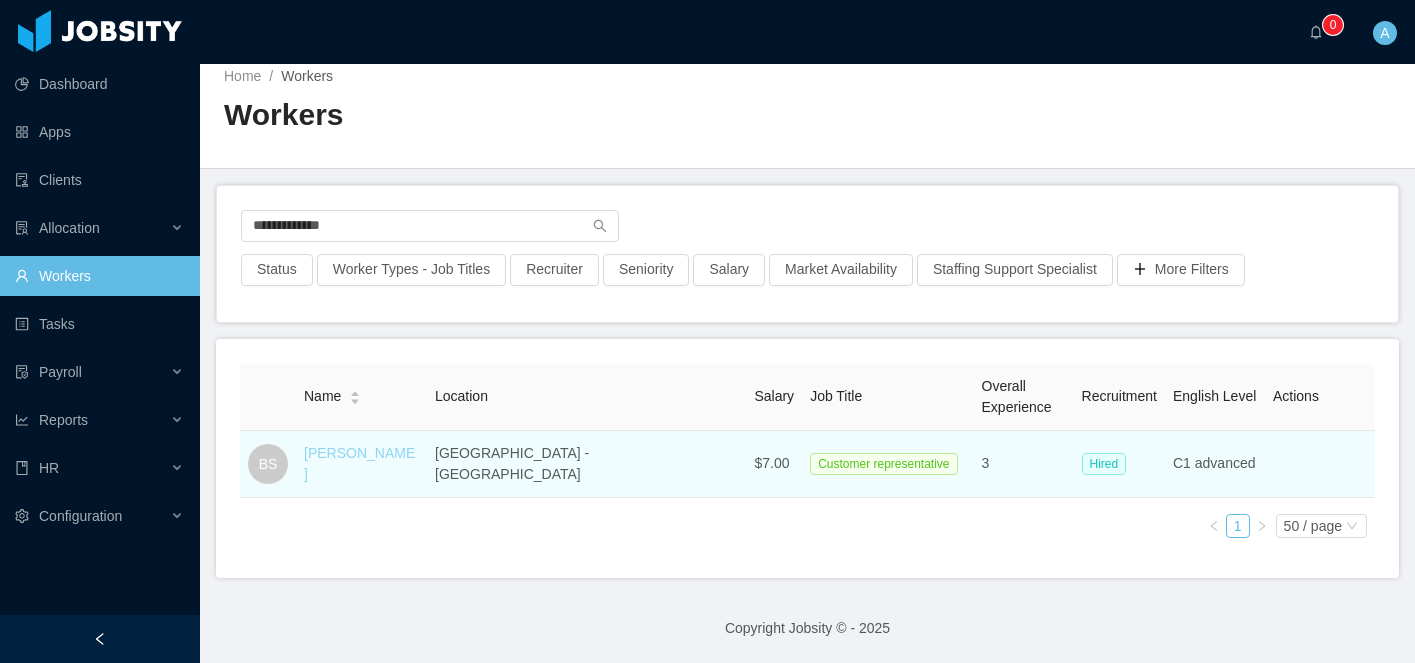 click on "[PERSON_NAME]" at bounding box center (359, 463) 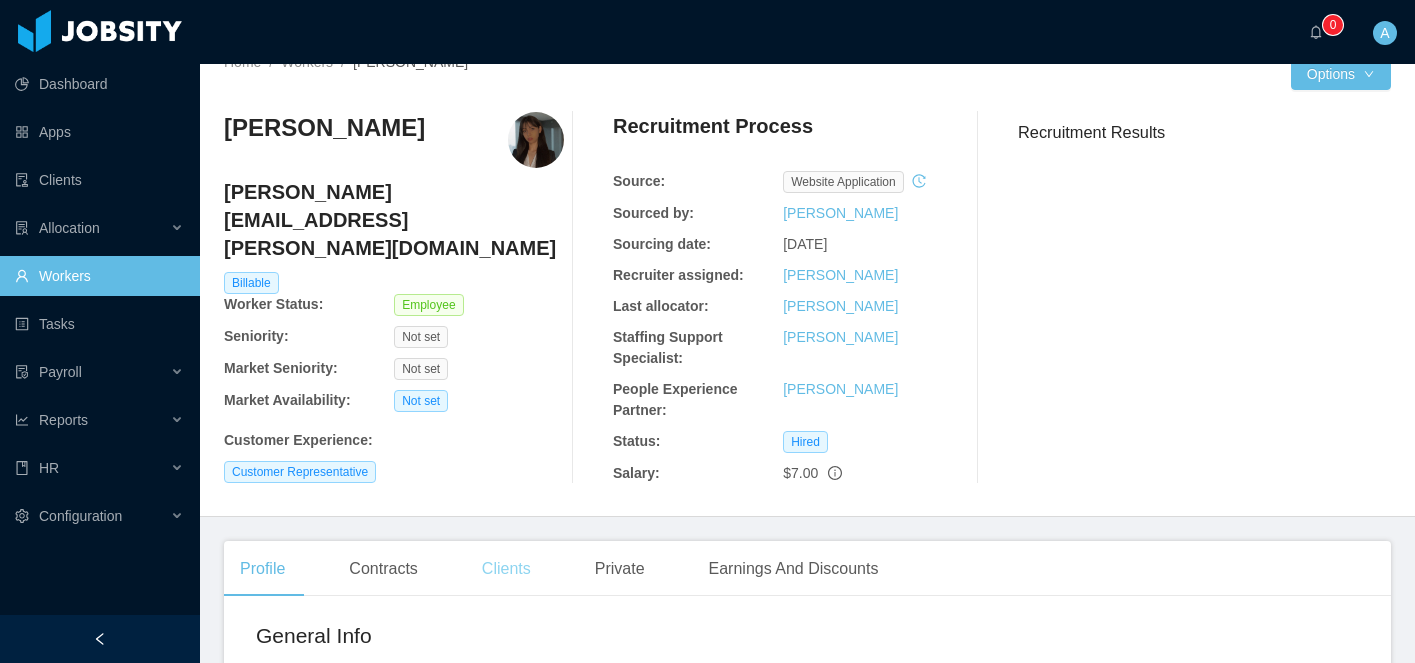 click on "Clients" at bounding box center (506, 569) 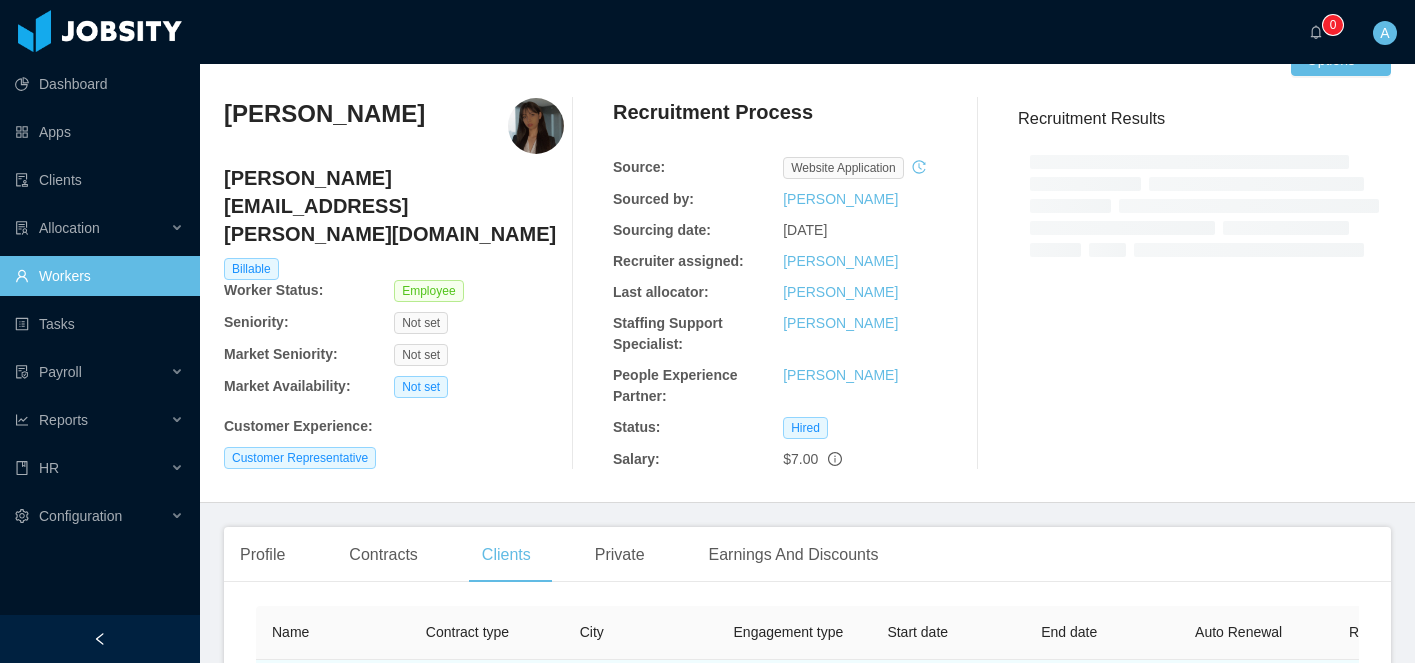 scroll, scrollTop: 173, scrollLeft: 0, axis: vertical 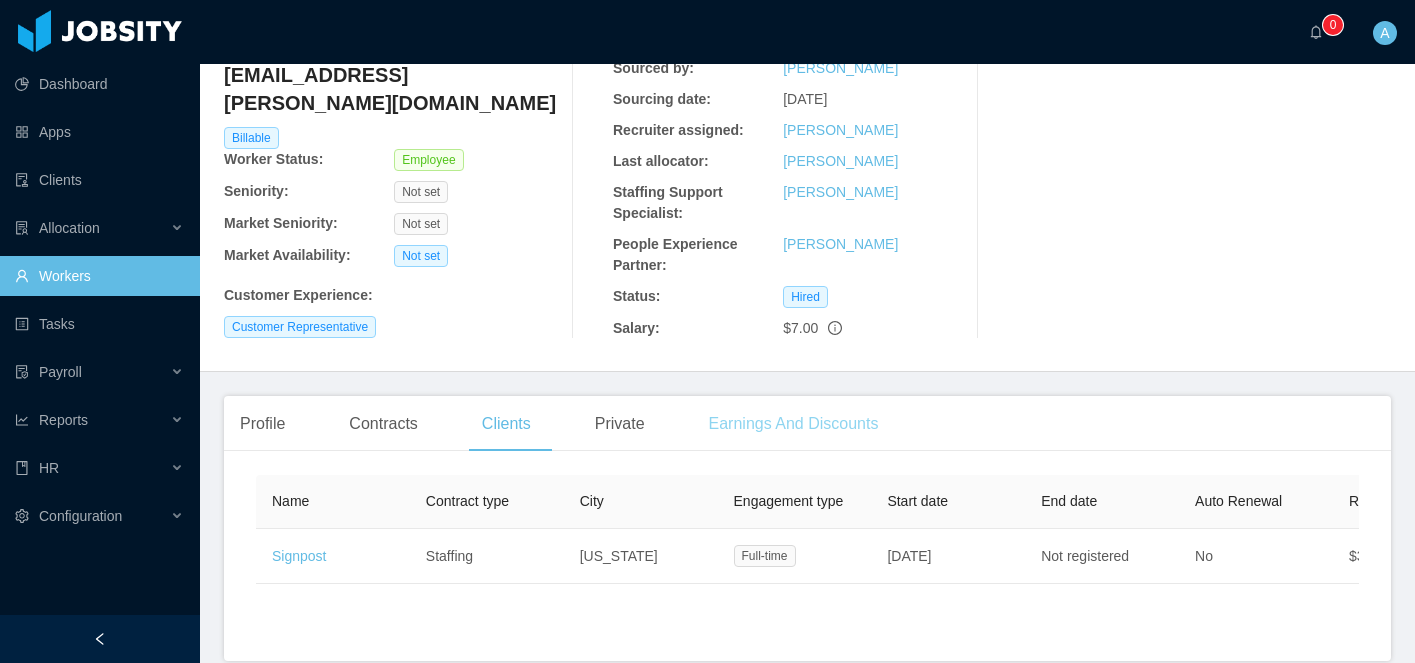 click on "Earnings And Discounts" at bounding box center (794, 424) 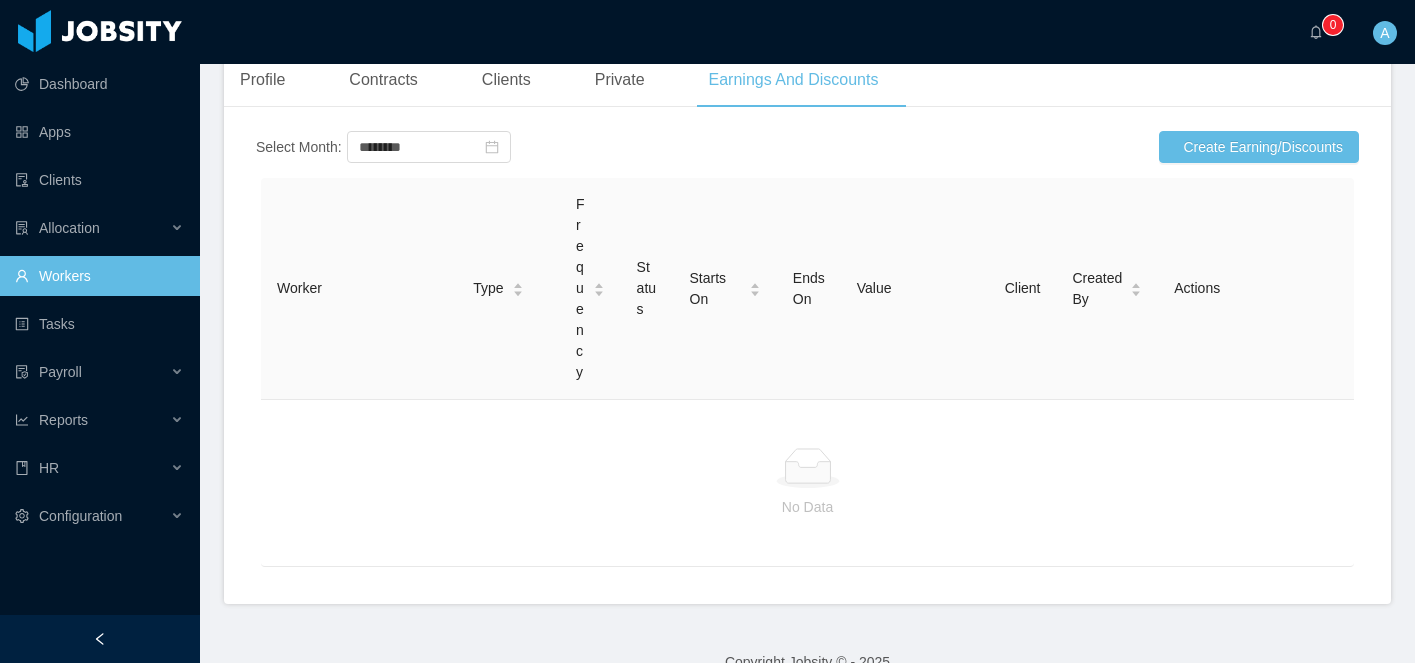scroll, scrollTop: 566, scrollLeft: 0, axis: vertical 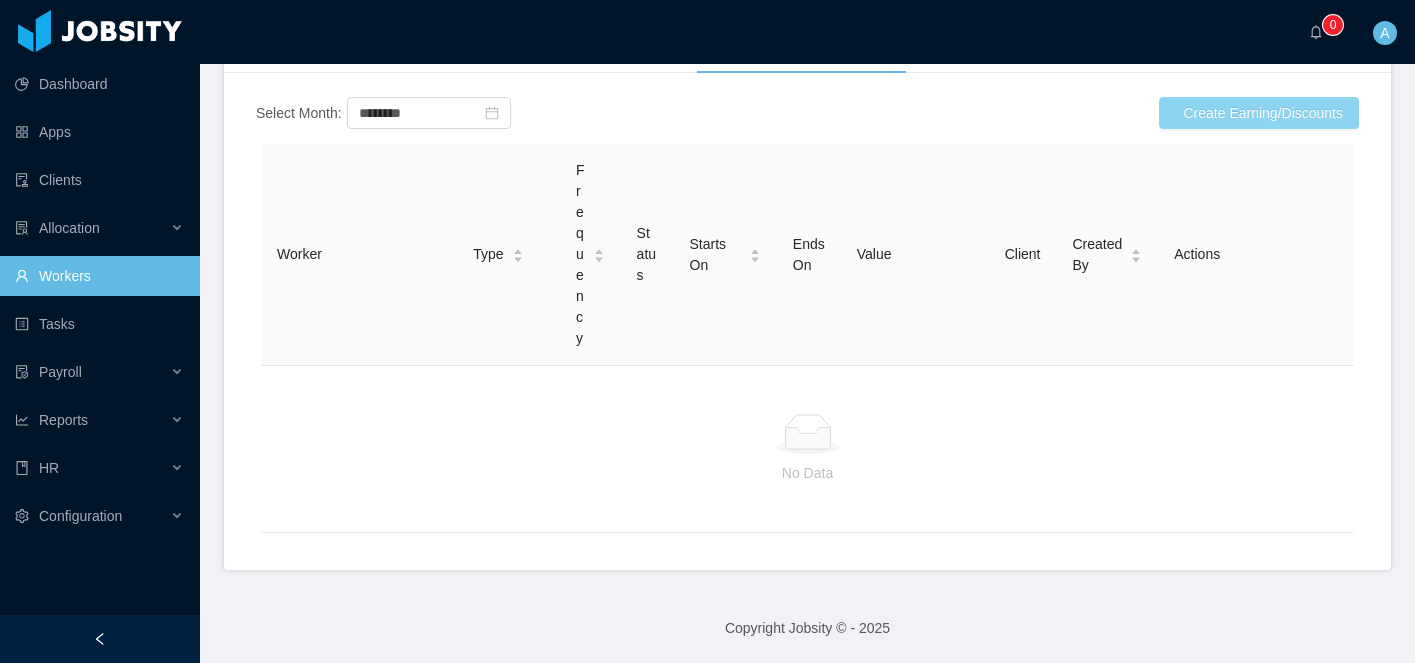 click on "Create Earning/Discounts" at bounding box center (1259, 113) 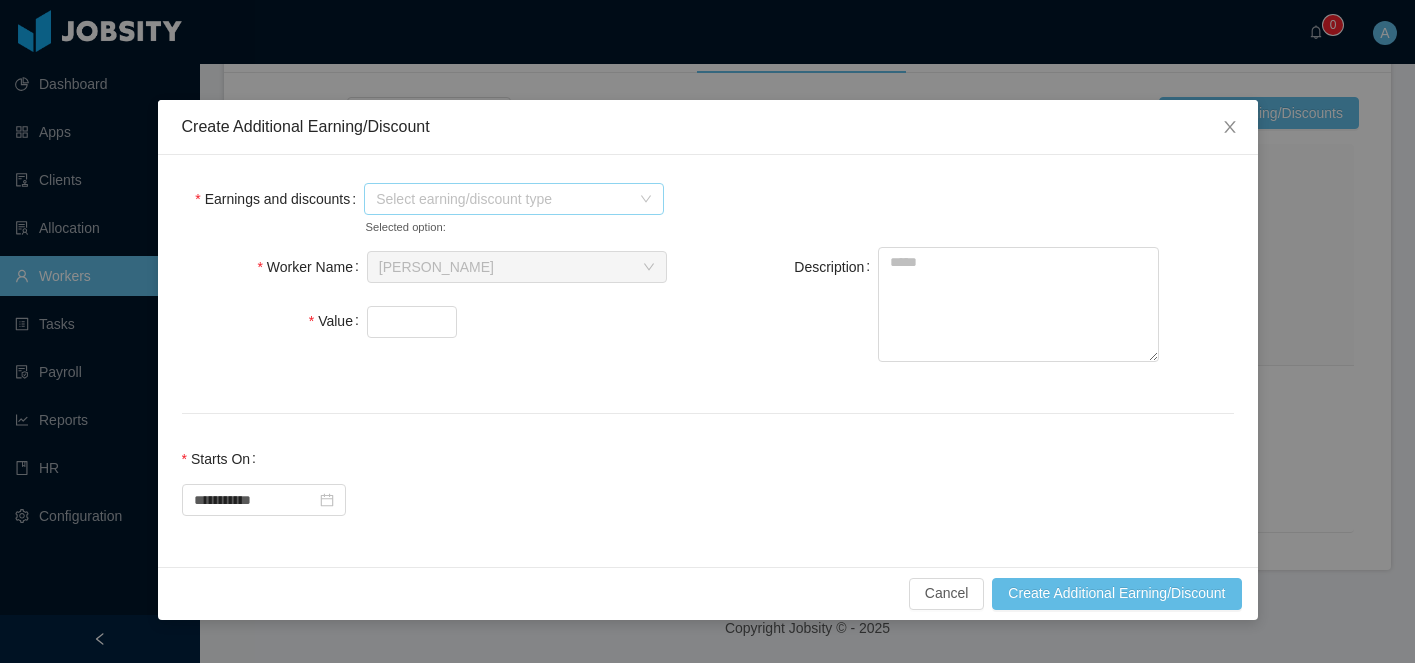 click on "Select earning/discount type" at bounding box center [503, 199] 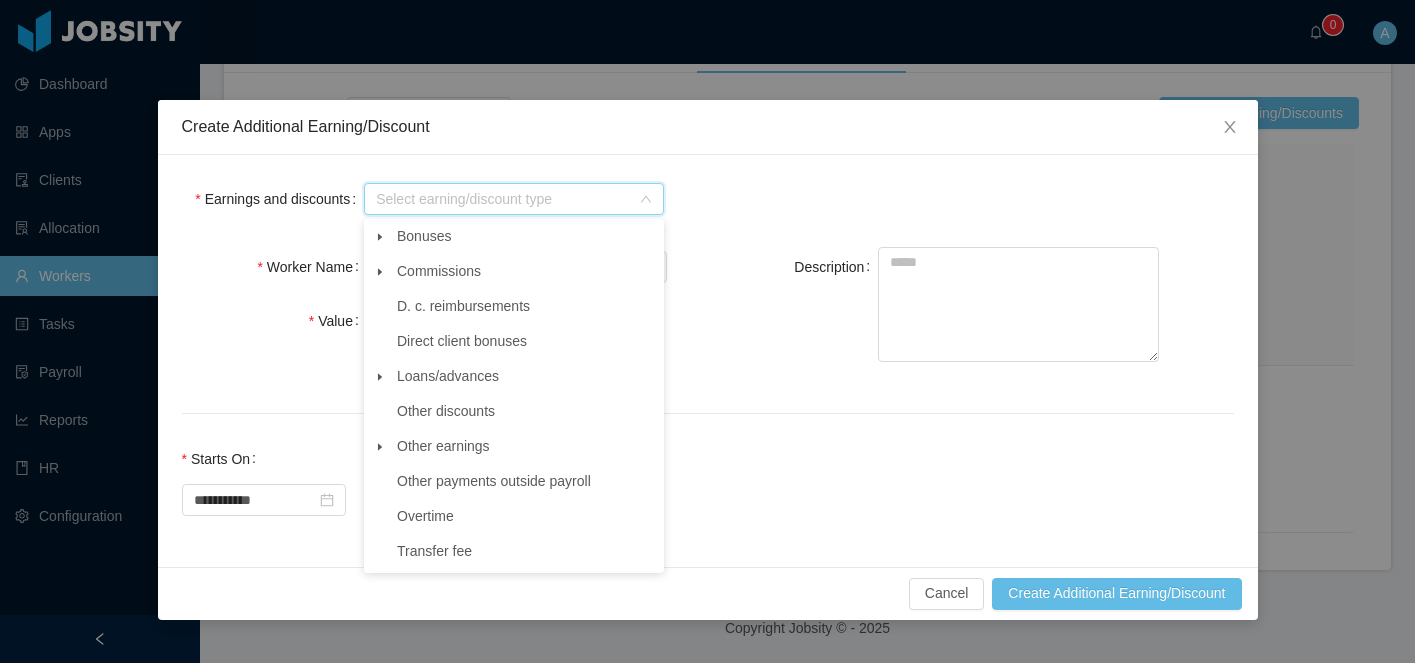 click on "Bonuses Commissions D. c. reimbursements Direct client bonuses Loans/advances Other discounts Other earnings Other payments outside payroll Overtime Transfer fee" at bounding box center [514, 396] 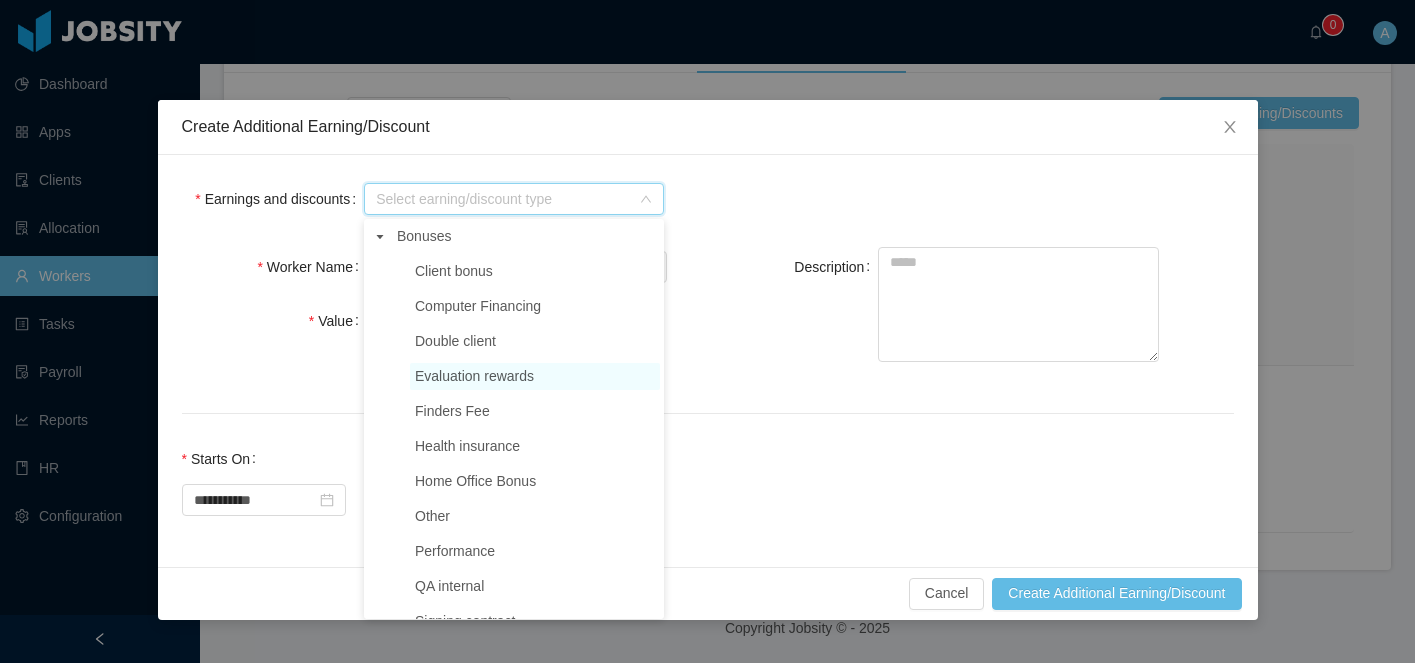 scroll, scrollTop: 4, scrollLeft: 0, axis: vertical 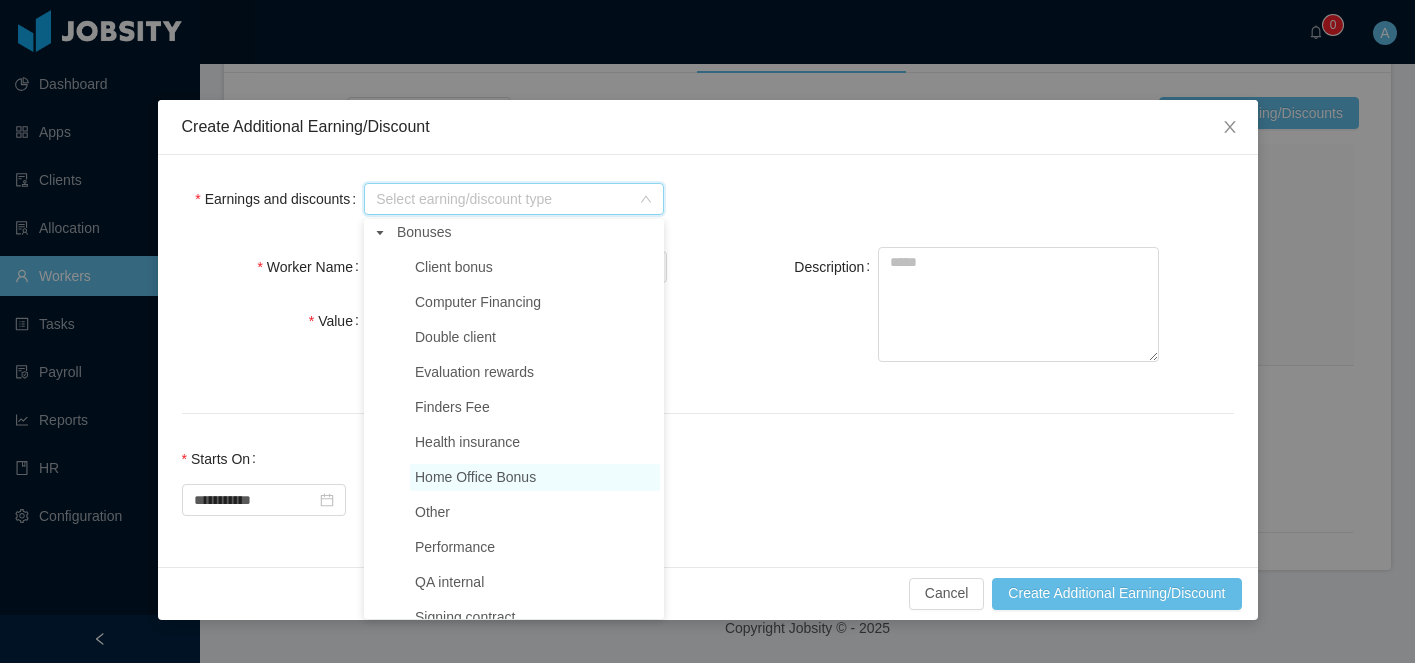 click on "Home Office Bonus" at bounding box center [475, 477] 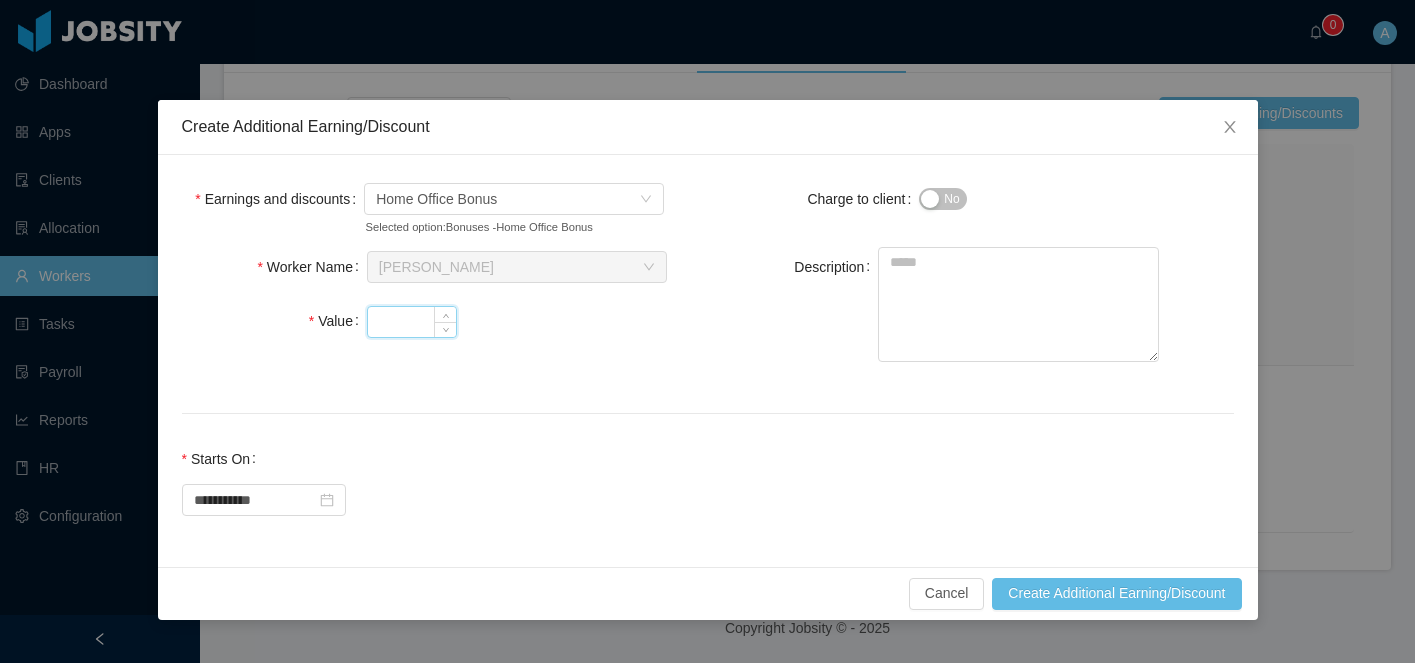 click on "Value" at bounding box center (412, 322) 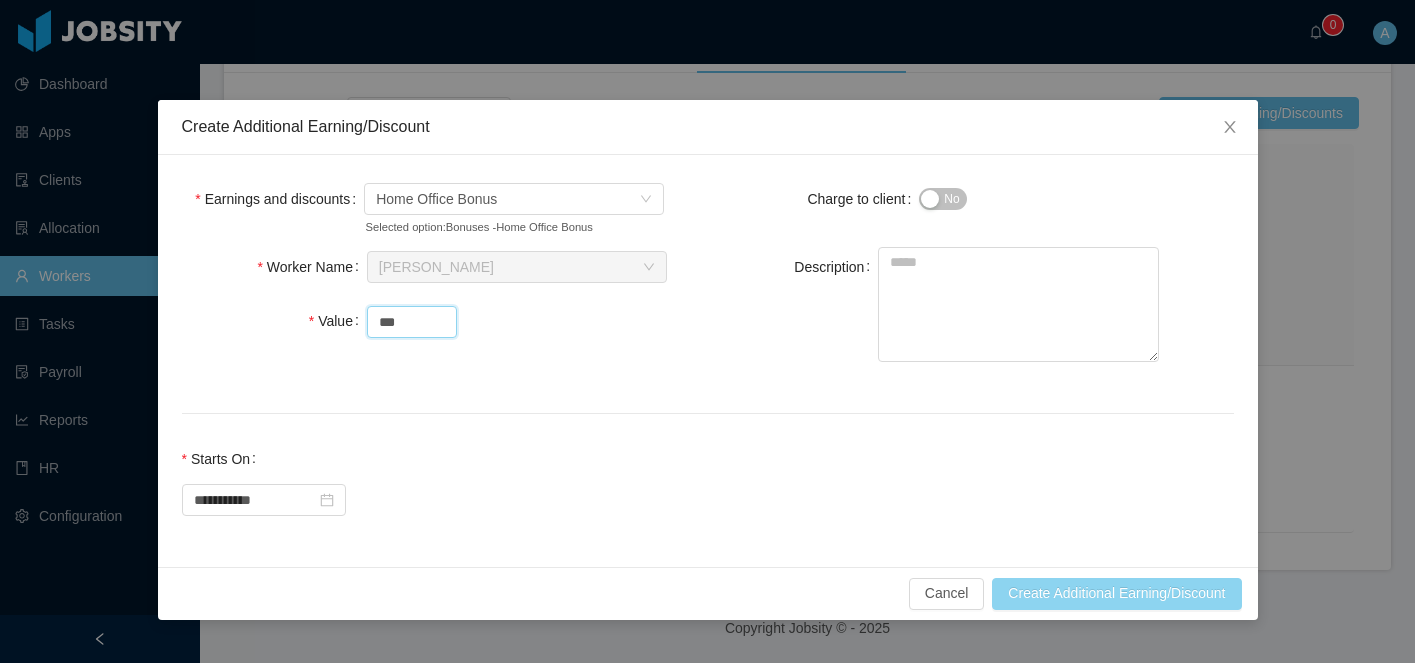 type on "***" 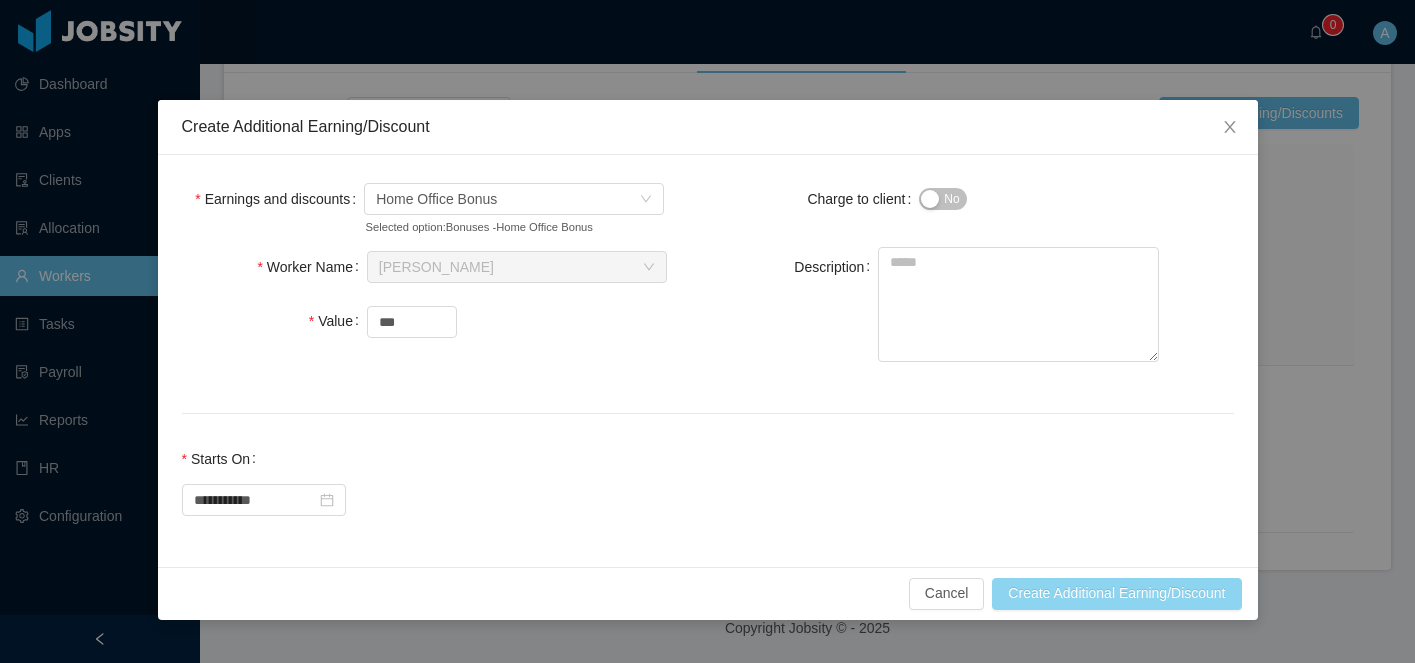 click on "Create Additional Earning/Discount" at bounding box center (1116, 594) 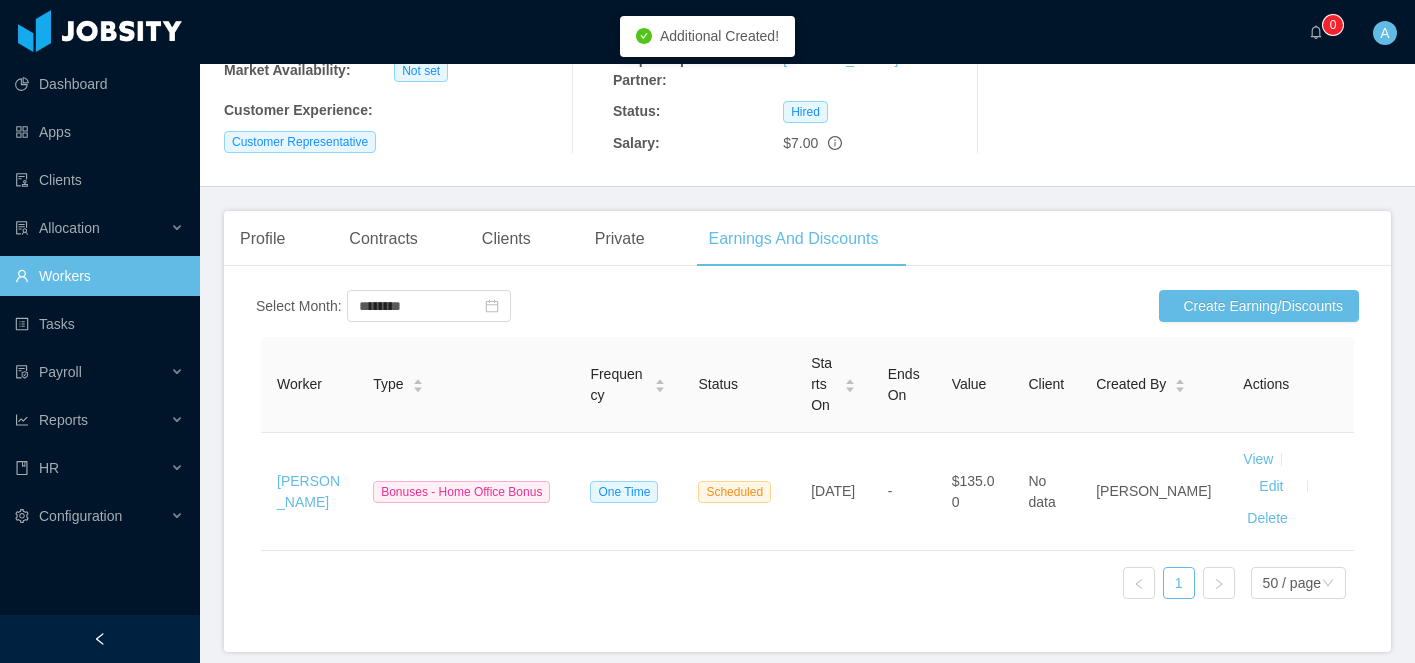 scroll, scrollTop: 455, scrollLeft: 0, axis: vertical 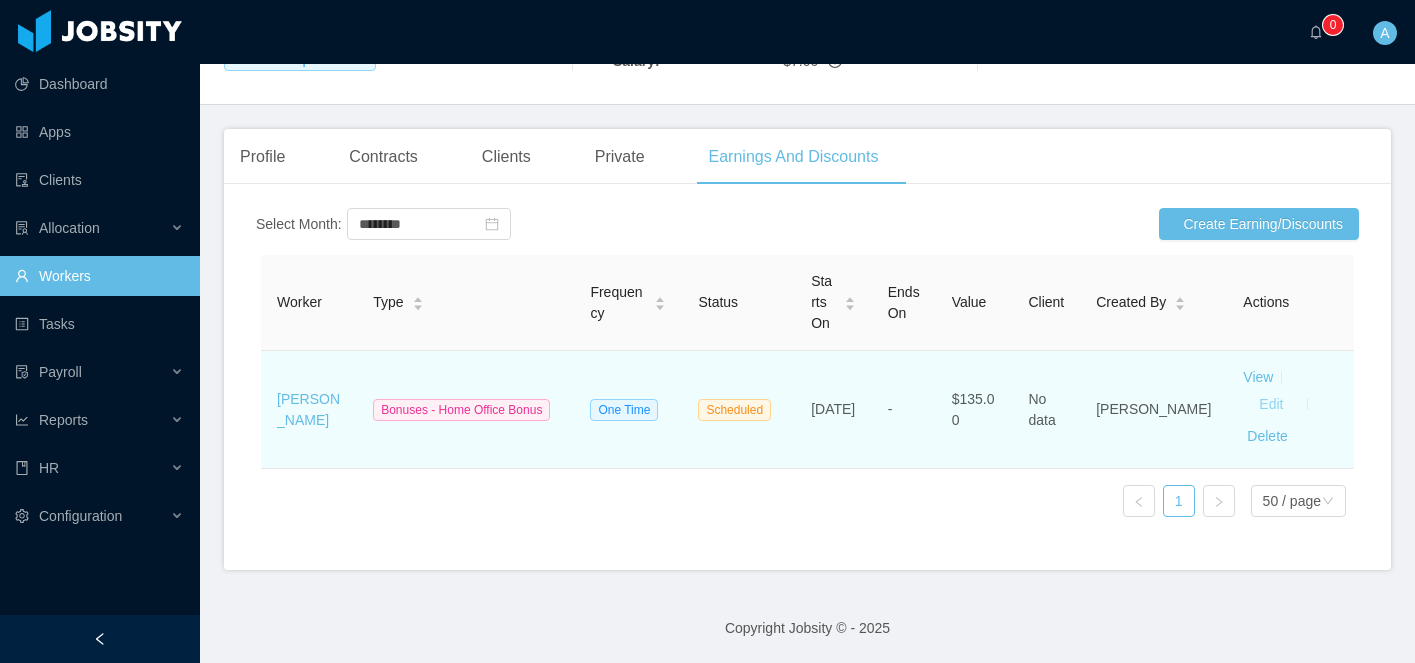 click on "Edit" at bounding box center [1271, 404] 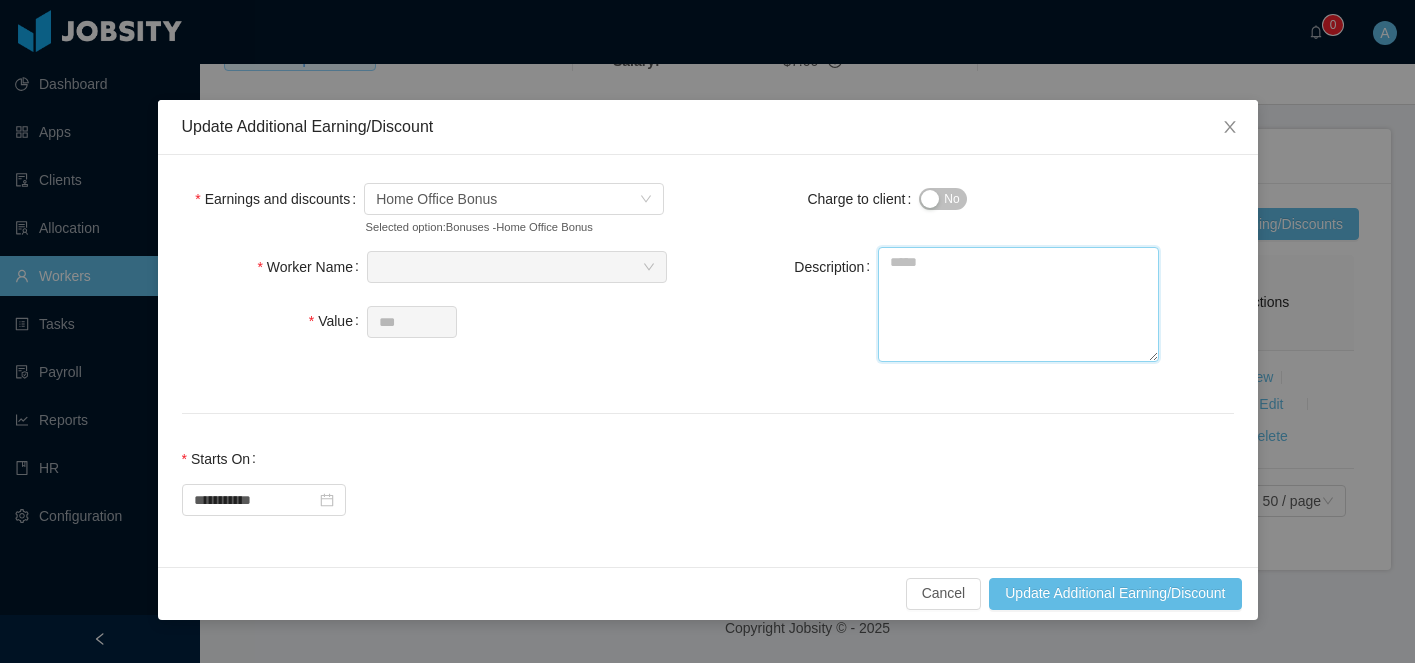 click on "Description" at bounding box center [1018, 304] 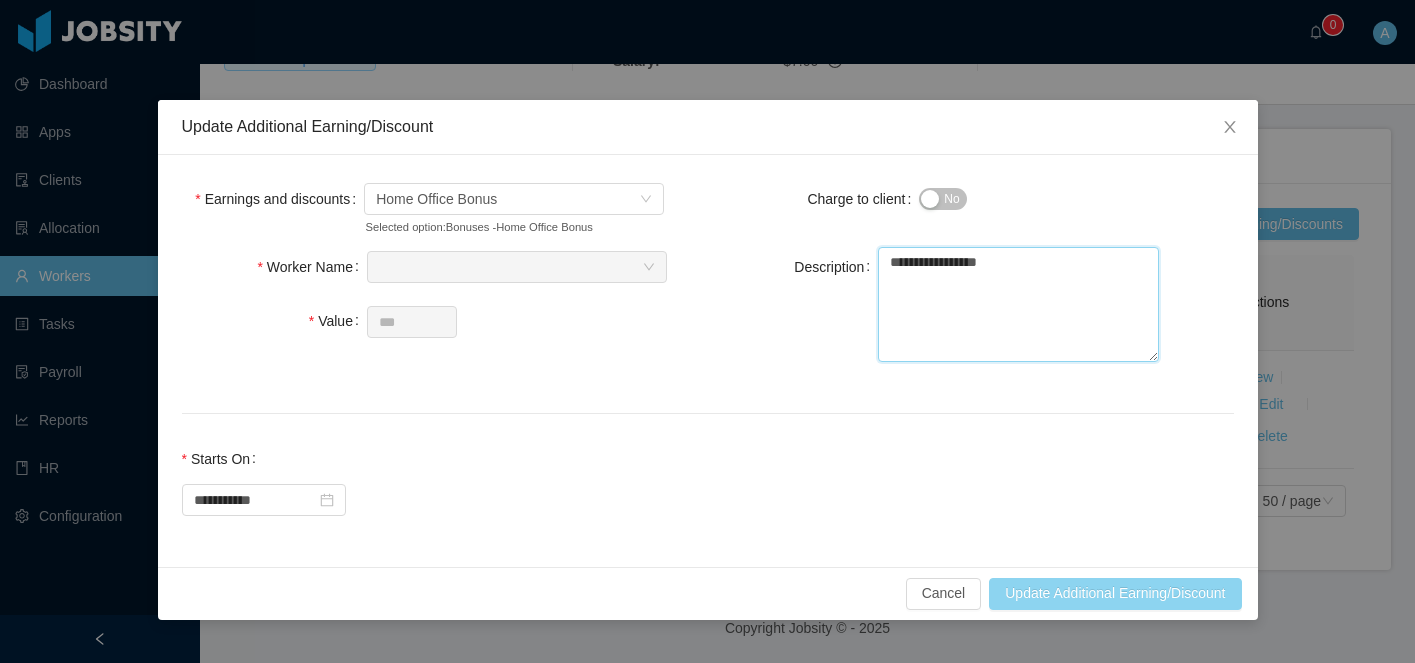 type on "**********" 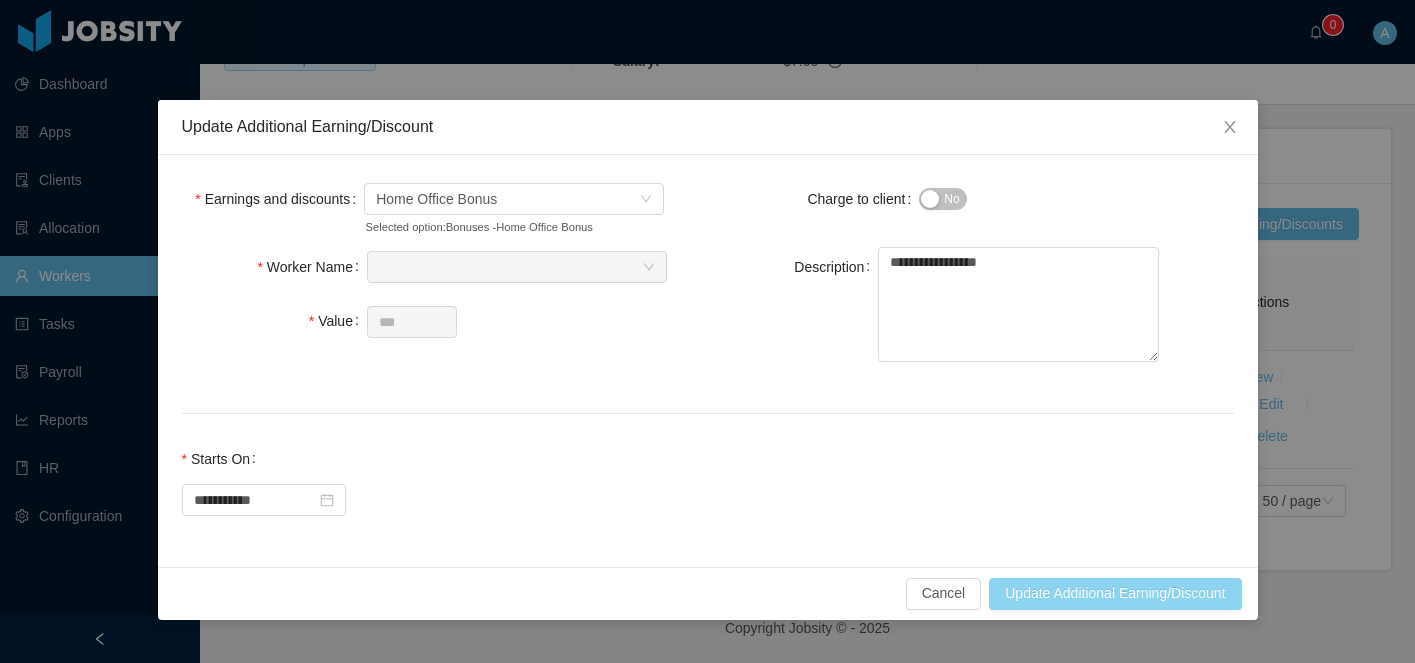 click on "Update Additional Earning/Discount" at bounding box center [1115, 594] 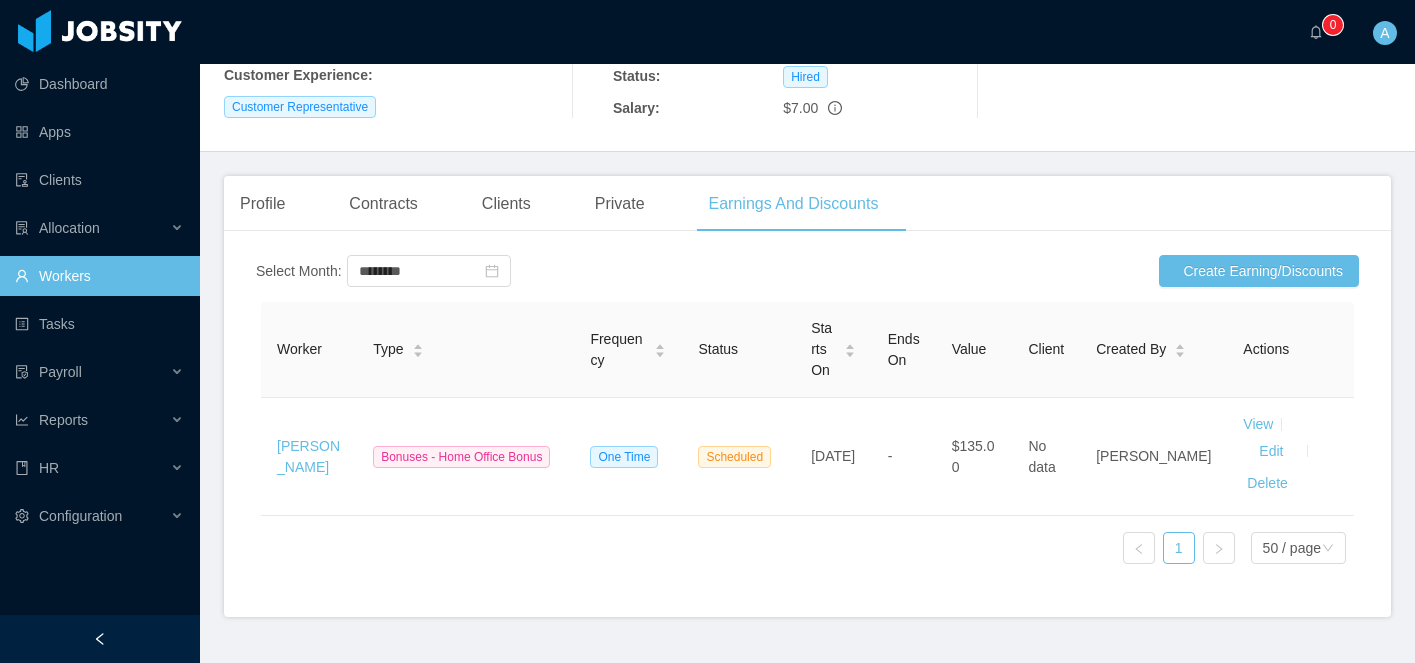 scroll, scrollTop: 401, scrollLeft: 0, axis: vertical 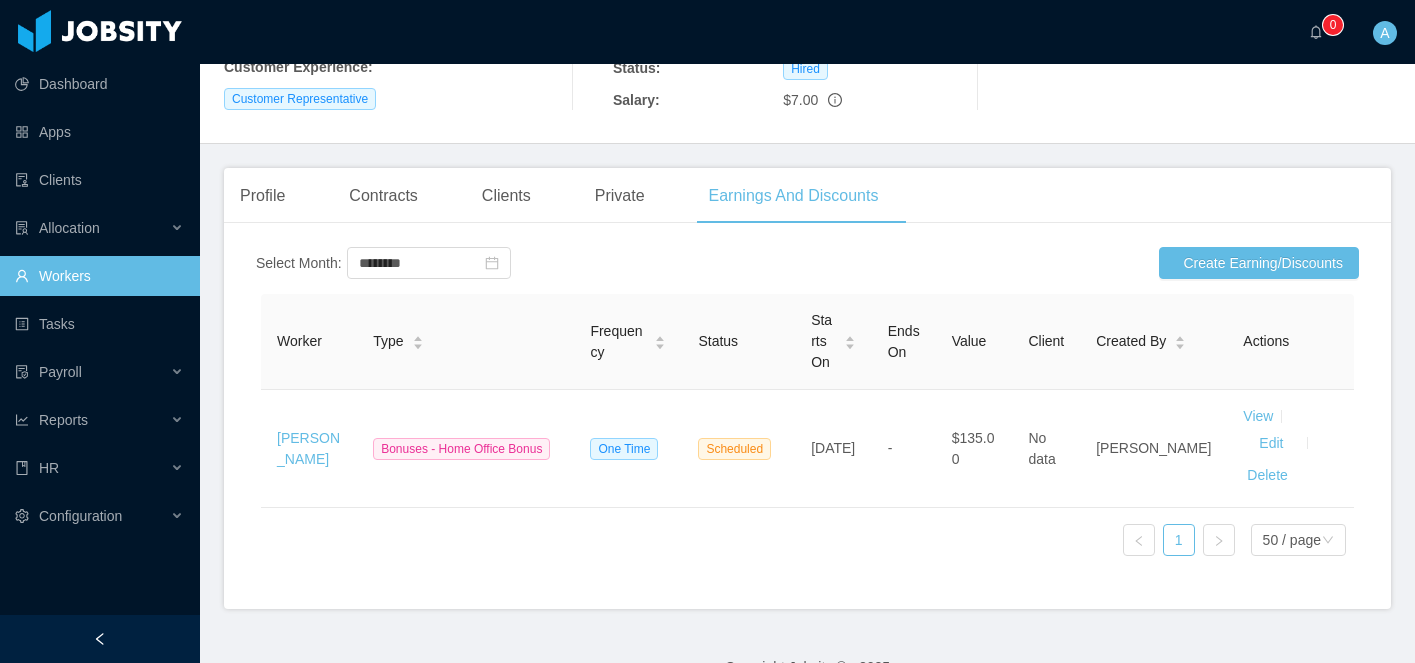 click on "Workers" at bounding box center (99, 276) 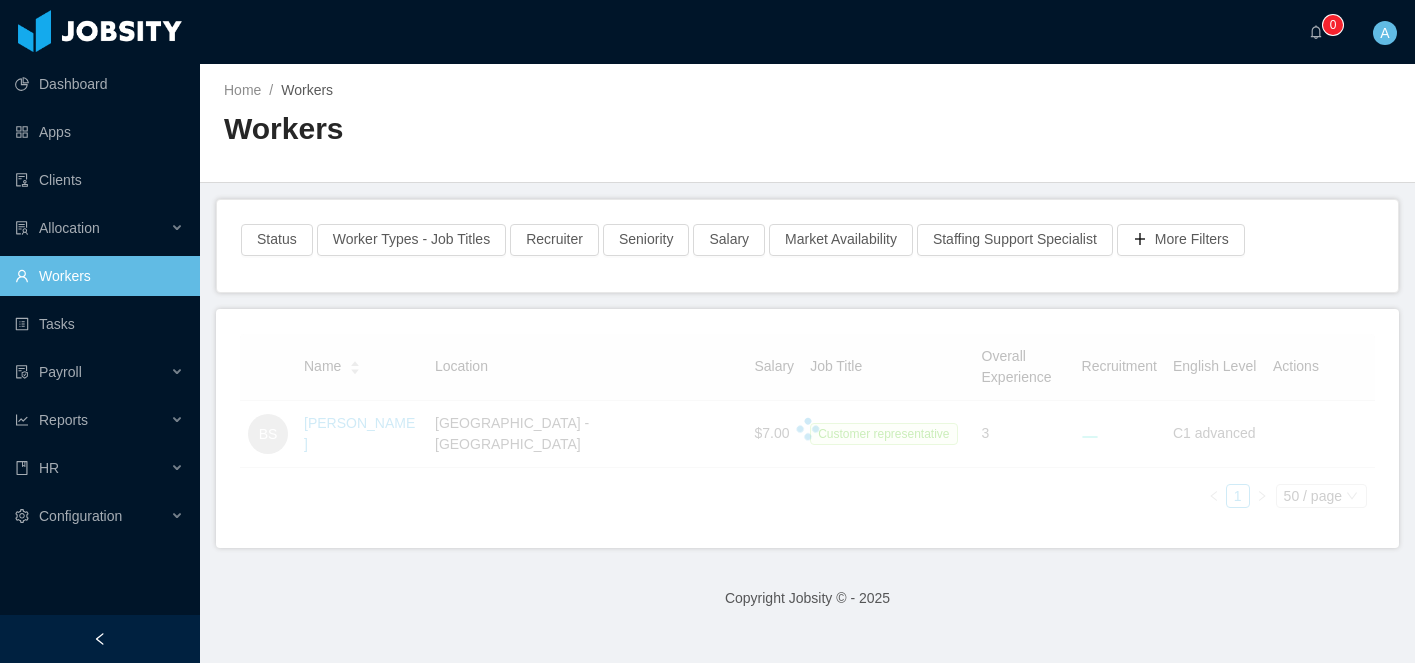 scroll, scrollTop: 0, scrollLeft: 0, axis: both 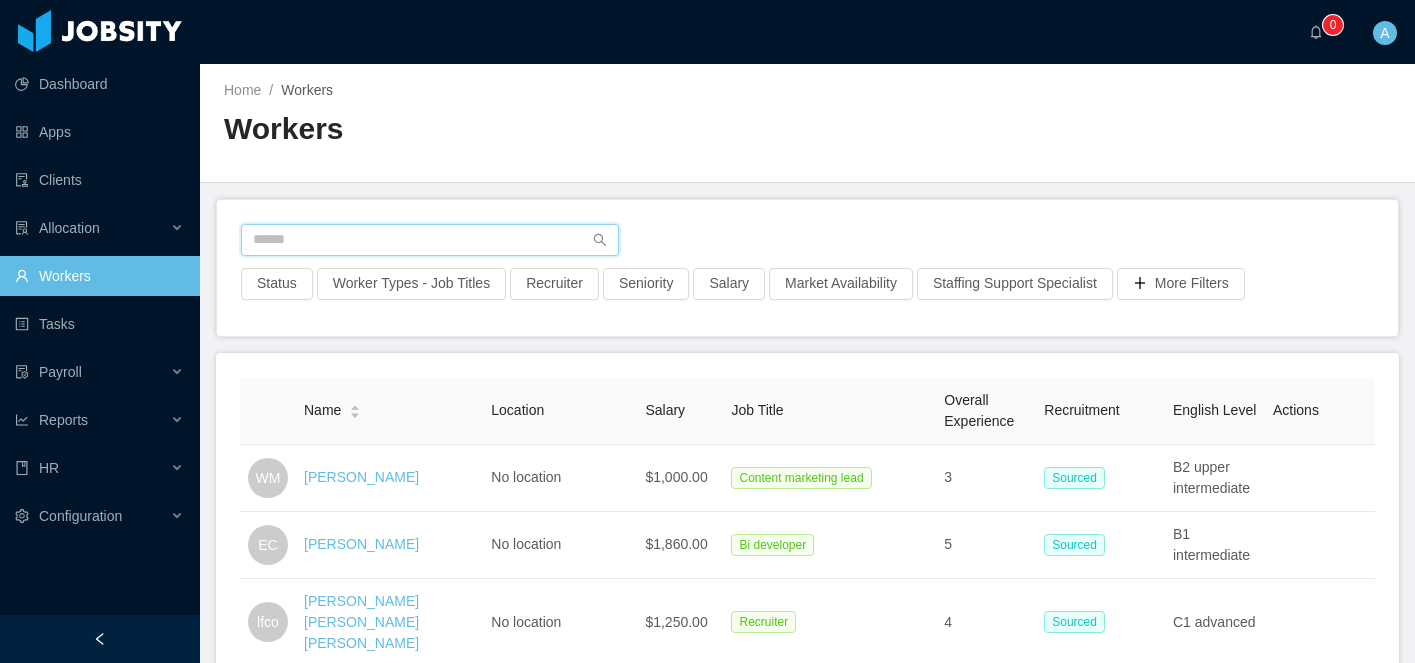 click at bounding box center (430, 240) 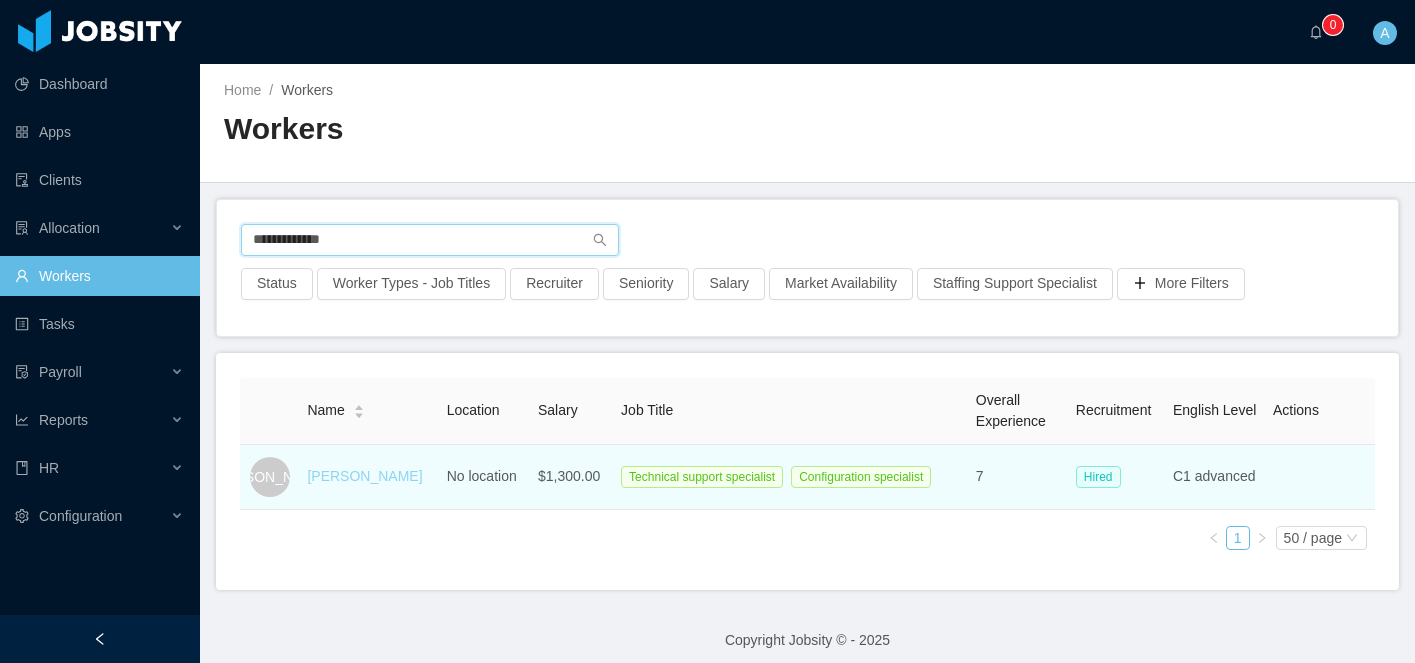 type on "**********" 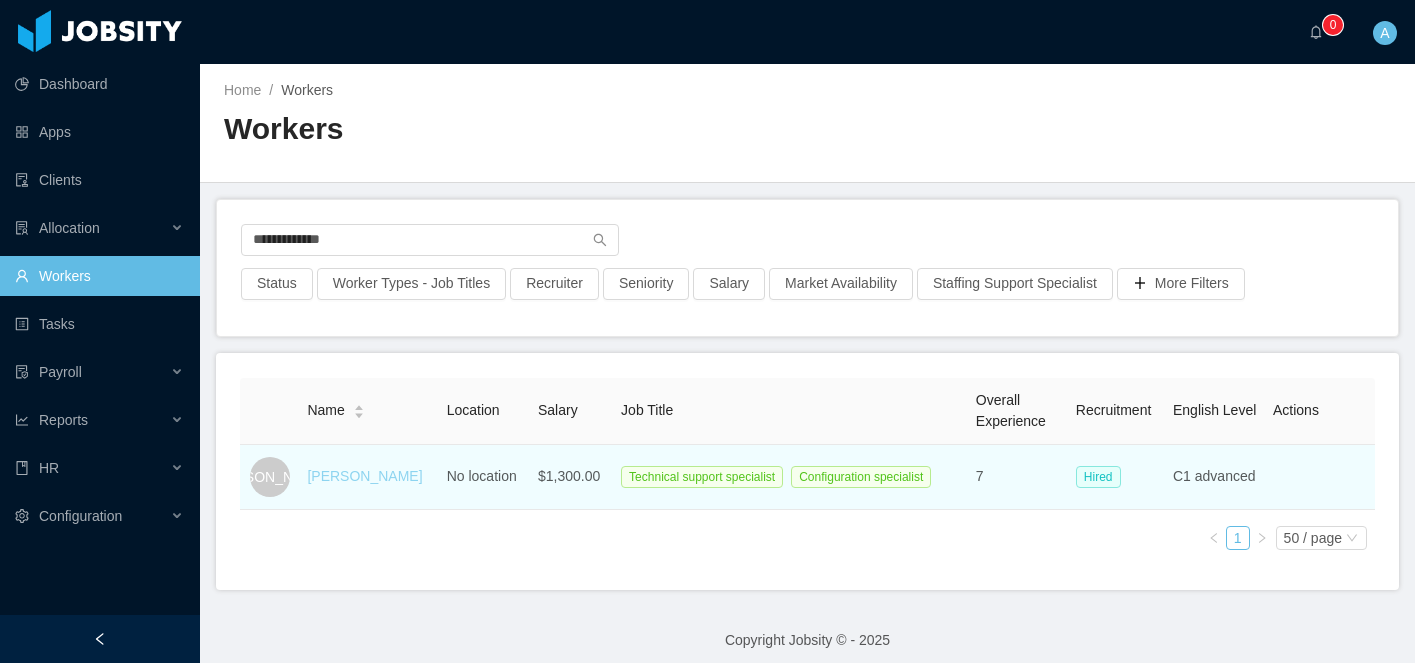 click on "[PERSON_NAME]" at bounding box center [364, 476] 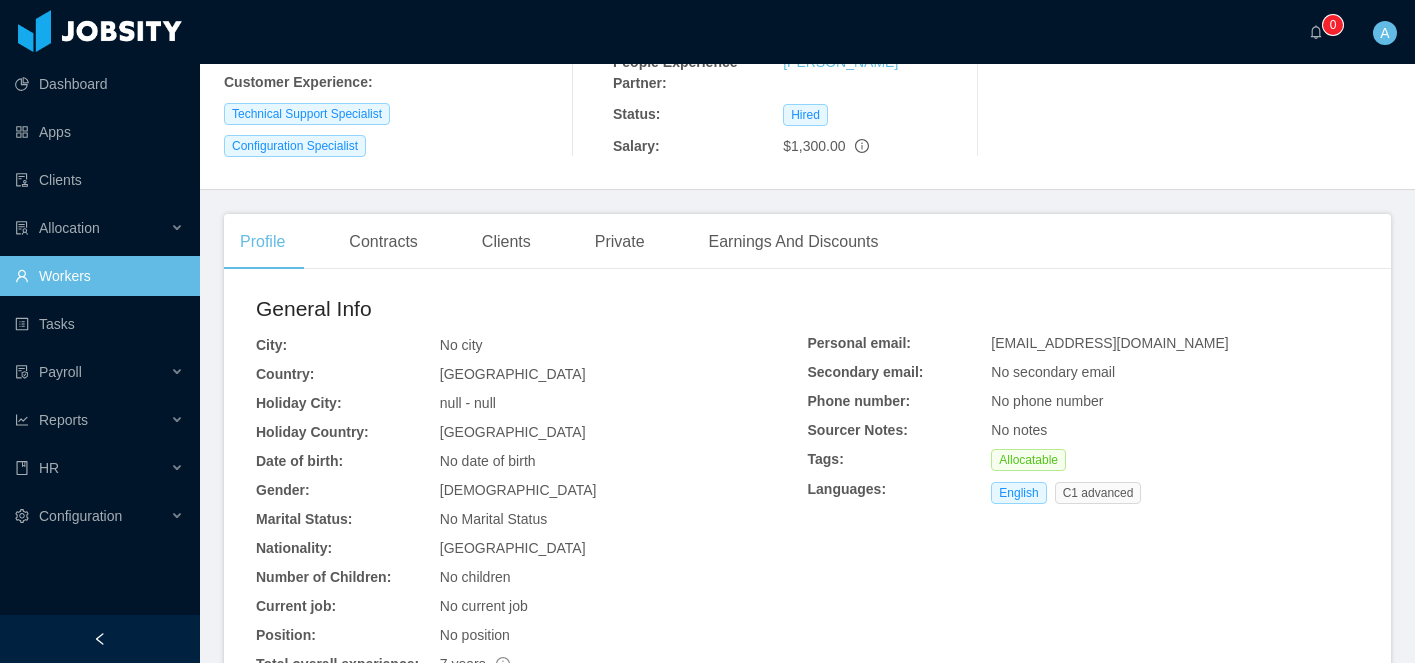 scroll, scrollTop: 388, scrollLeft: 0, axis: vertical 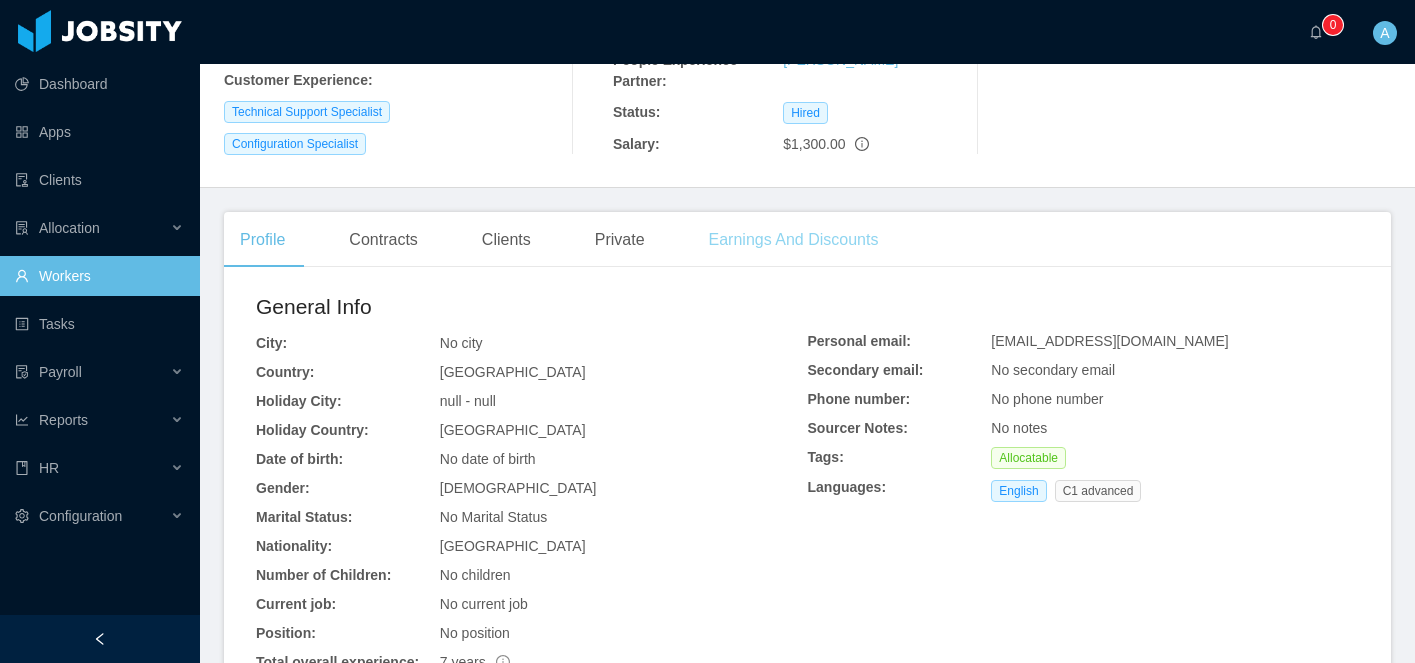 click on "Earnings And Discounts" at bounding box center [794, 240] 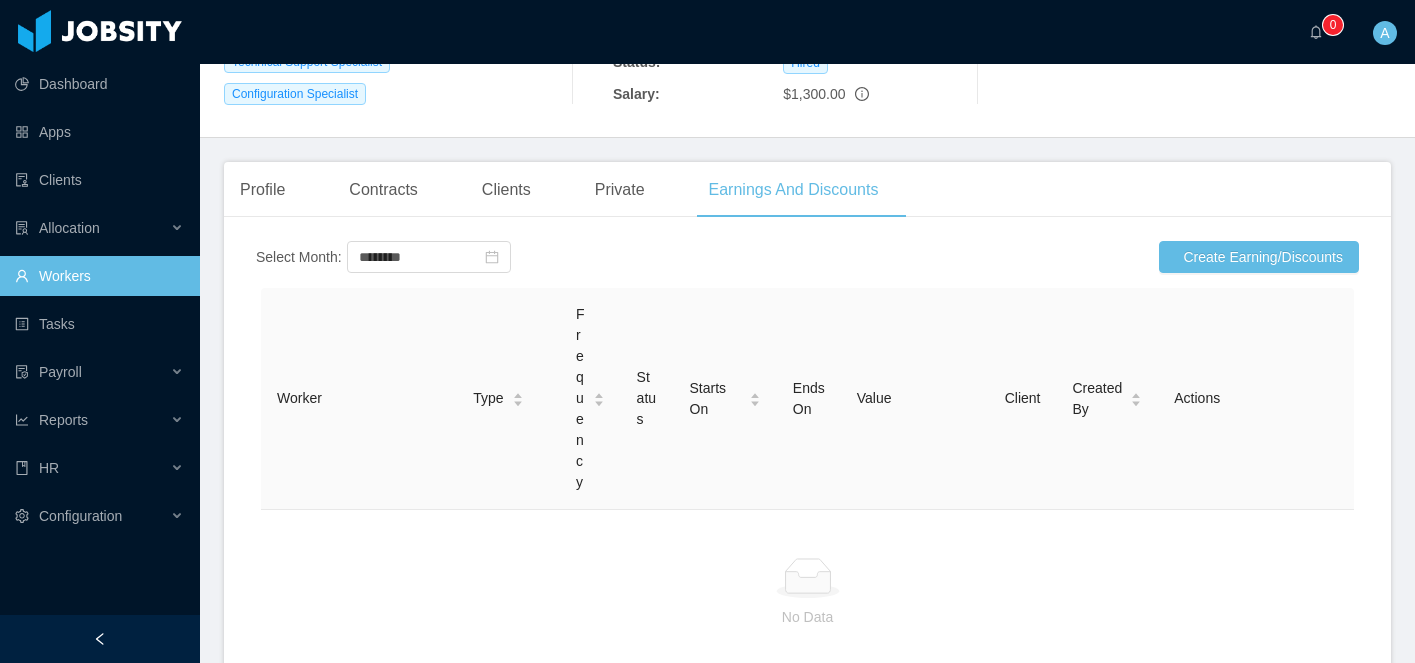 scroll, scrollTop: 460, scrollLeft: 0, axis: vertical 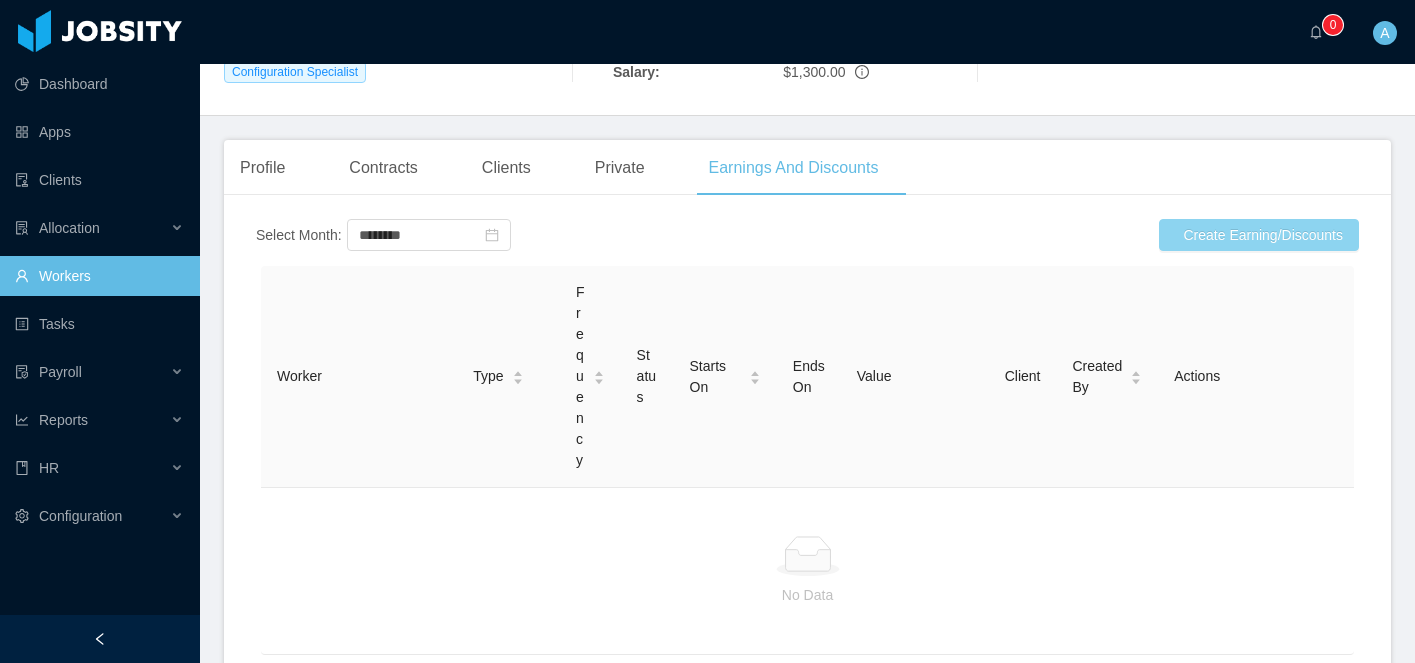 click on "Create Earning/Discounts" at bounding box center [1259, 235] 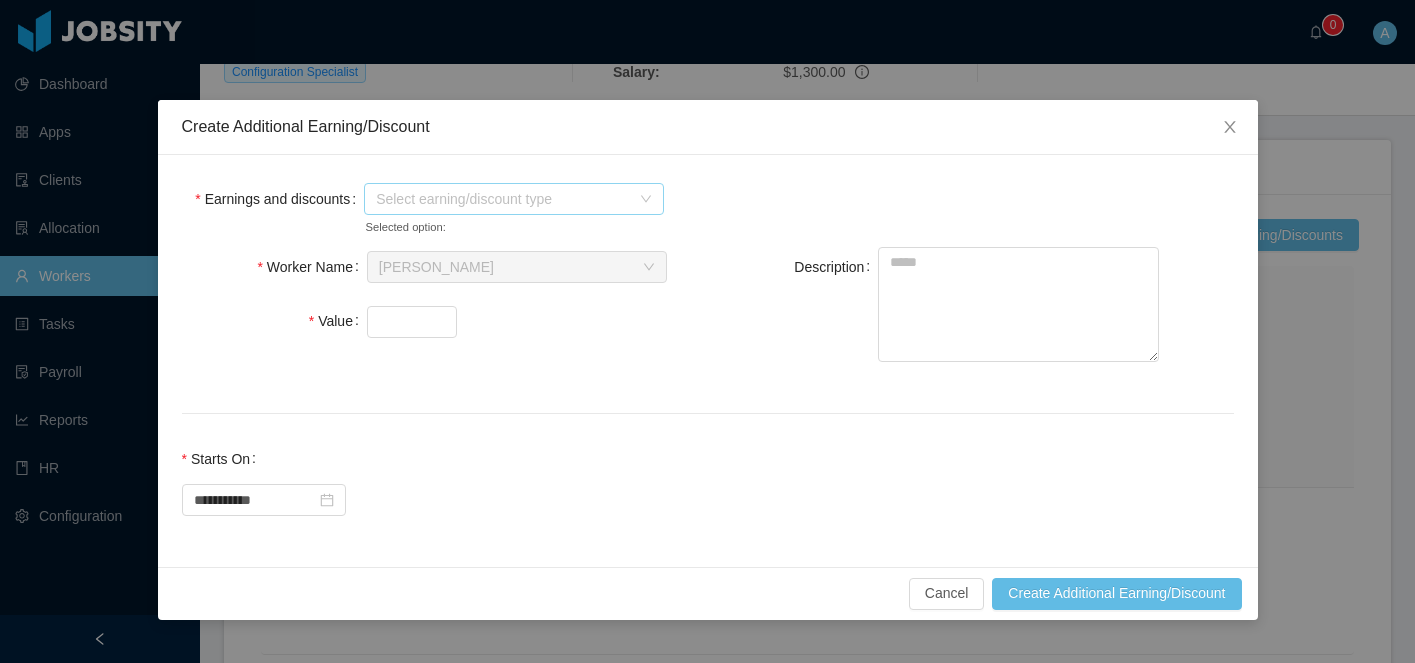 click on "Select earning/discount type" at bounding box center [503, 199] 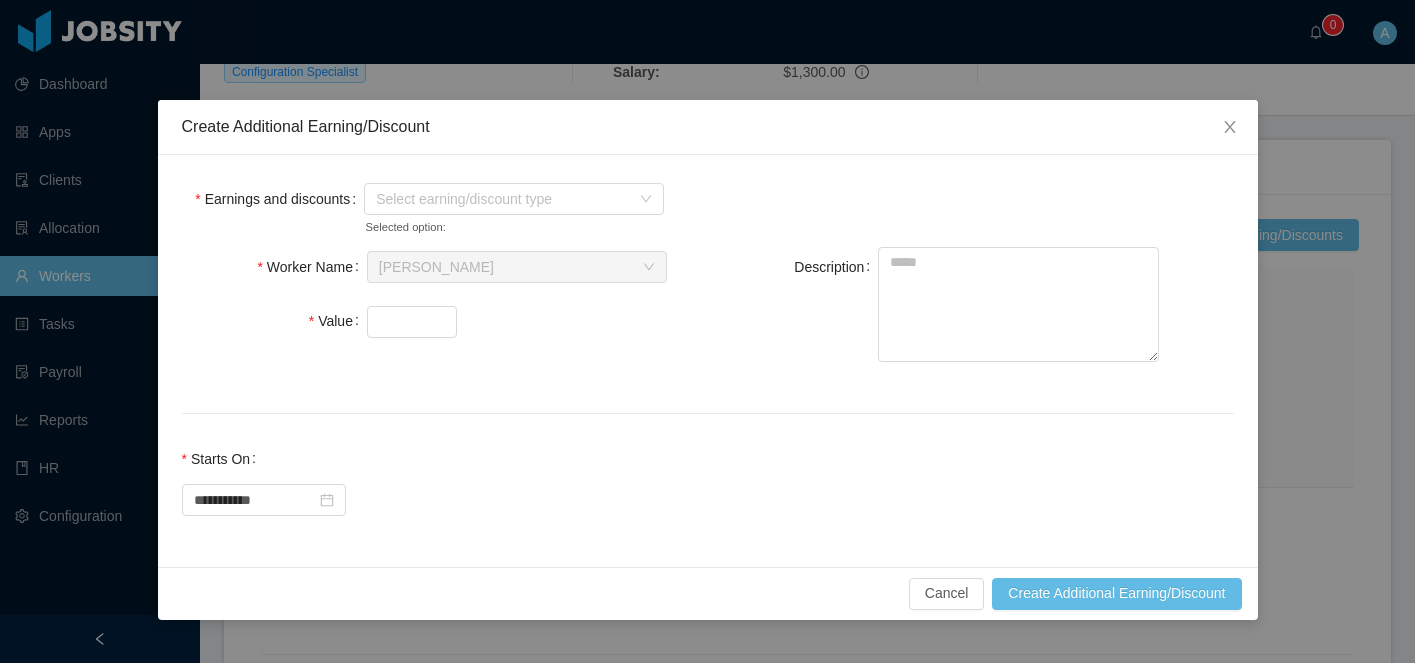 click on "Earnings and discounts Select earning/discount type Selected option:" at bounding box center (401, 213) 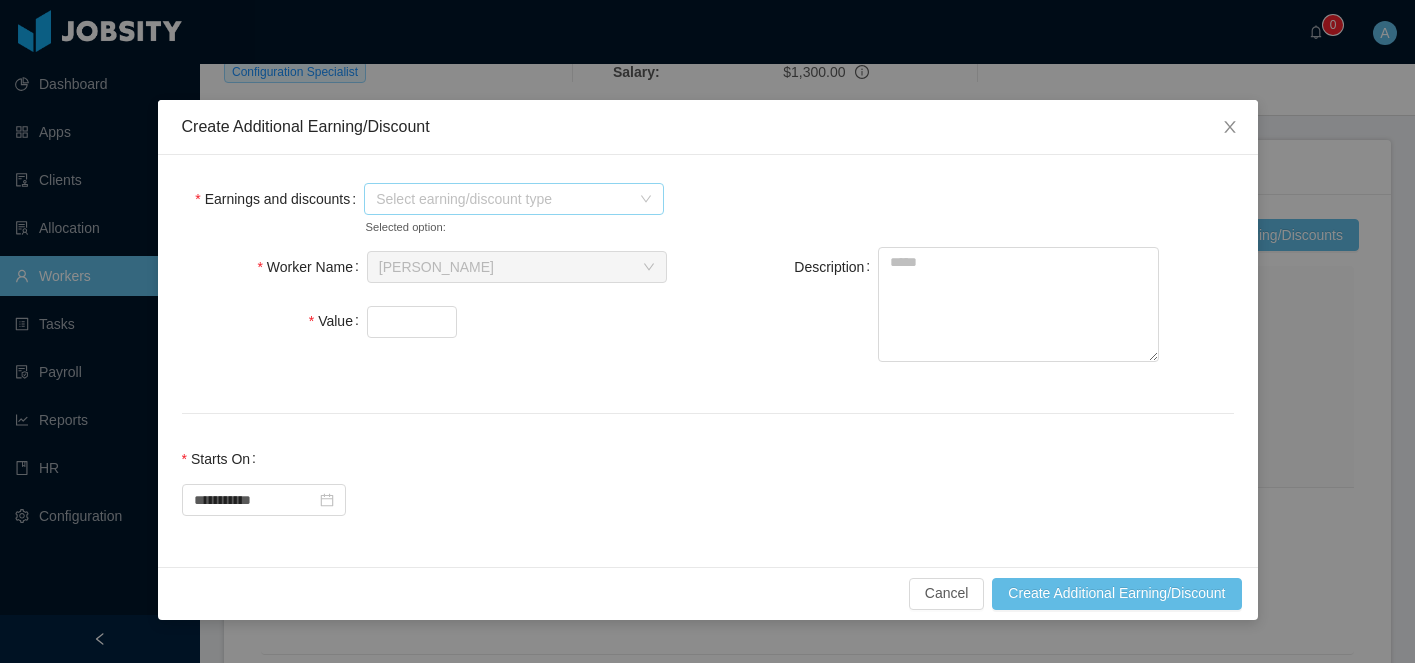 click on "Select earning/discount type" at bounding box center (507, 199) 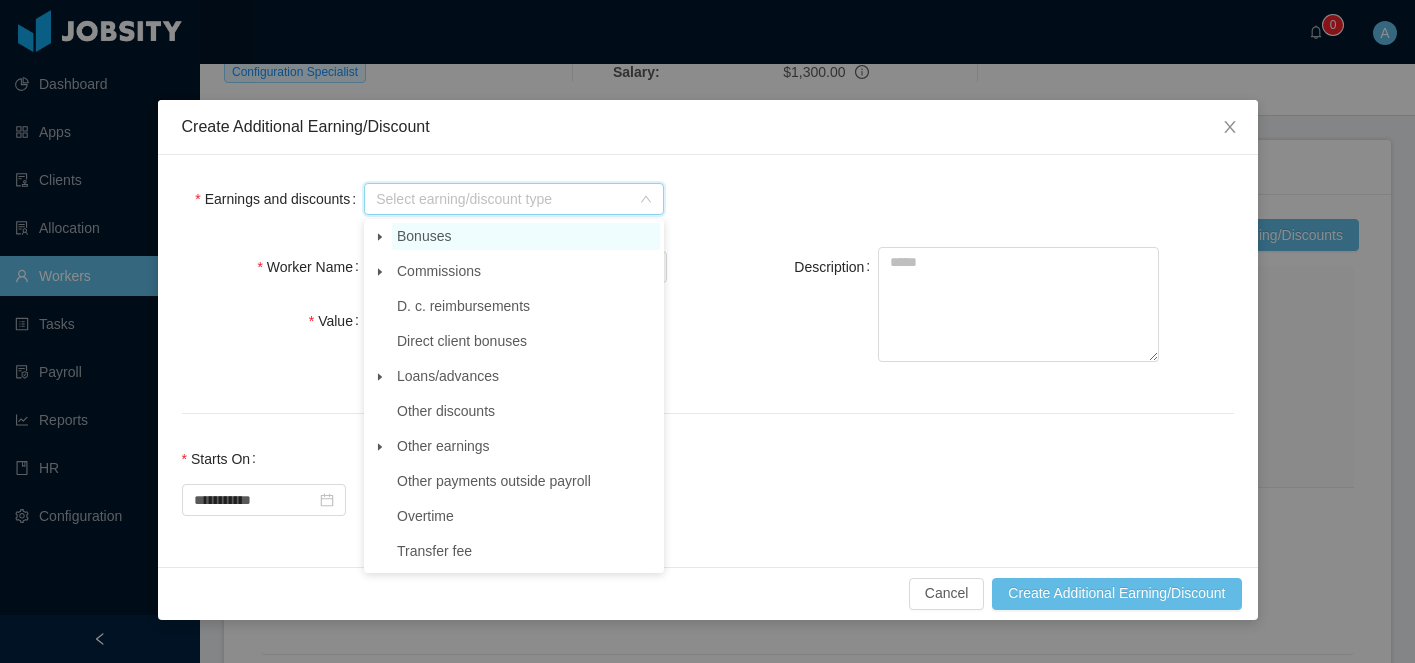 click on "Bonuses" at bounding box center [424, 236] 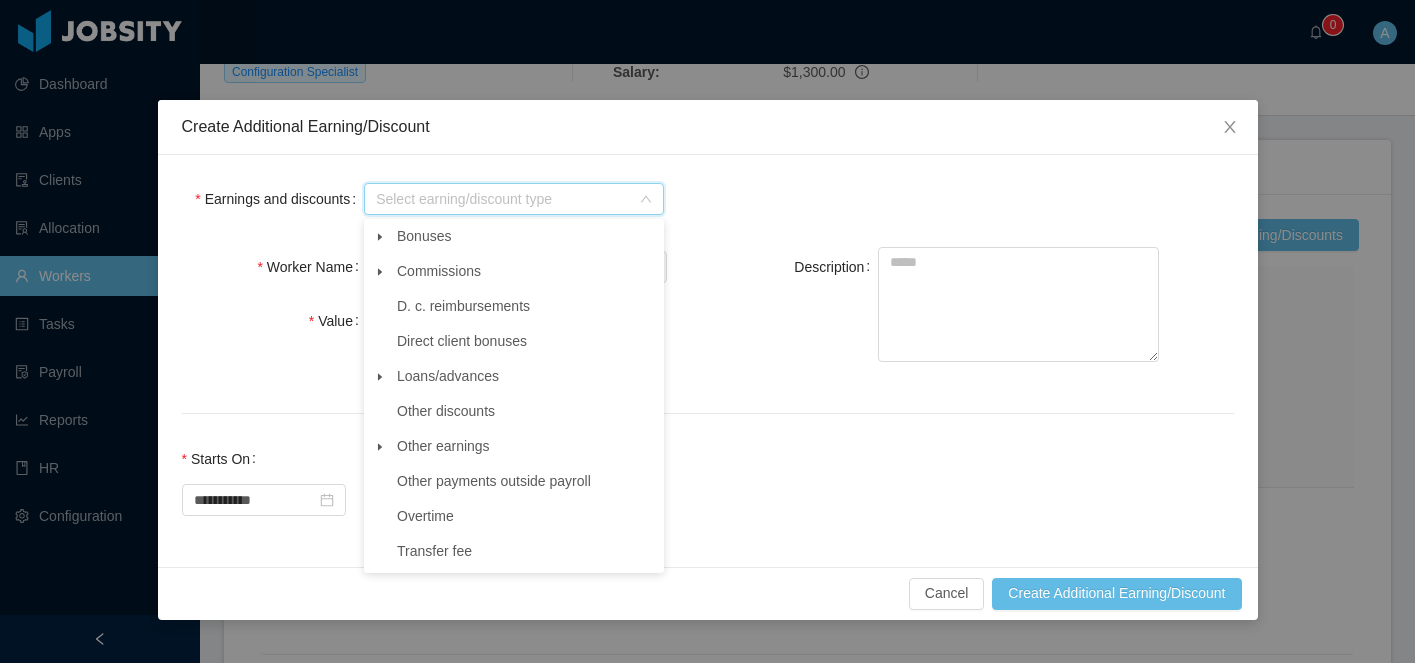 click 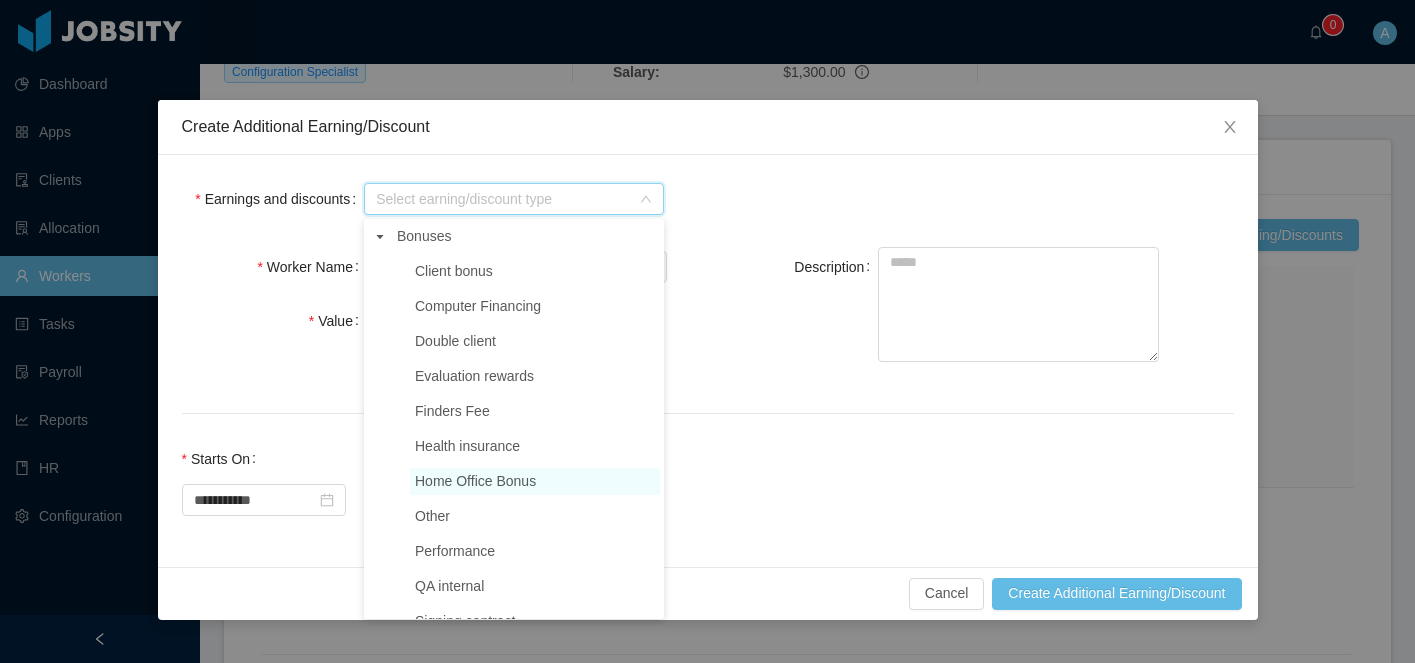 click on "Home Office Bonus" at bounding box center [475, 481] 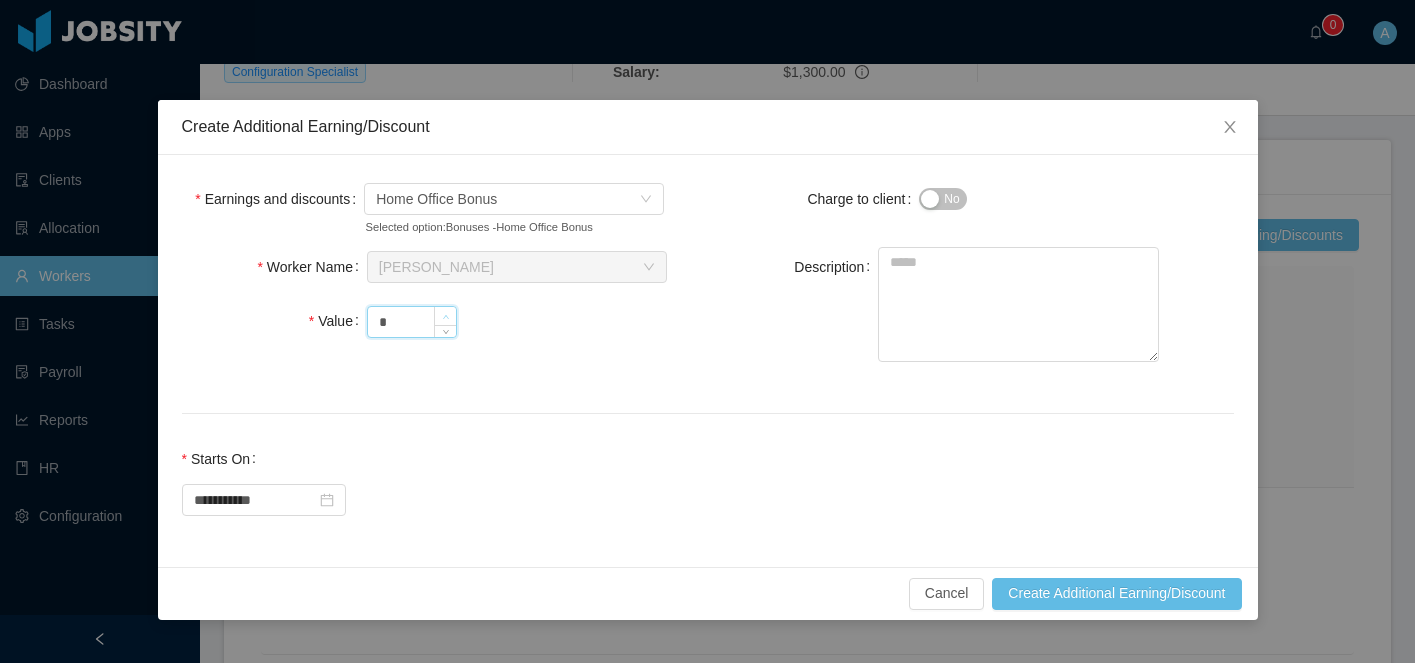 click at bounding box center [445, 316] 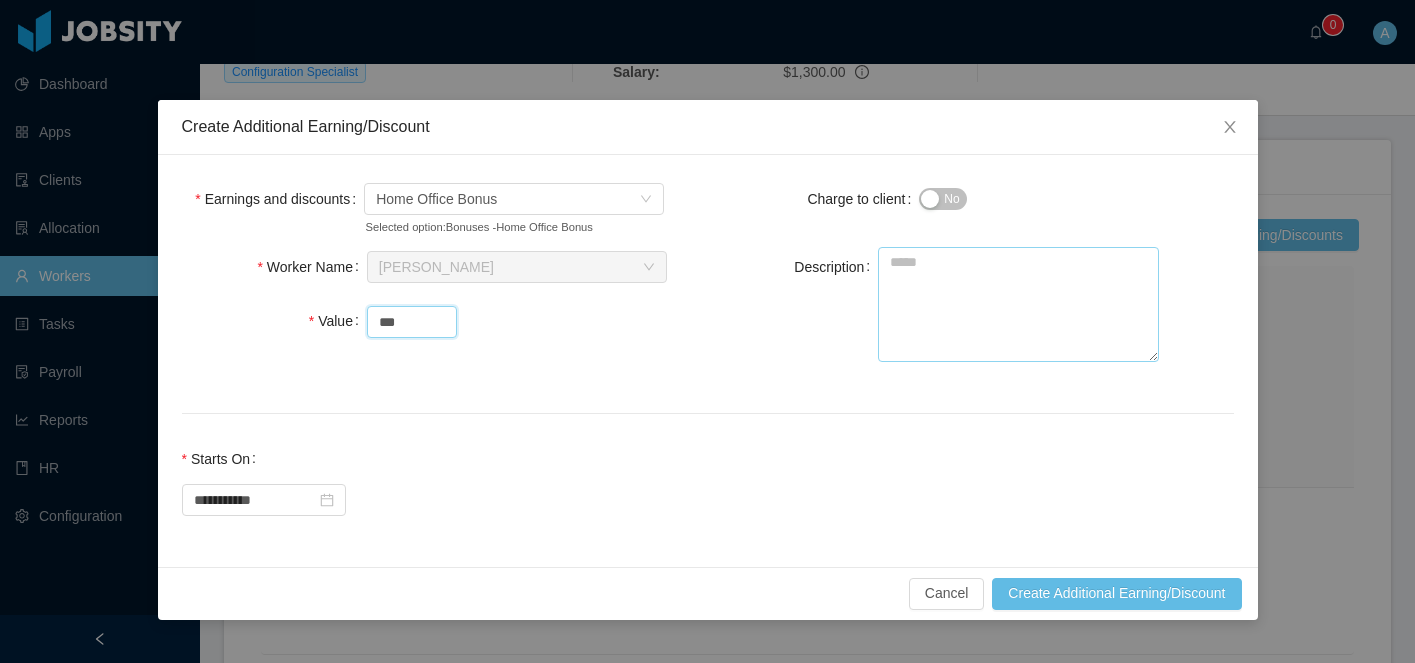 type on "***" 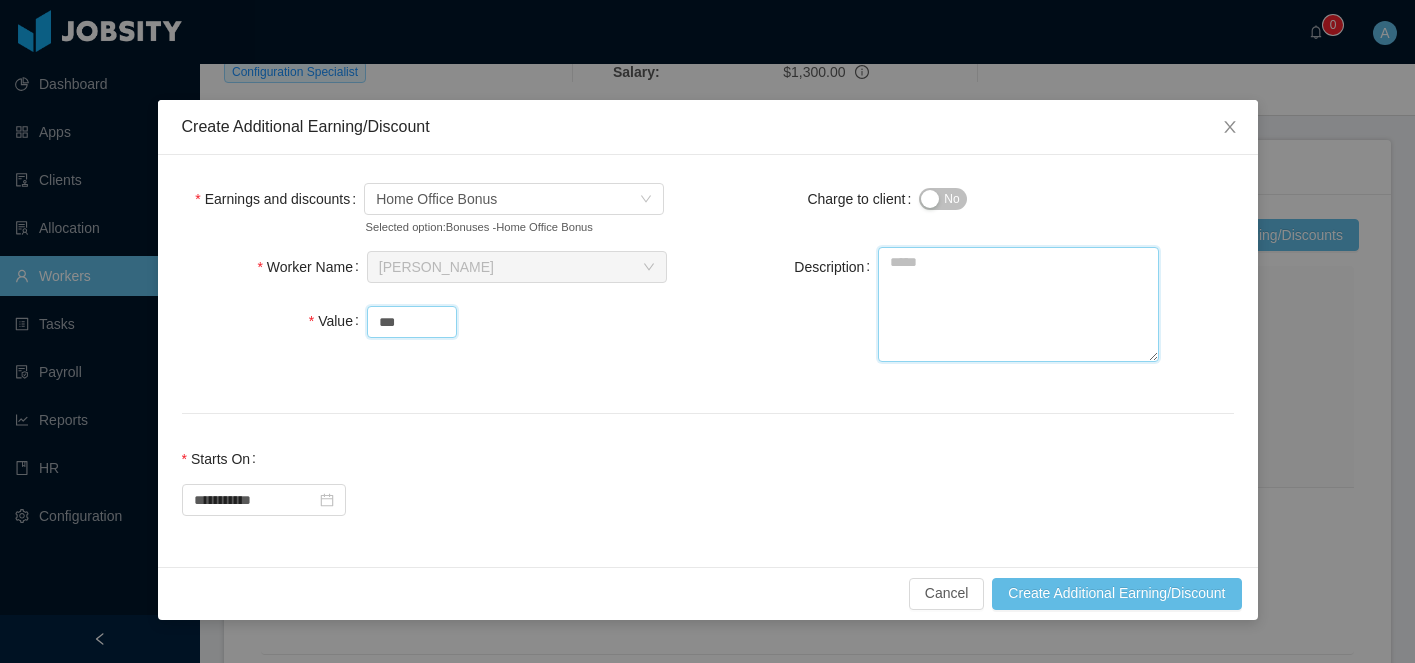 click on "Description" at bounding box center [1018, 304] 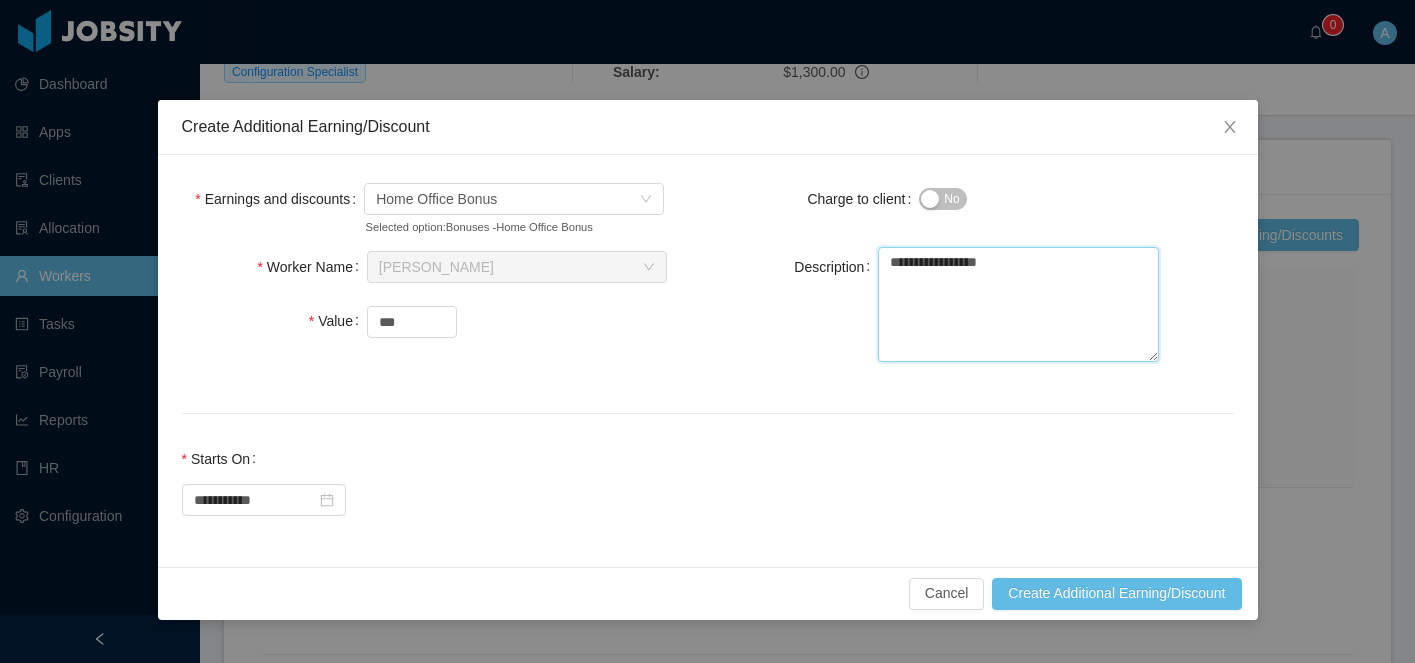 type on "**********" 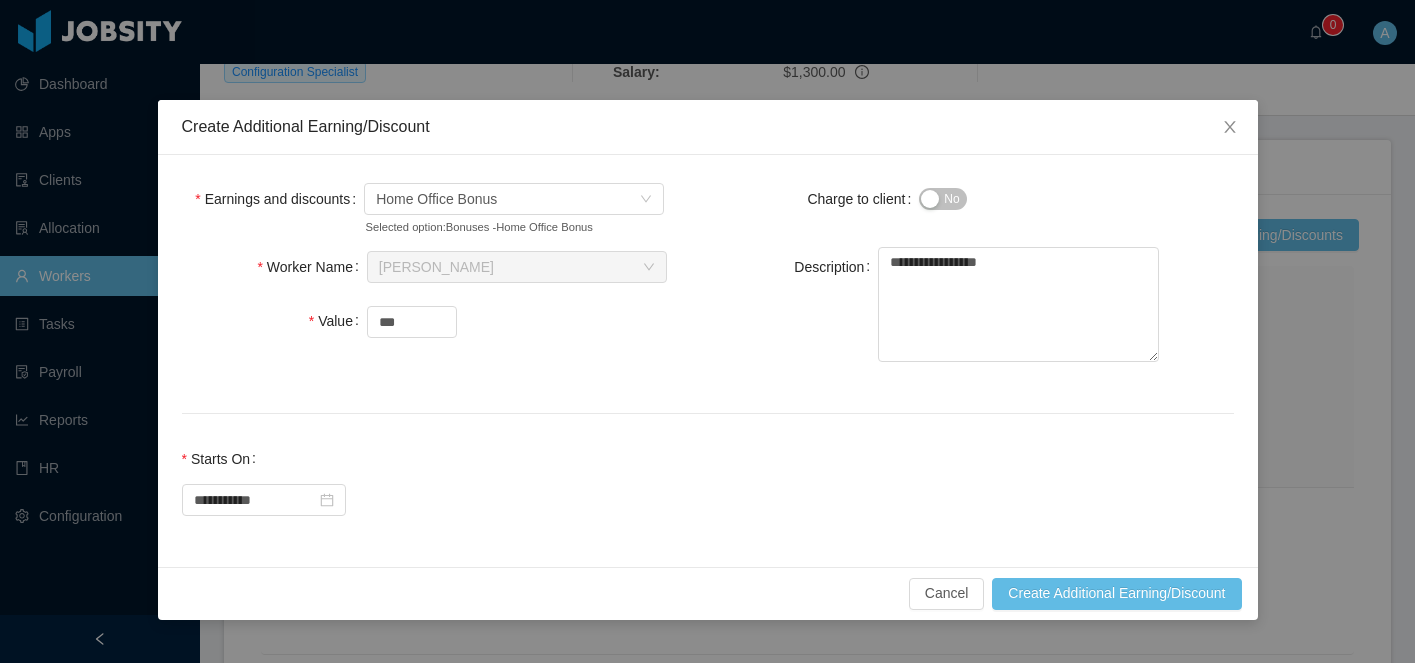 click on "No" at bounding box center (942, 199) 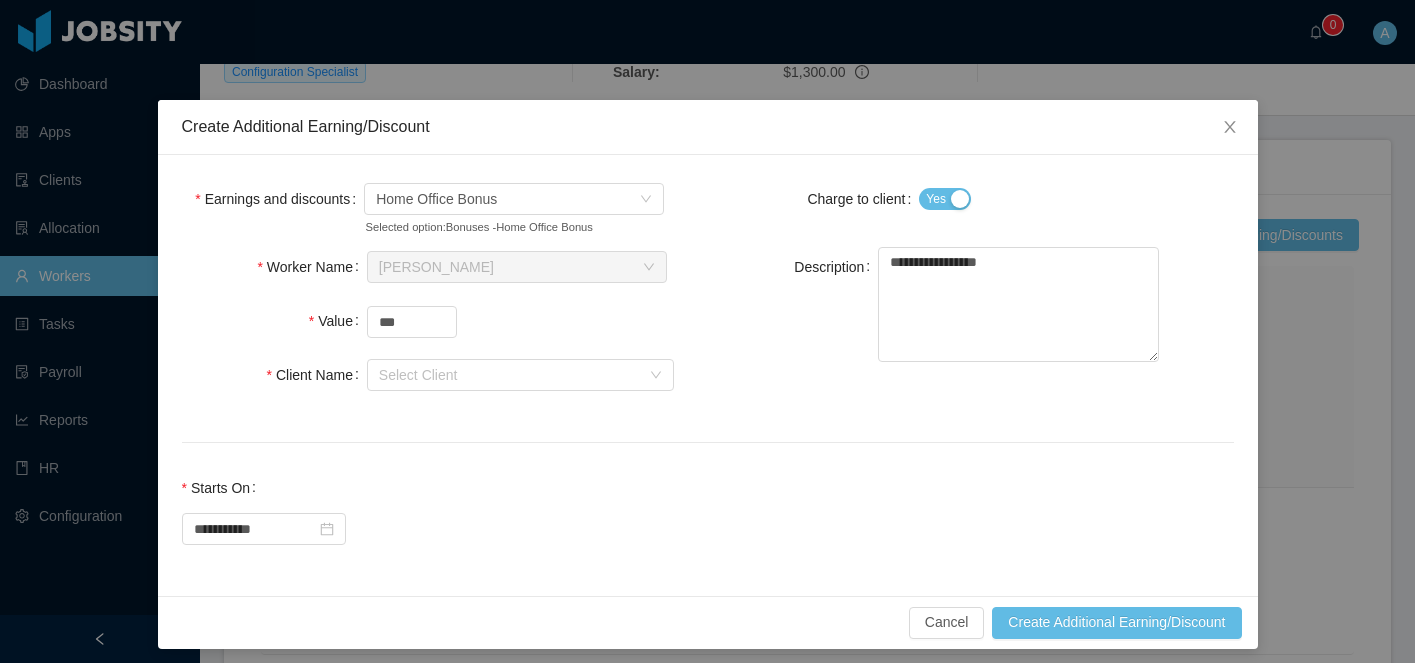 click on "Yes" at bounding box center (945, 199) 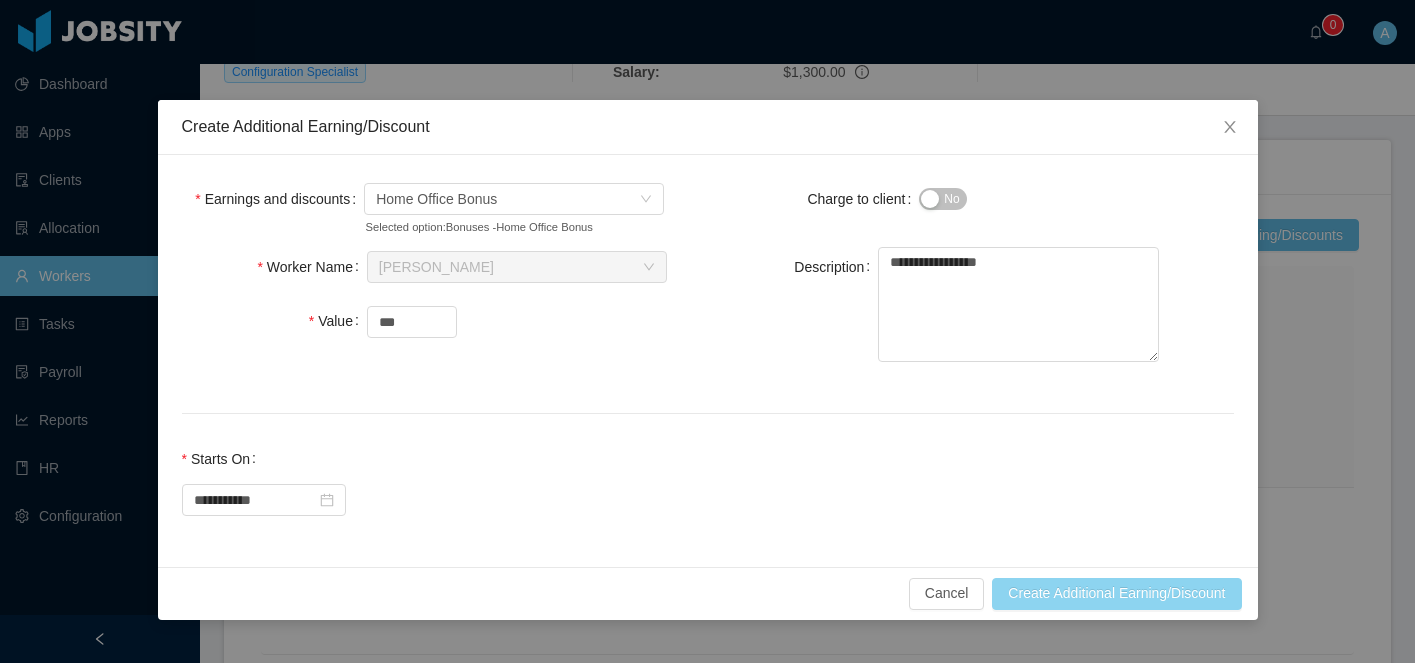 click on "Create Additional Earning/Discount" at bounding box center [1116, 594] 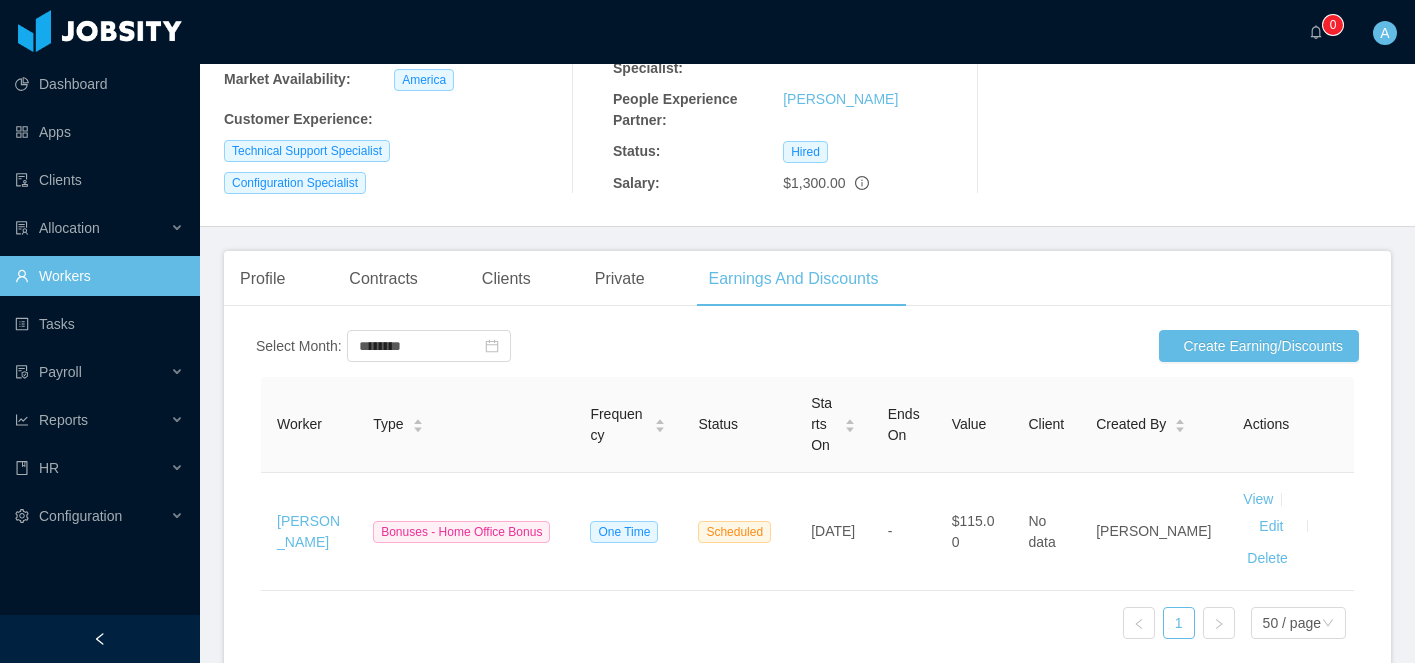 scroll, scrollTop: 297, scrollLeft: 0, axis: vertical 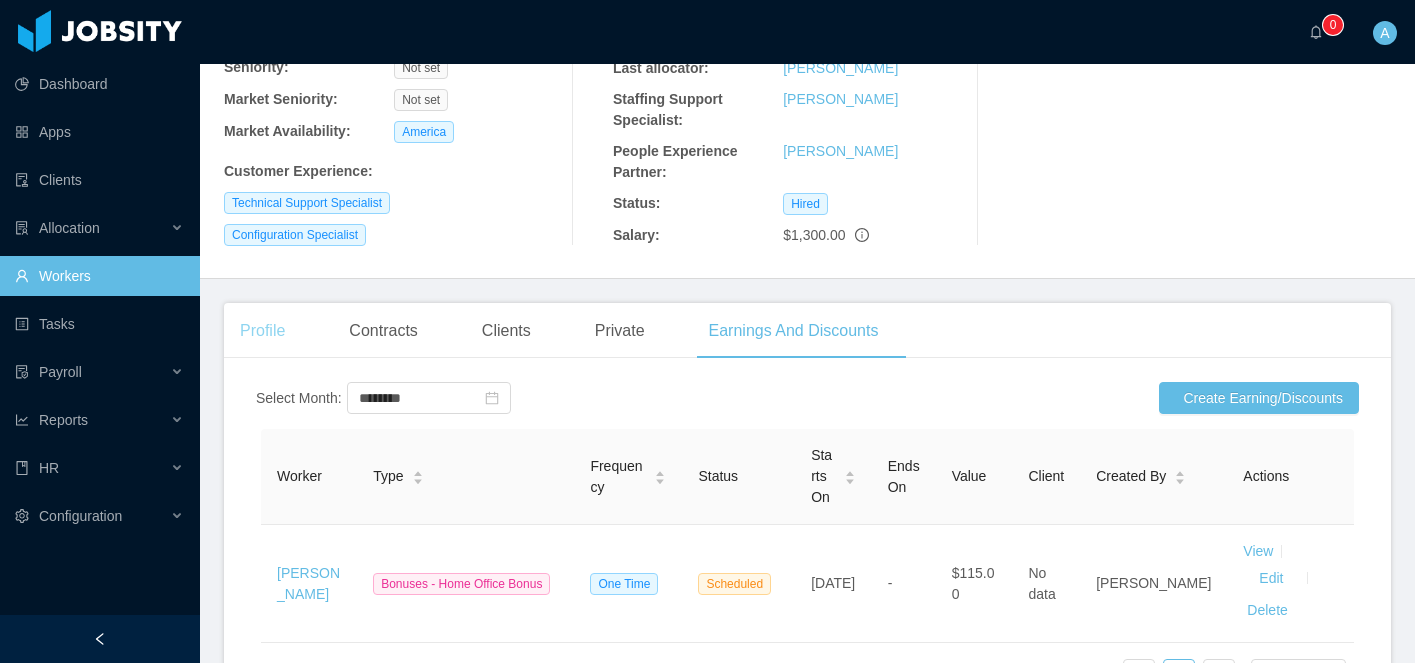 click on "Profile" at bounding box center [262, 331] 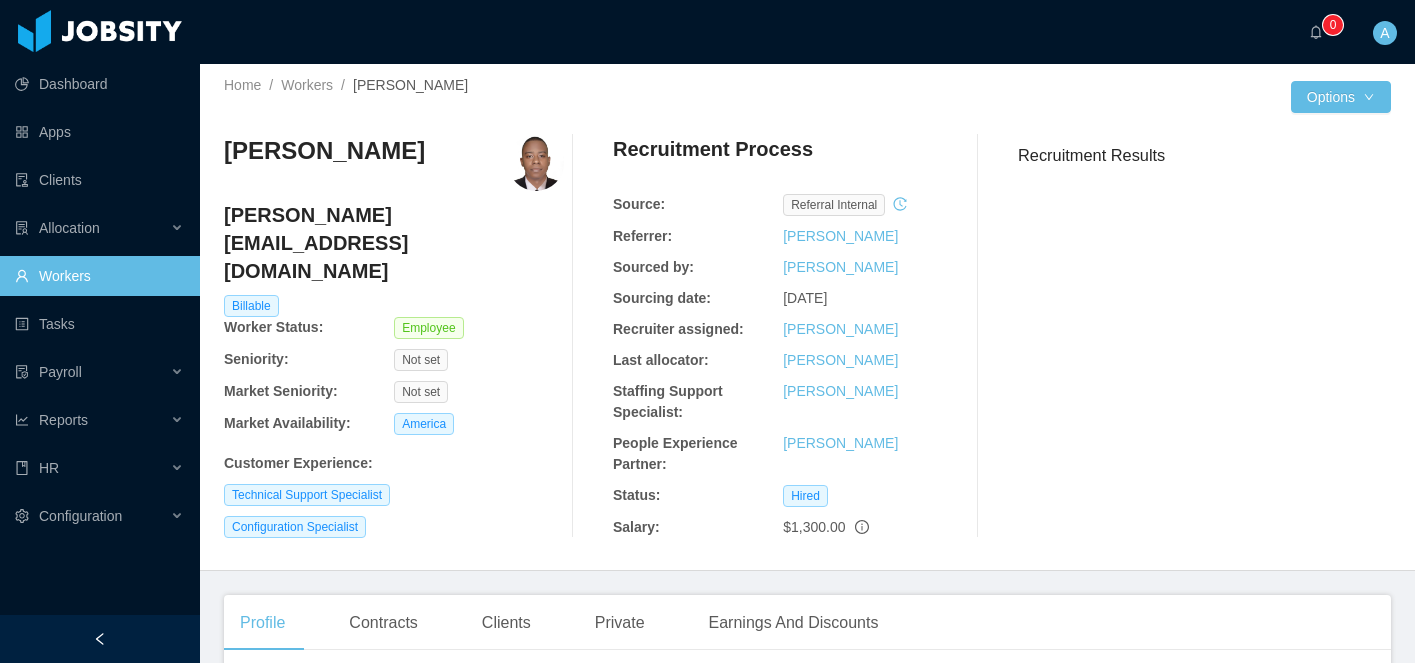 scroll, scrollTop: 0, scrollLeft: 0, axis: both 